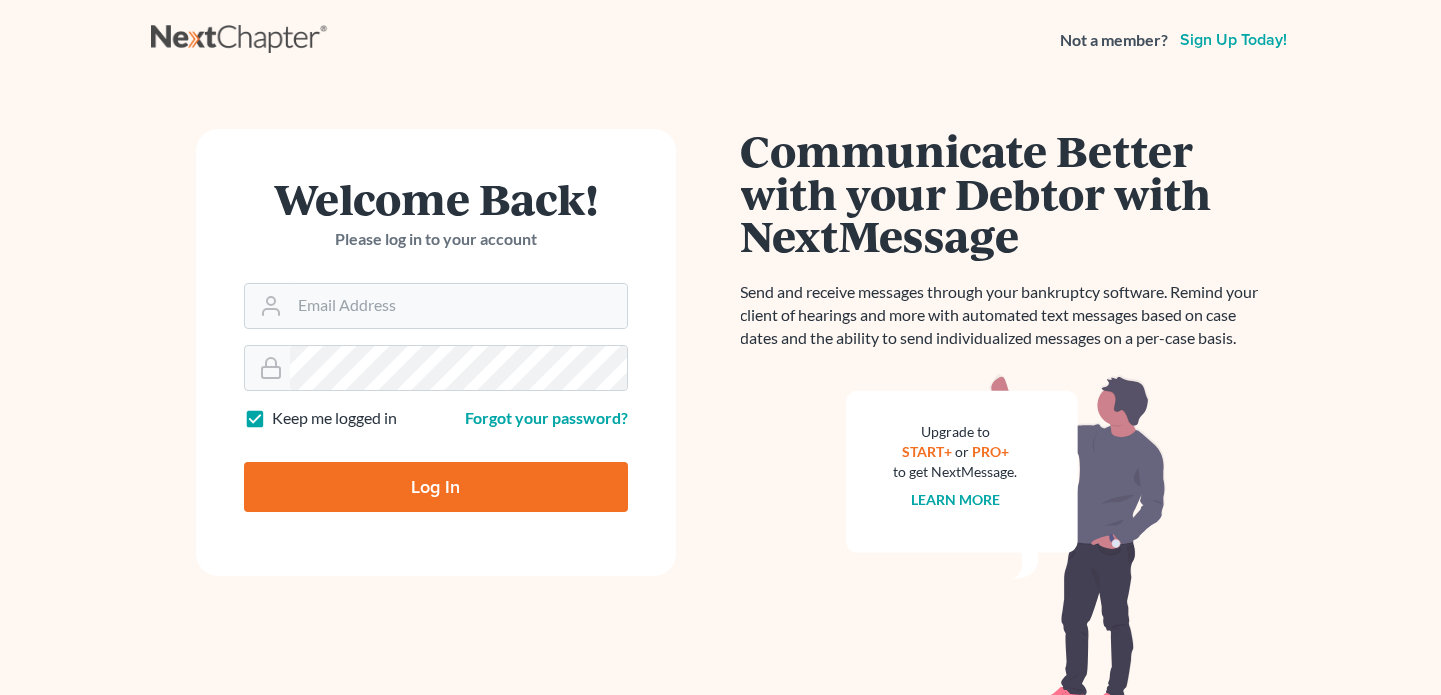 scroll, scrollTop: 0, scrollLeft: 0, axis: both 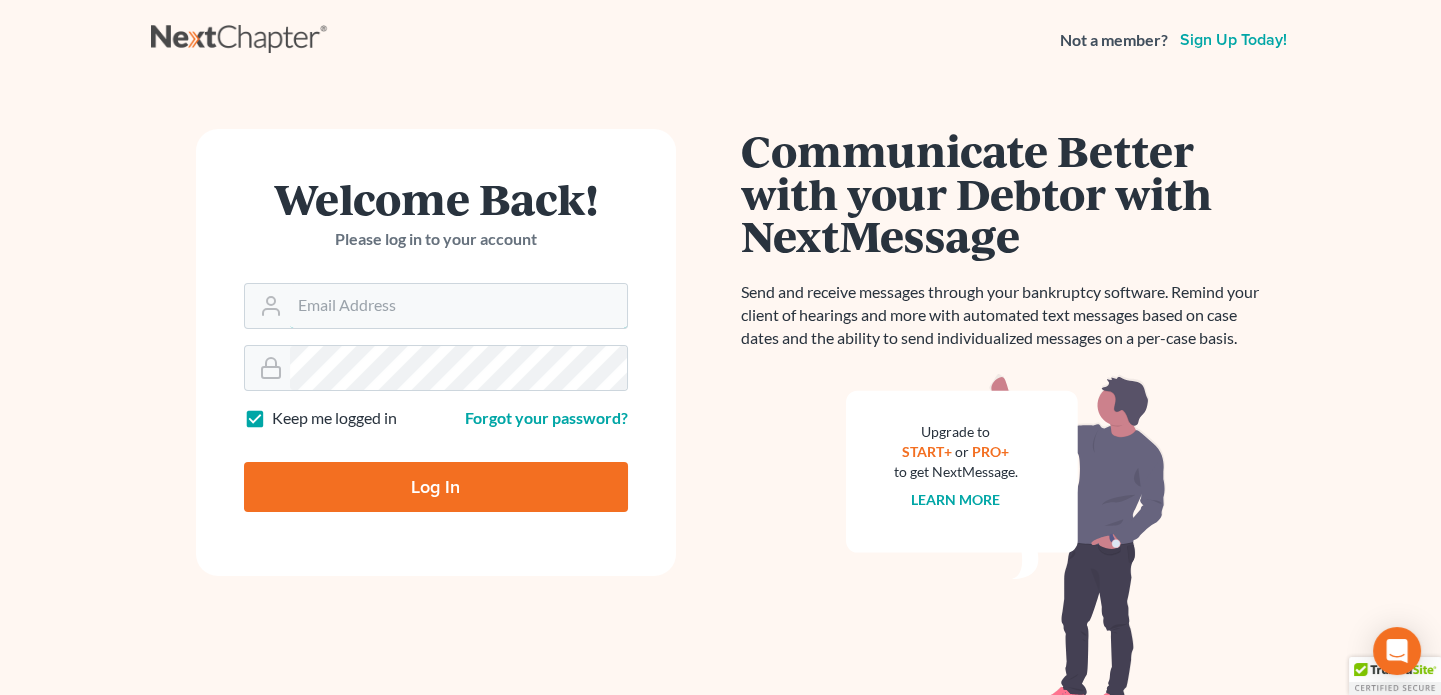 type on "[EMAIL]@example.com" 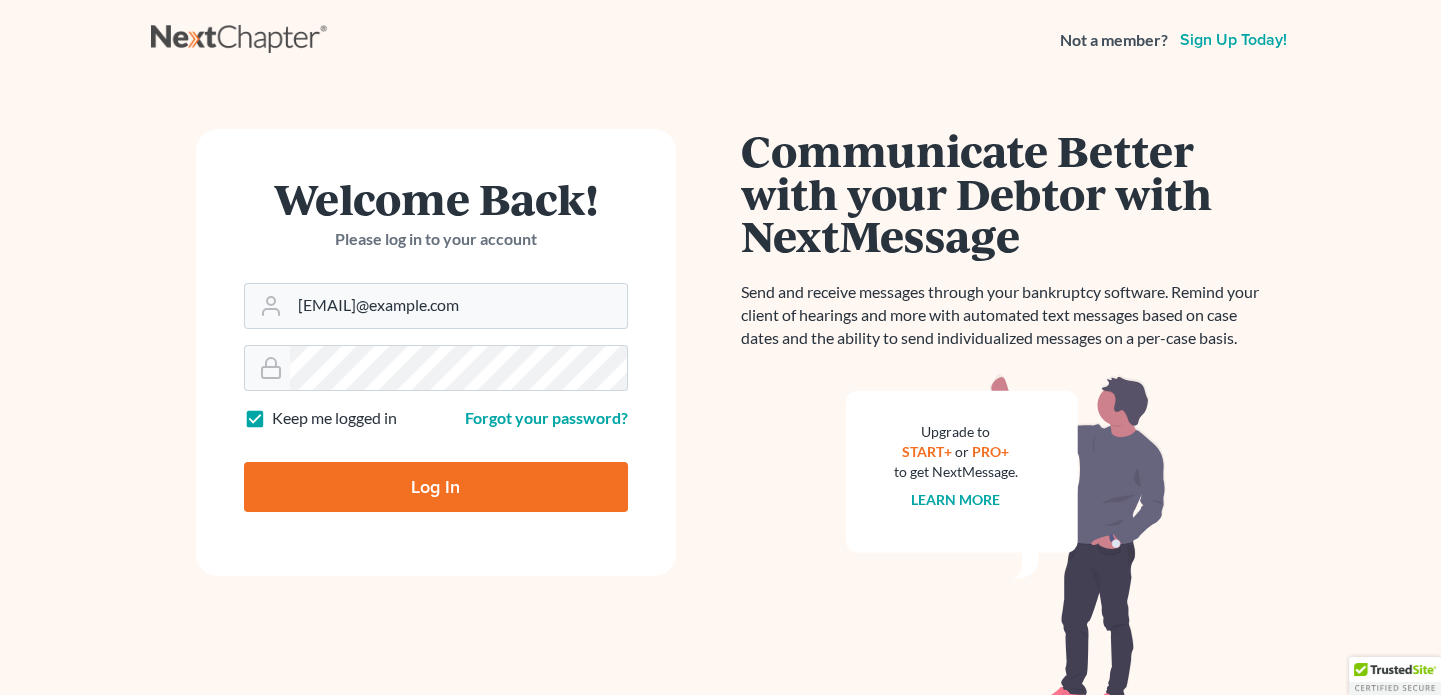 click on "Log In" at bounding box center (436, 487) 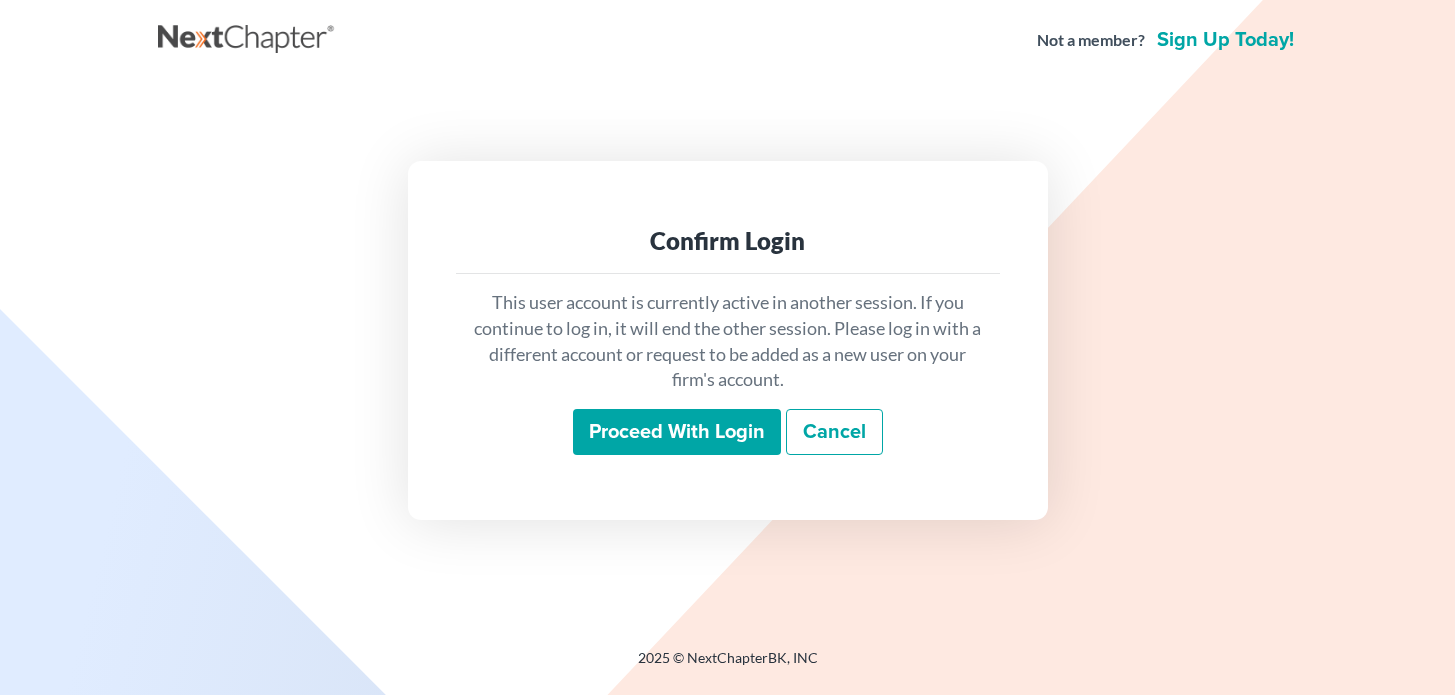 scroll, scrollTop: 0, scrollLeft: 0, axis: both 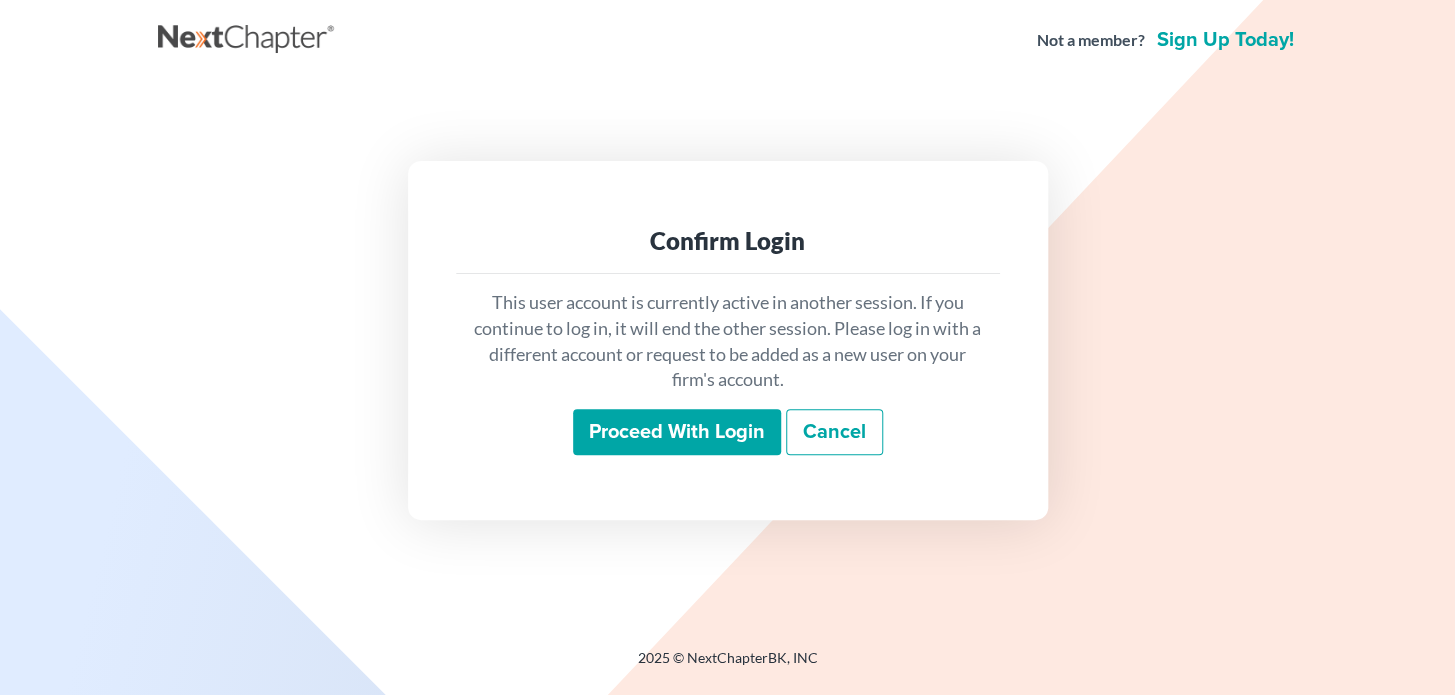 click on "Proceed with login" at bounding box center (677, 432) 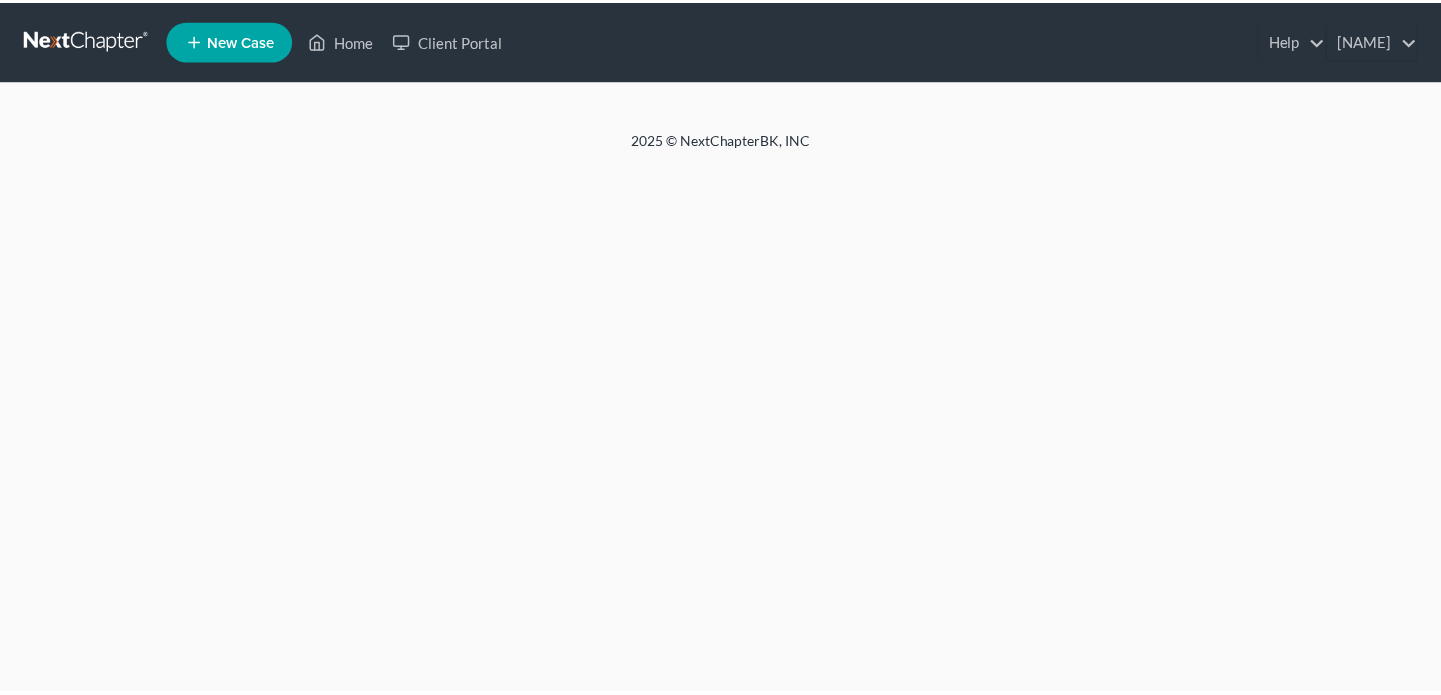 scroll, scrollTop: 0, scrollLeft: 0, axis: both 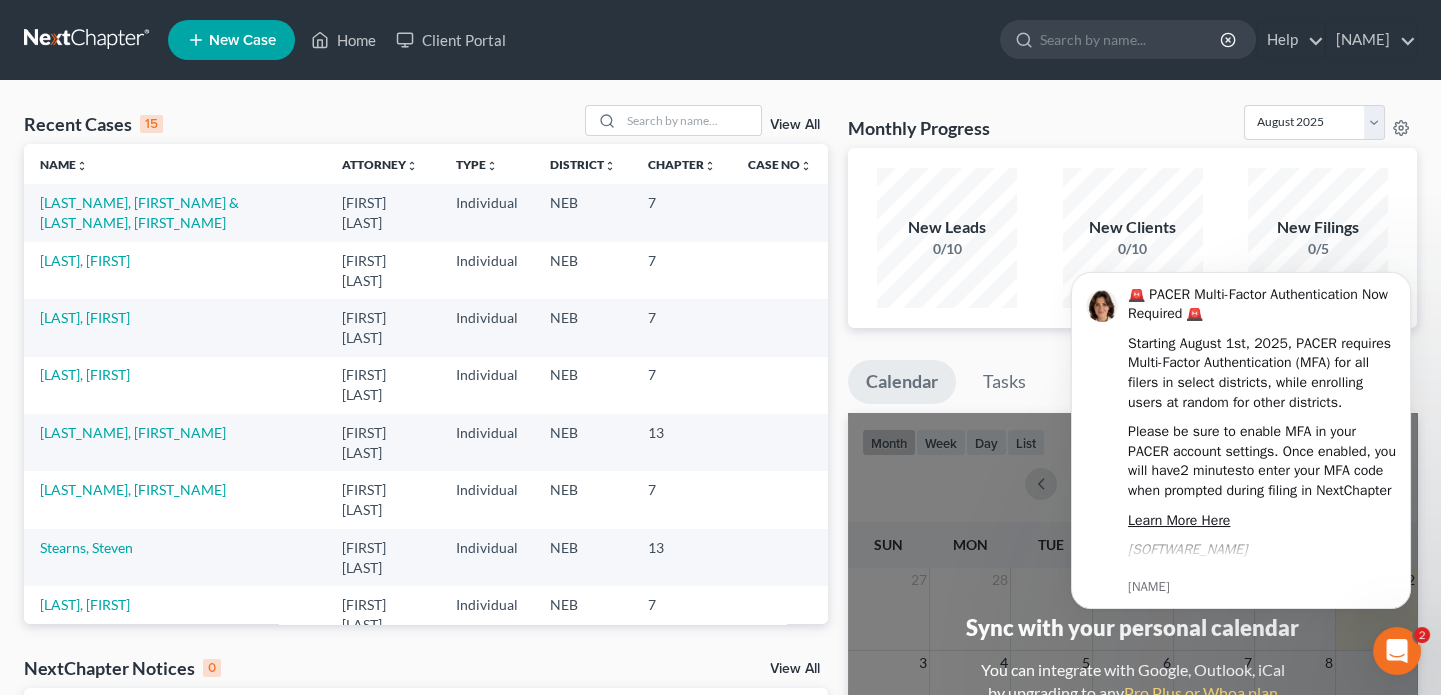 click on "New Case" at bounding box center [242, 40] 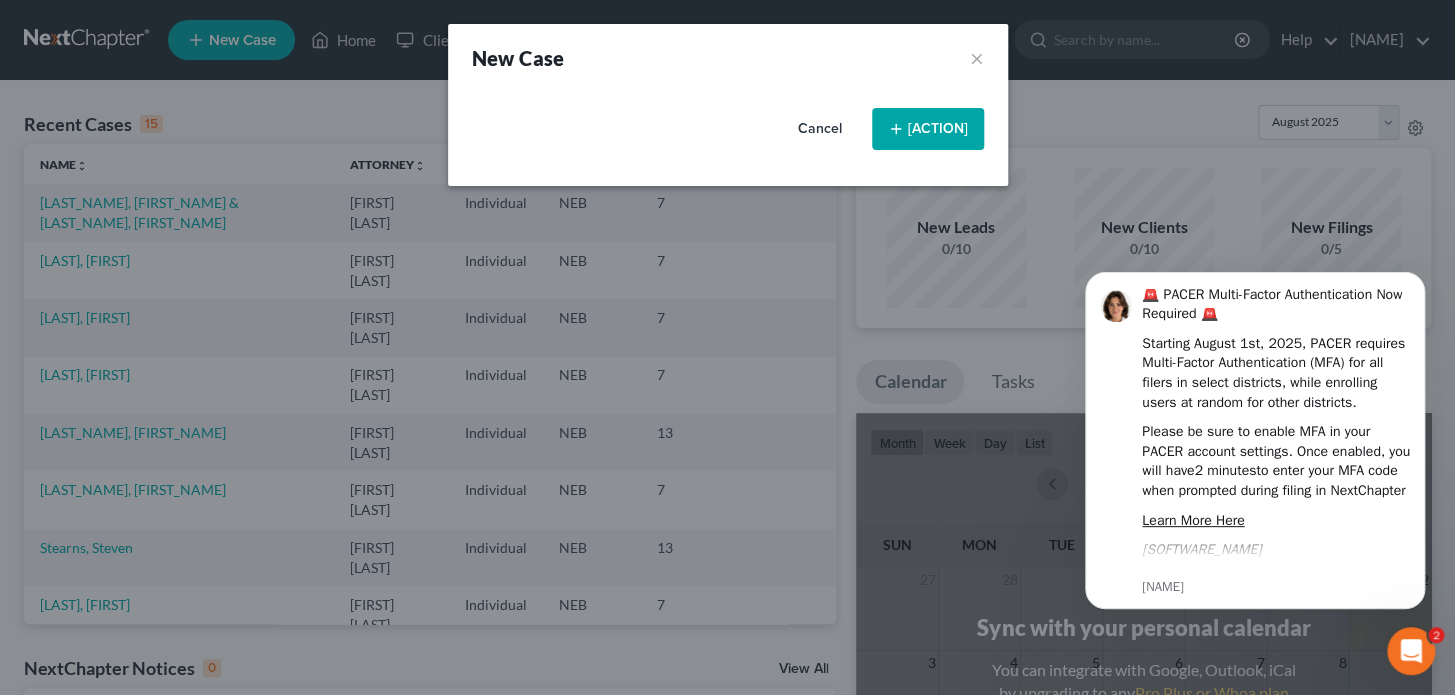 select on "48" 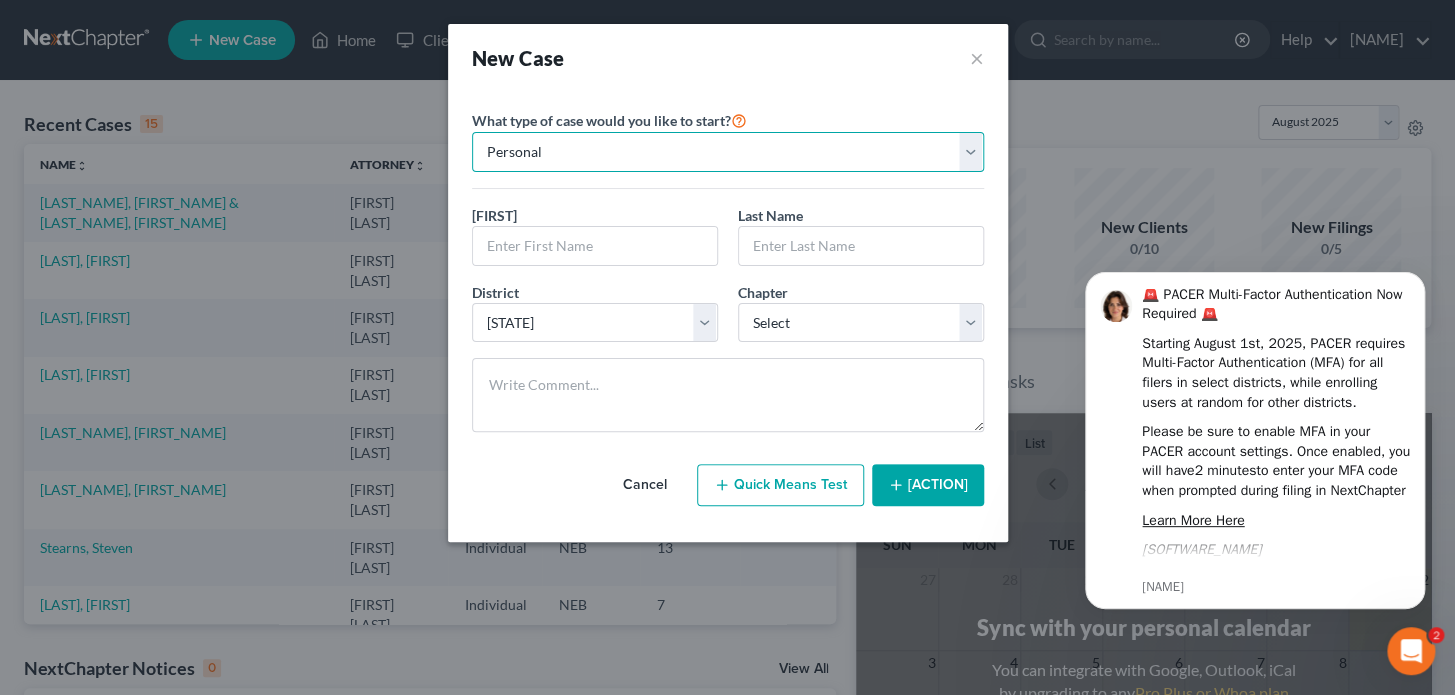 click on "Personal Business" at bounding box center (728, 152) 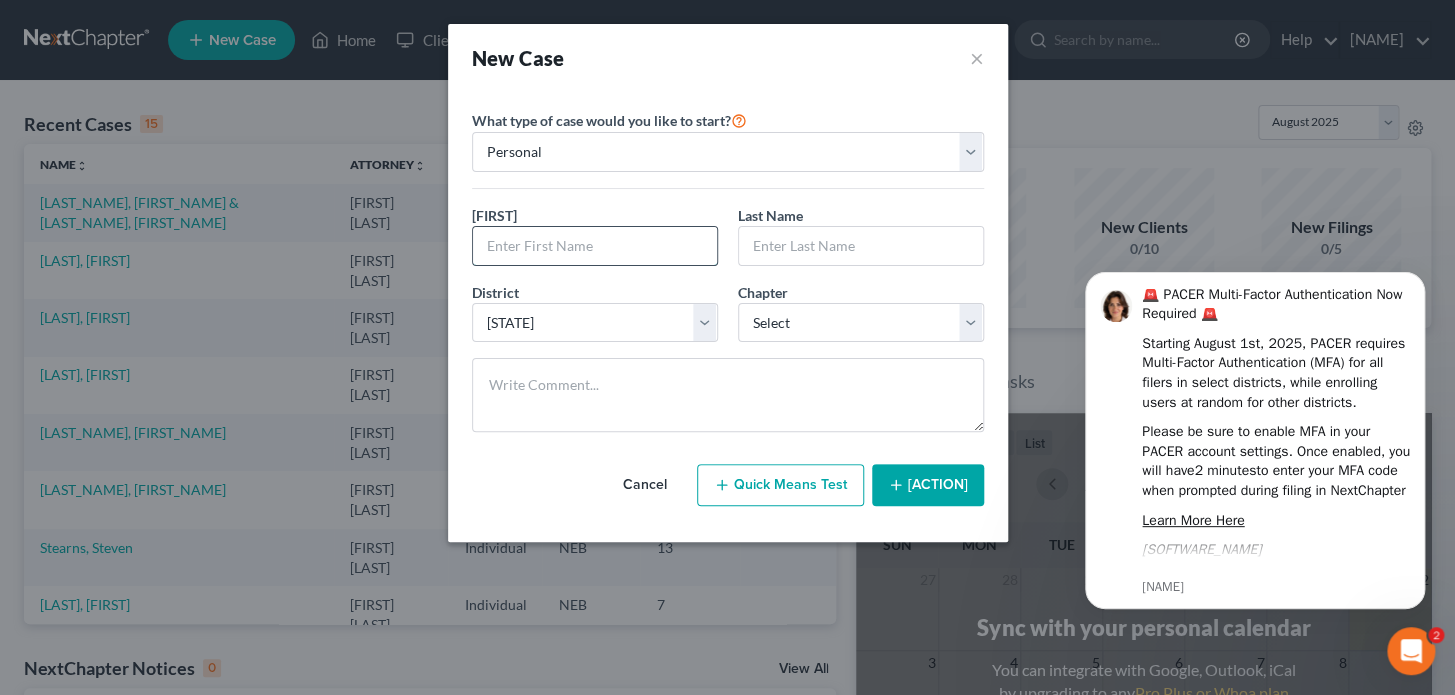 click at bounding box center (595, 246) 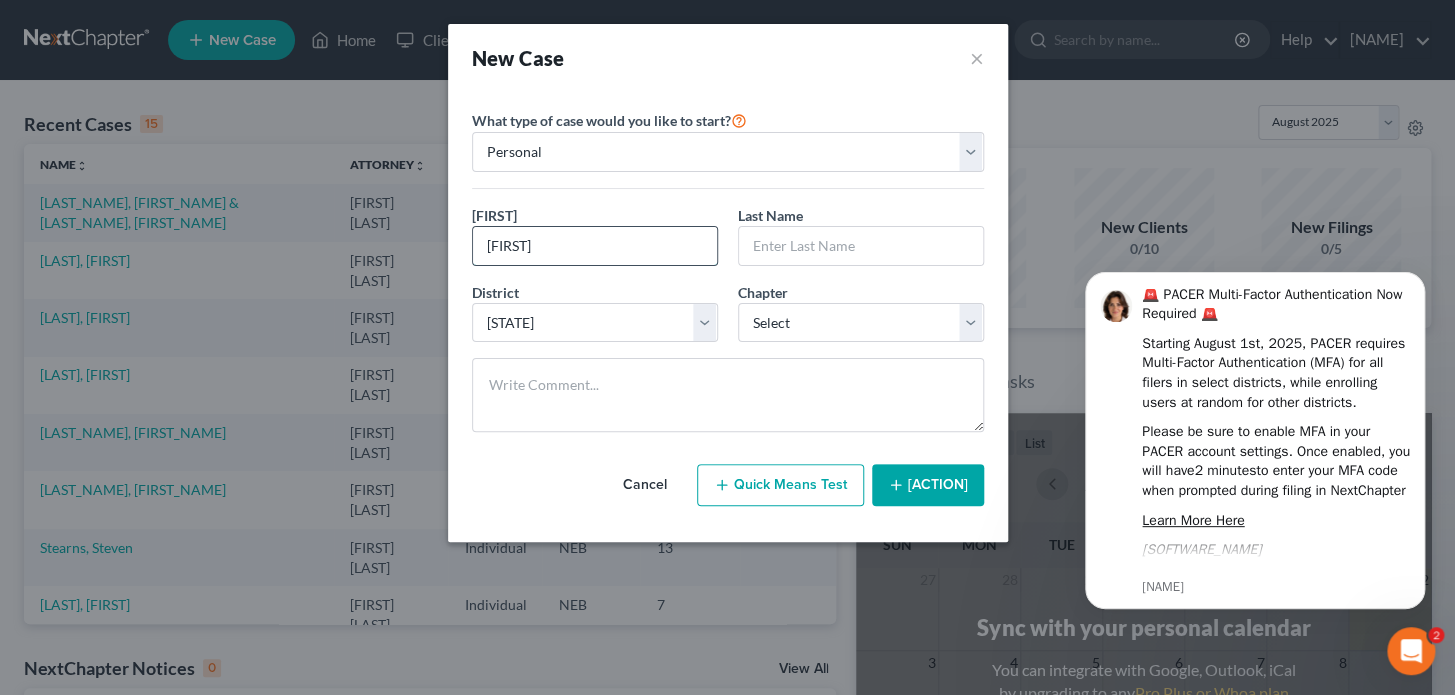 type on "[FIRST]" 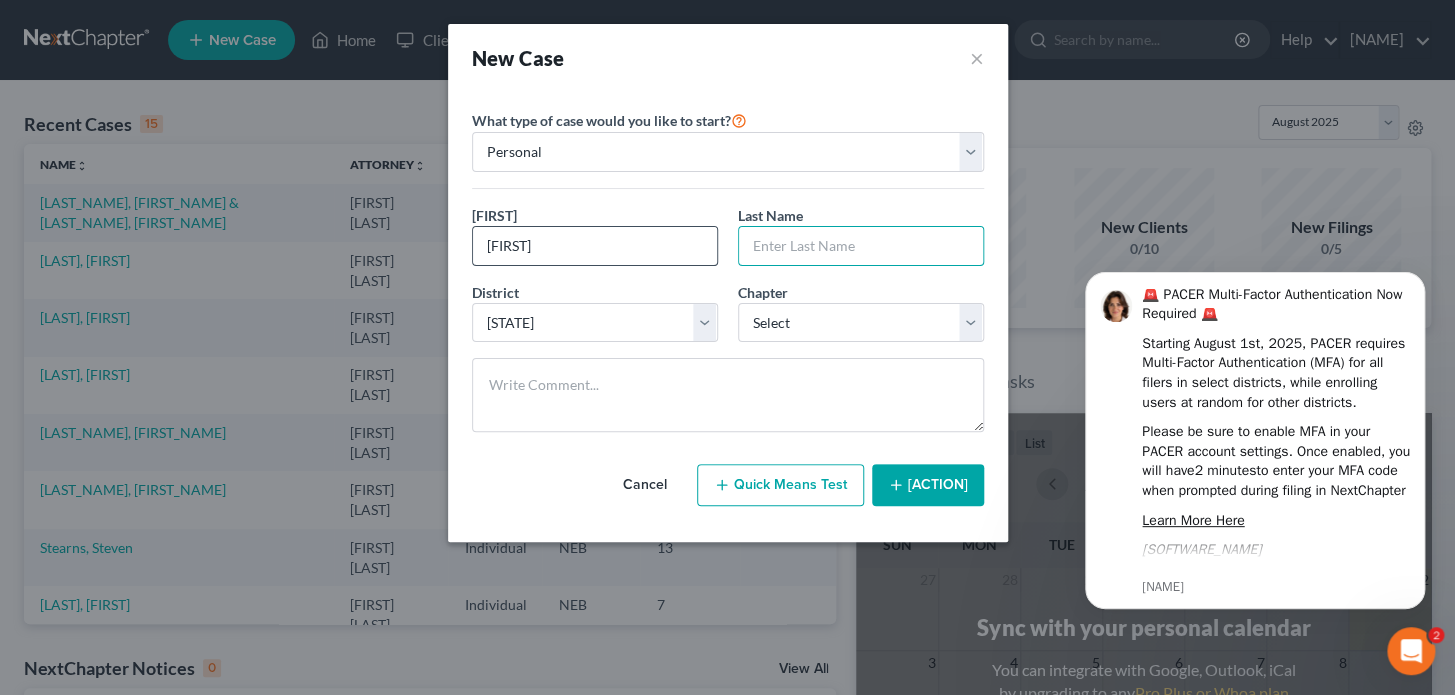 type on "L" 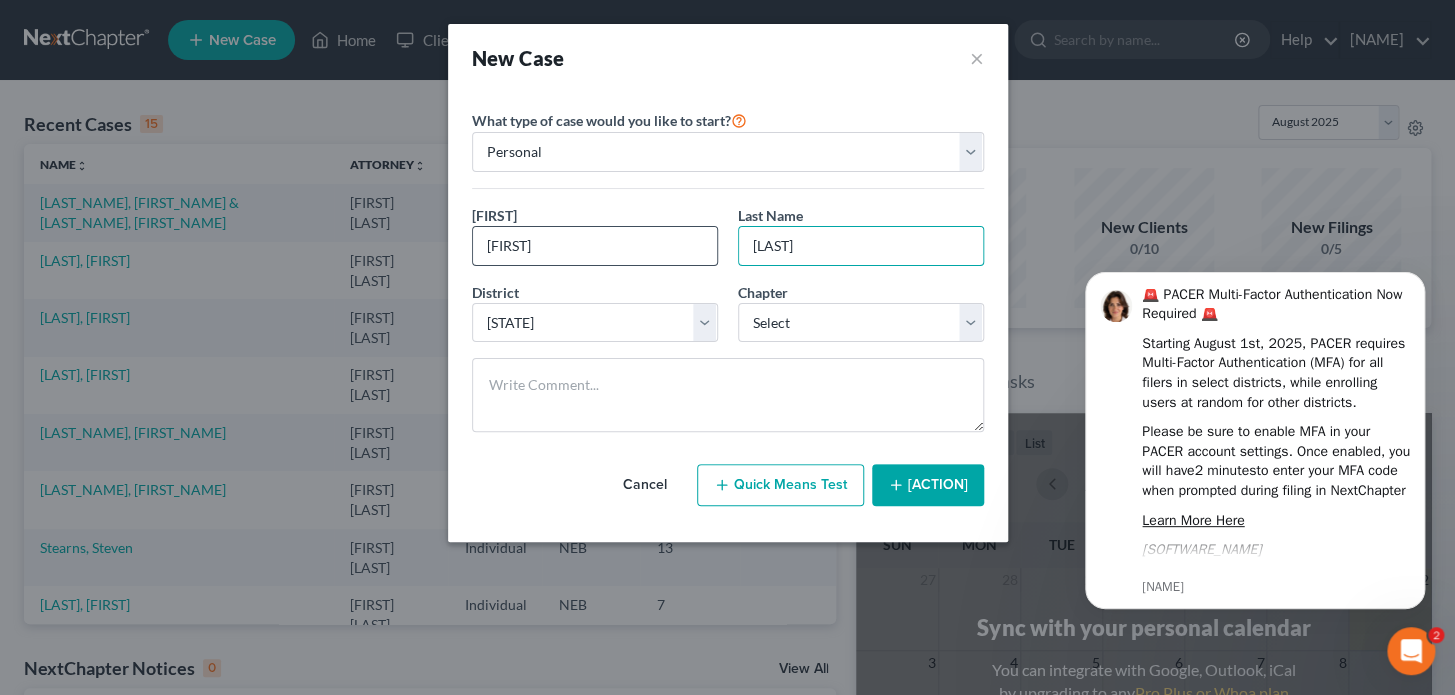 type on "[LAST]" 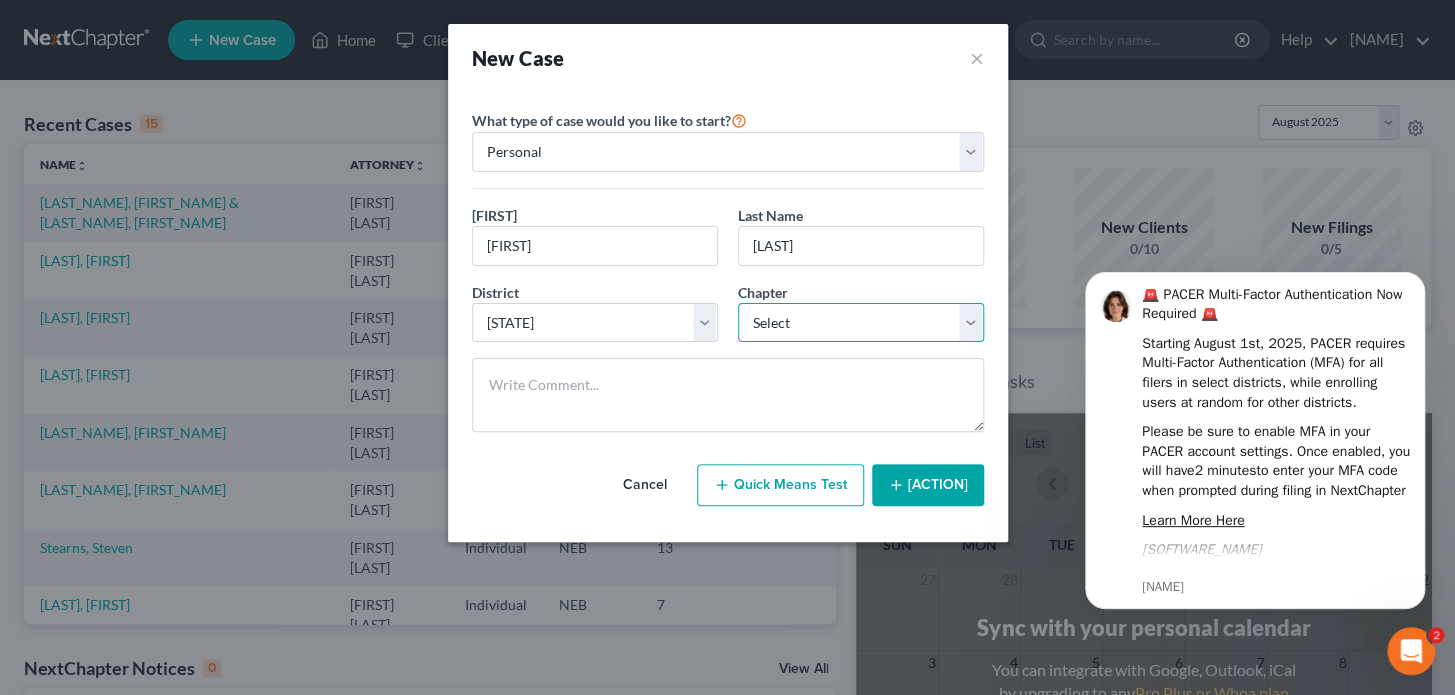 click on "Select 7 11 12 13" at bounding box center (861, 323) 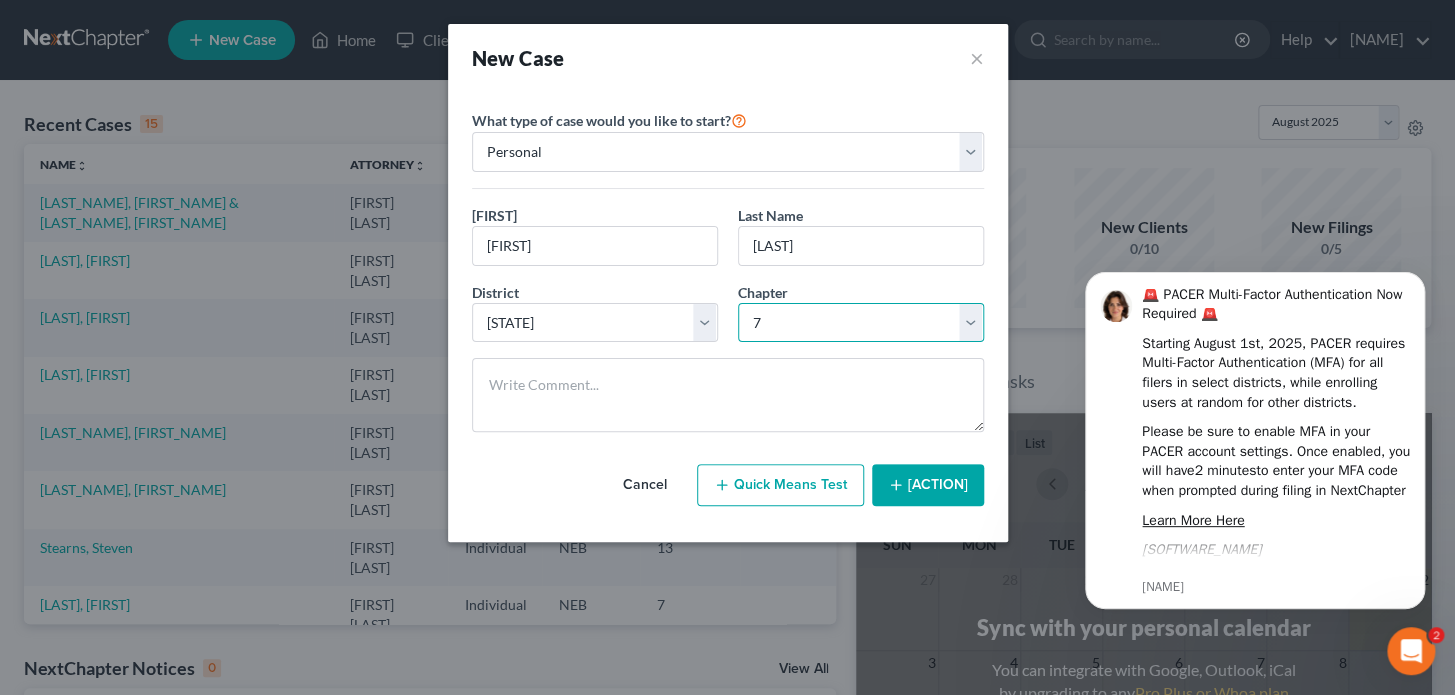 click on "Select 7 11 12 13" at bounding box center [861, 323] 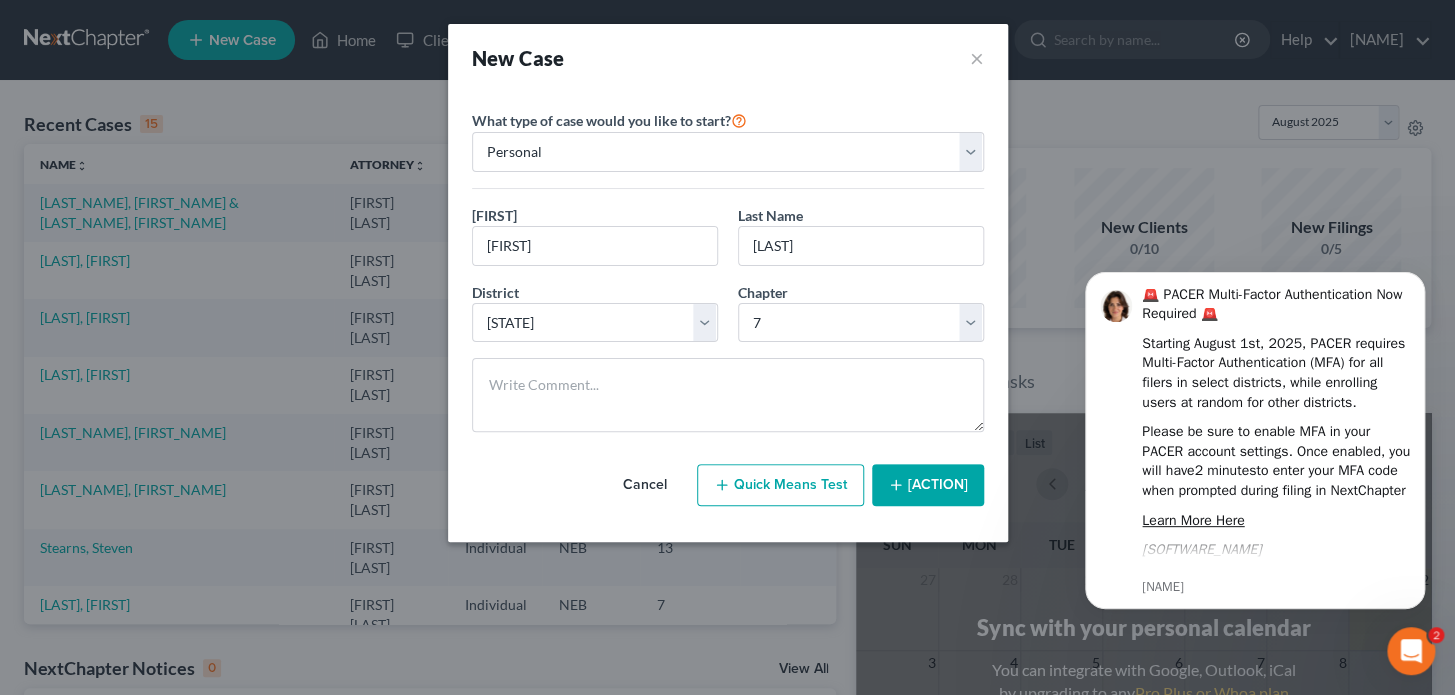 click on "[ACTION]" at bounding box center (928, 485) 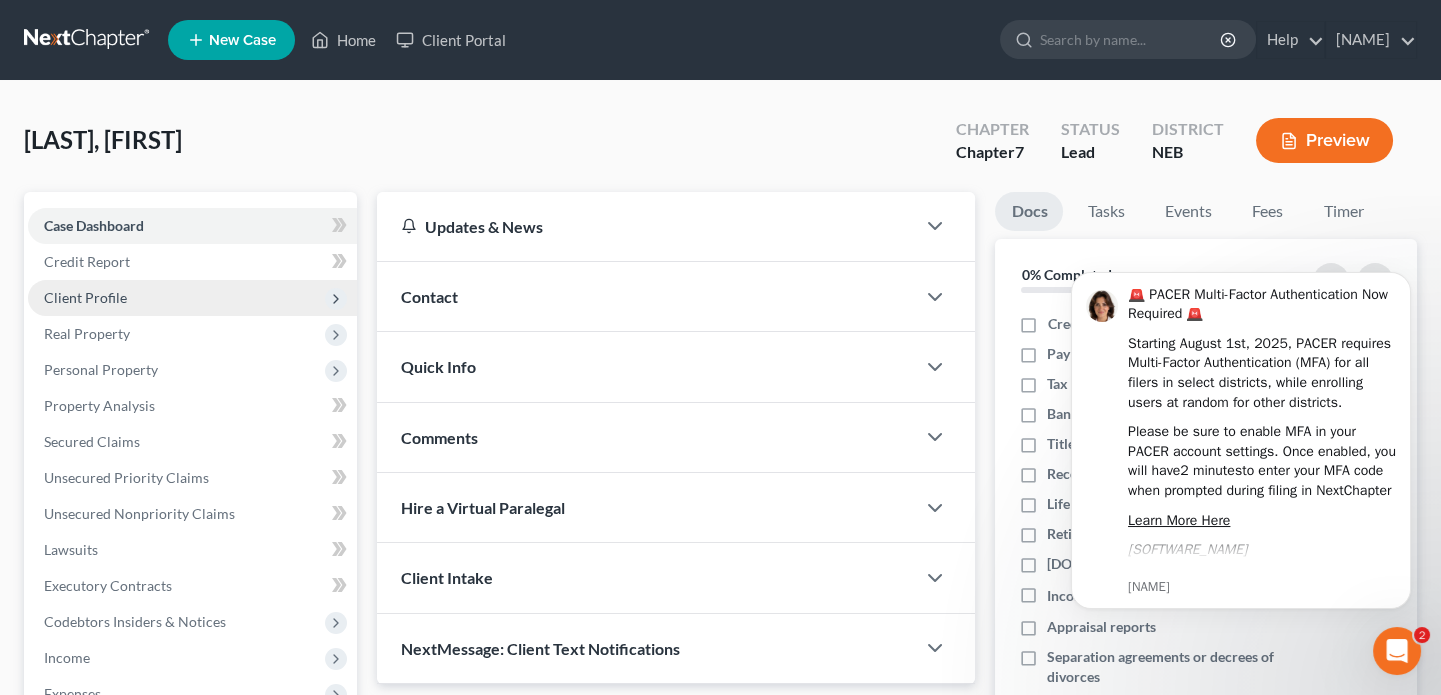 click on "Client Profile" at bounding box center (85, 297) 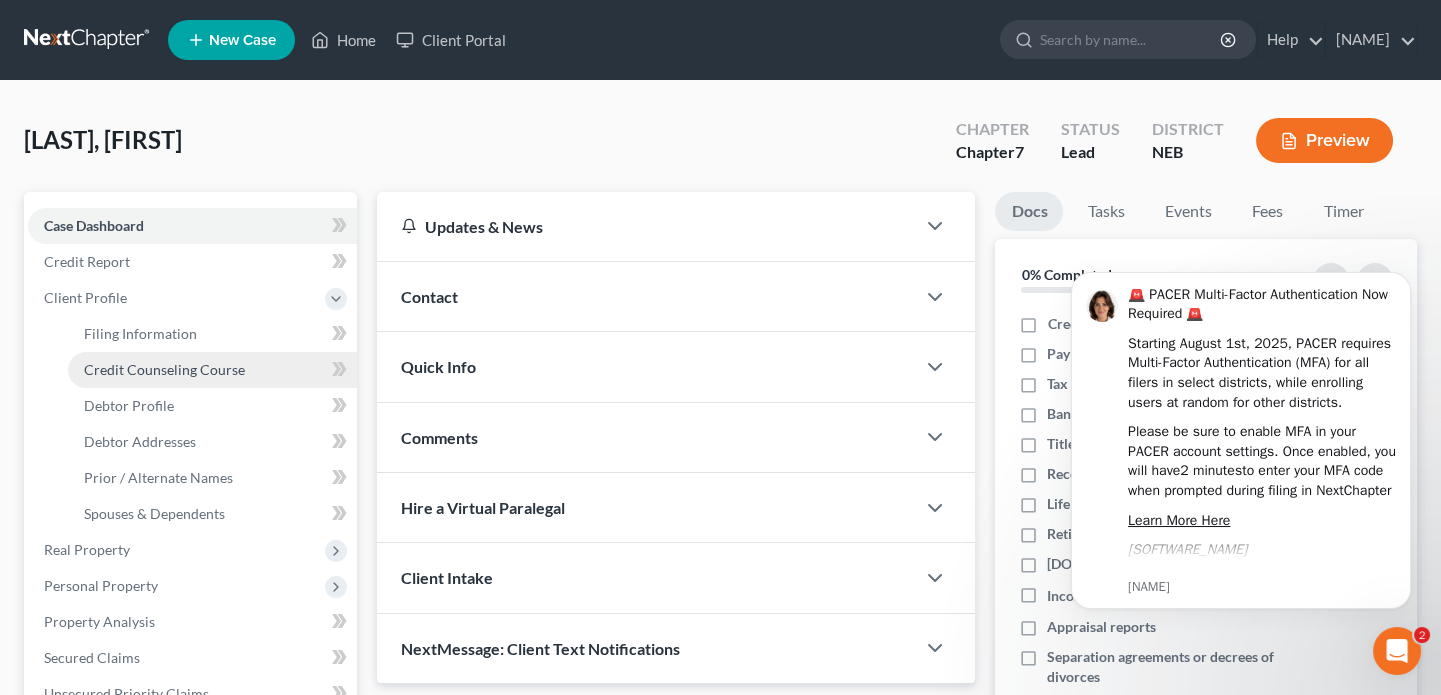click on "Credit Counseling Course" at bounding box center [164, 369] 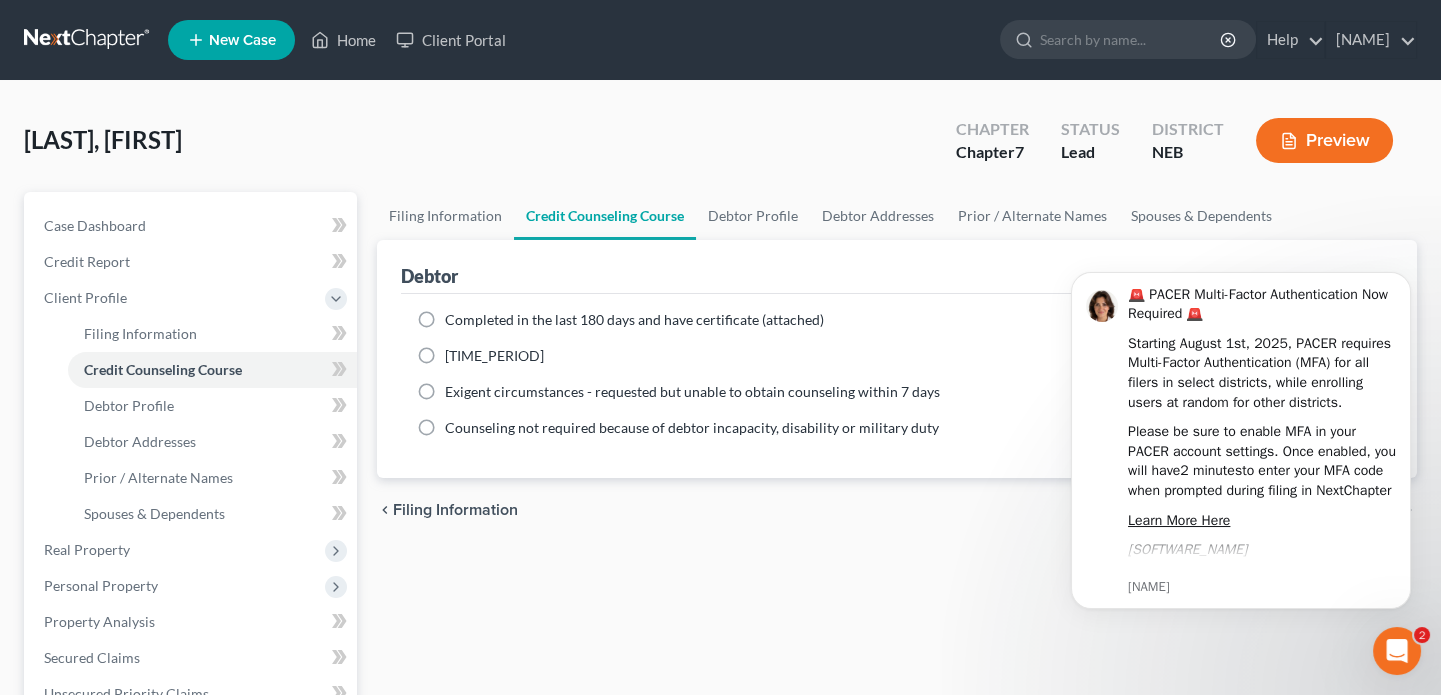 click on "Completed in the last 180 days and have certificate (attached)" at bounding box center (634, 320) 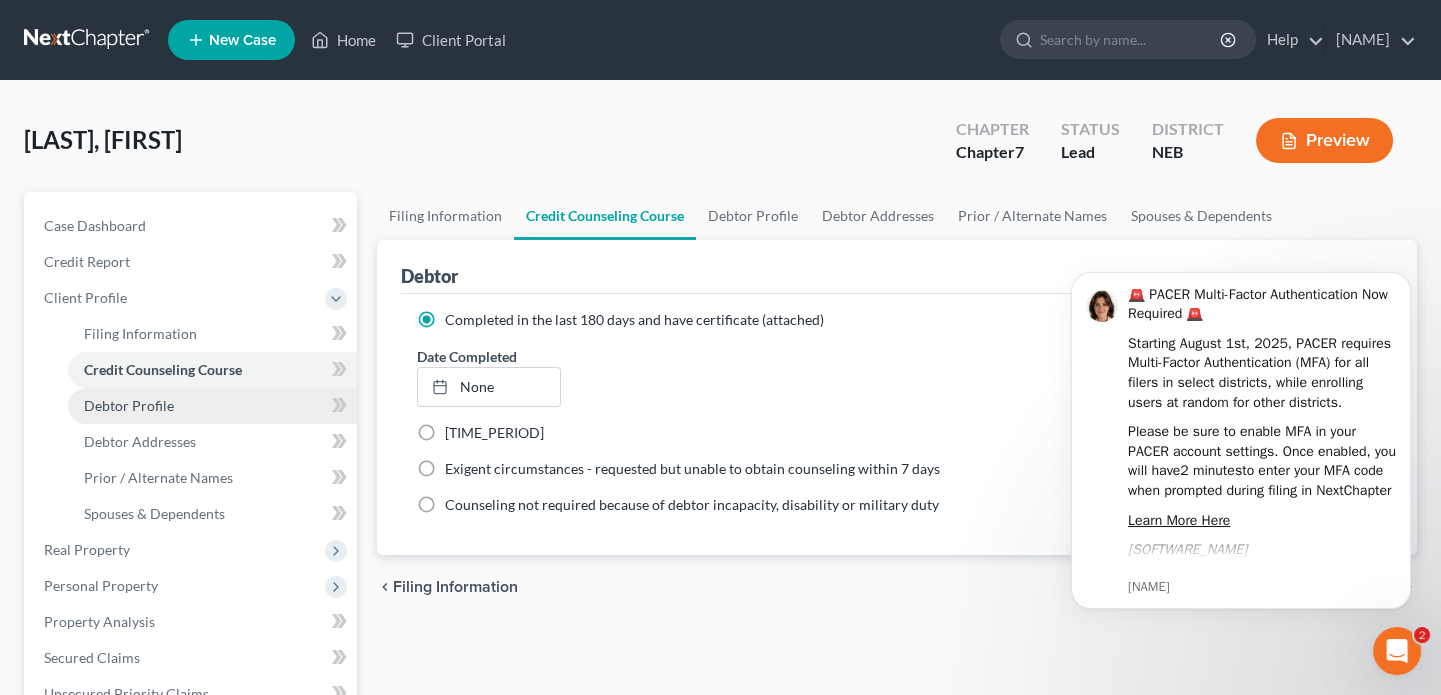 click on "Debtor Profile" at bounding box center [212, 406] 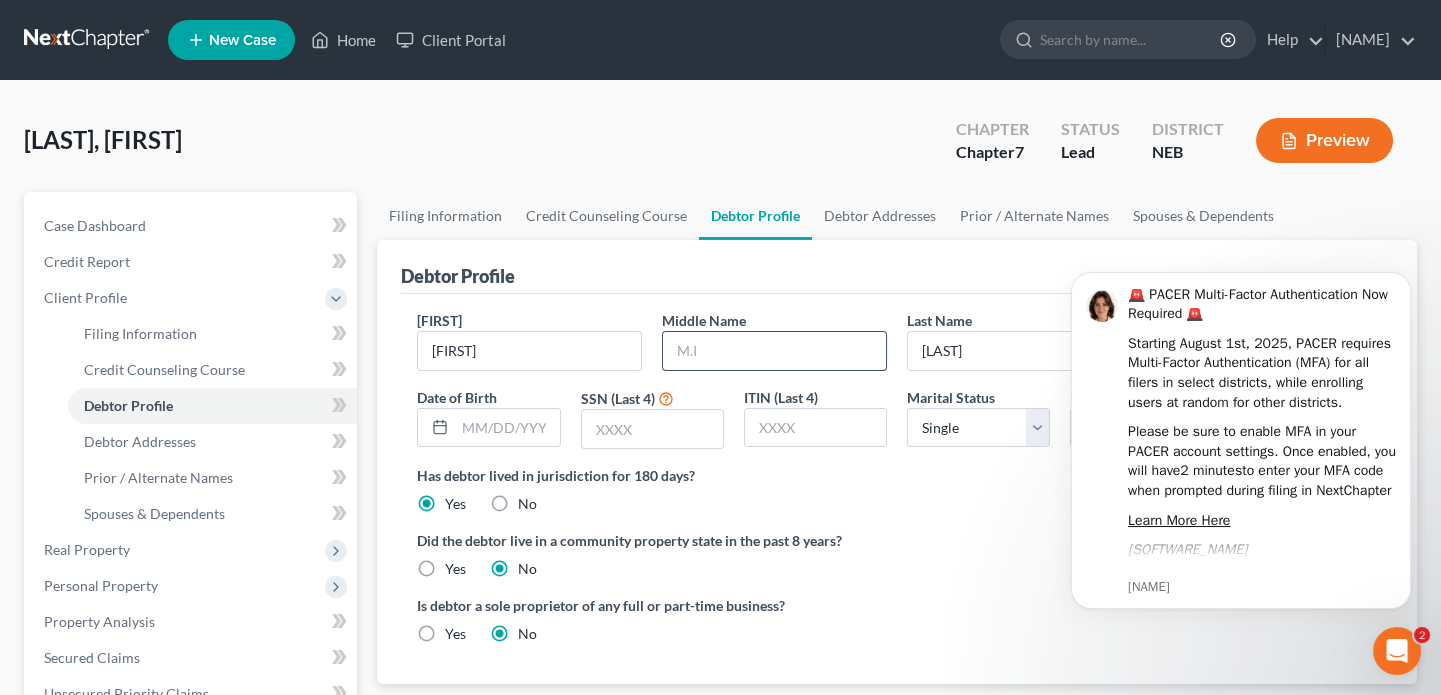 click at bounding box center [774, 351] 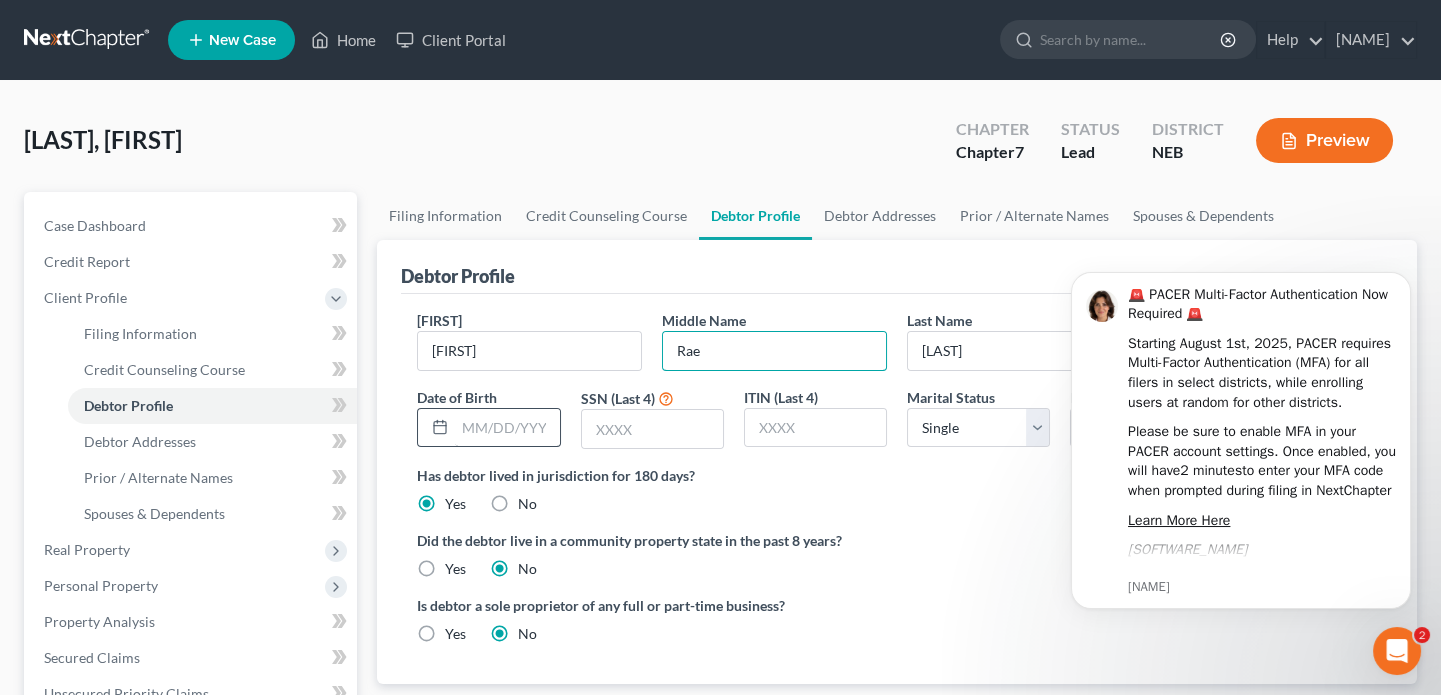 type on "Rae" 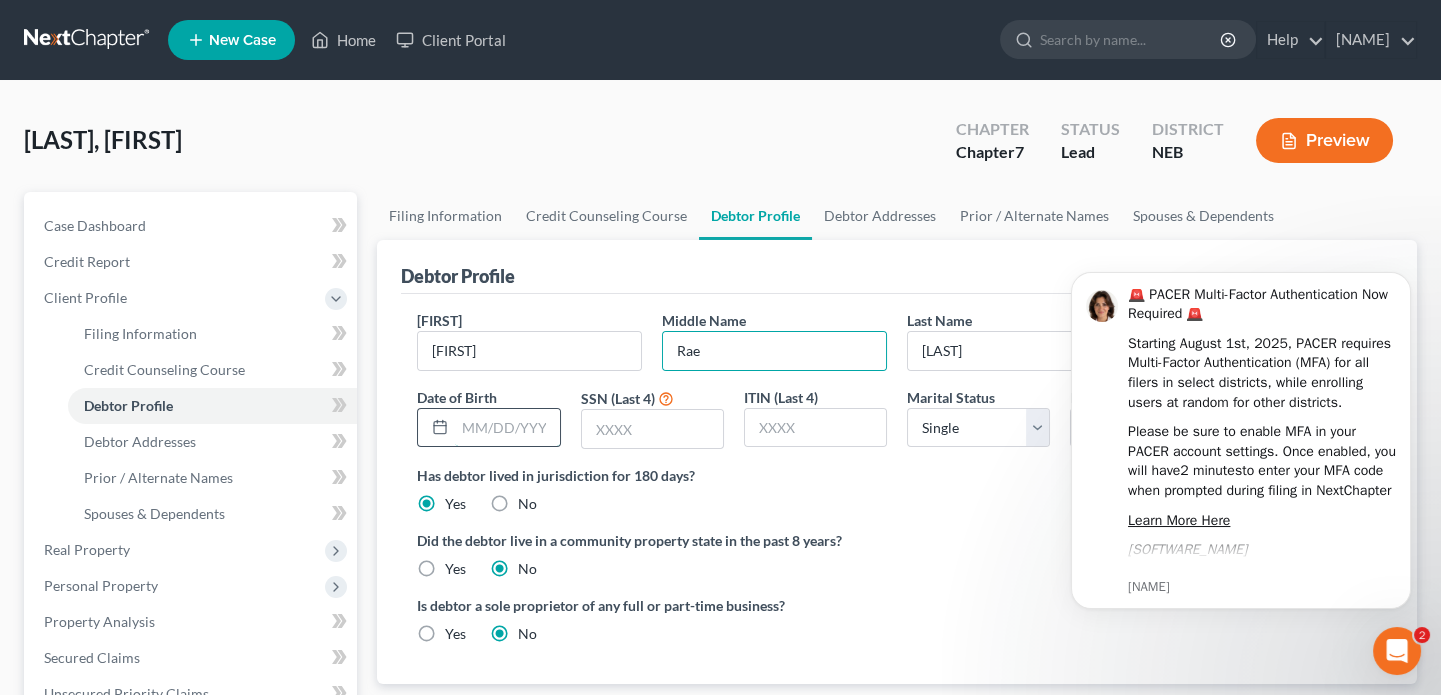 click at bounding box center [507, 428] 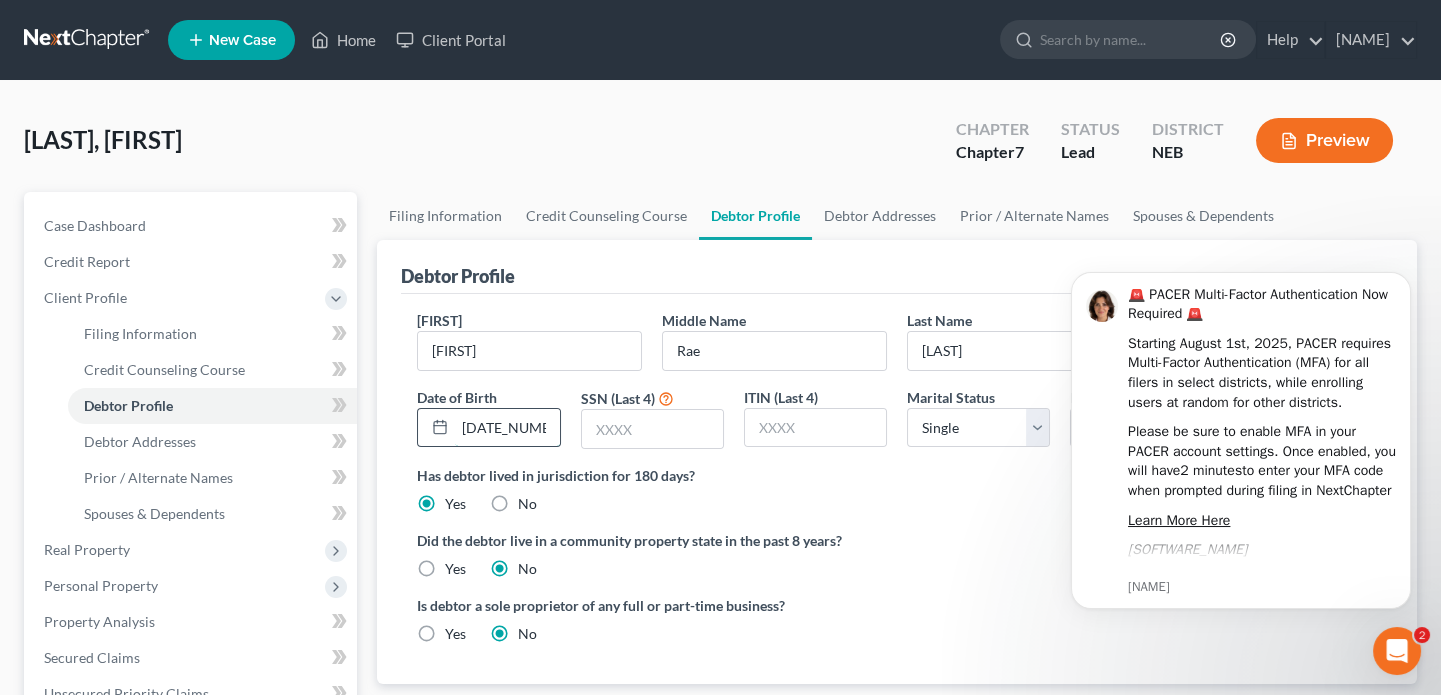 click on "[DATE_NUMERIC]" at bounding box center [507, 428] 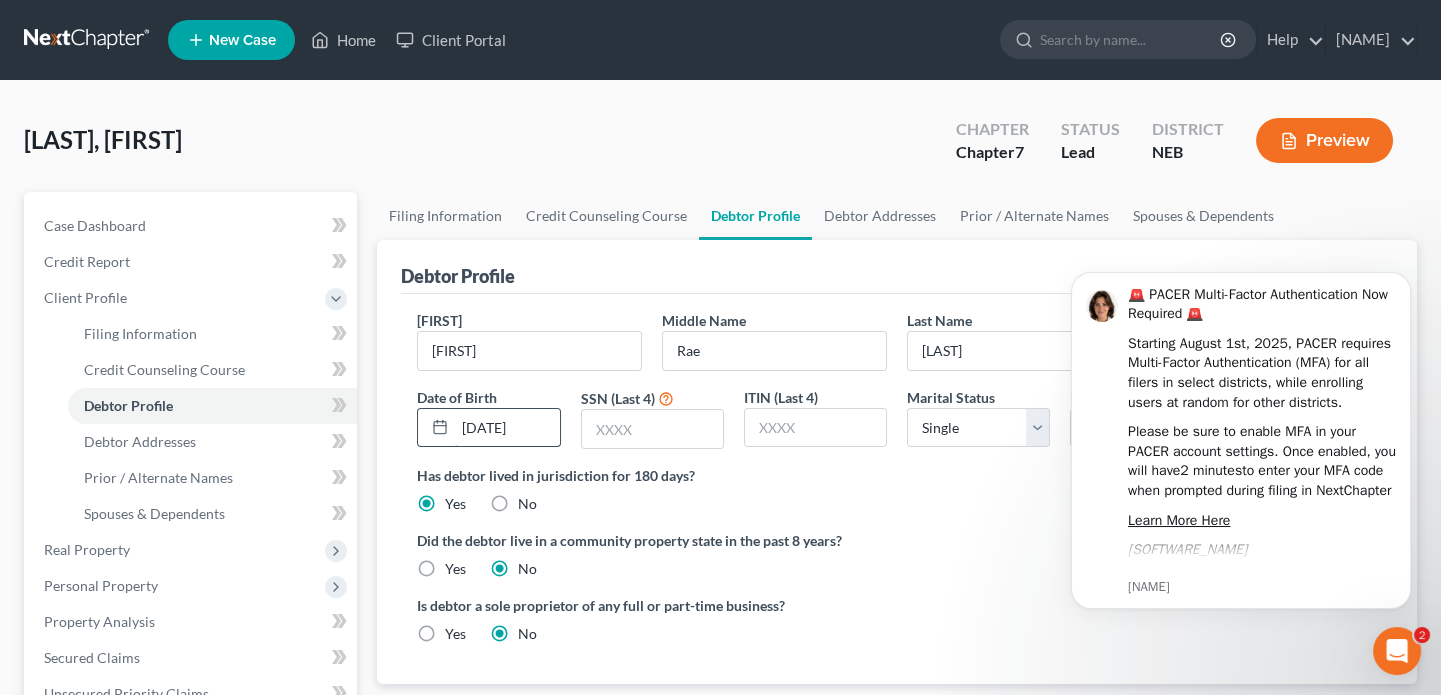click on "[DATE]" at bounding box center (507, 428) 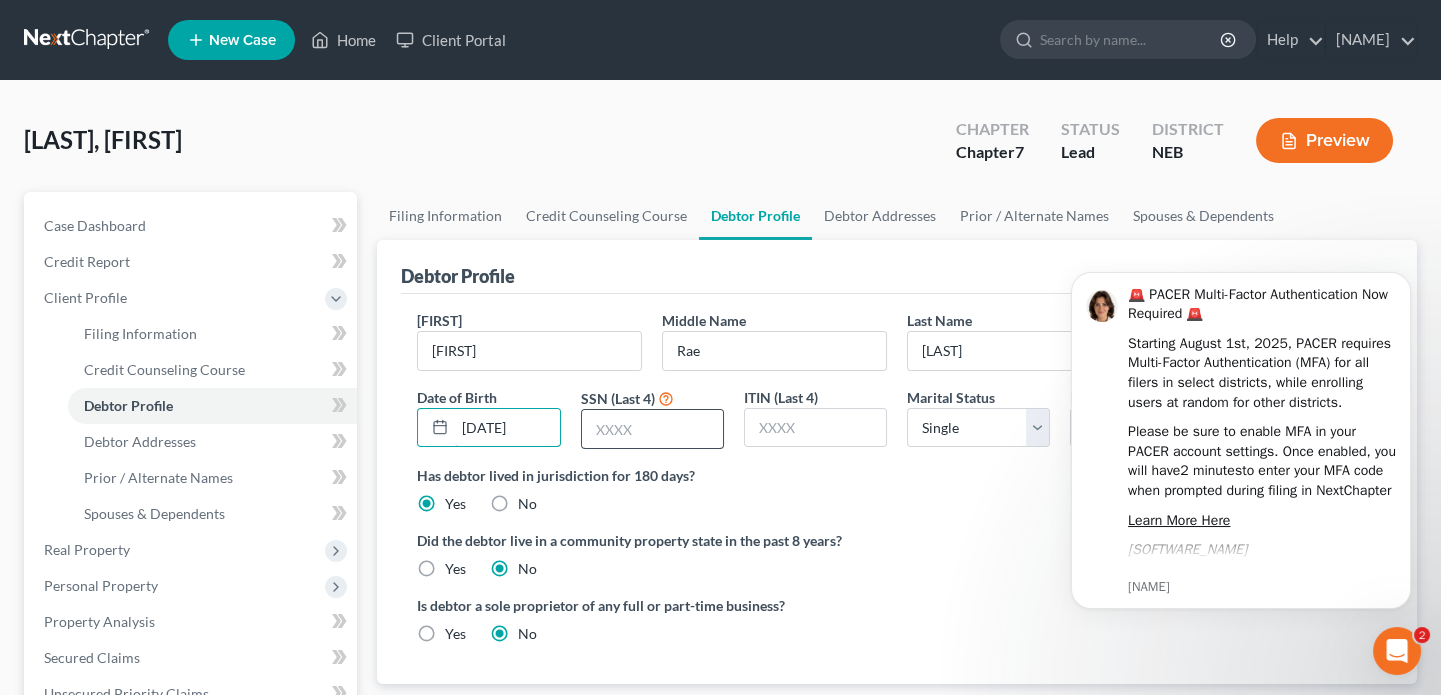 type on "[DATE]" 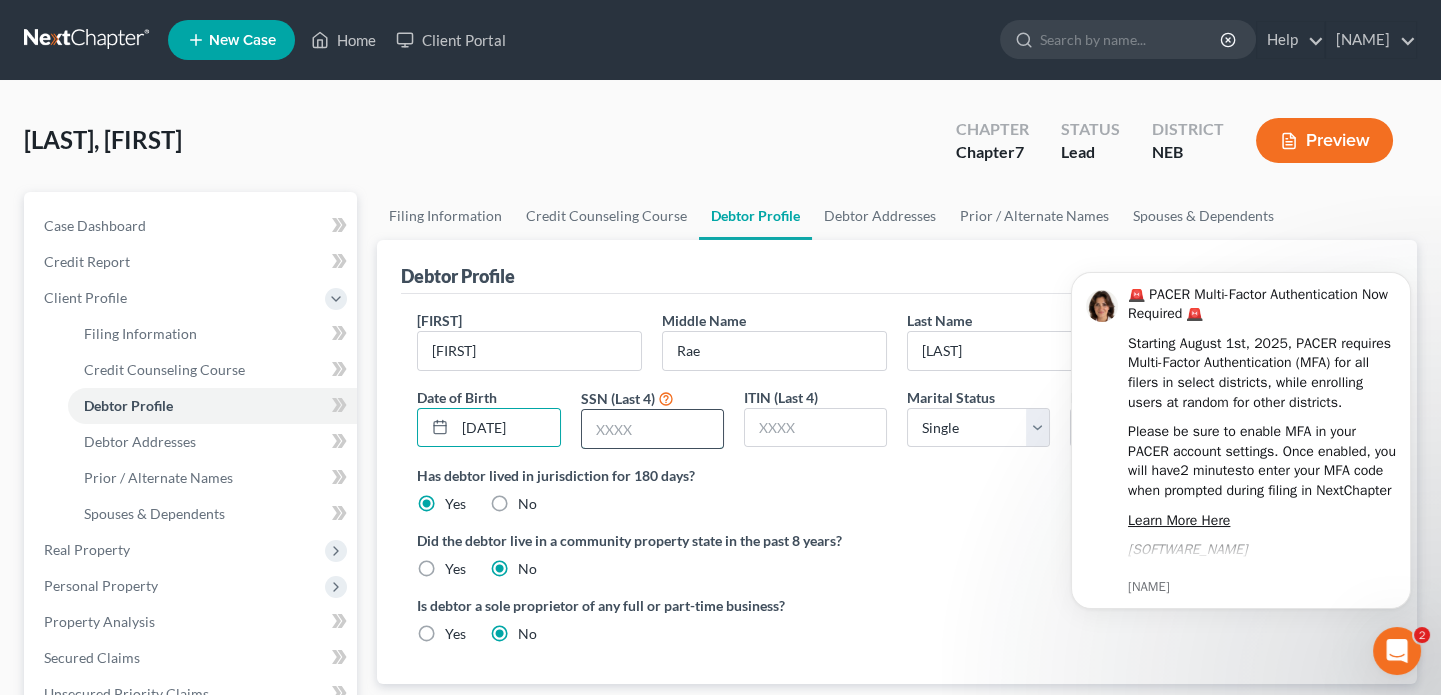 click at bounding box center (652, 429) 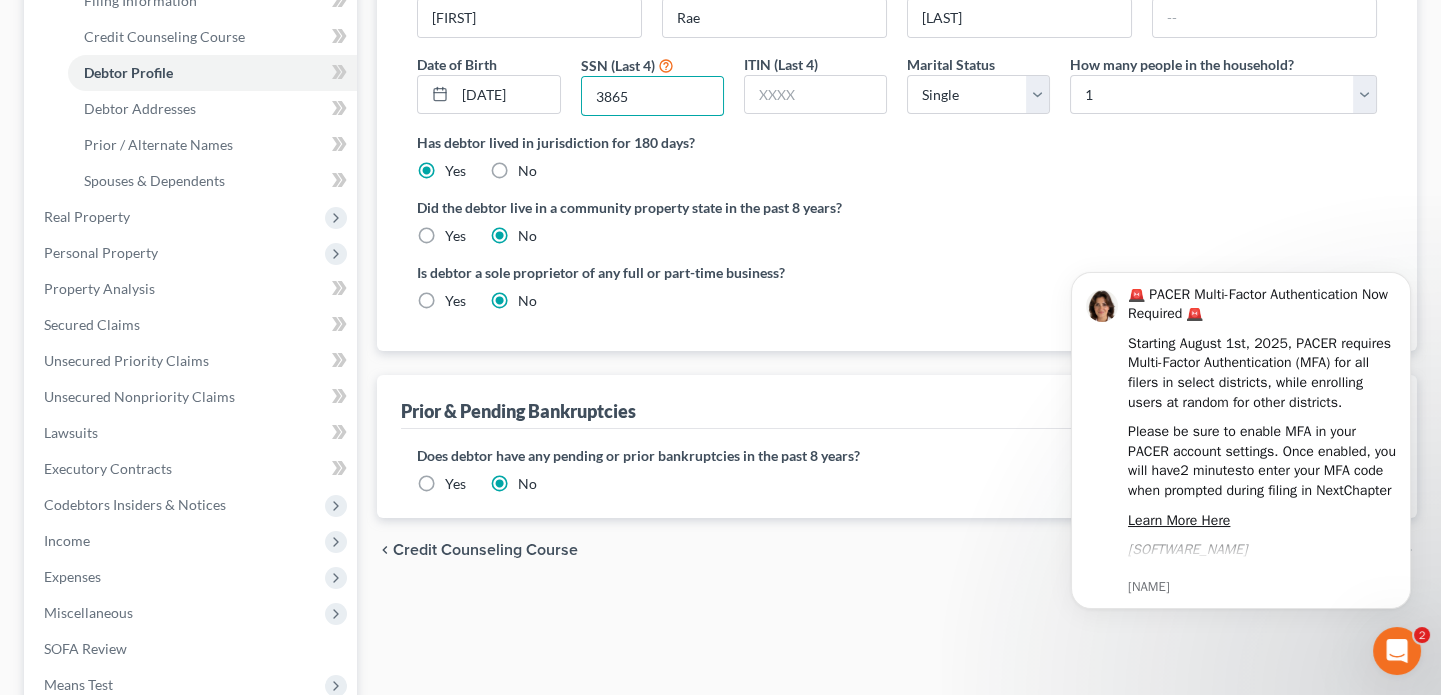 scroll, scrollTop: 363, scrollLeft: 0, axis: vertical 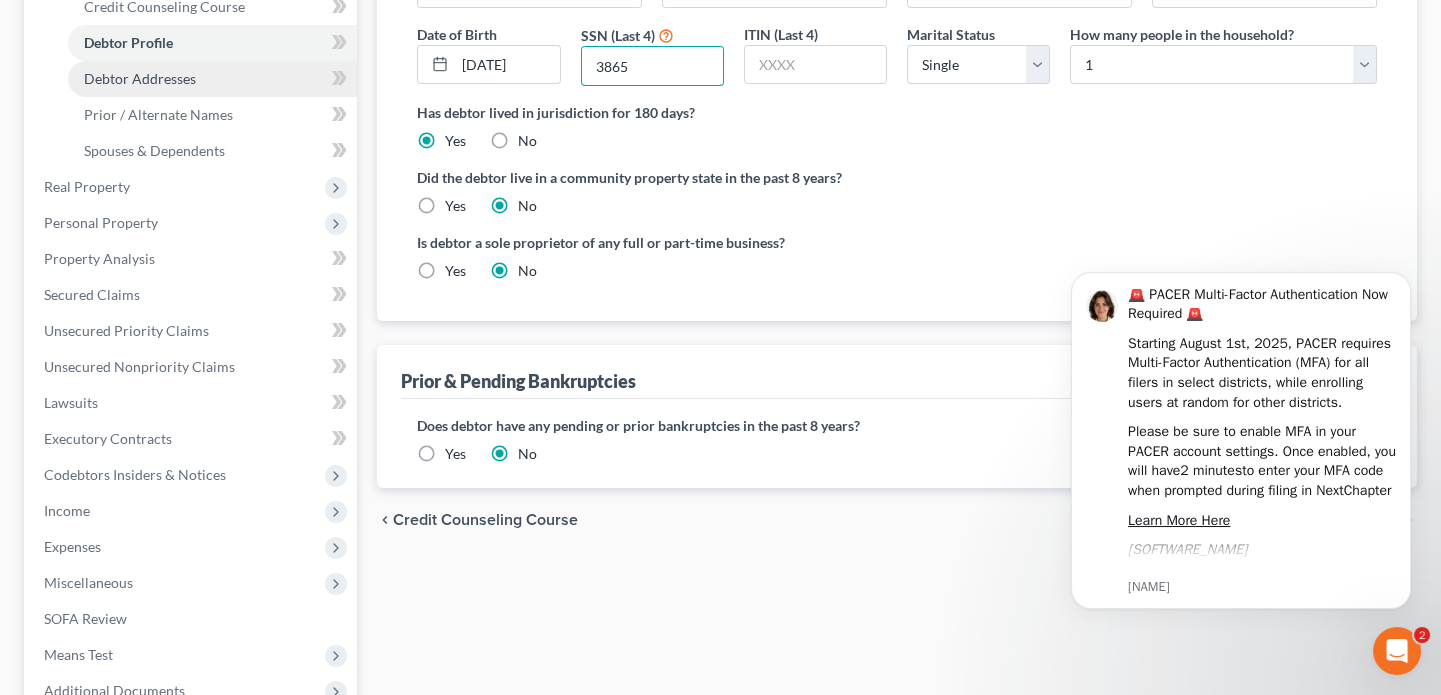 type on "3865" 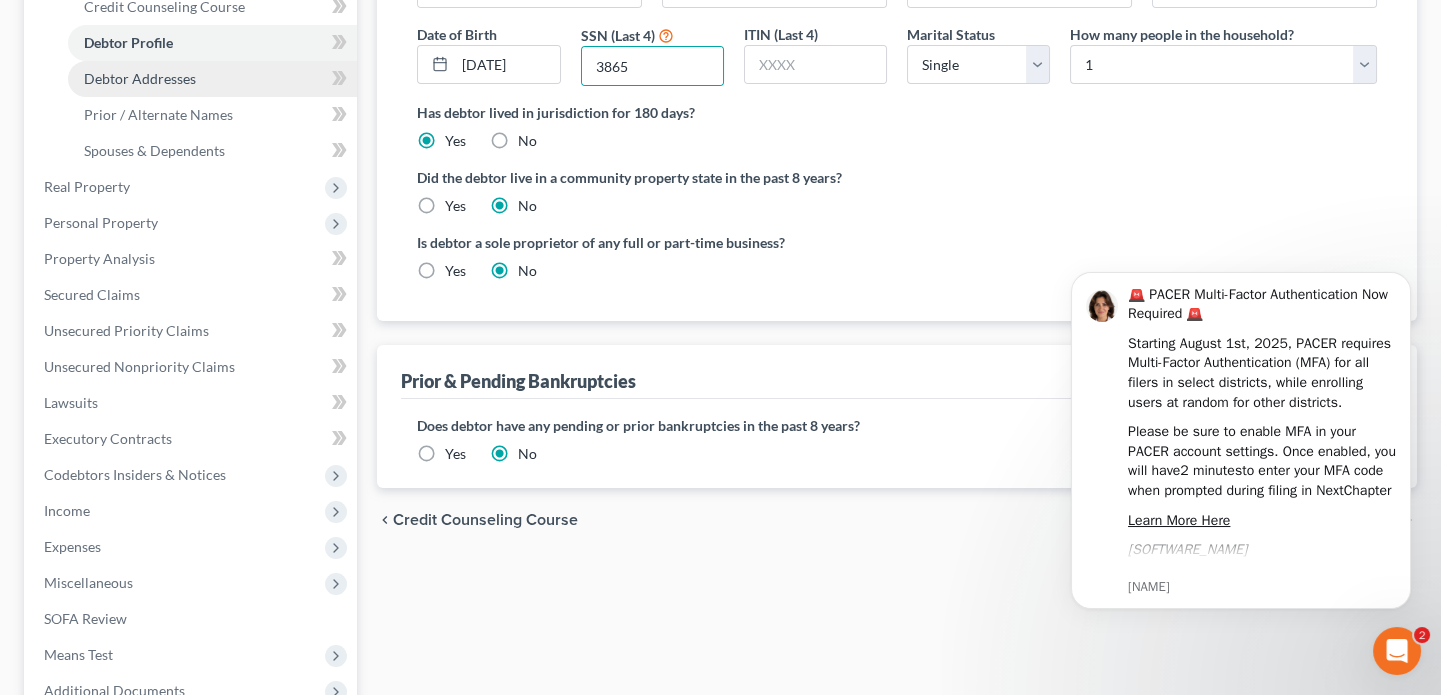 click on "Debtor Addresses" at bounding box center [140, 78] 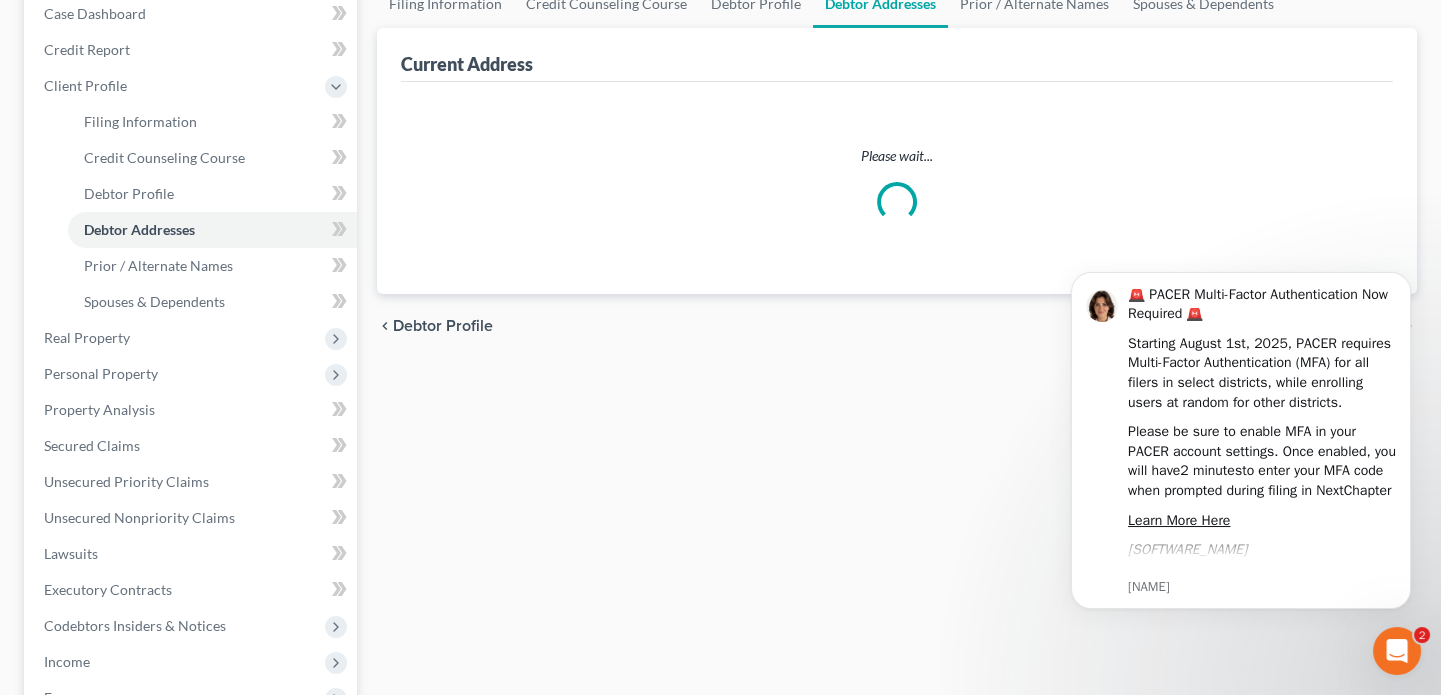 select on "0" 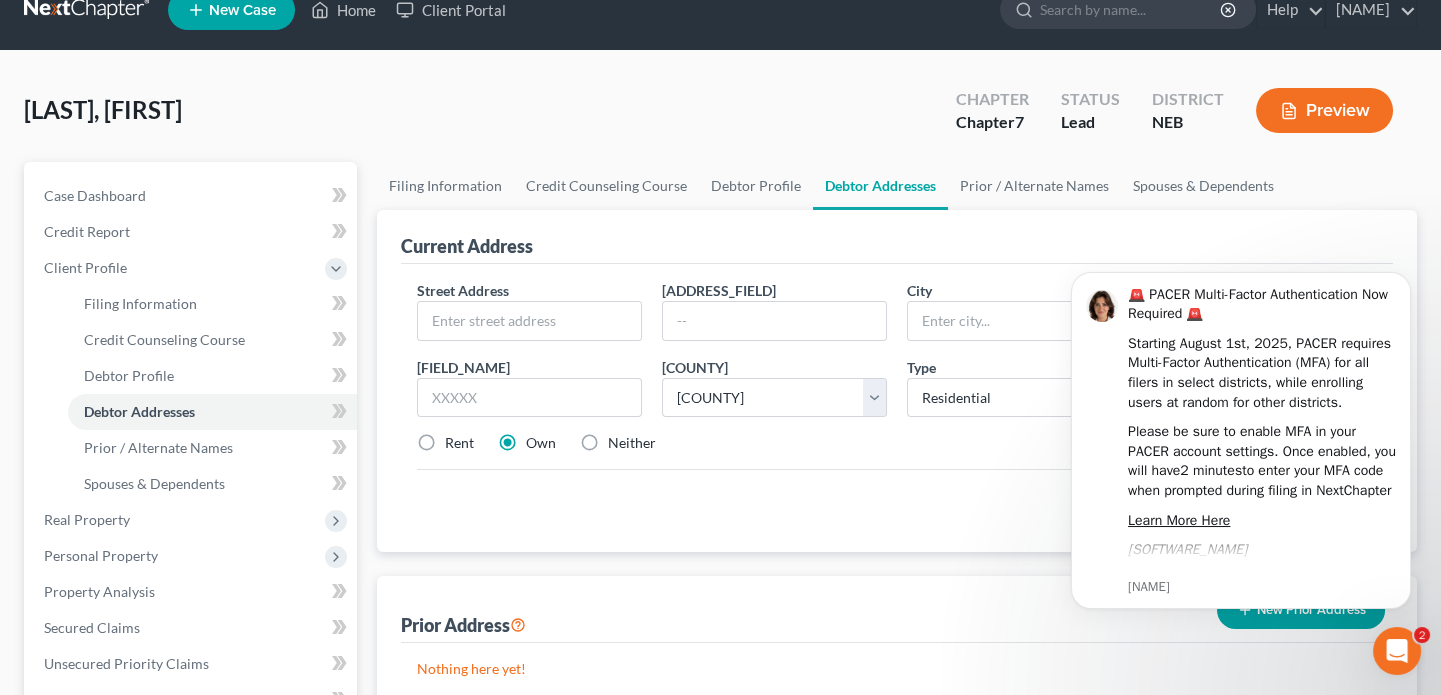 scroll, scrollTop: 0, scrollLeft: 0, axis: both 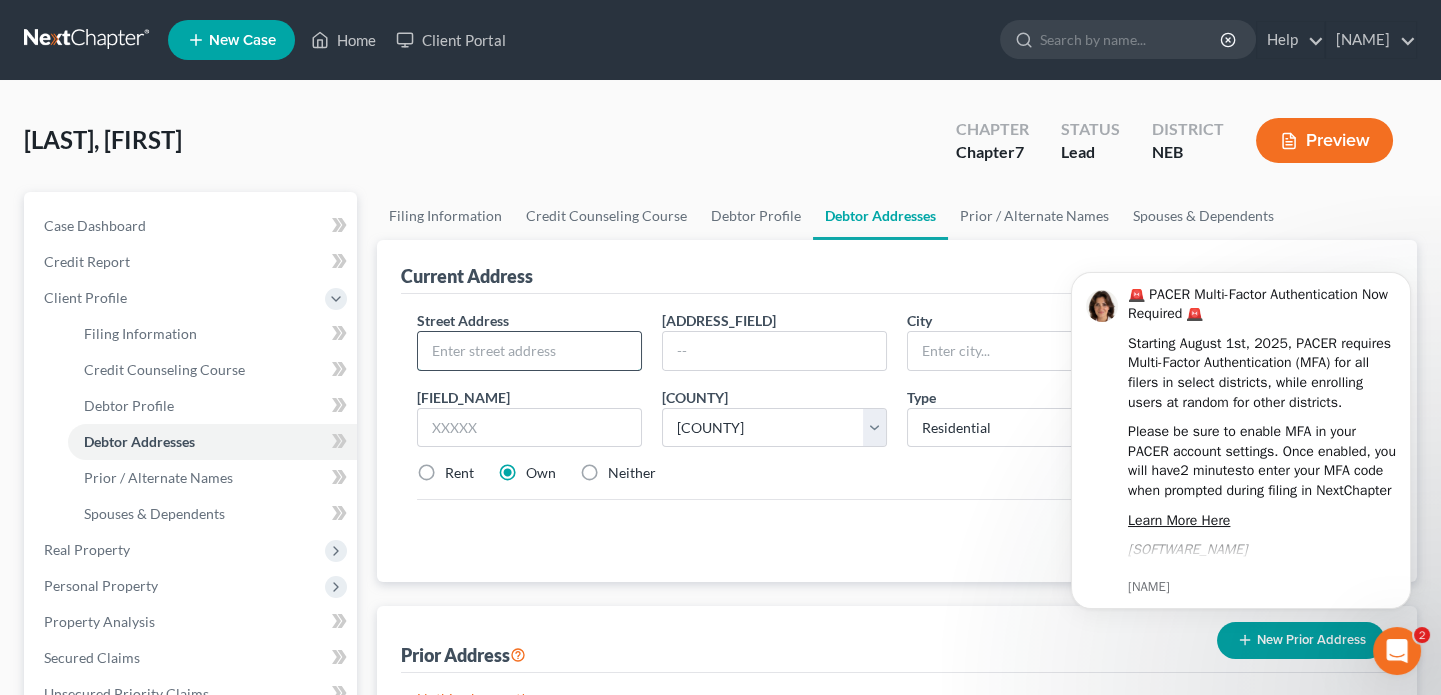 click at bounding box center (529, 351) 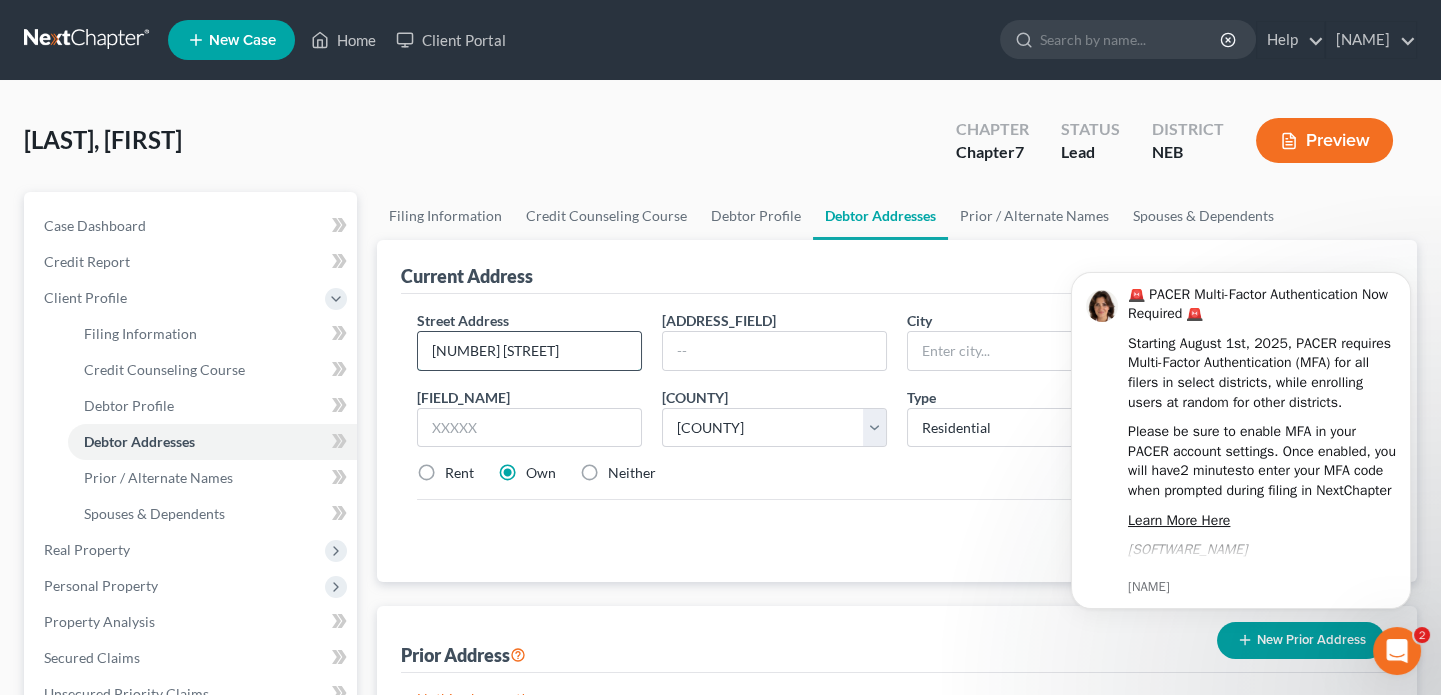 type on "[NUMBER] [STREET]" 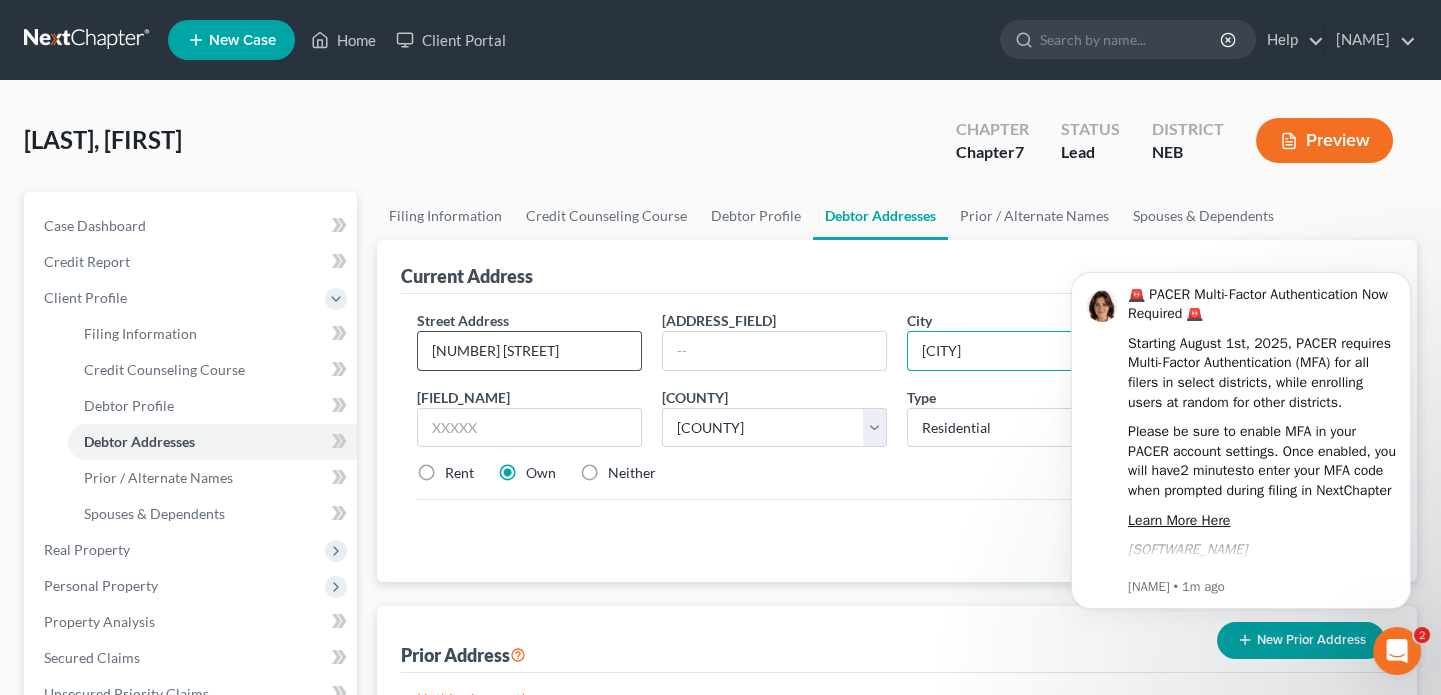 type on "[CITY]" 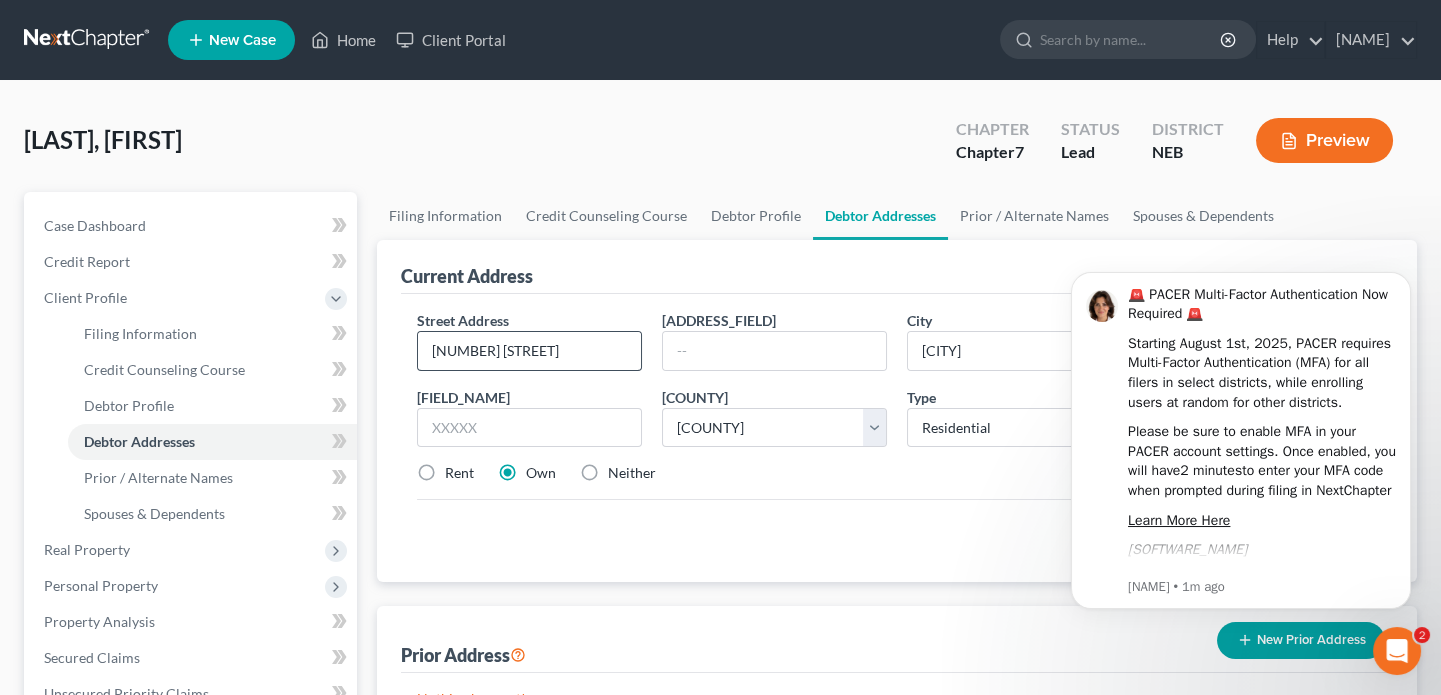 select on "30" 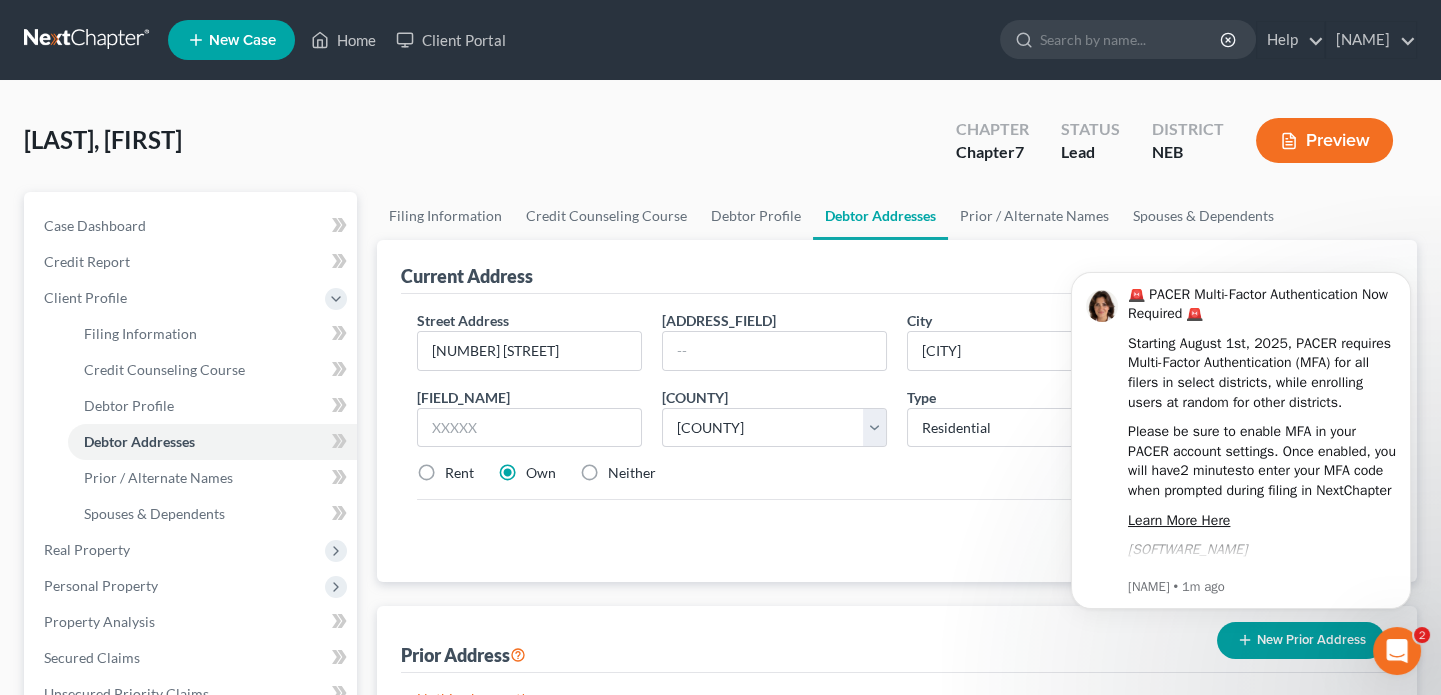 click on "Rent Own Neither" at bounding box center [897, 473] 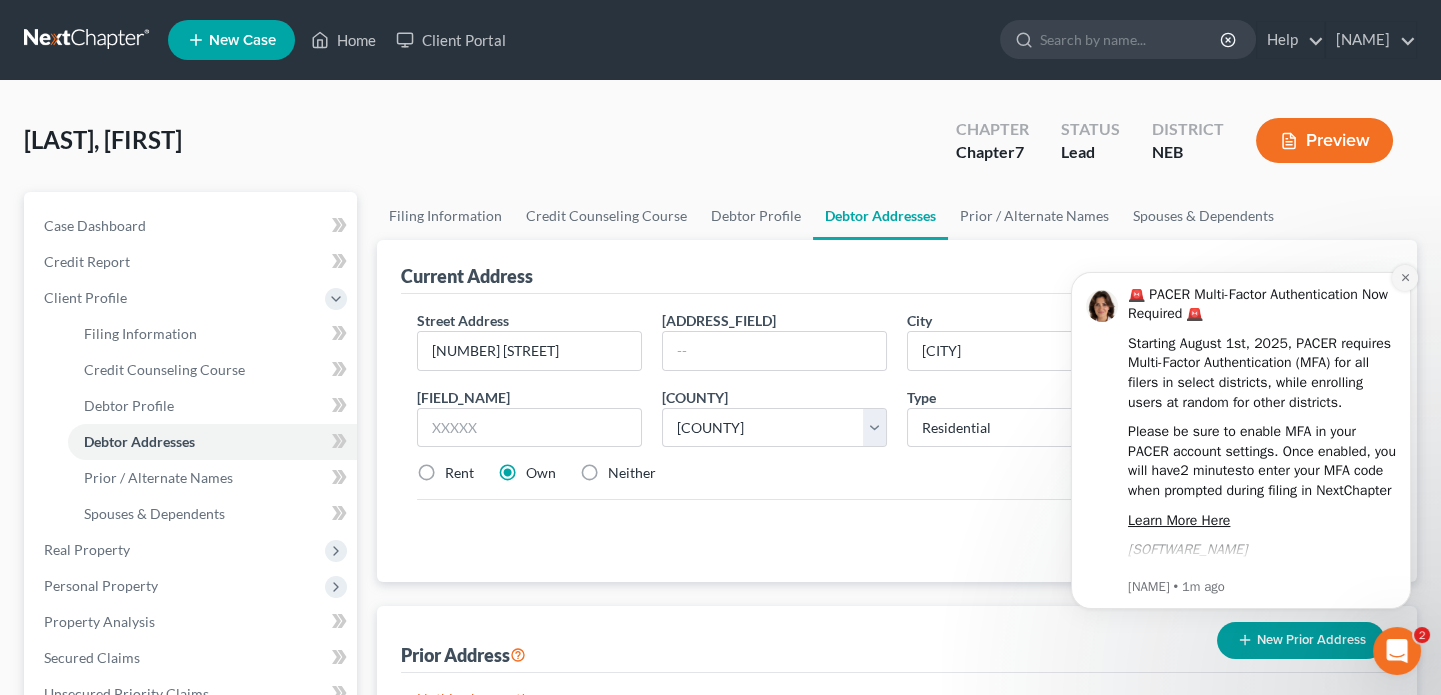 click 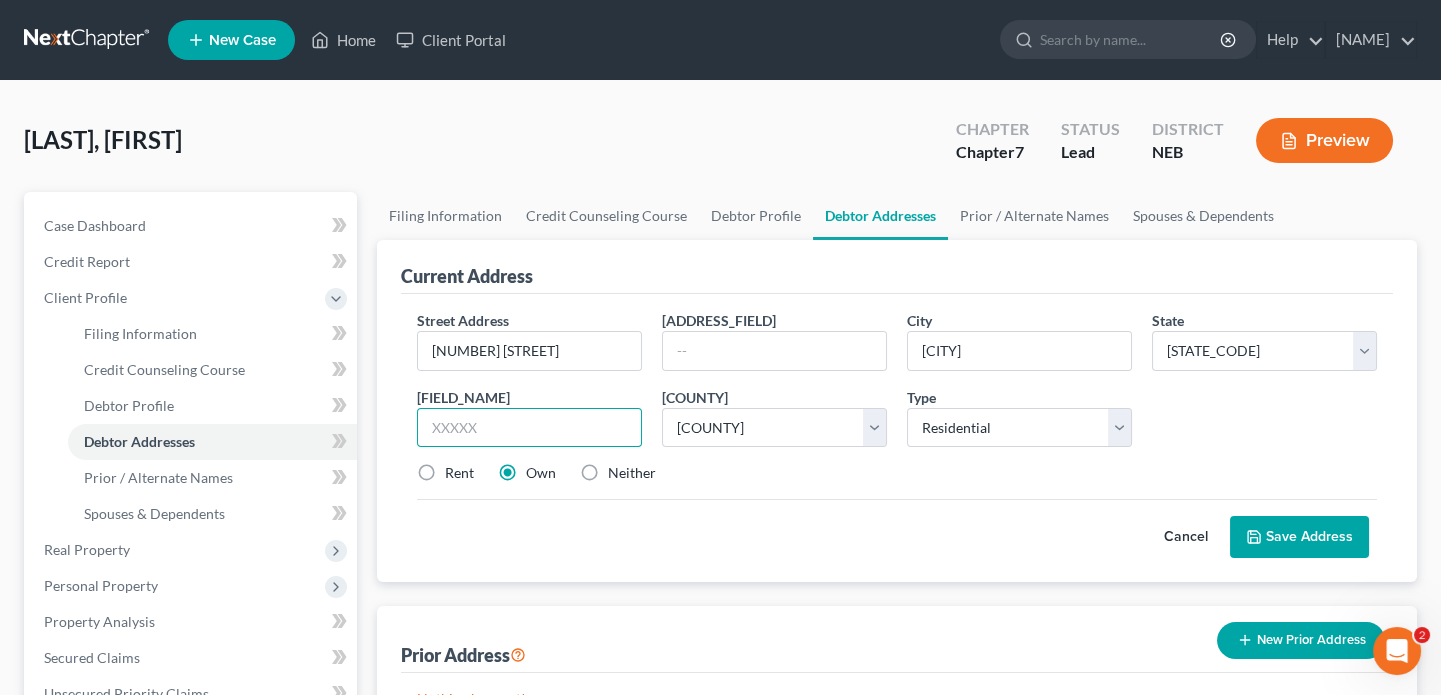 click at bounding box center (529, 428) 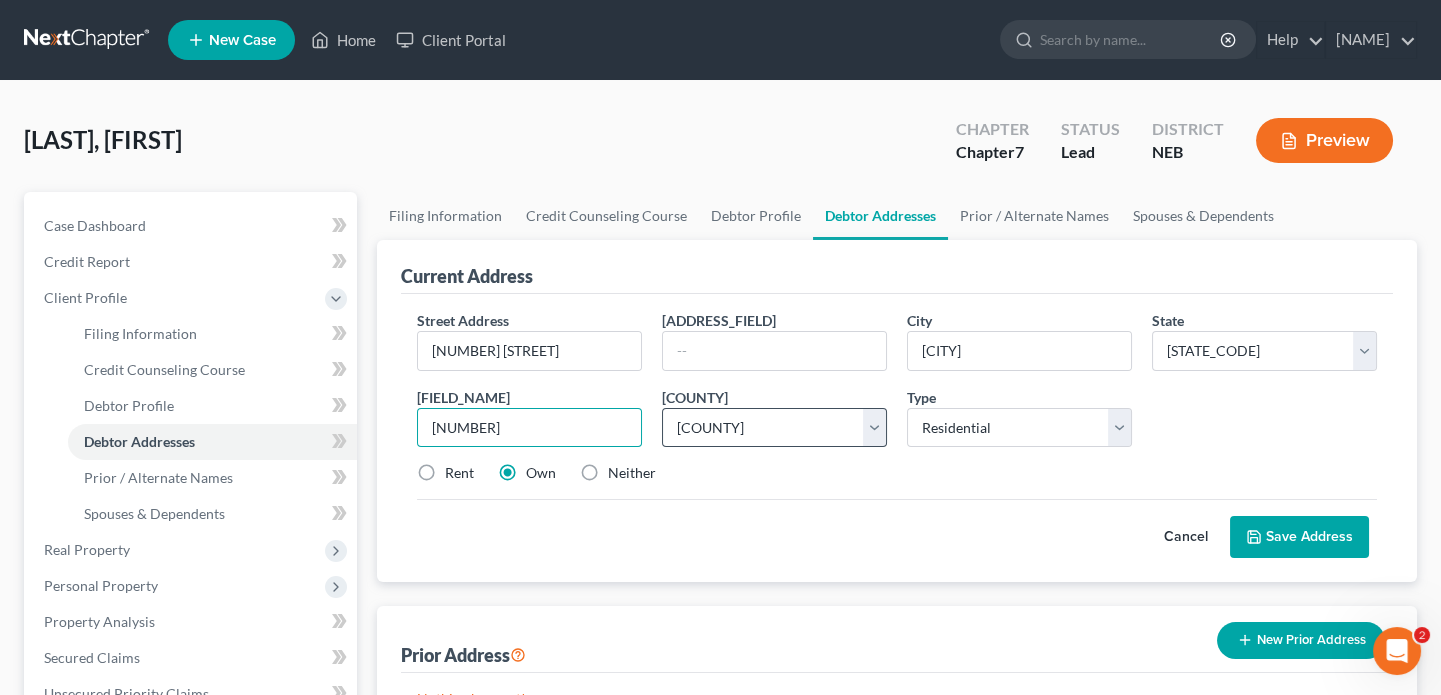 type on "[NUMBER]" 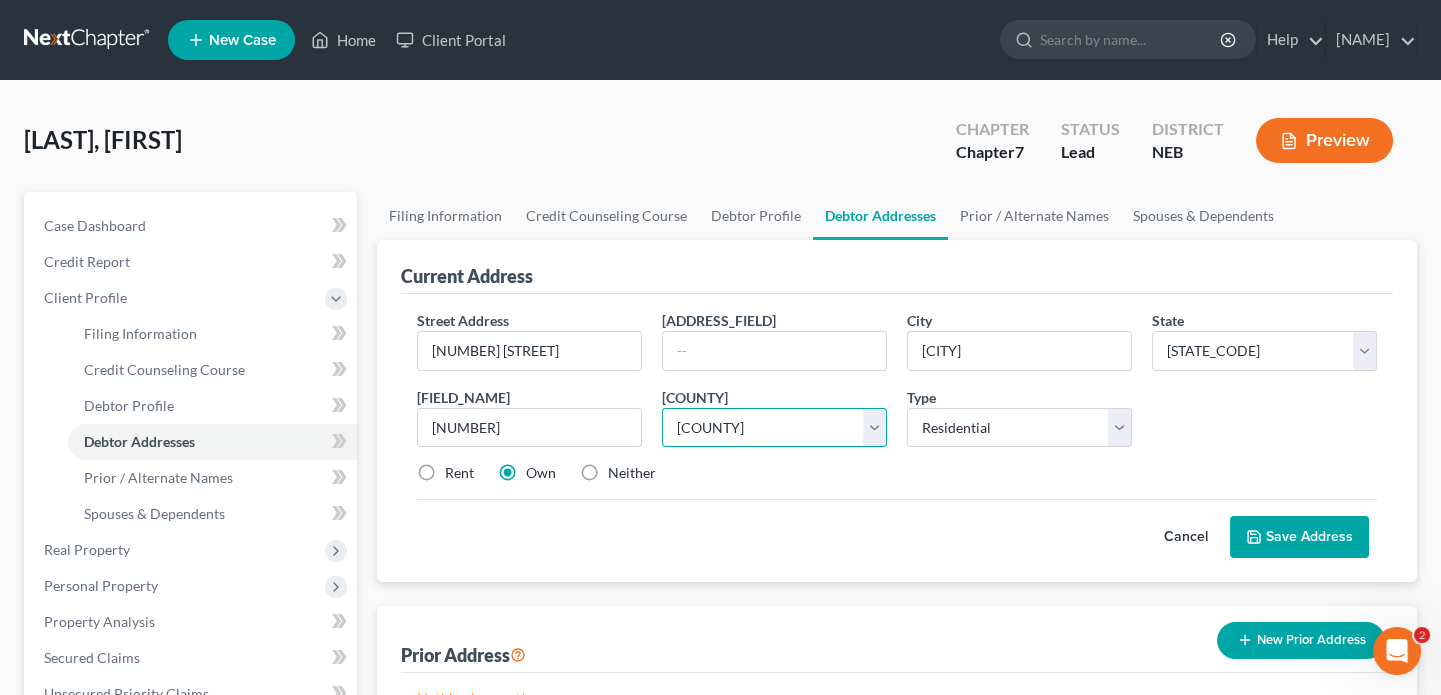 click on "County Adams County Antelope County Arthur County Banner County Blaine County Boone County Box Butte County Boyd County Brown County Buffalo County Burt County Butler County Cass County Cedar County Chase County Cherry County Cheyenne County Clay County Colfax County Cuming County Custer County Dakota County Dawes County Dawson County Deuel County Dixon County Dodge County Douglas County Dundy County Fillmore County Franklin County Frontier County Furnas County Gage County Garden County Garfield County Gosper County Grant County Greeley County Hall County Hamilton County Harlan County Hayes County Hitchcock County Holt County Hooker County Howard County Jefferson County Johnson County Kearney County Keith County Keya Paha County Kimball County Knox County Lancaster County Lincoln County Logan County Loup County Madison County McPherson County Merrick County Morrill County Nance County Nemaha County Nuckolls County Otoe County Pawnee County Perkins County Phelps County Pierce County Platte County Polk County" at bounding box center [774, 428] 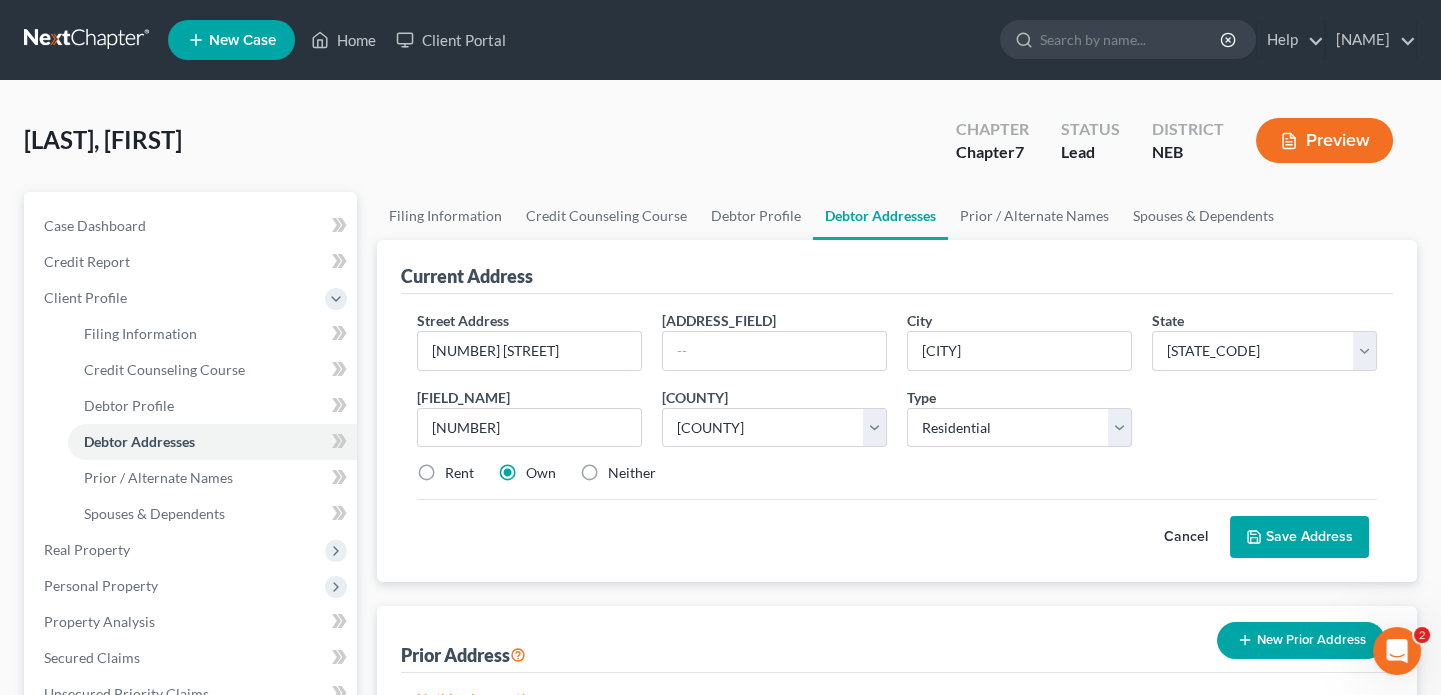 click on "Rent" at bounding box center [459, 473] 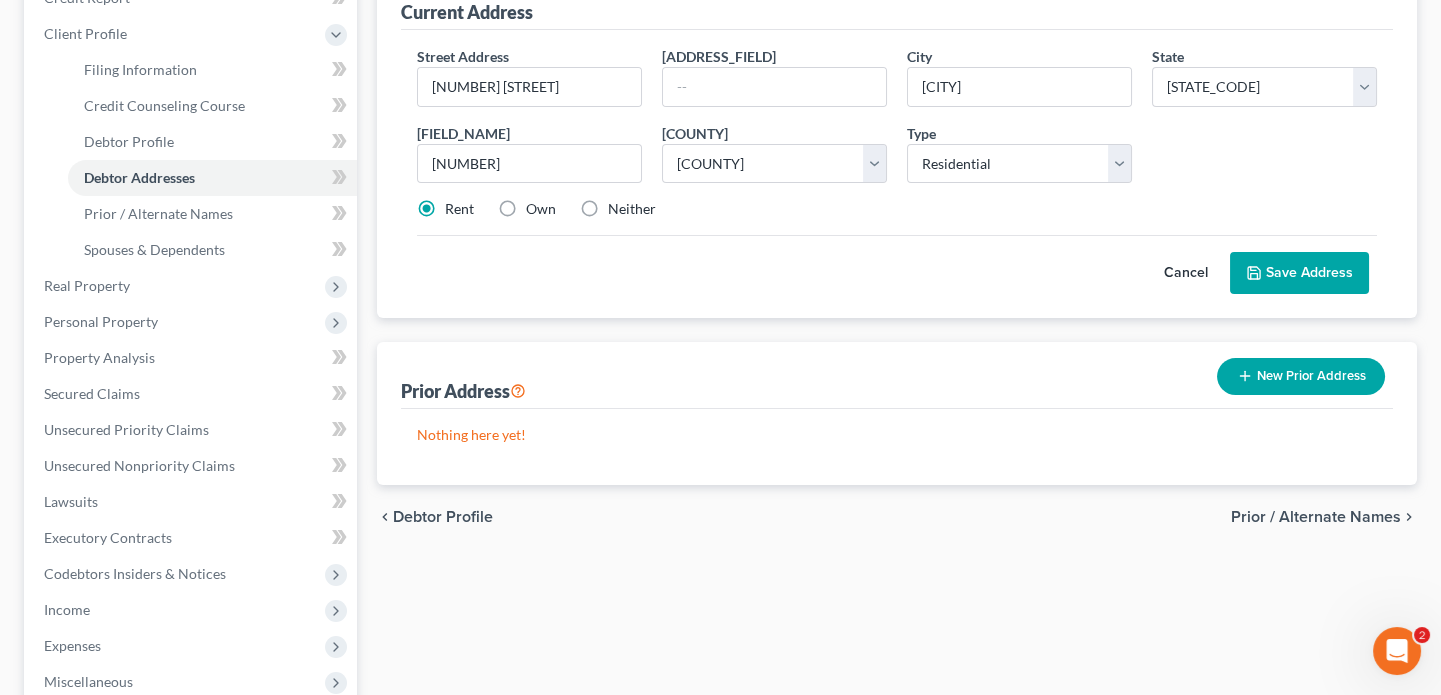 scroll, scrollTop: 272, scrollLeft: 0, axis: vertical 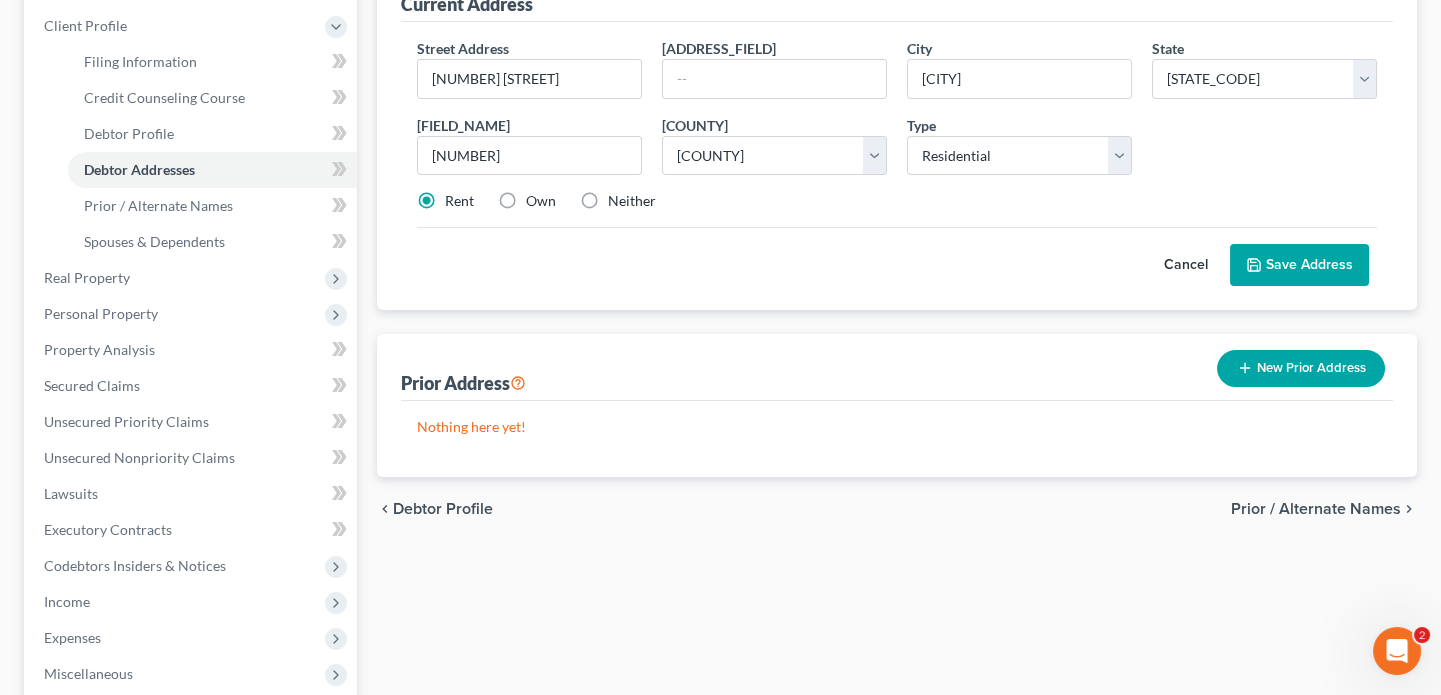 click on "Save Address" at bounding box center (1299, 265) 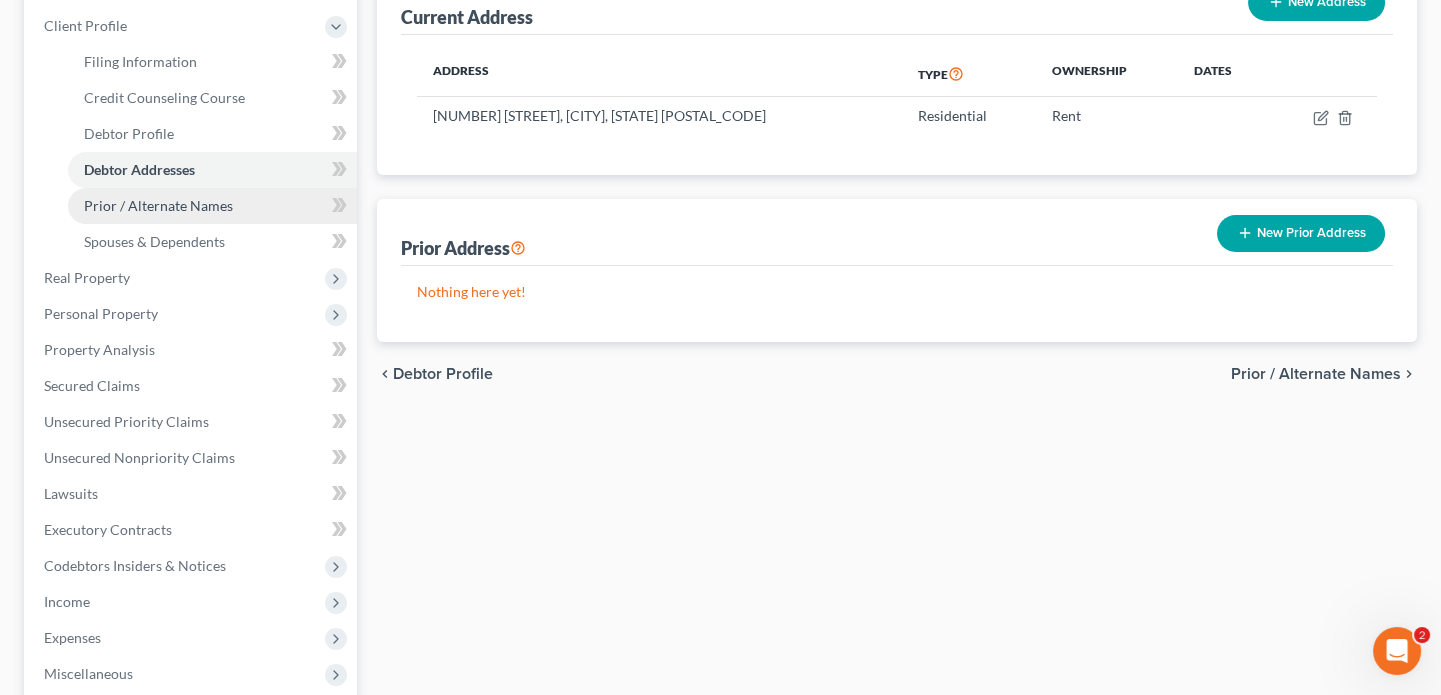 click on "Prior / Alternate Names" at bounding box center [158, 205] 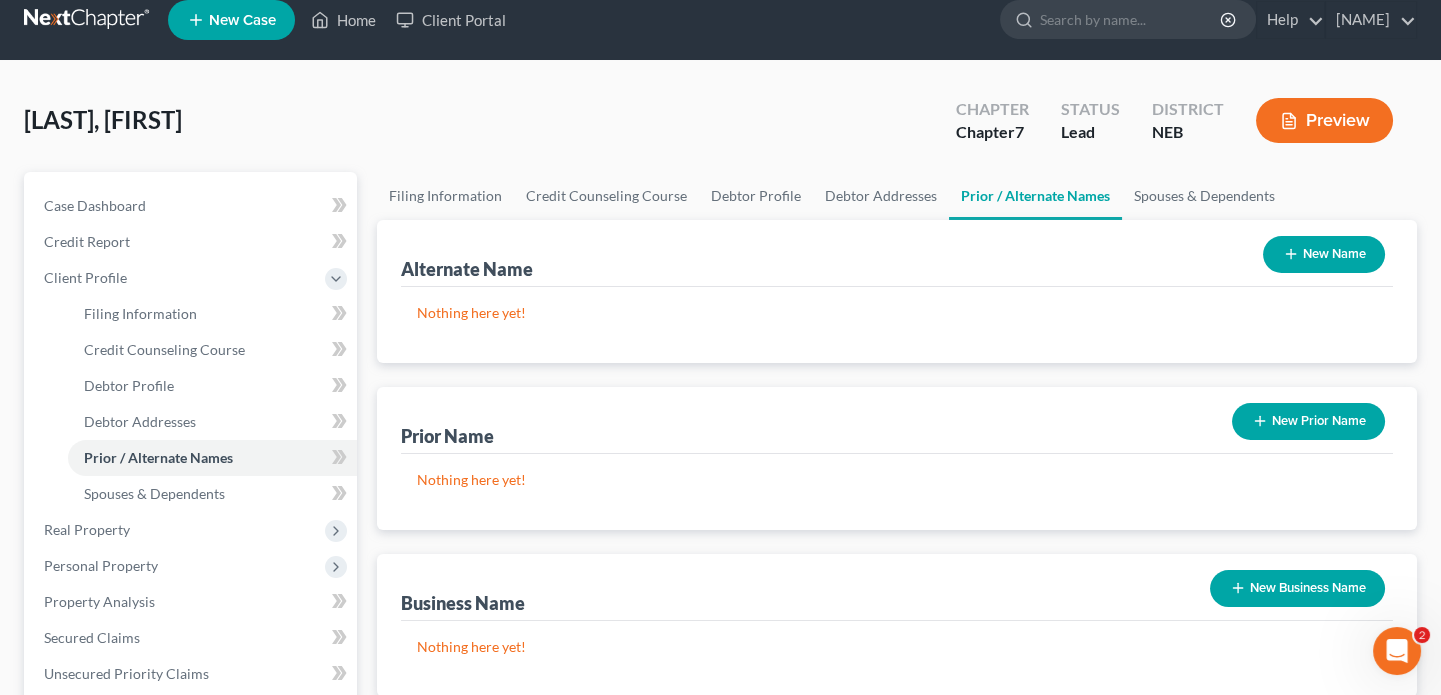 scroll, scrollTop: 0, scrollLeft: 0, axis: both 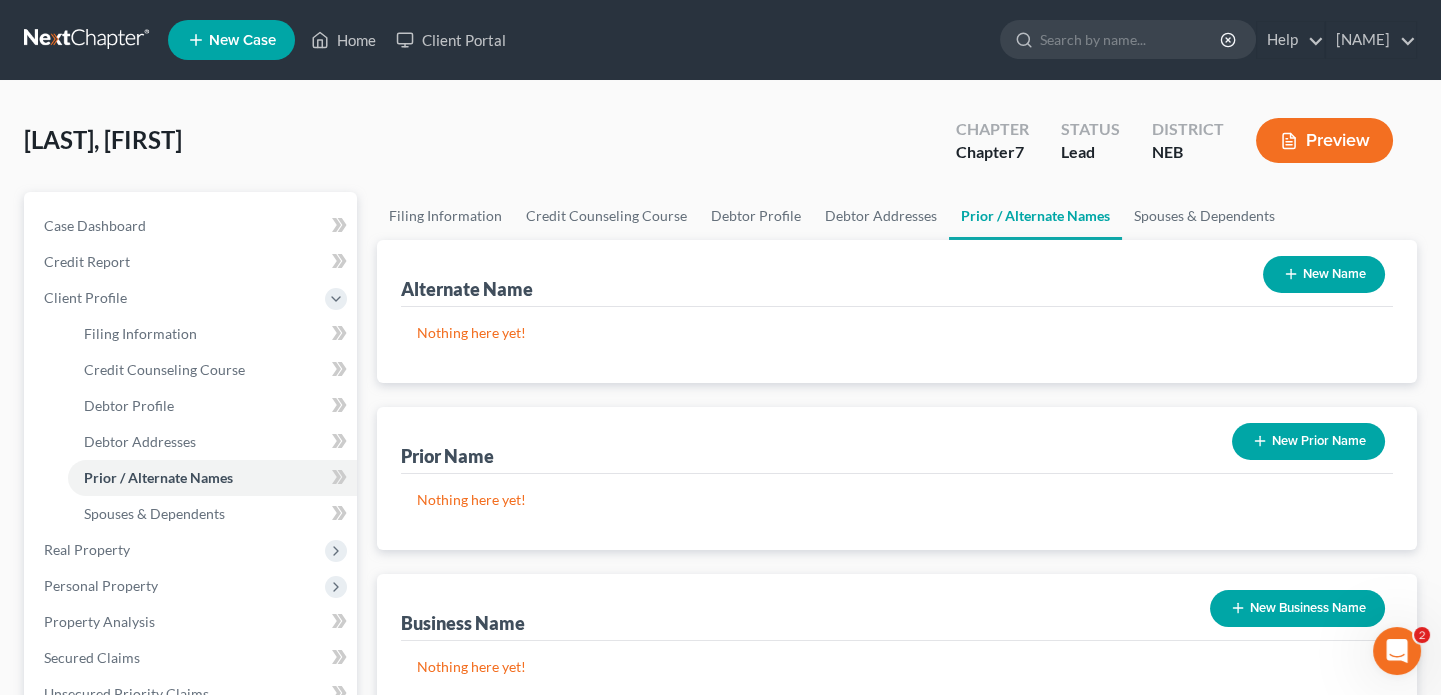 click 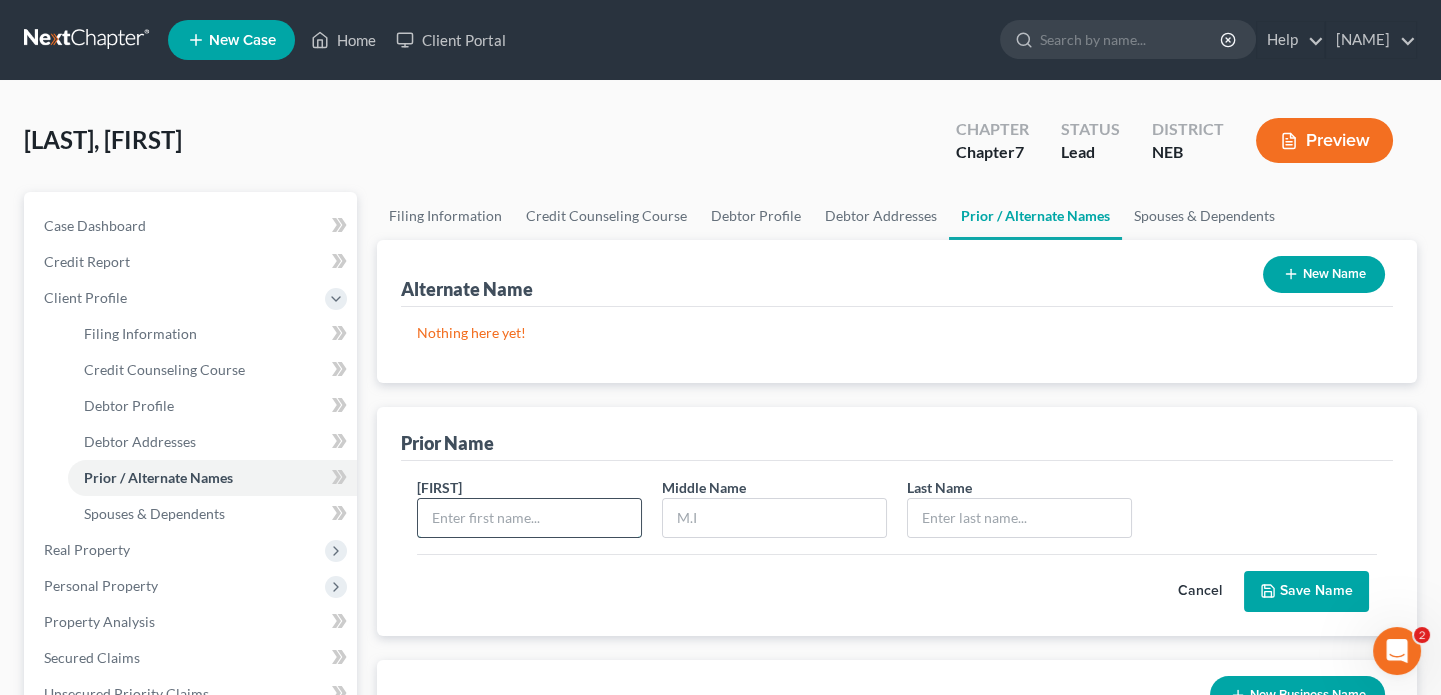 click at bounding box center (529, 518) 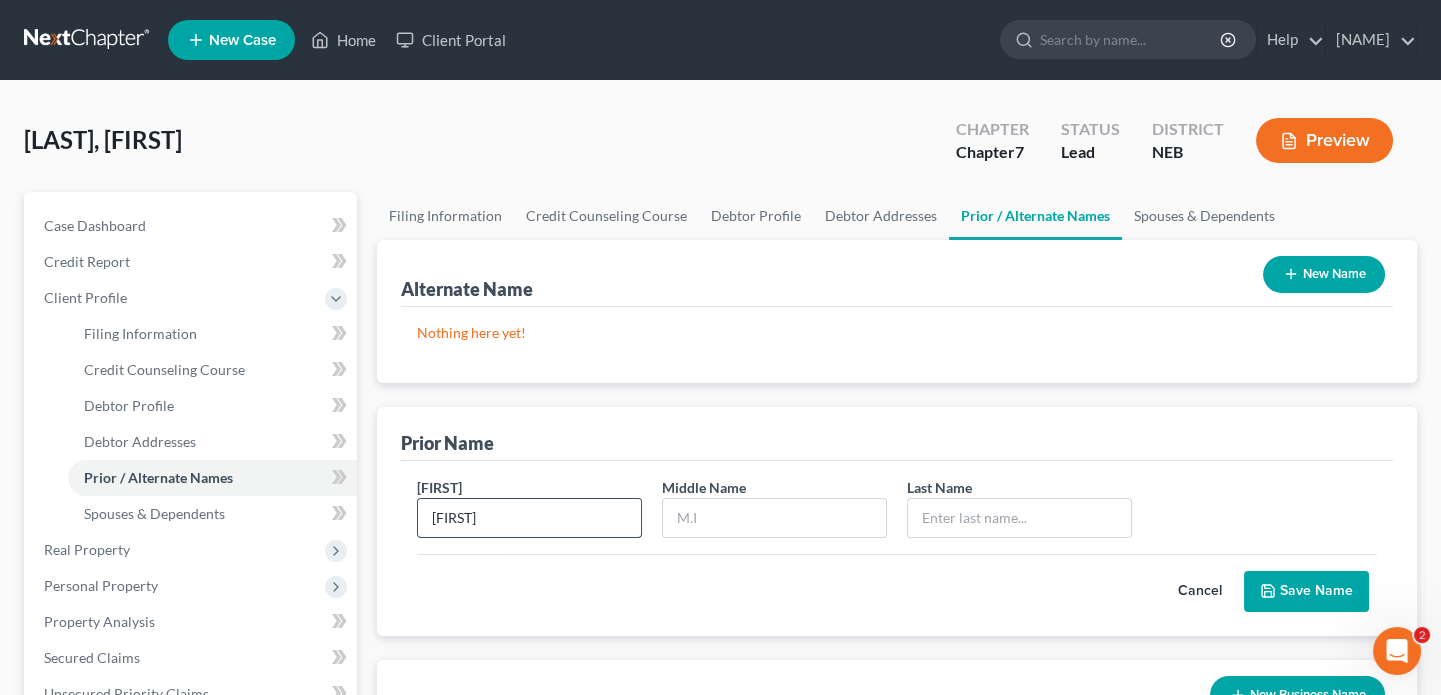 type on "[FIRST]" 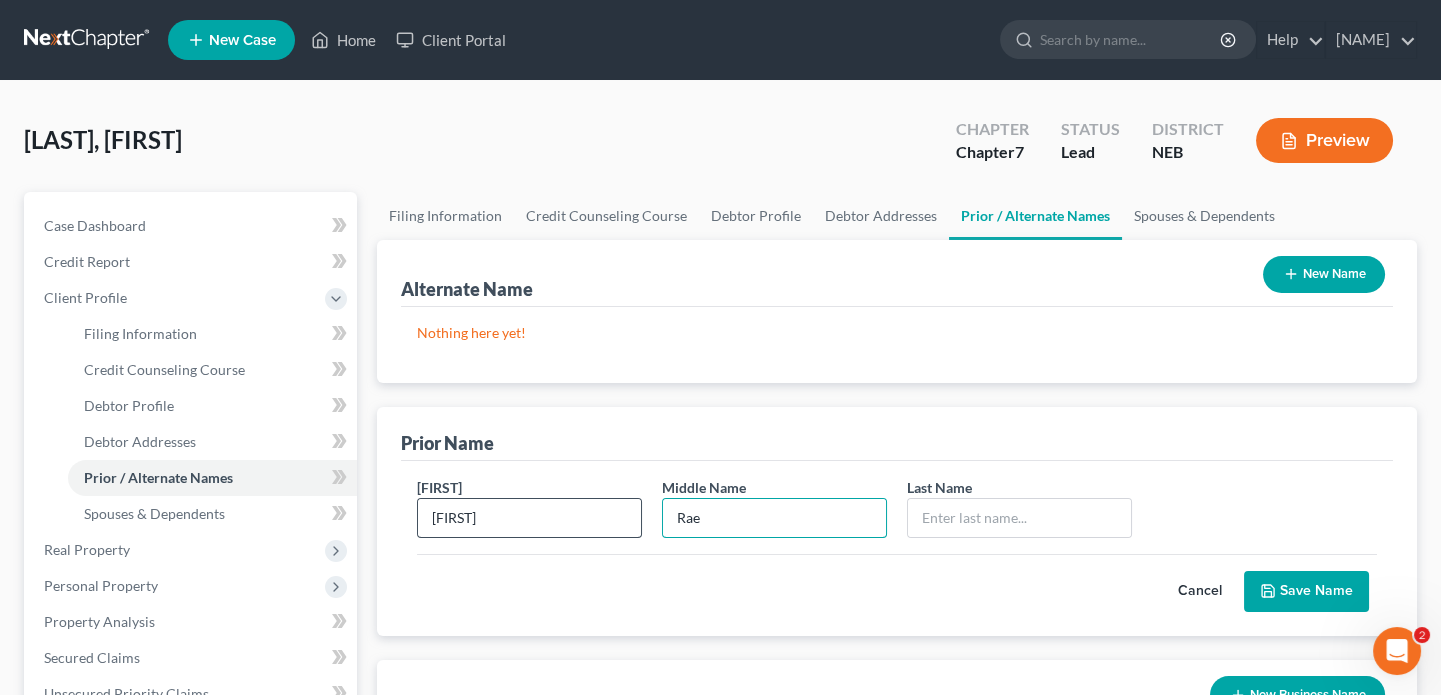 type on "Rae" 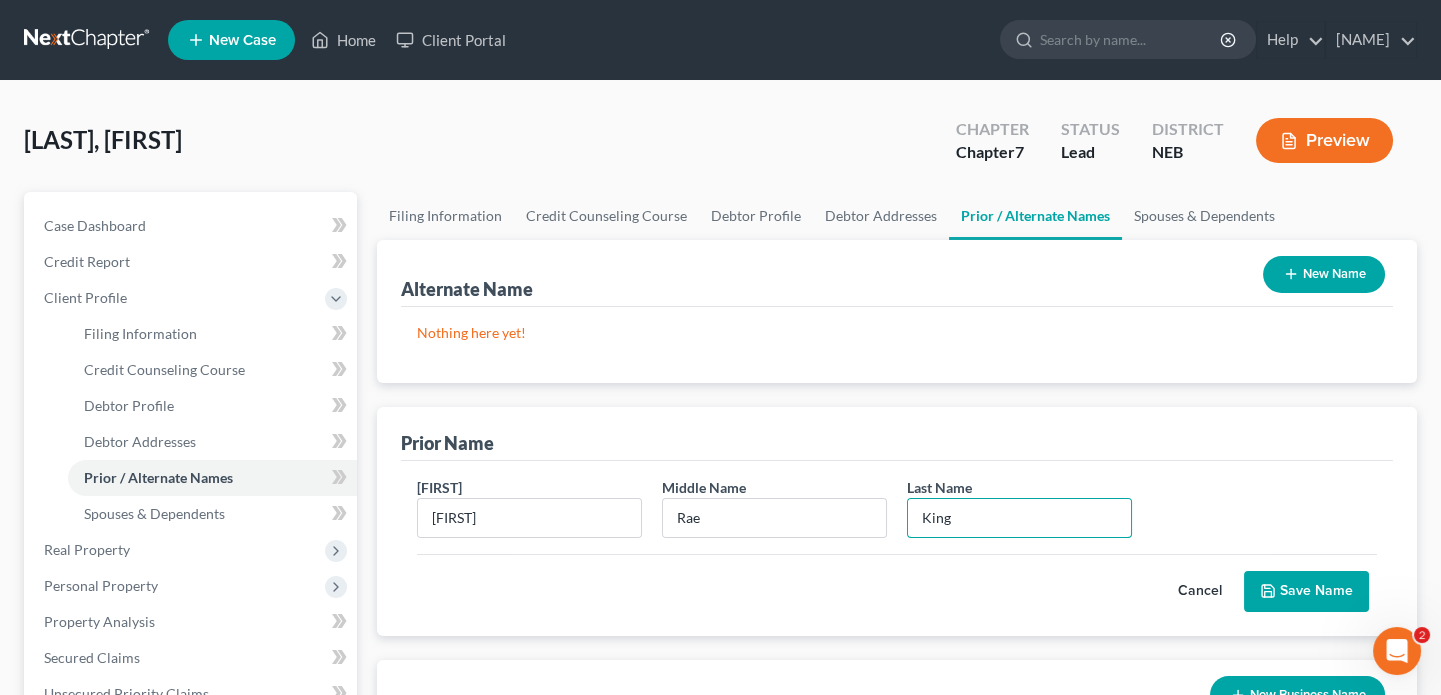 type on "King" 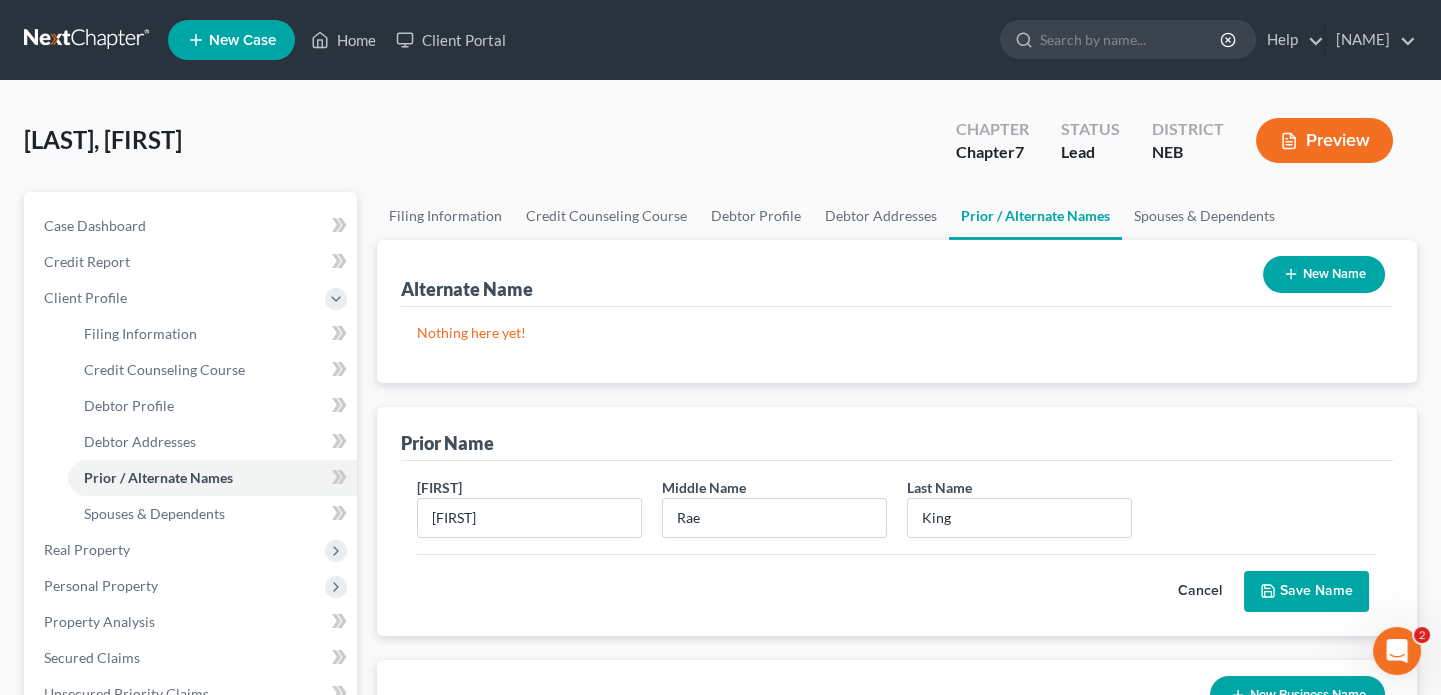 click on "Save Name" at bounding box center [1306, 592] 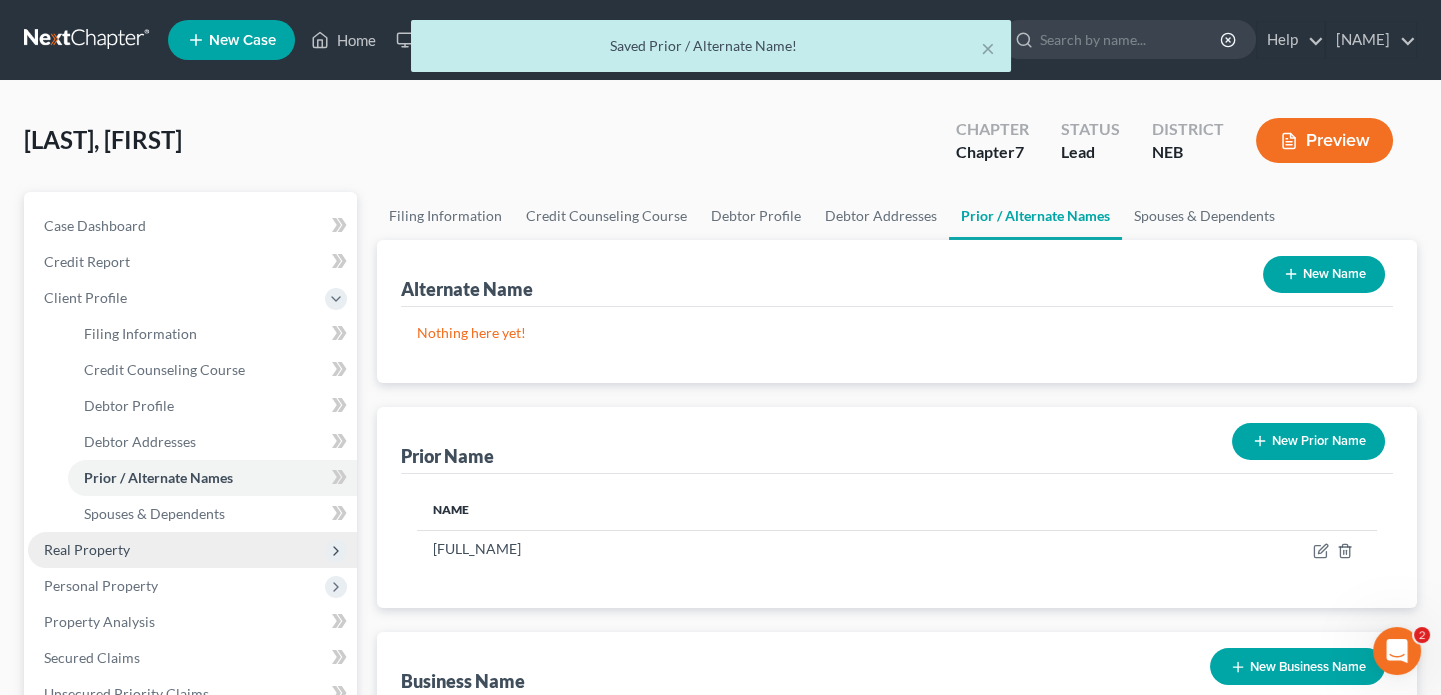 scroll, scrollTop: 181, scrollLeft: 0, axis: vertical 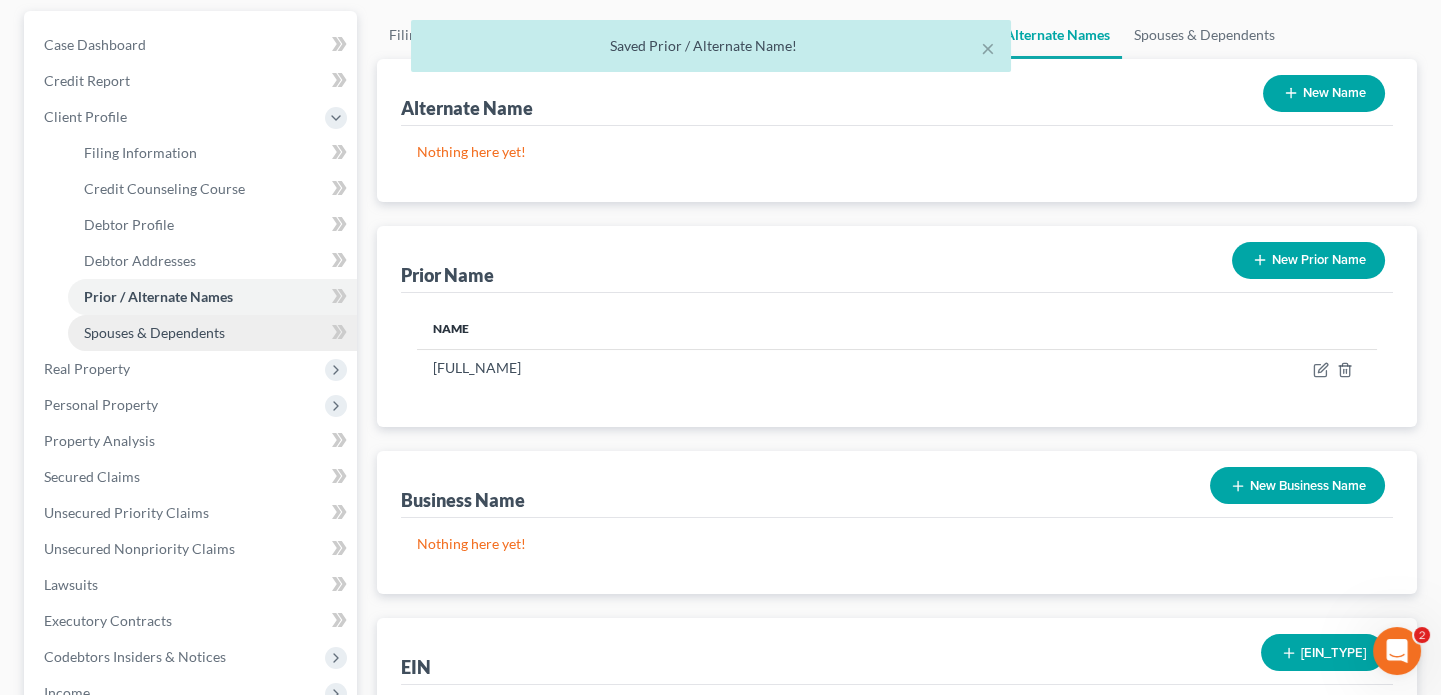 click on "Spouses & Dependents" at bounding box center [154, 332] 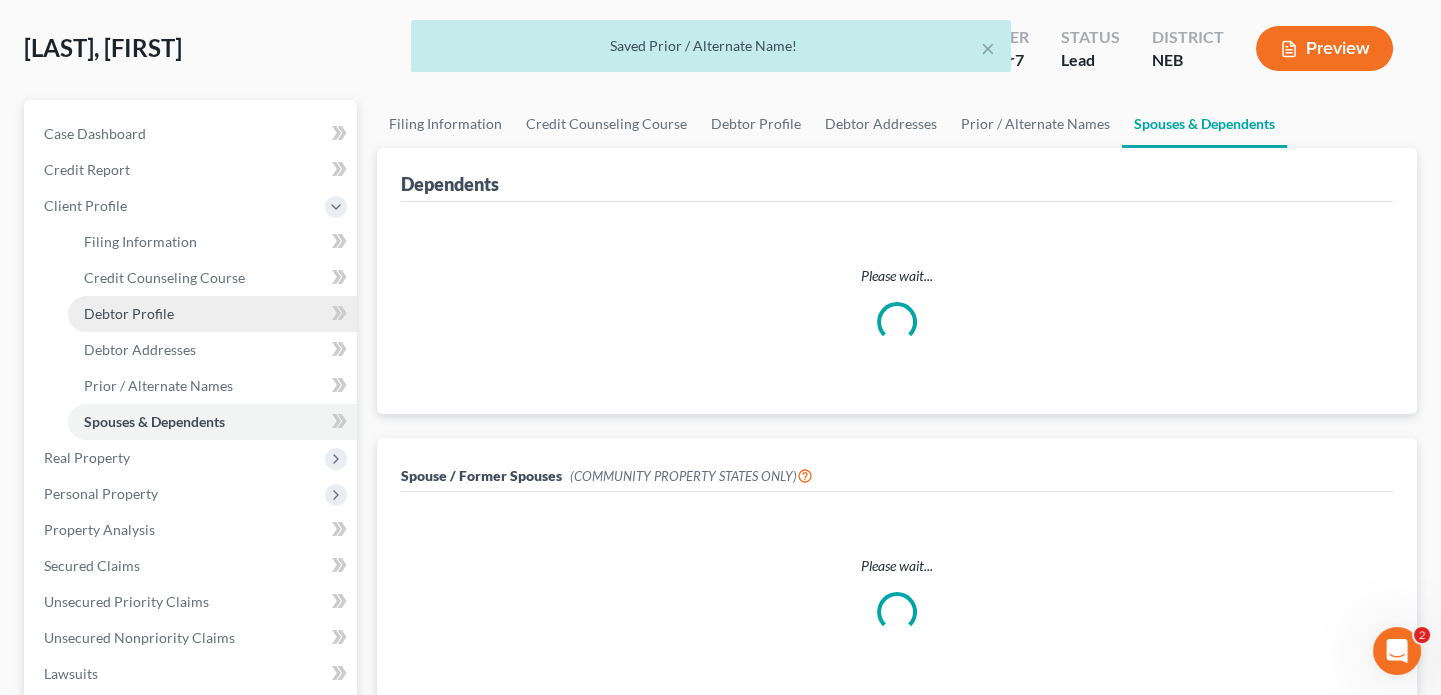 scroll, scrollTop: 0, scrollLeft: 0, axis: both 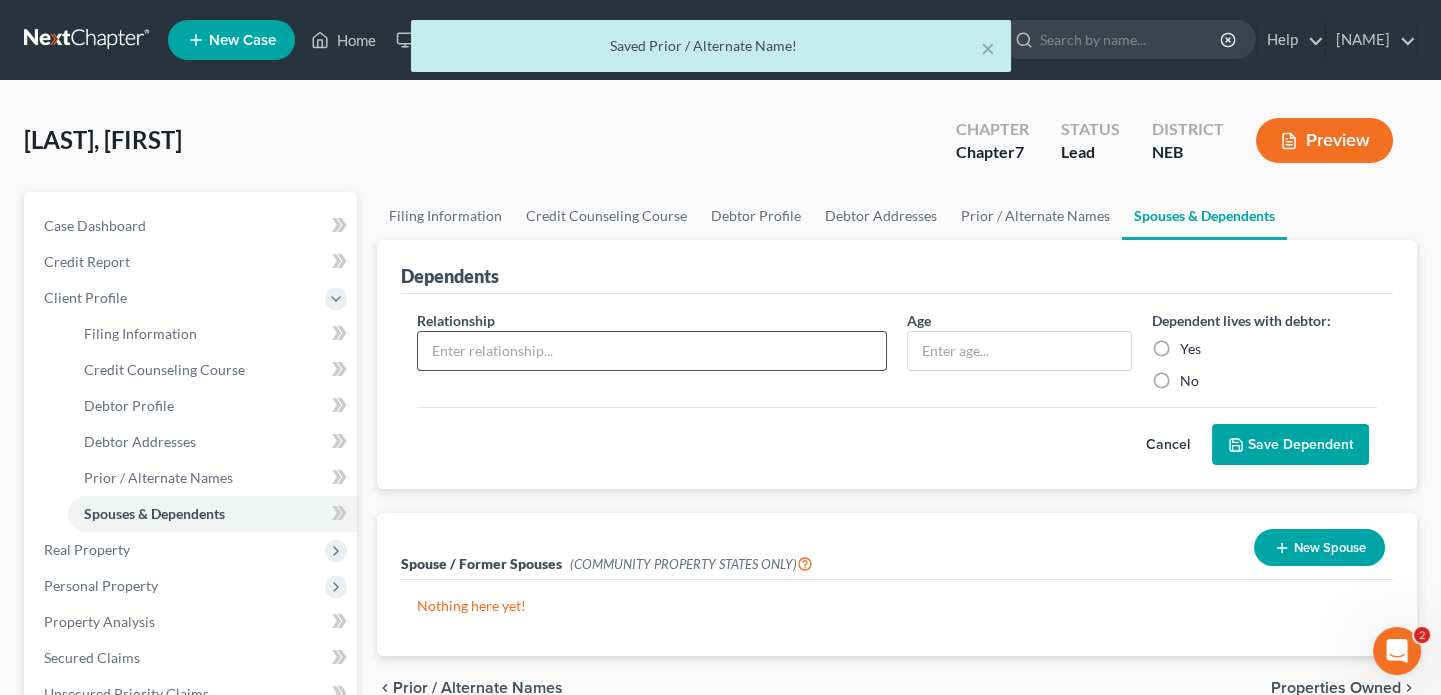 click at bounding box center (652, 351) 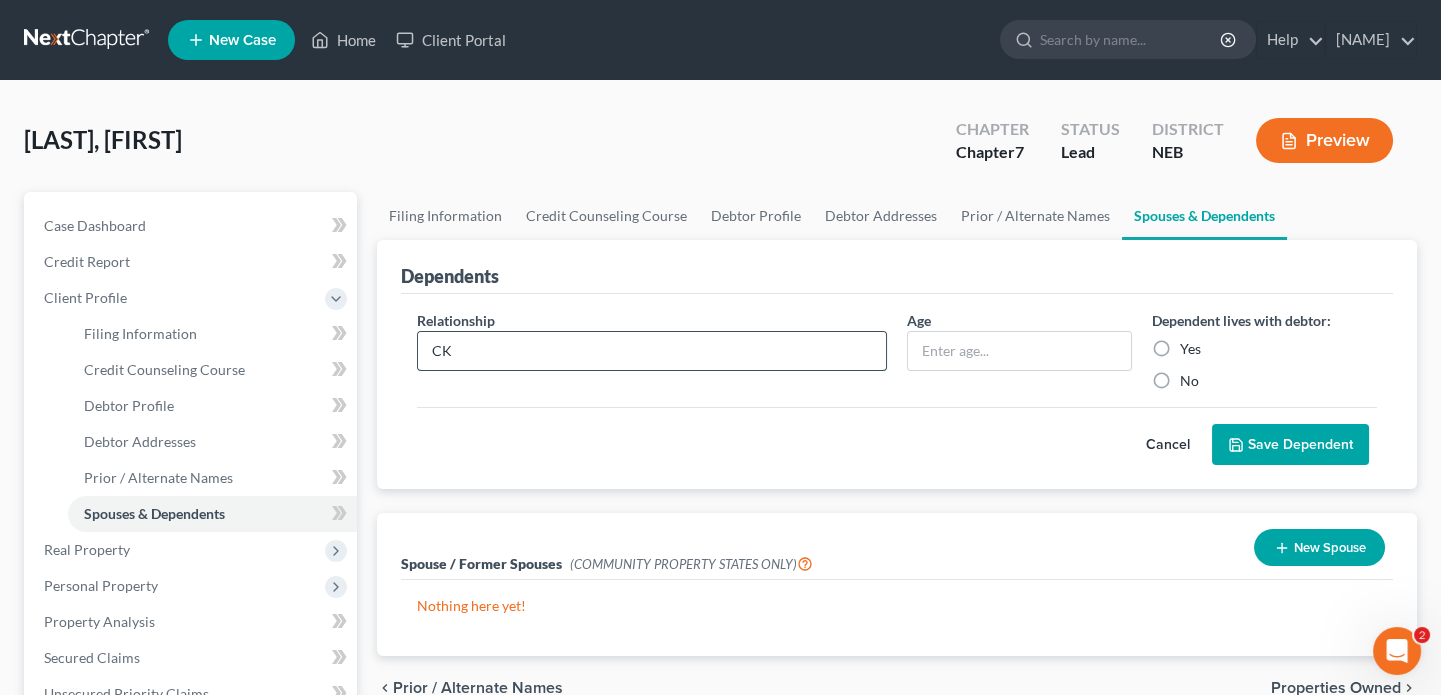type on "CK" 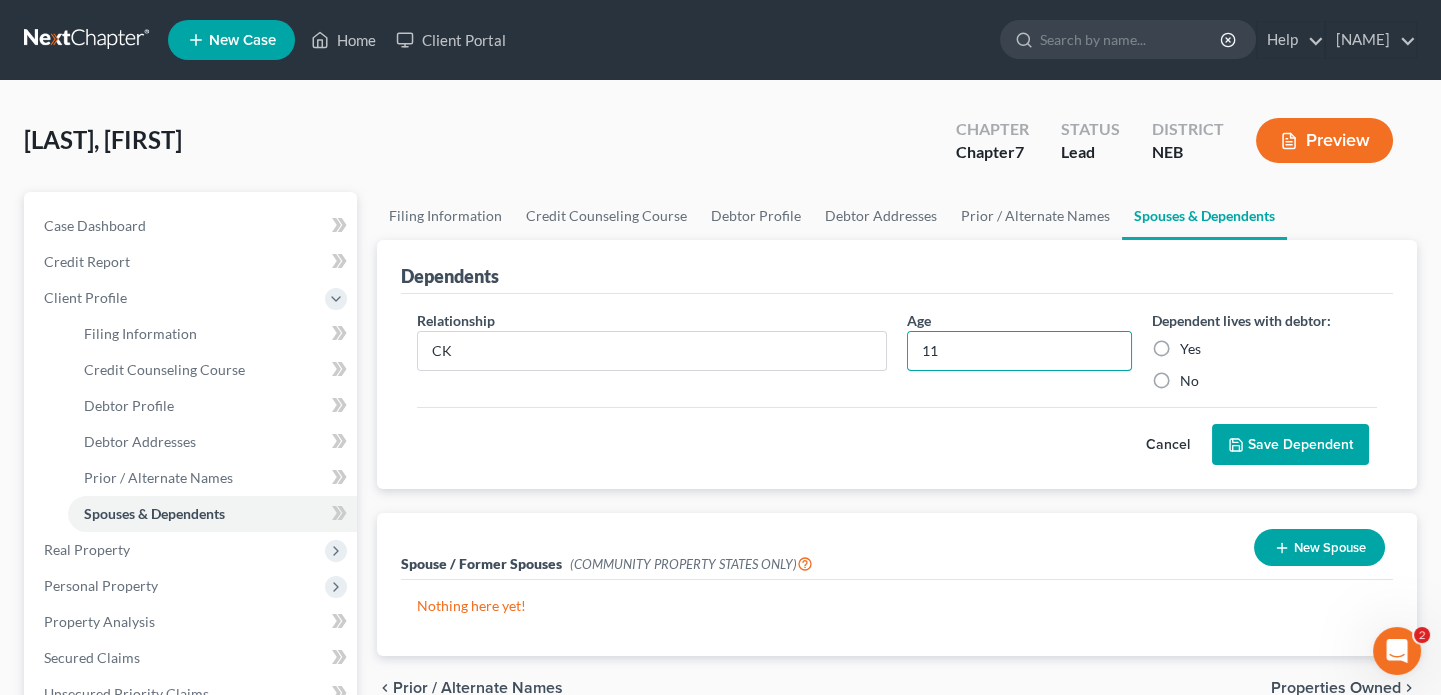 type on "11" 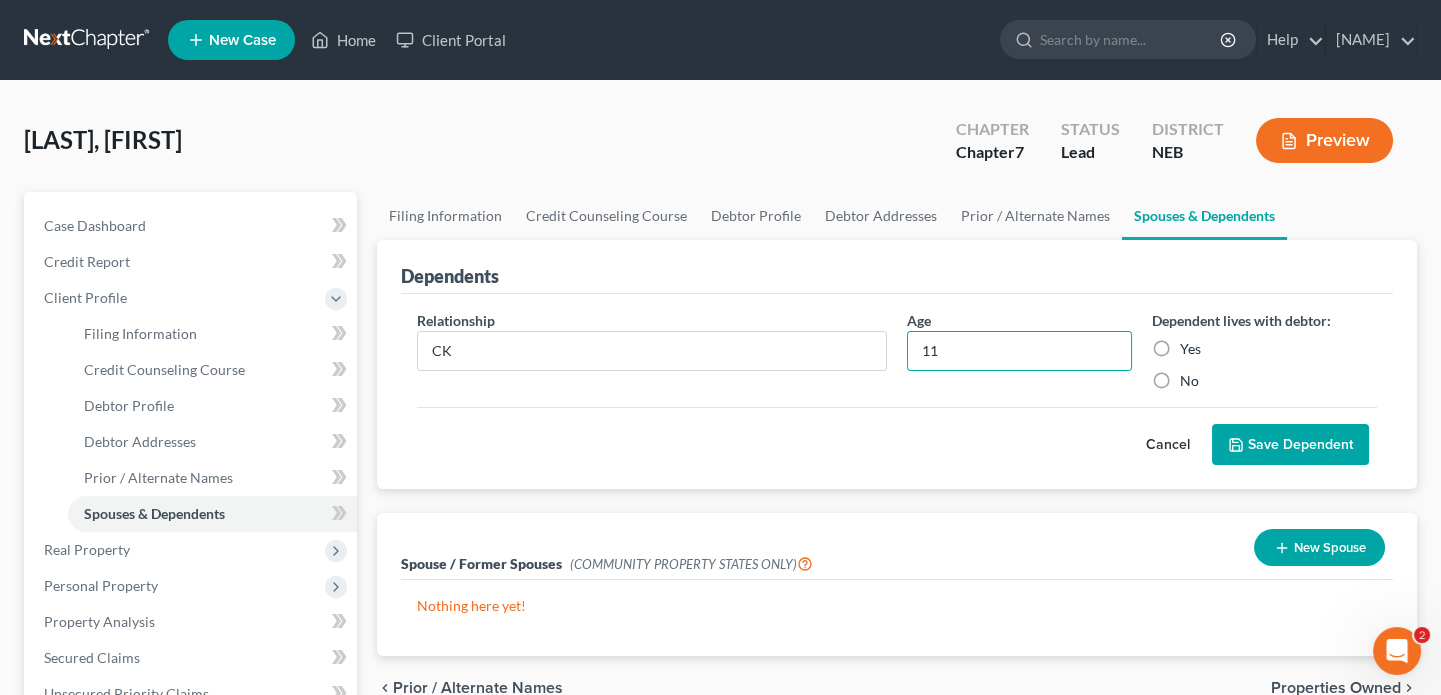 click on "Yes" at bounding box center [1190, 349] 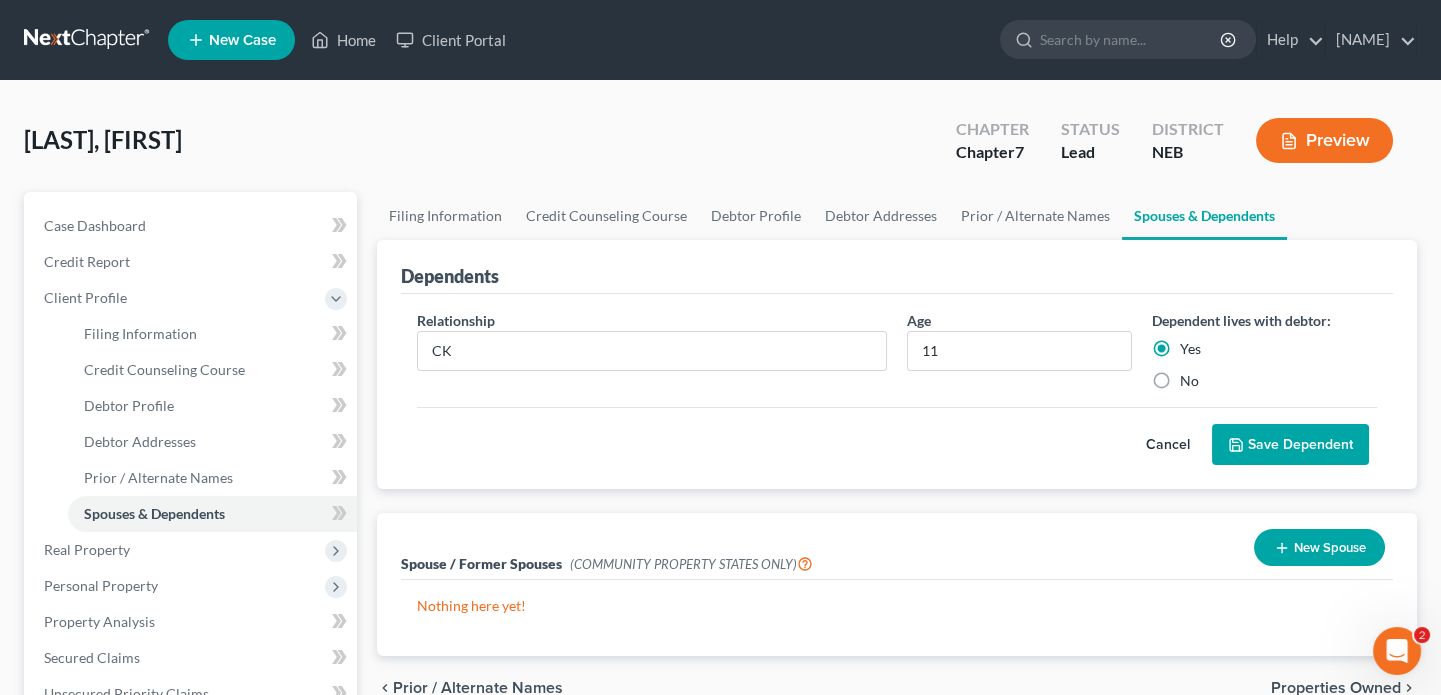 drag, startPoint x: 1280, startPoint y: 448, endPoint x: 1256, endPoint y: 443, distance: 24.5153 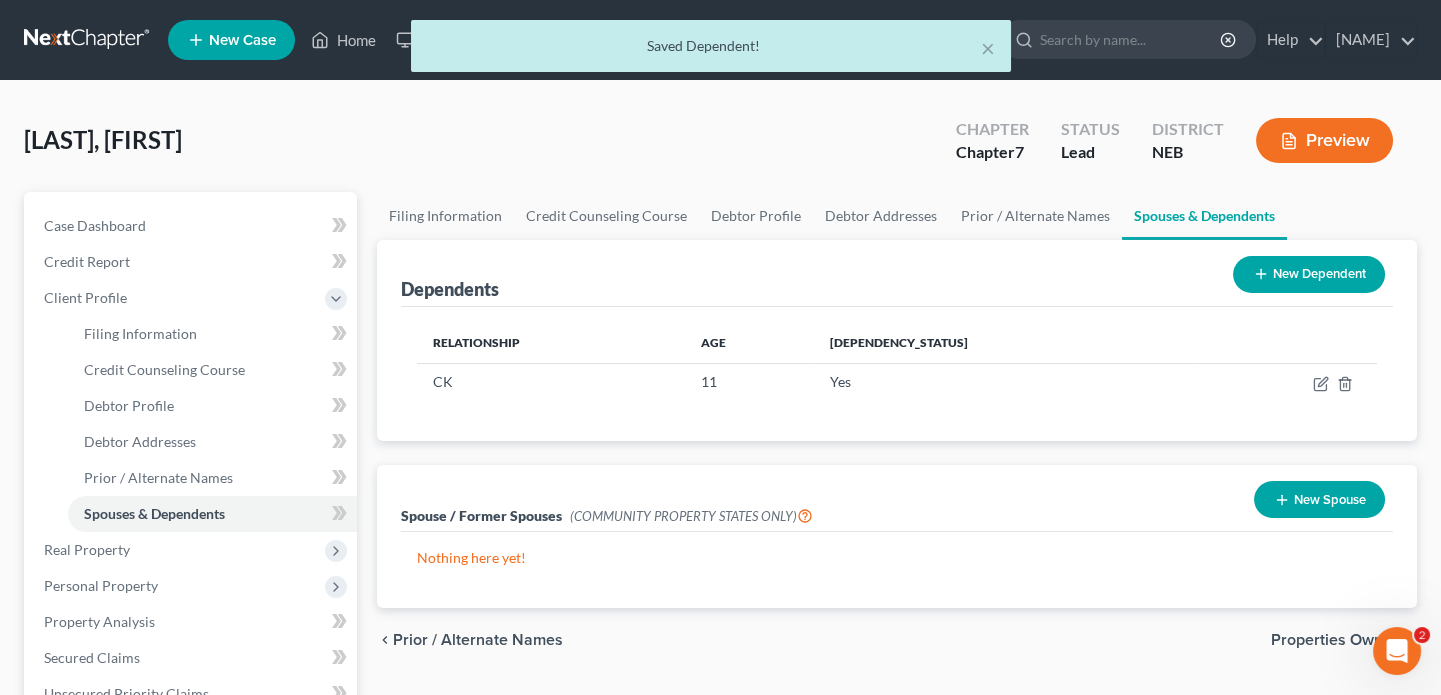click on "New Dependent" at bounding box center (1309, 274) 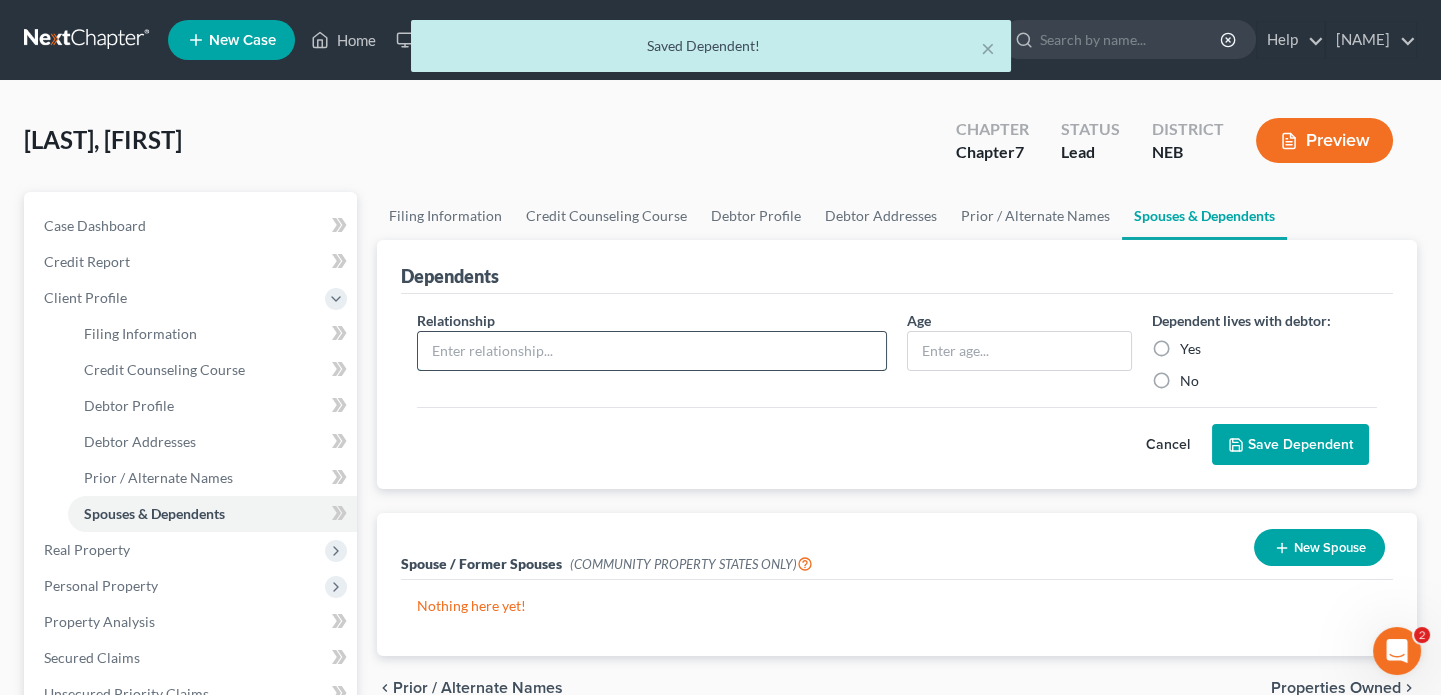 click at bounding box center [652, 351] 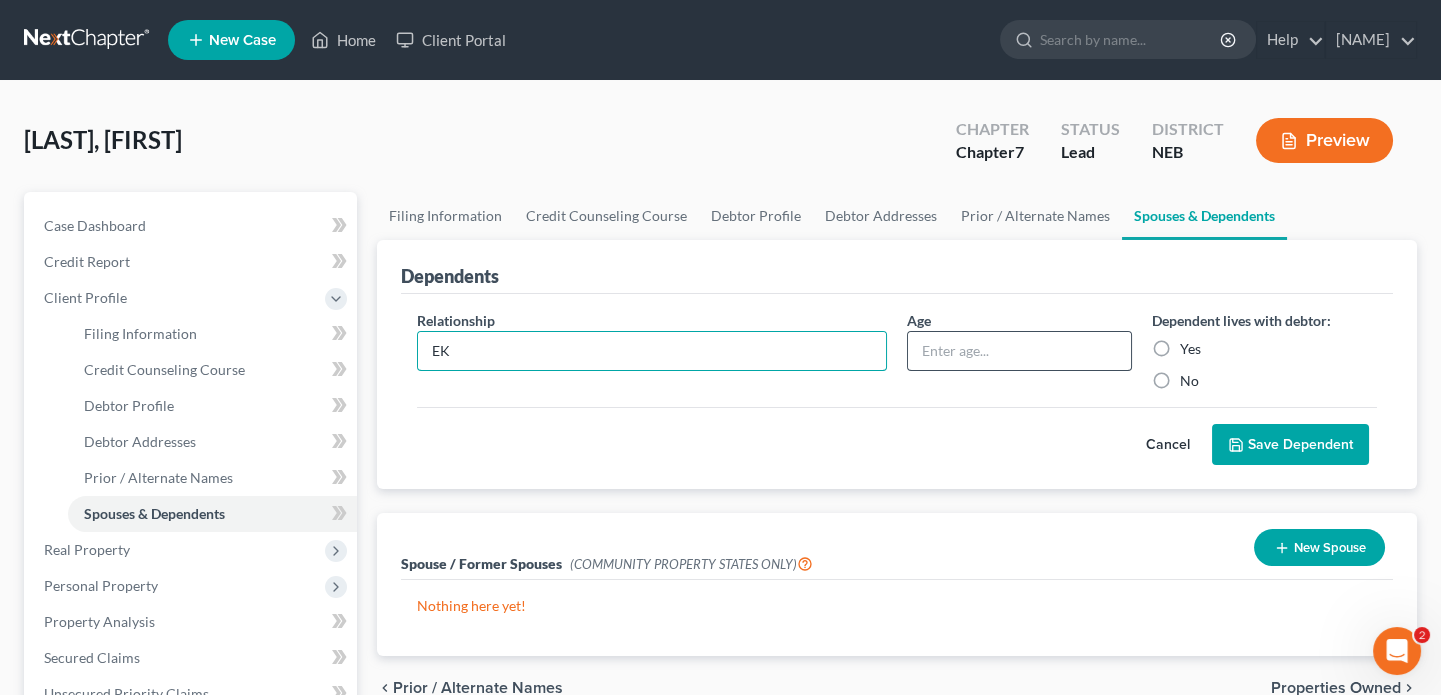 type on "EK" 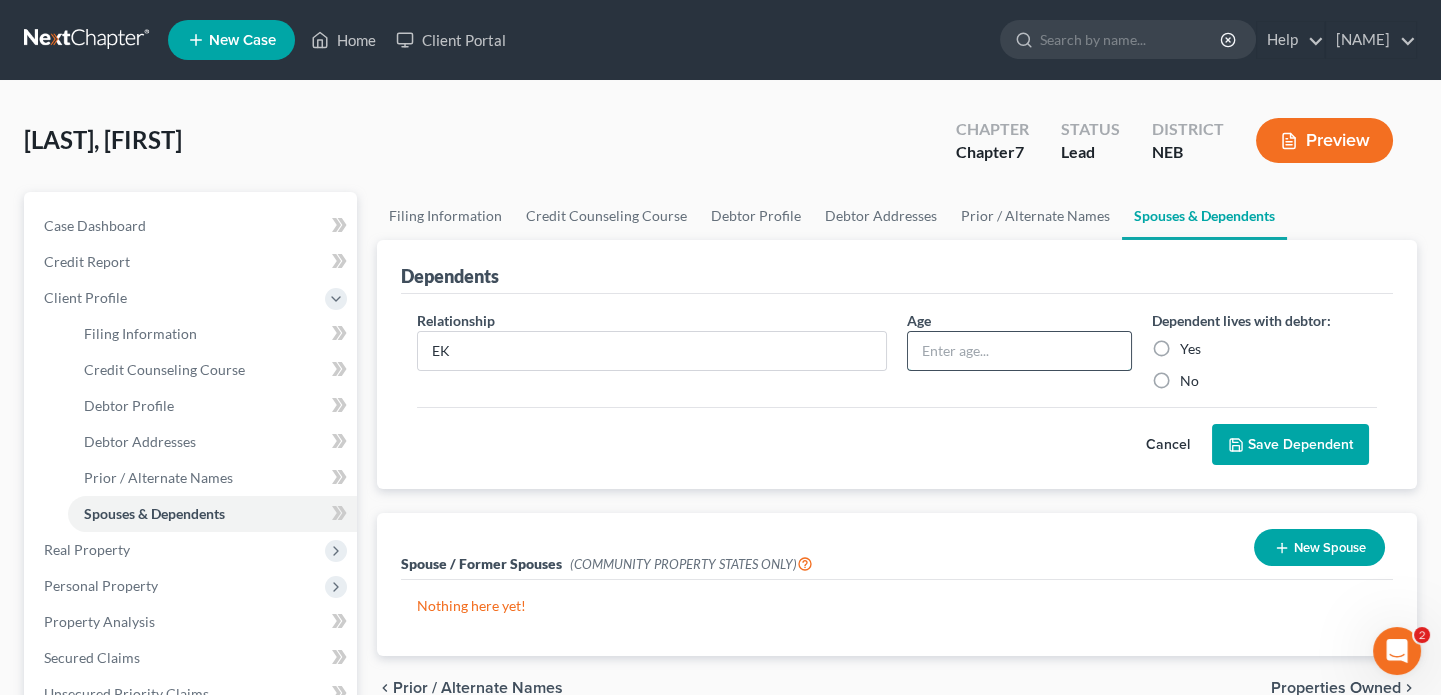 click at bounding box center [1019, 351] 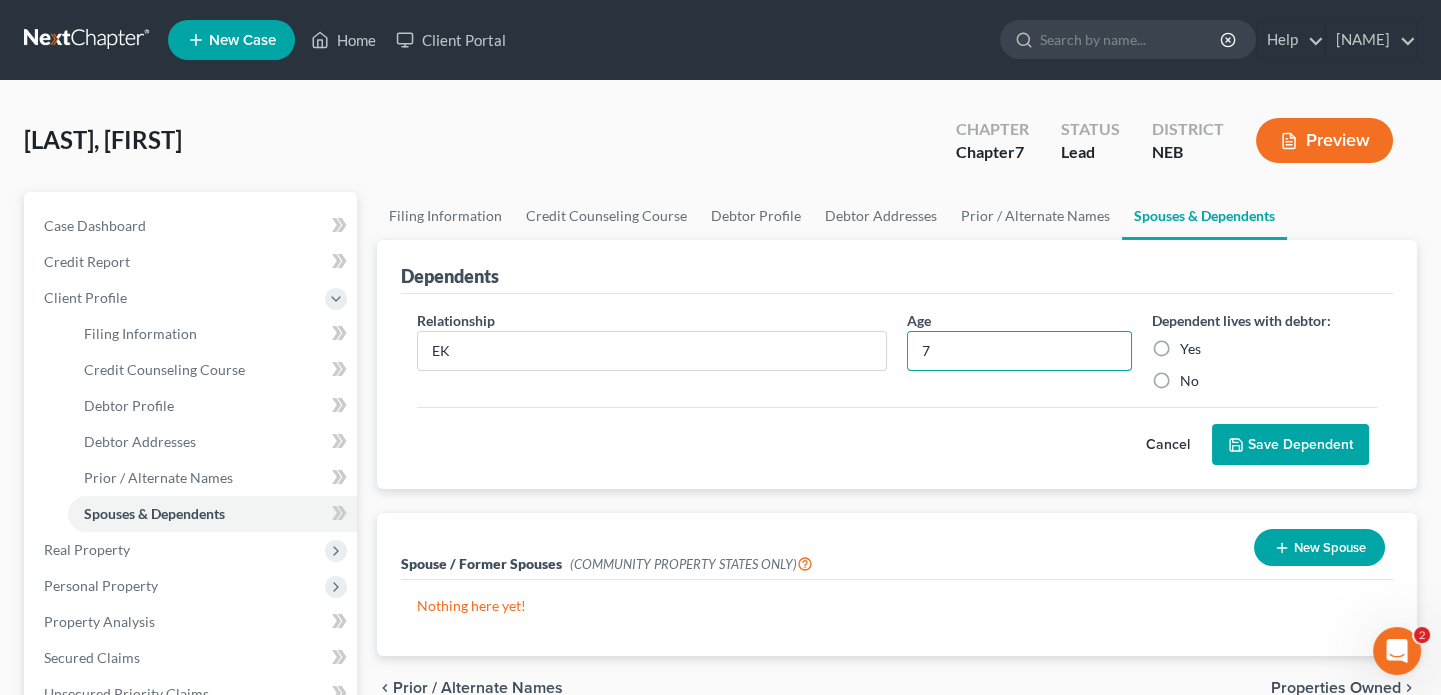 type on "7" 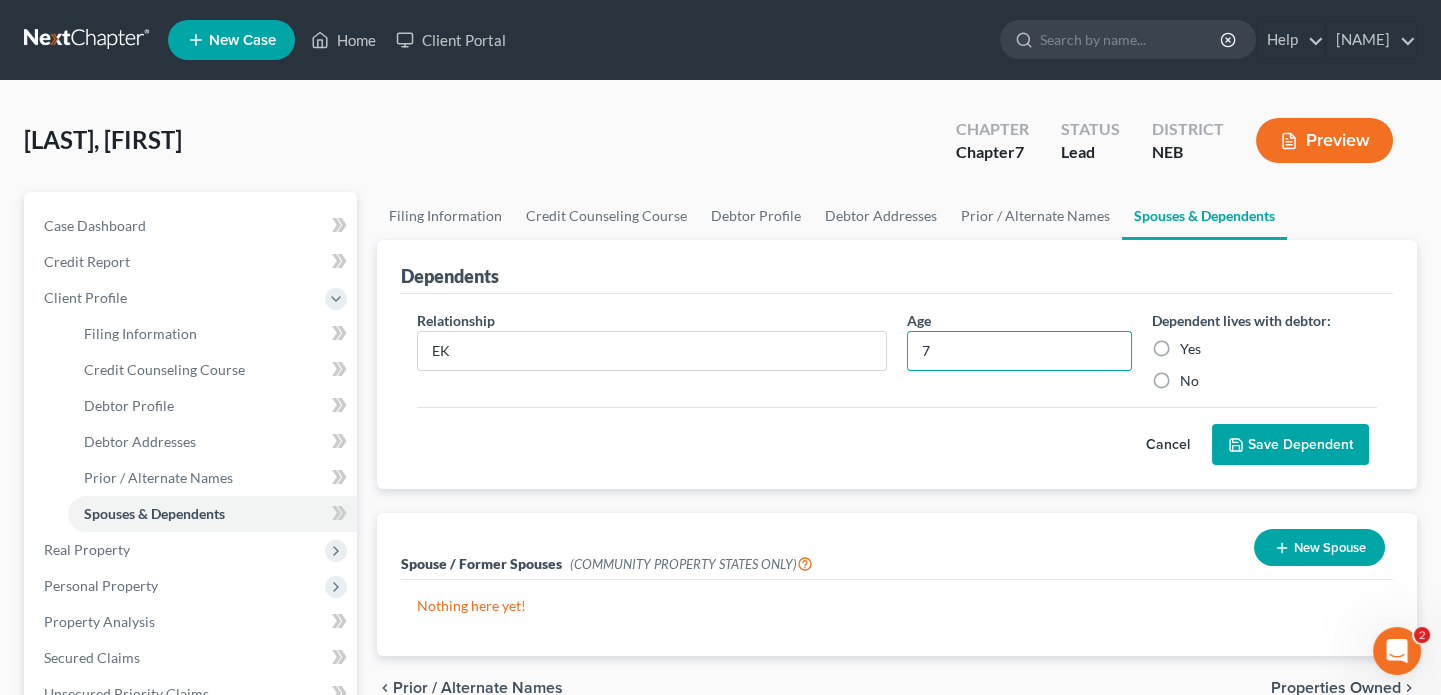 click on "Yes" at bounding box center [1190, 349] 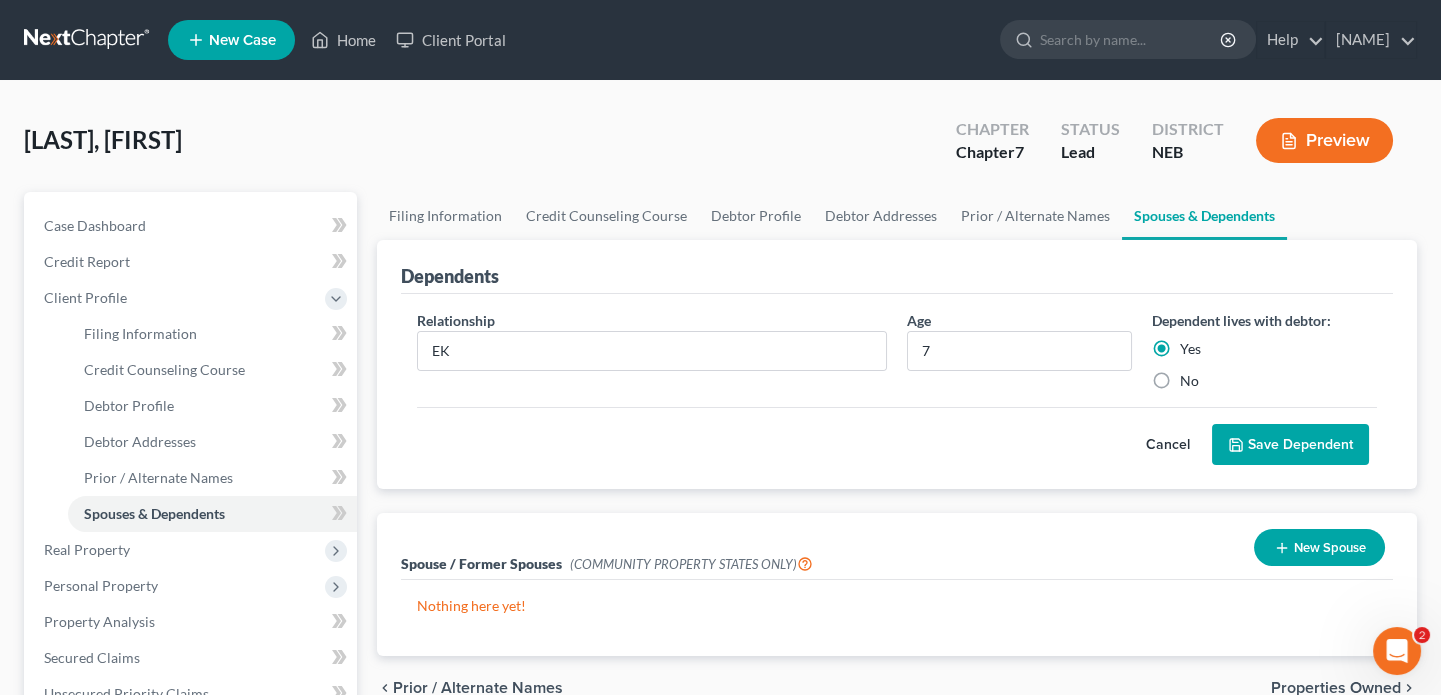 click on "Save Dependent" at bounding box center (1290, 445) 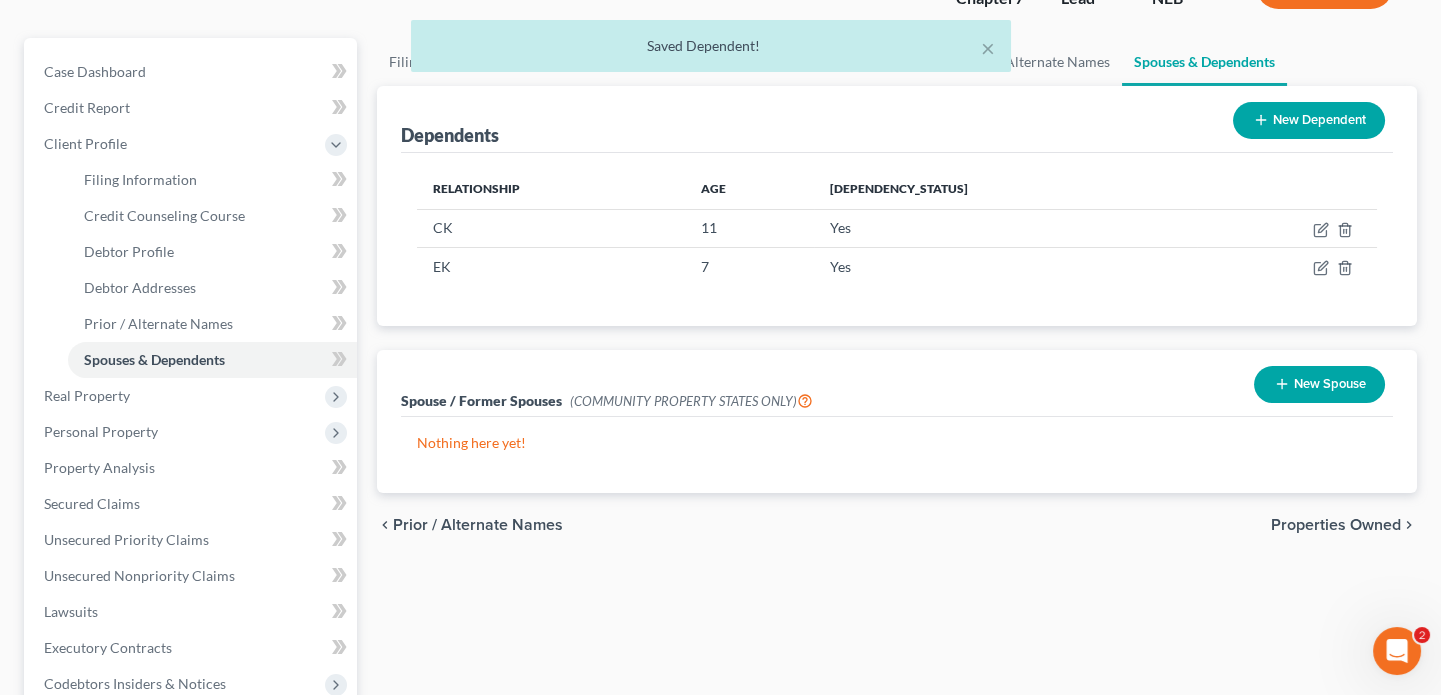 scroll, scrollTop: 181, scrollLeft: 0, axis: vertical 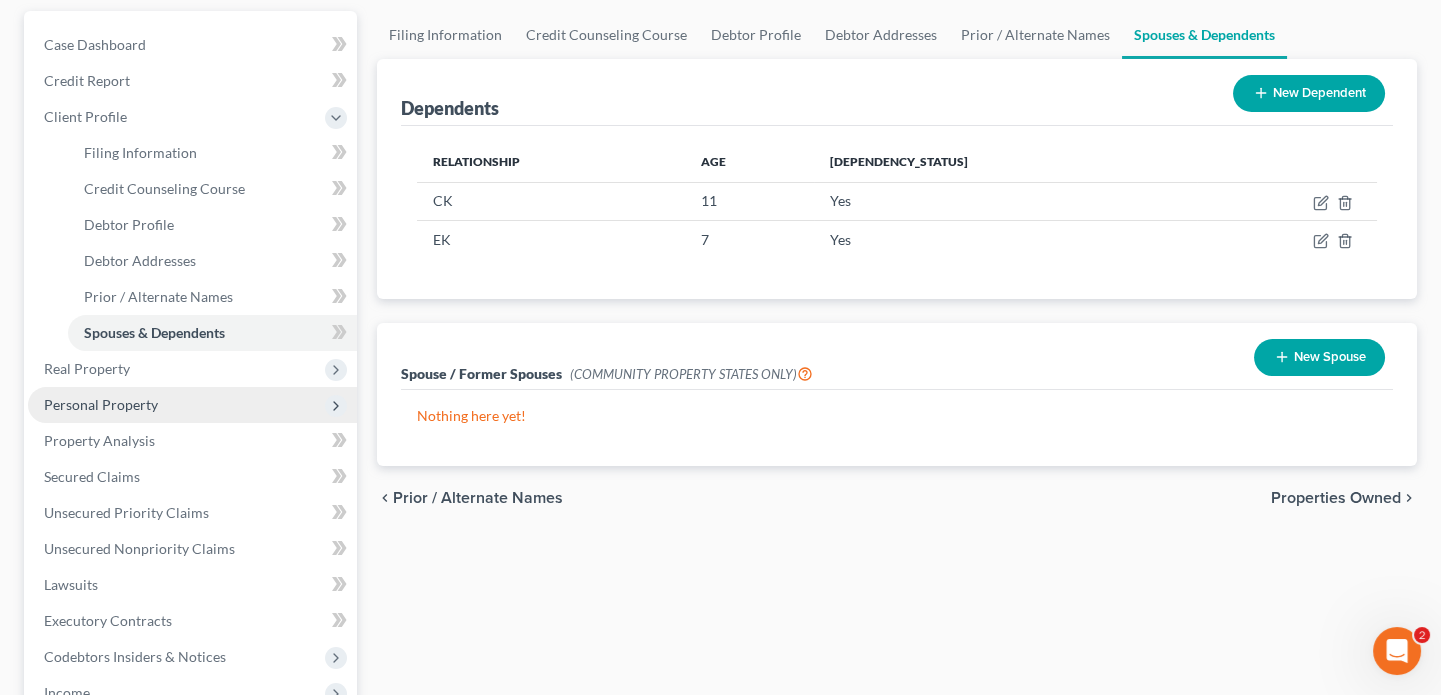 click on "Personal Property" at bounding box center [101, 404] 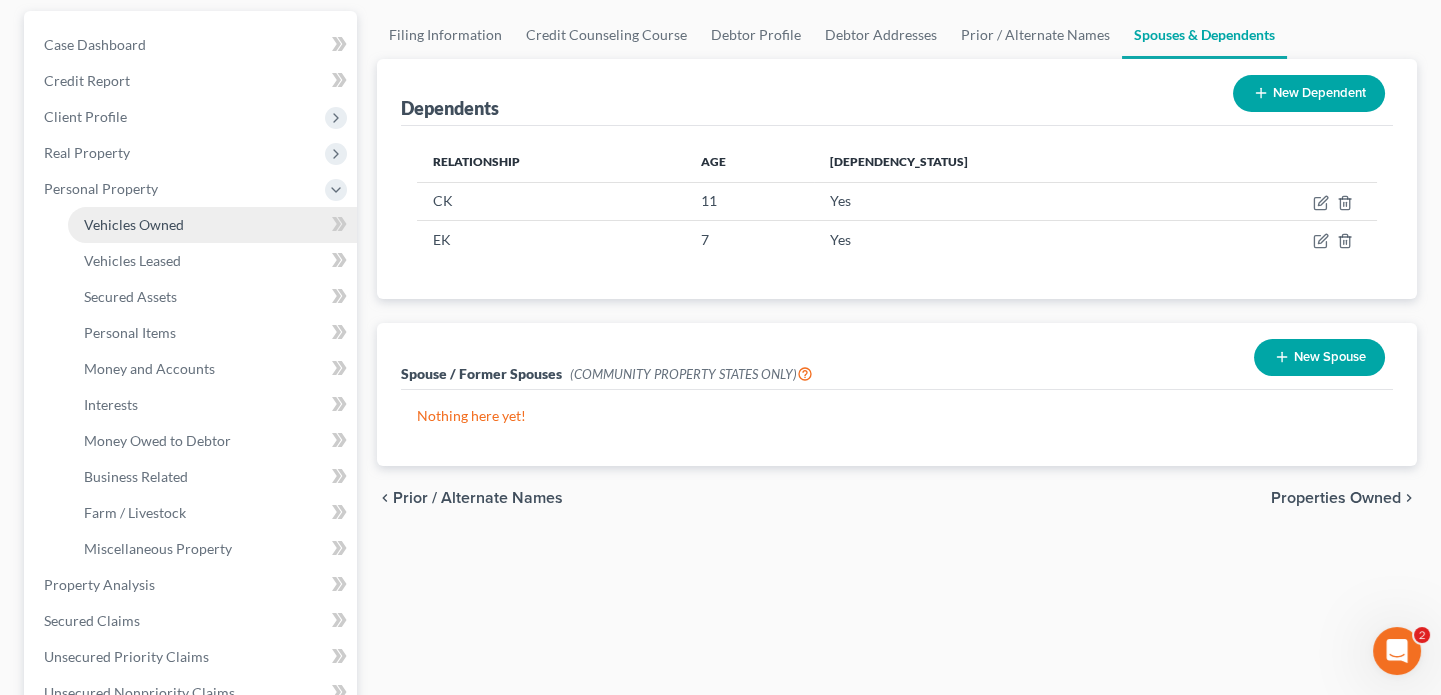 click on "Vehicles Owned" at bounding box center [134, 224] 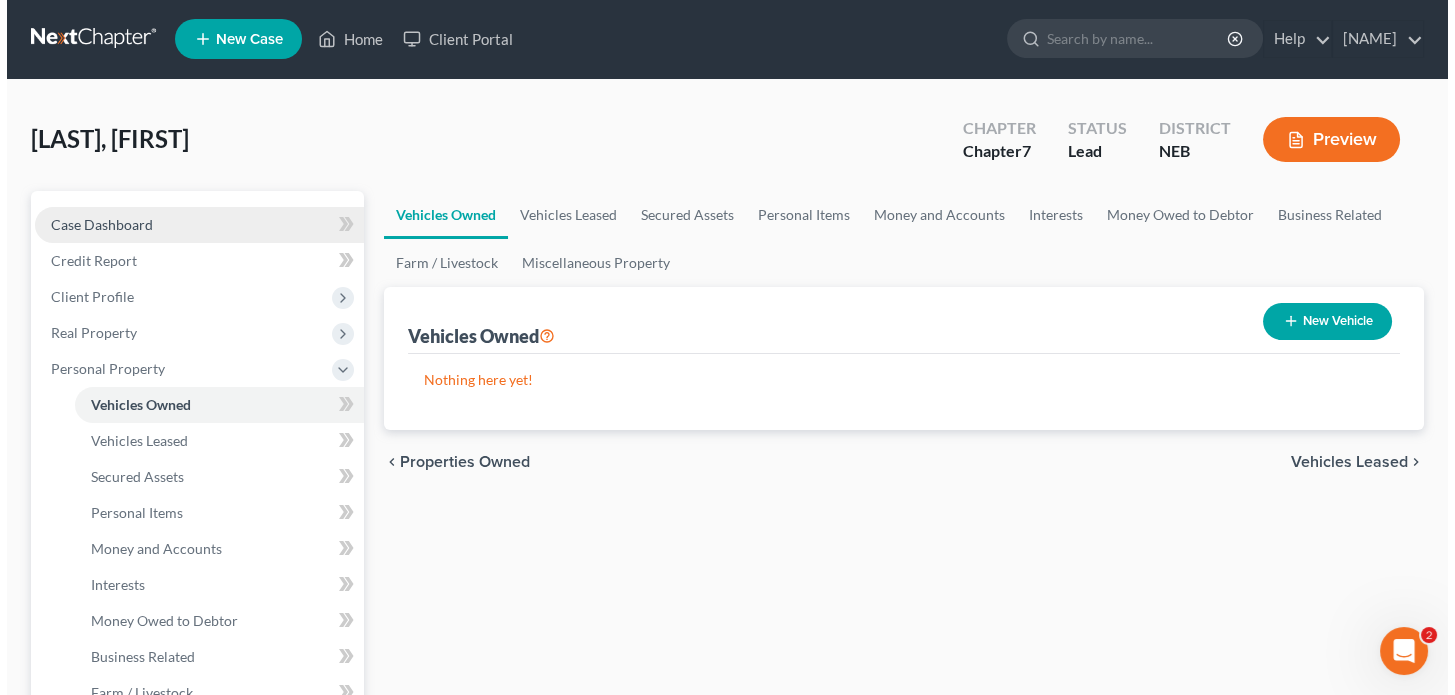 scroll, scrollTop: 0, scrollLeft: 0, axis: both 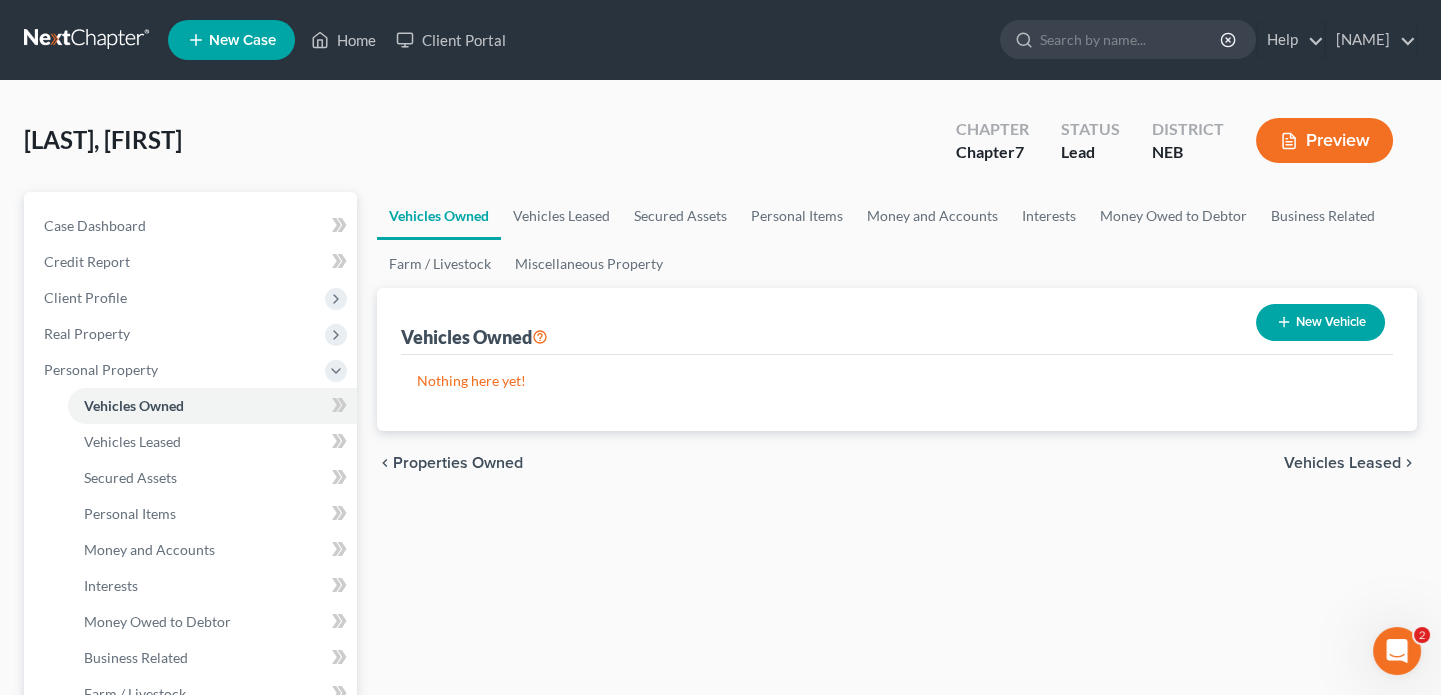 click on "New Vehicle" at bounding box center (1320, 322) 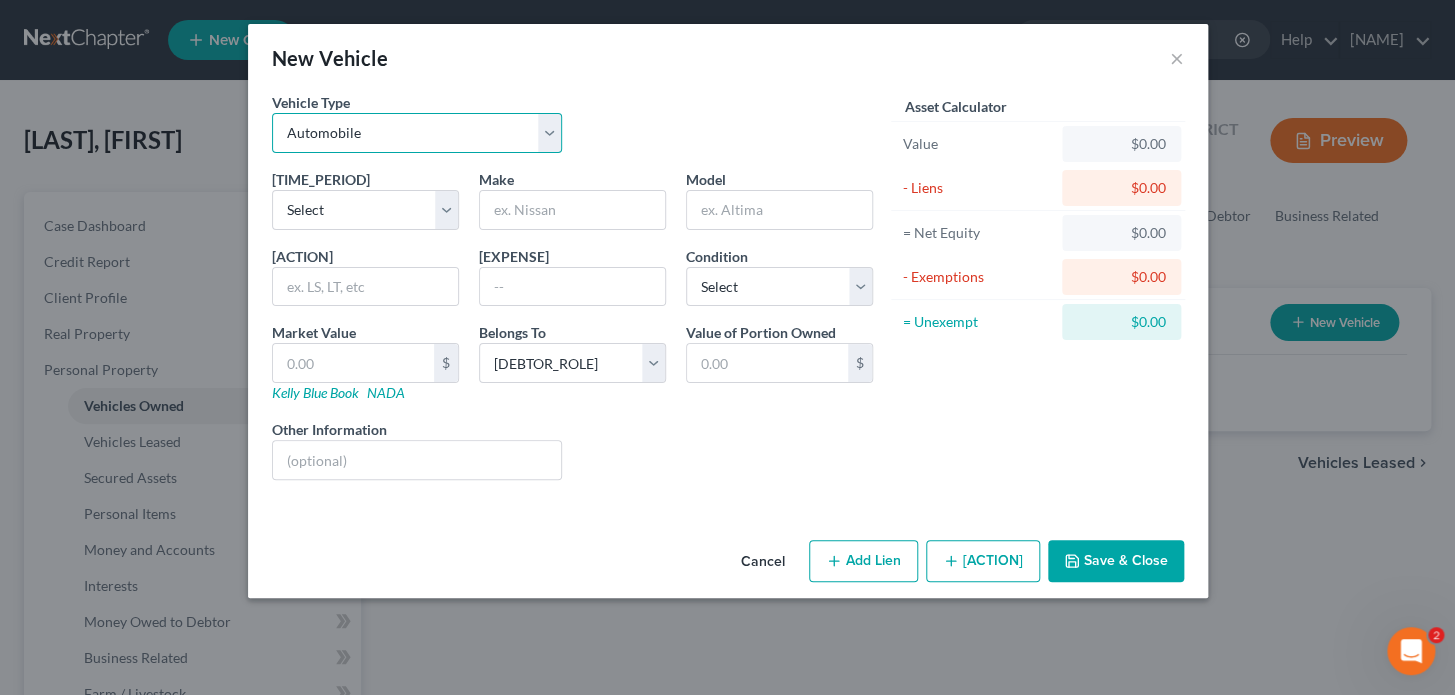 click on "[VEHICLE_TYPE]" at bounding box center (417, 133) 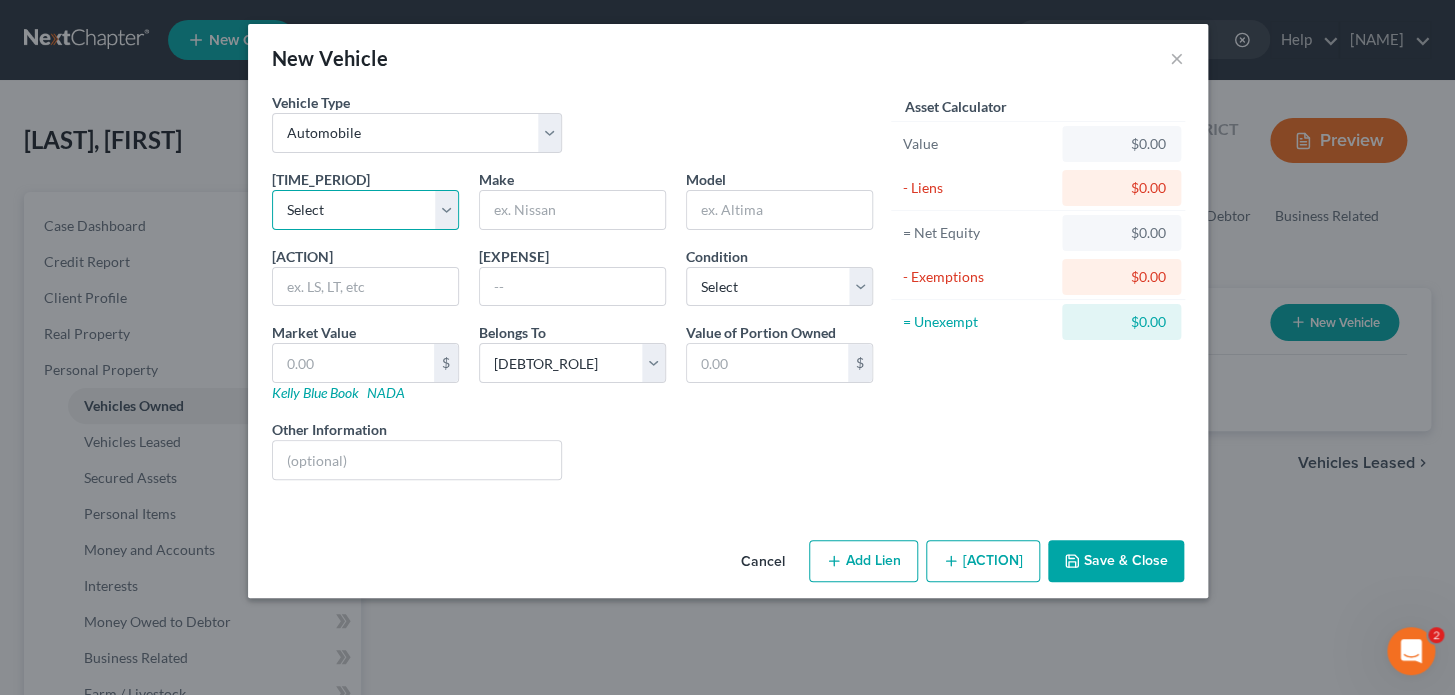click on "Select [YEAR]" at bounding box center (365, 210) 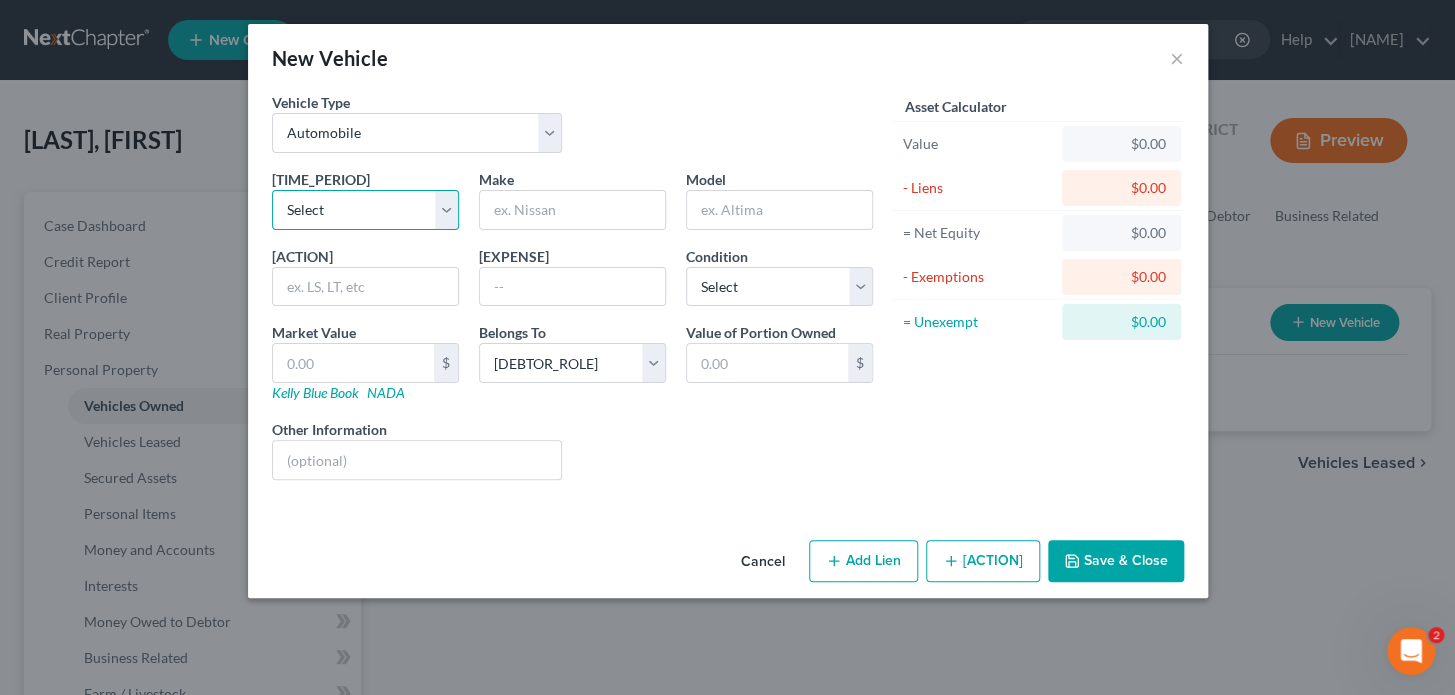select on "11" 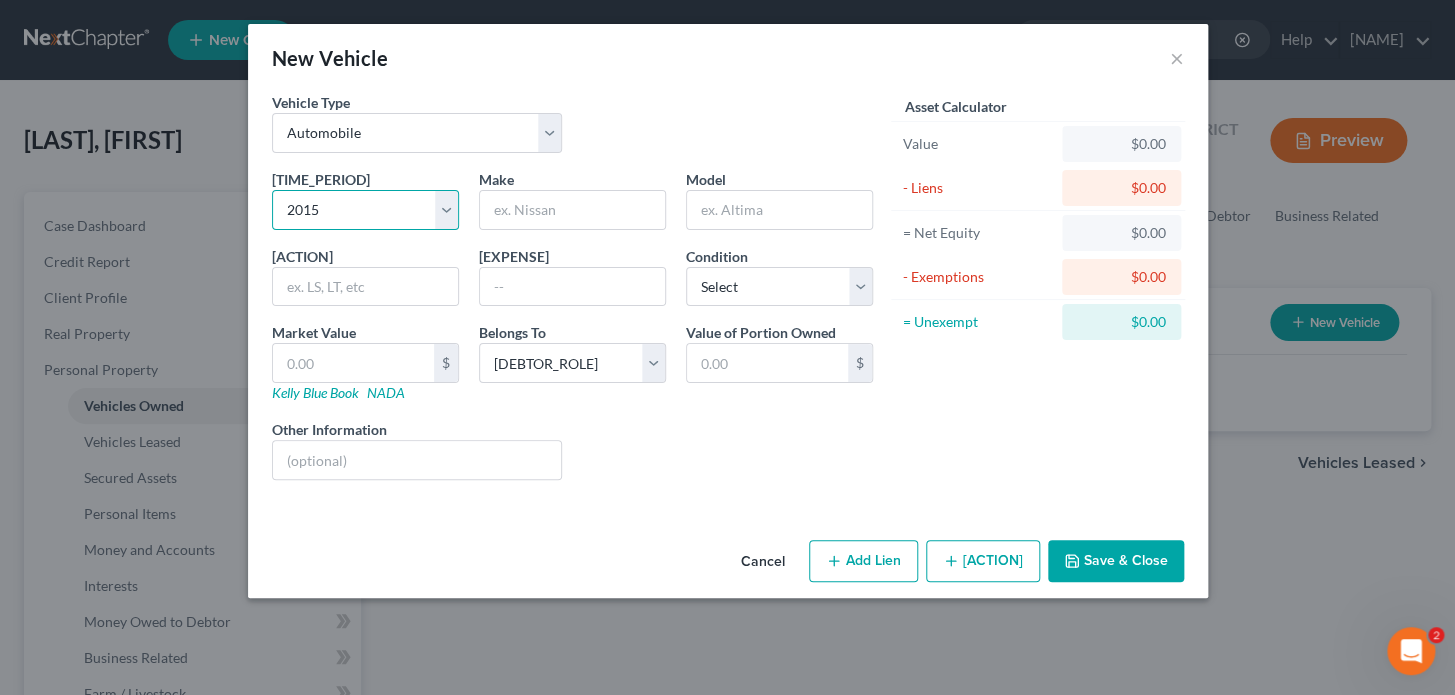 click on "Select [YEAR]" at bounding box center (365, 210) 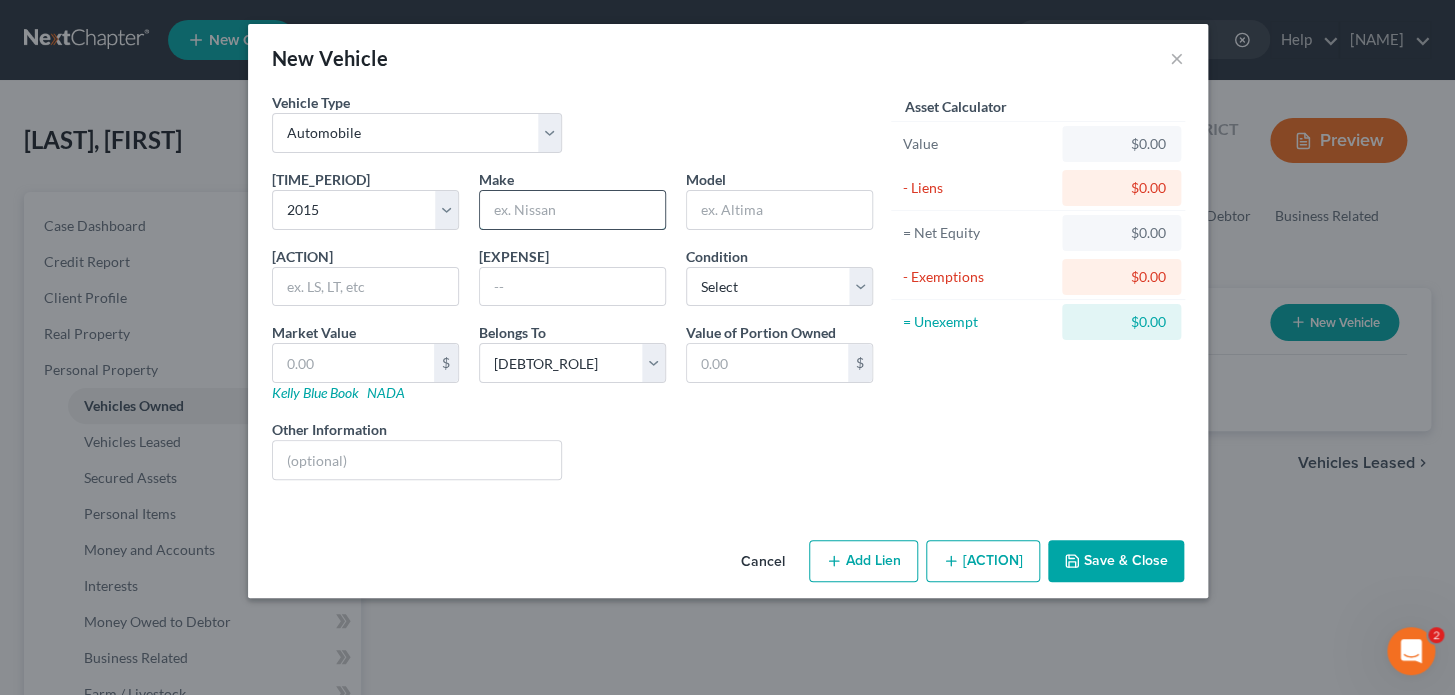 click at bounding box center [572, 210] 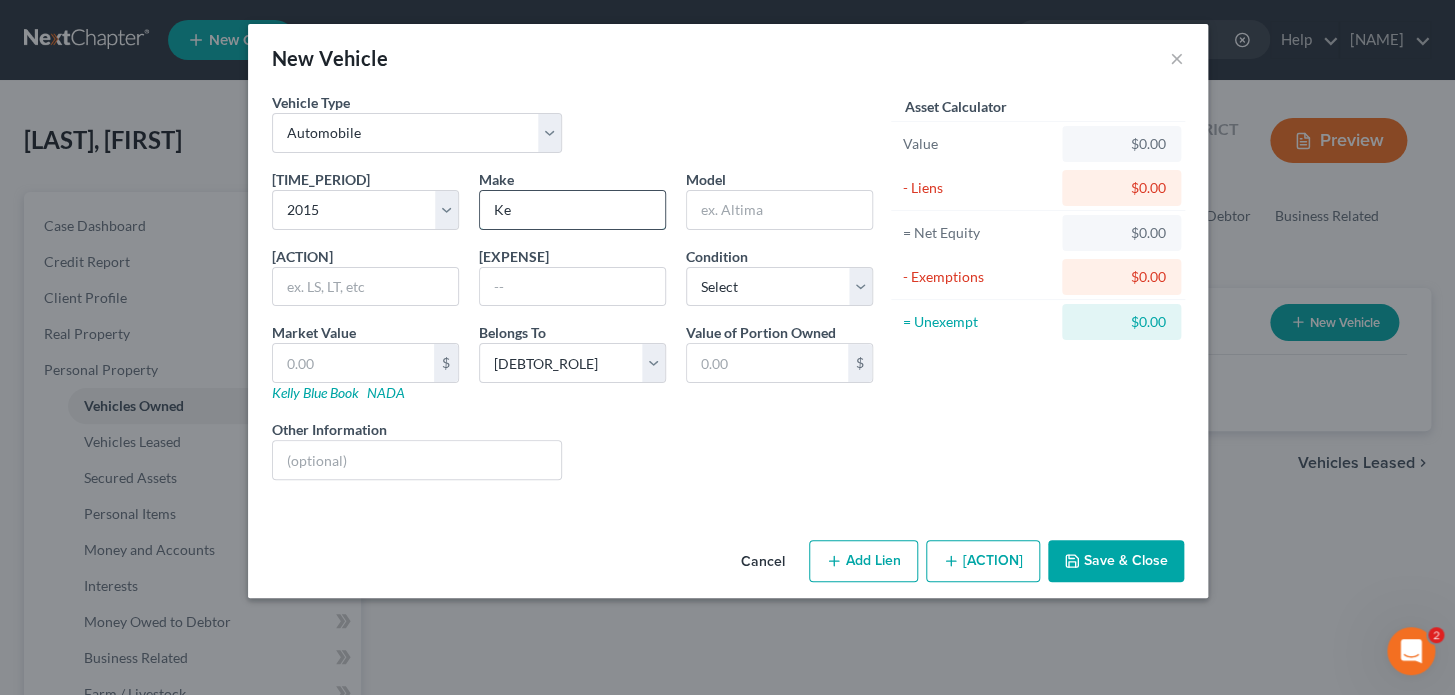 type on "K" 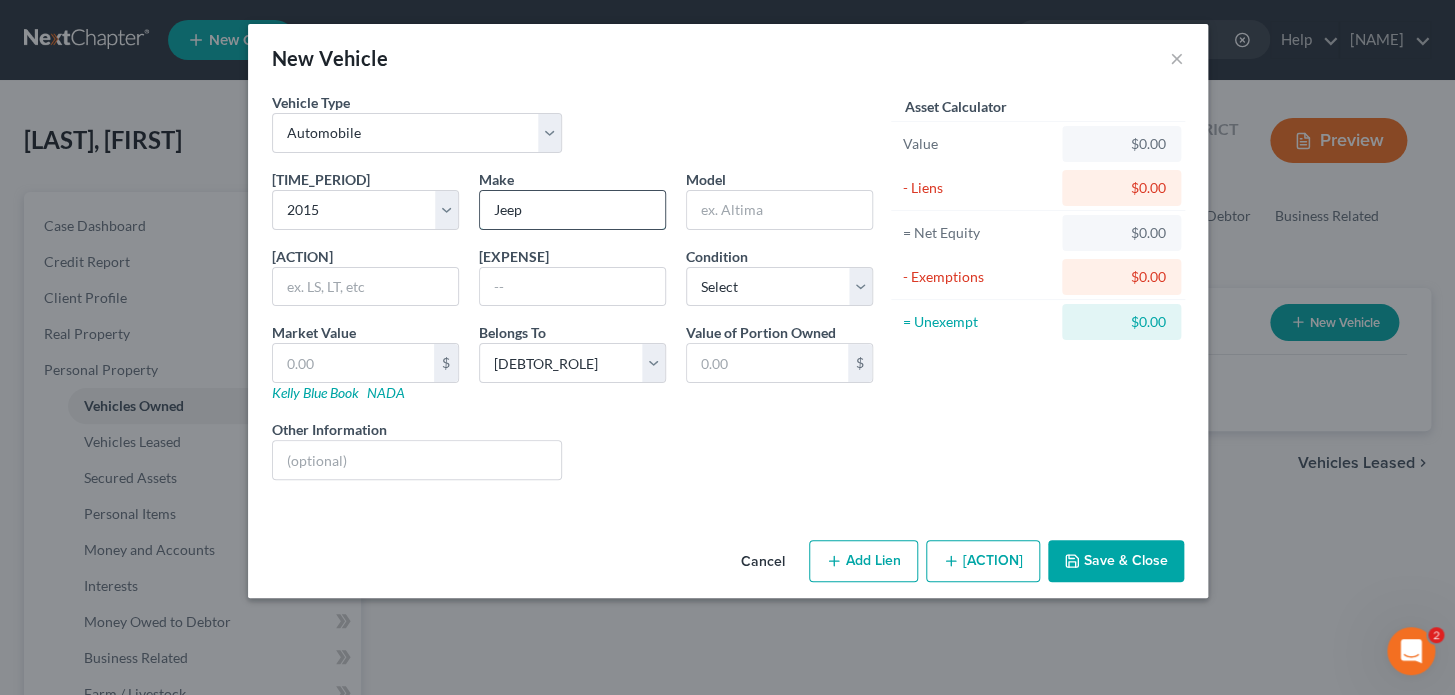 type on "Jeep" 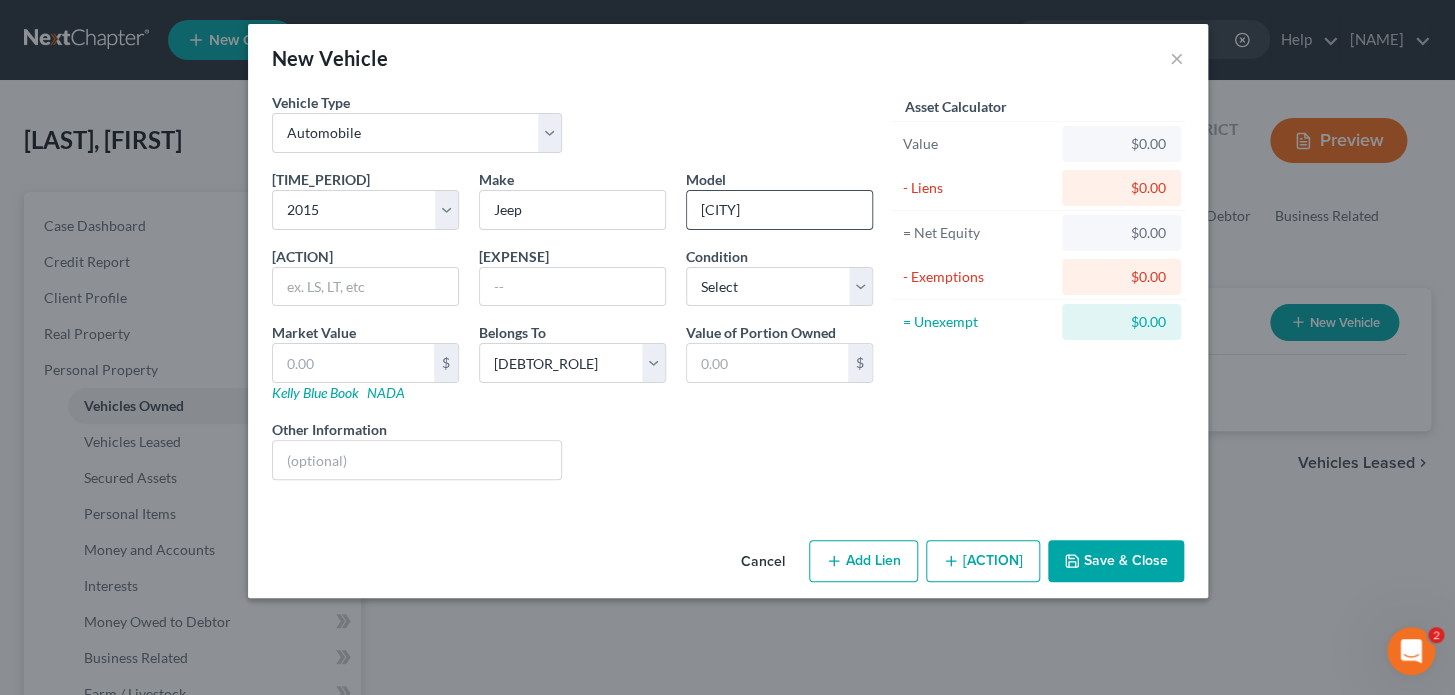 click on "[CITY]" at bounding box center [779, 210] 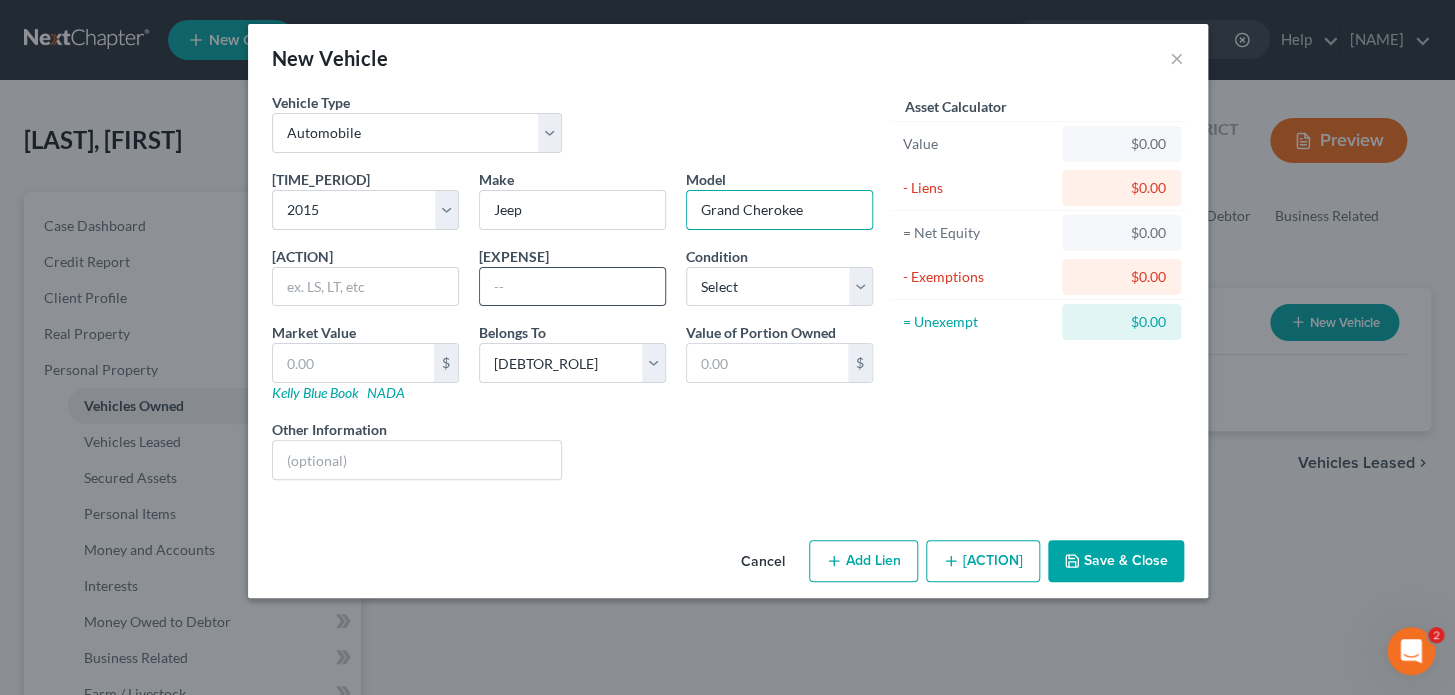 type on "Grand Cherokee" 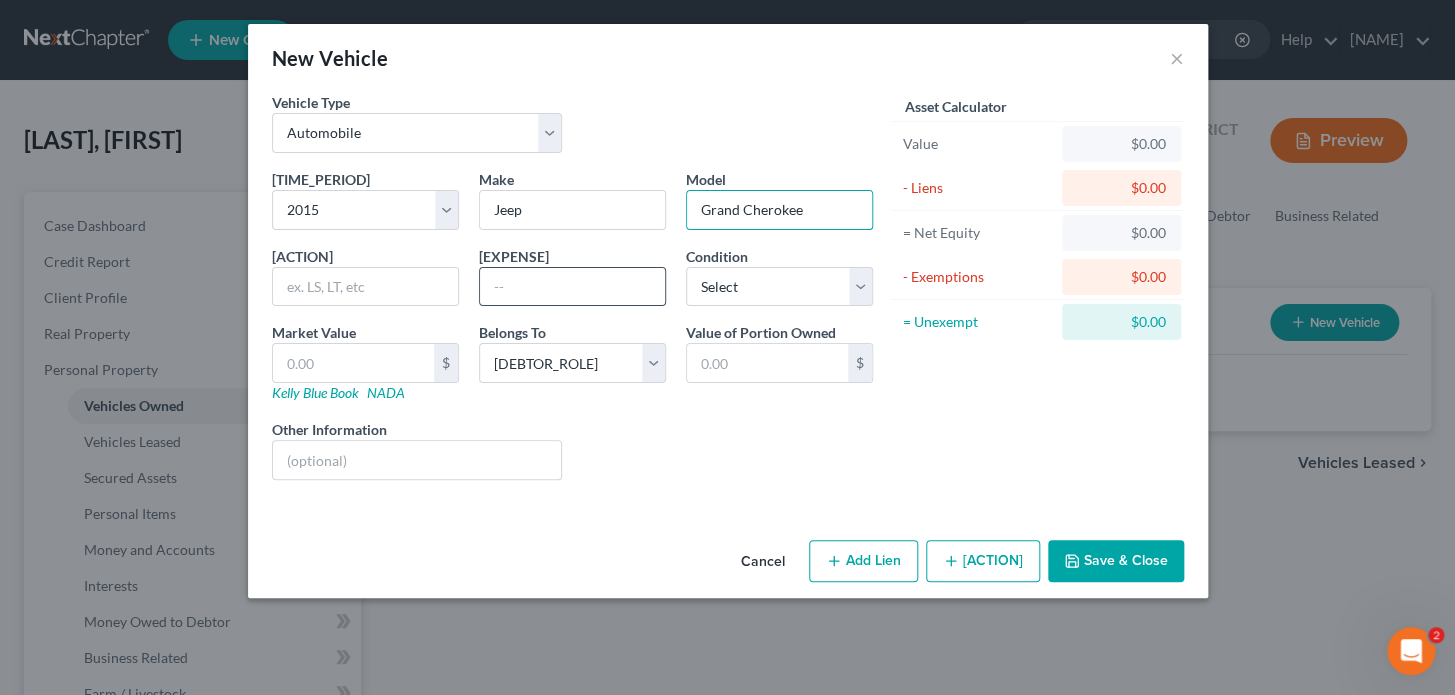 click at bounding box center (572, 287) 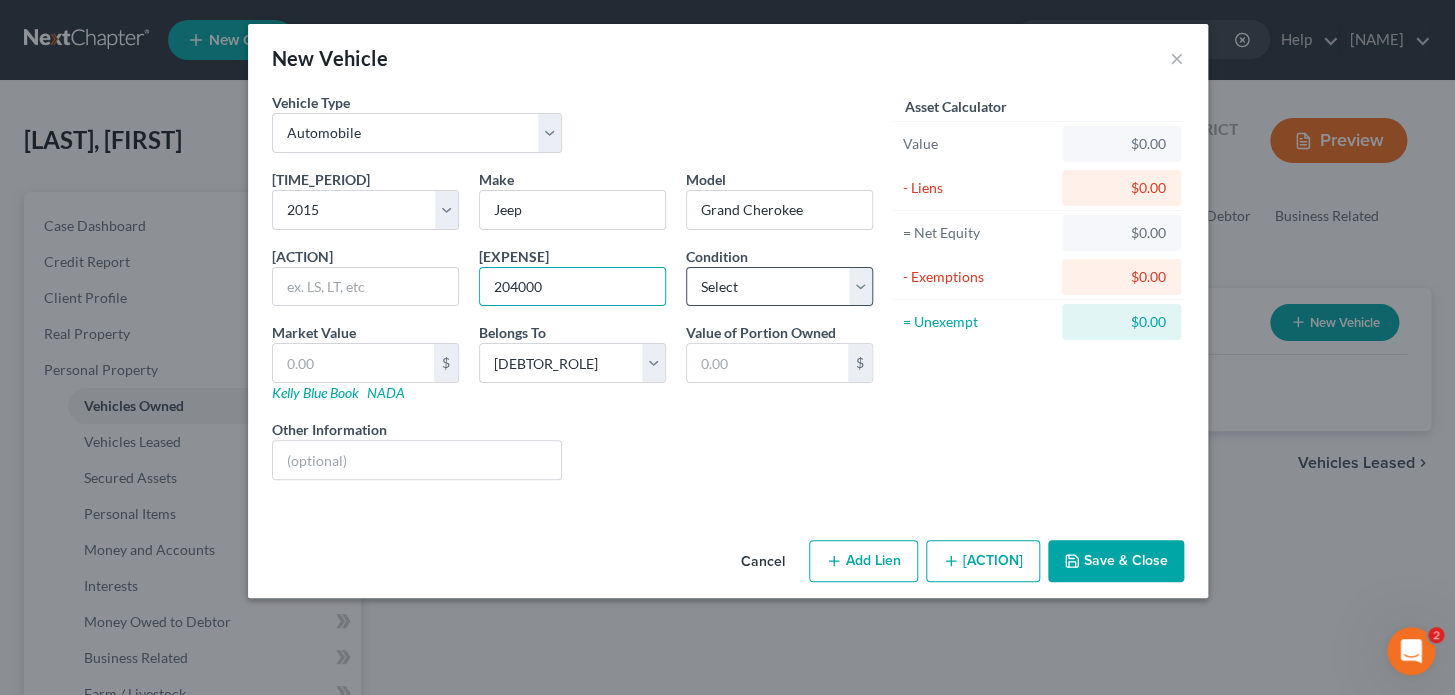 type on "204000" 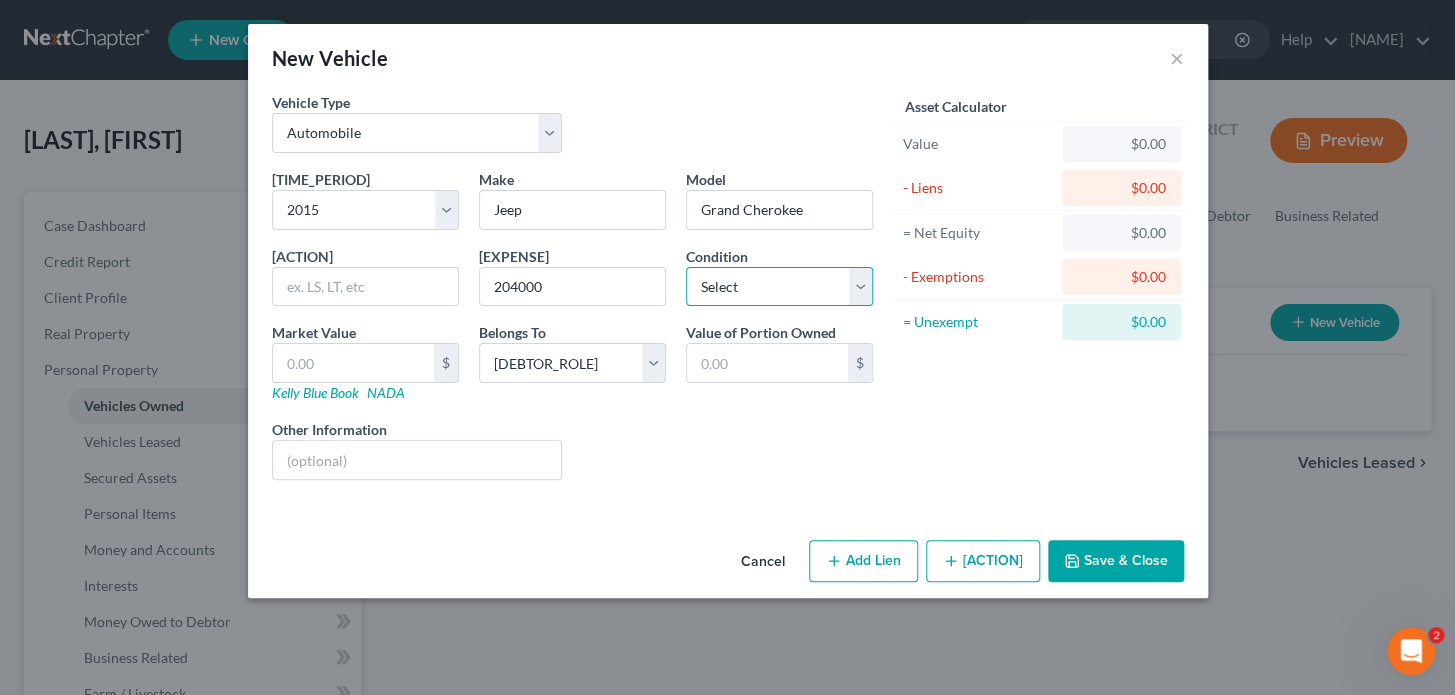 click on "Select Excellent Very Good Good Fair Poor" at bounding box center [779, 287] 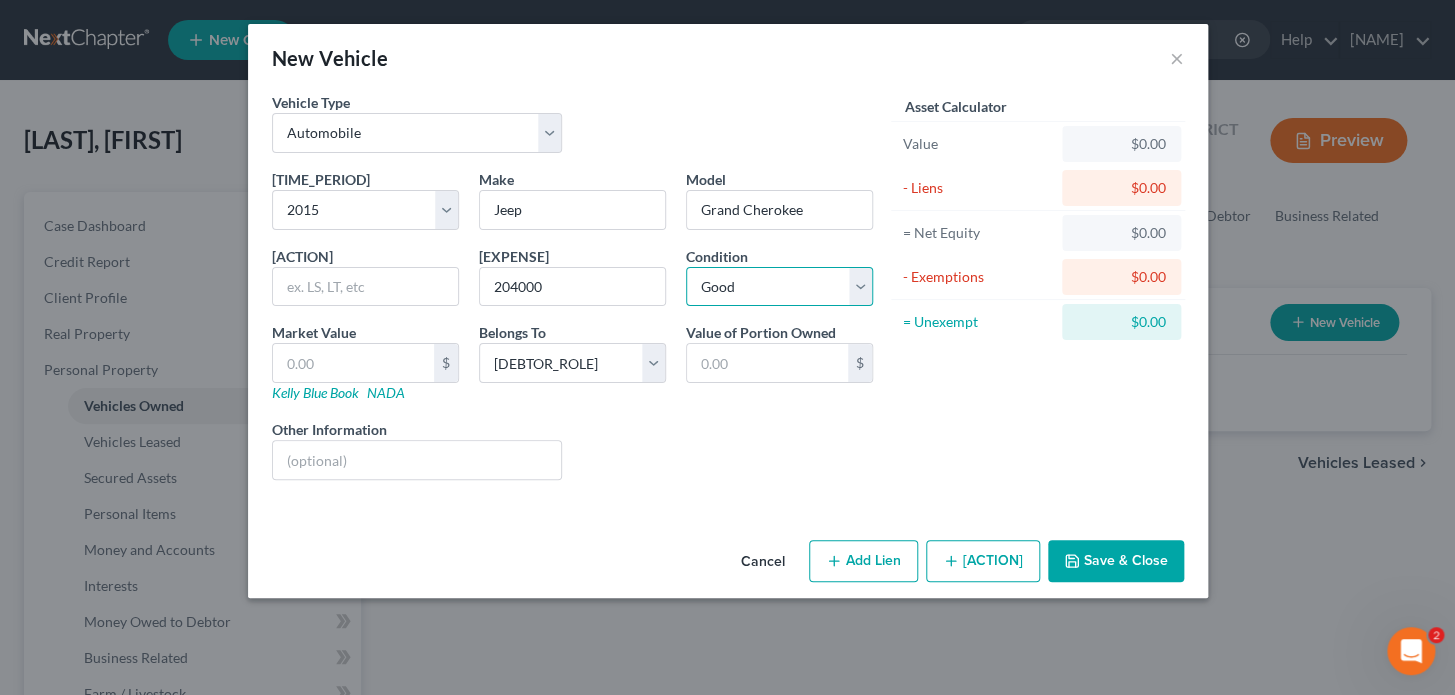 click on "Select Excellent Very Good Good Fair Poor" at bounding box center (779, 287) 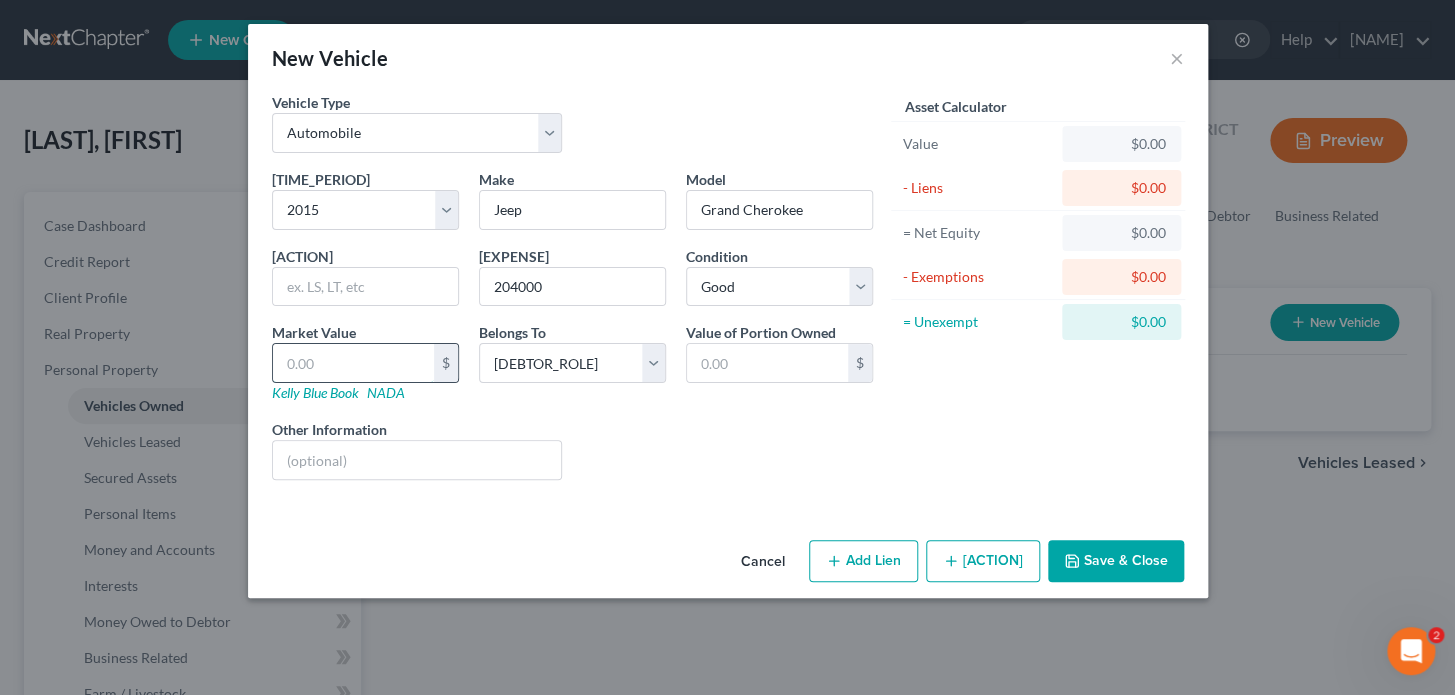click at bounding box center [353, 363] 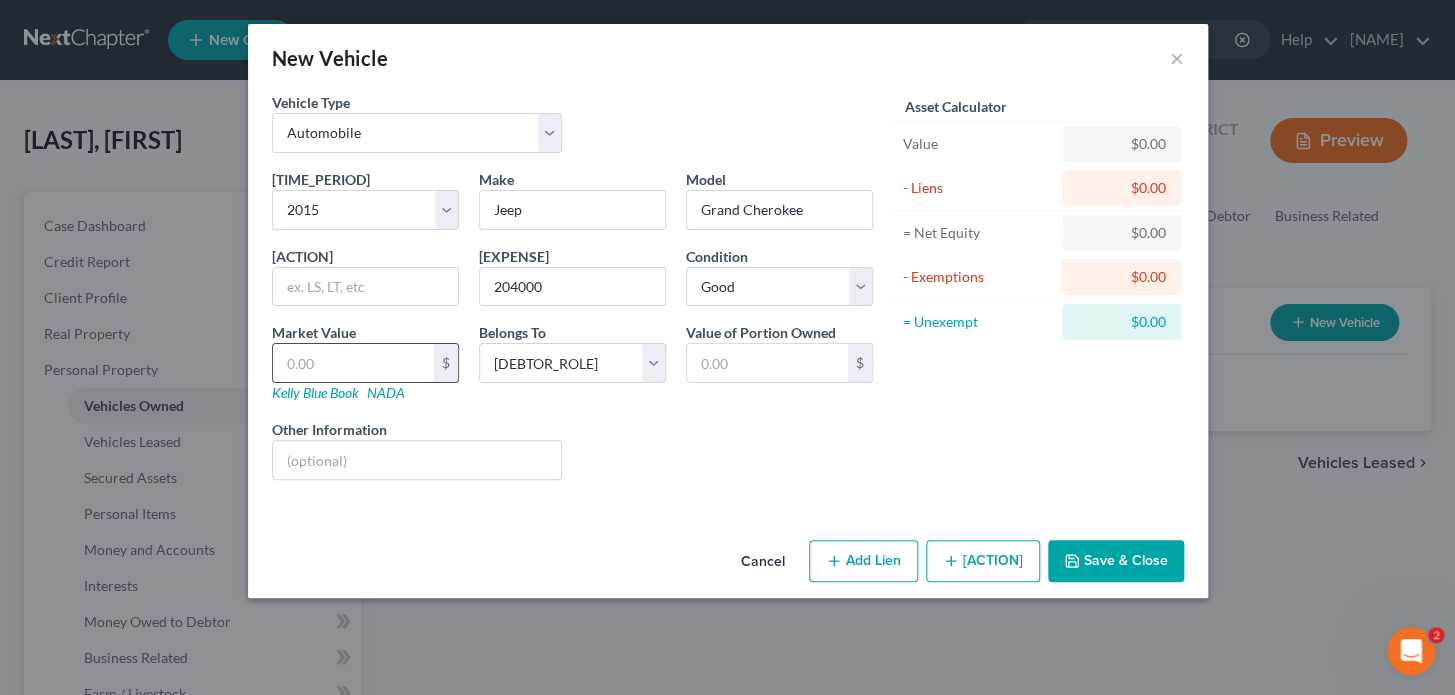 type on "6" 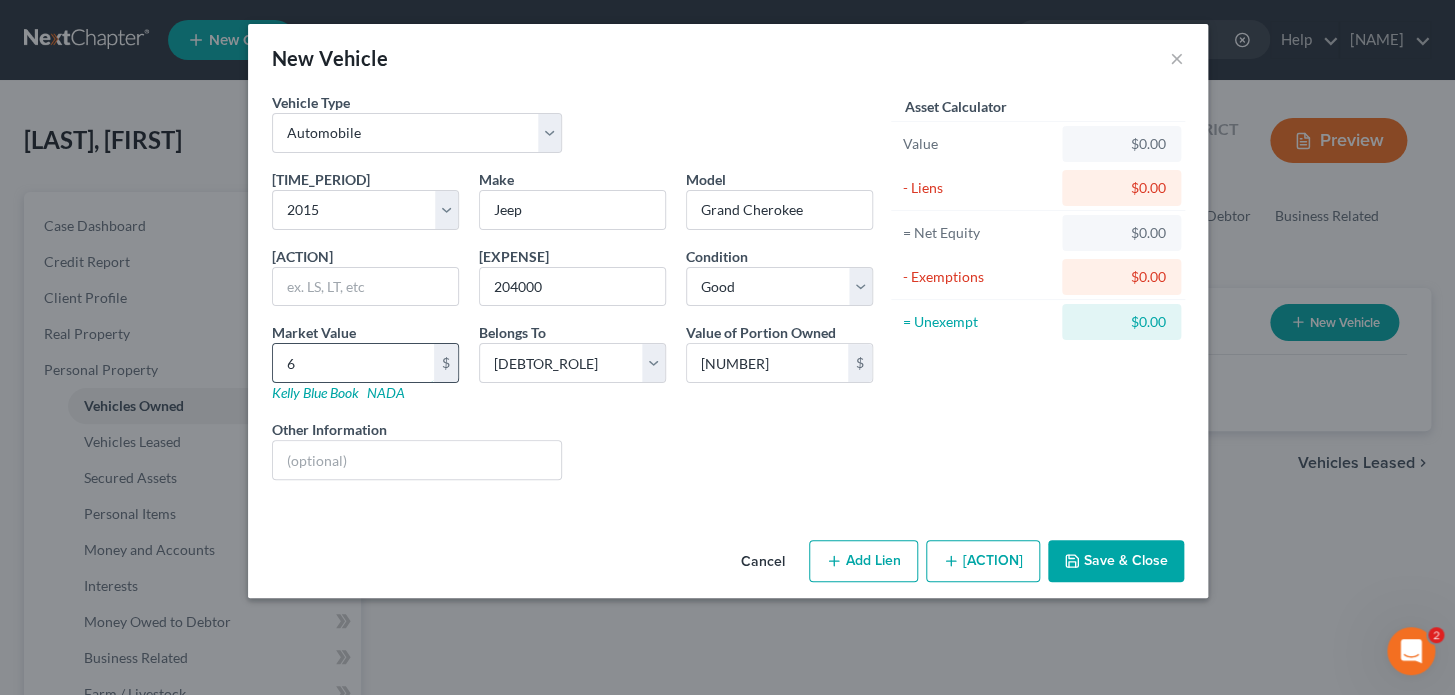 type on "[NUMBER]" 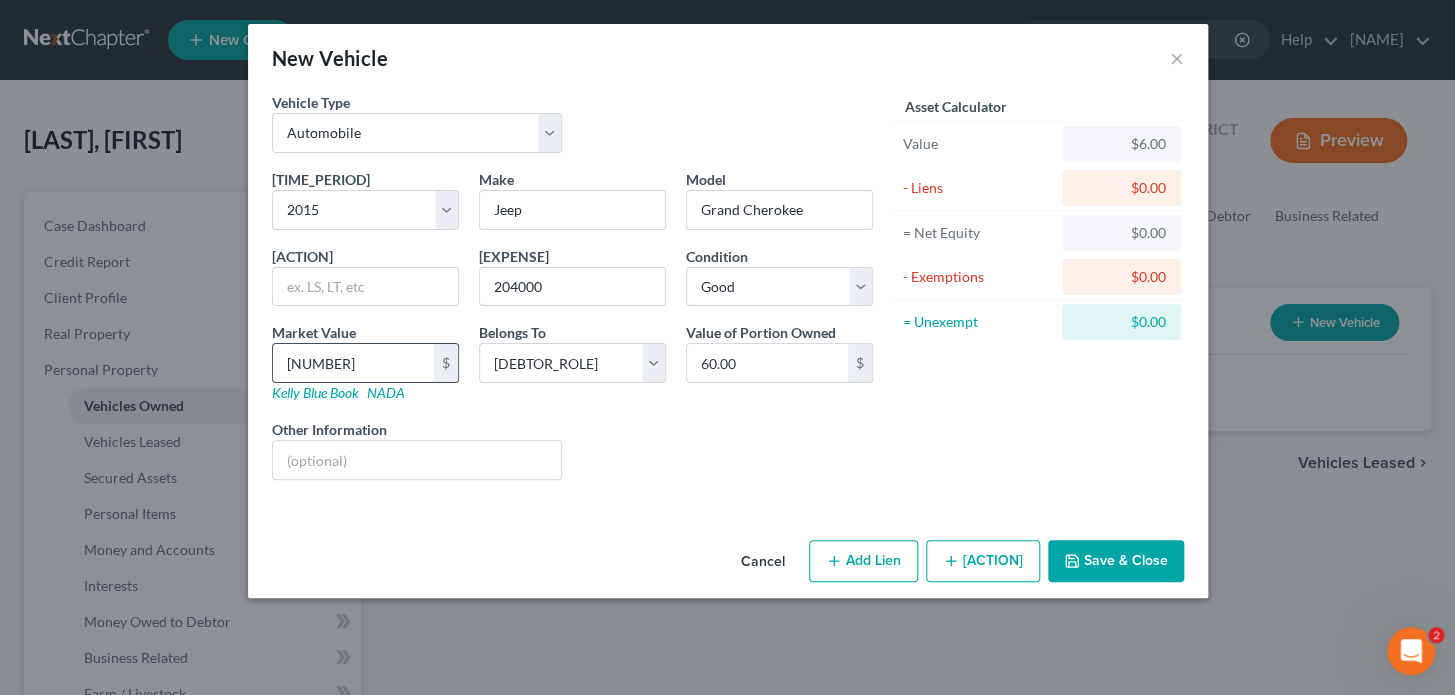 type on "600" 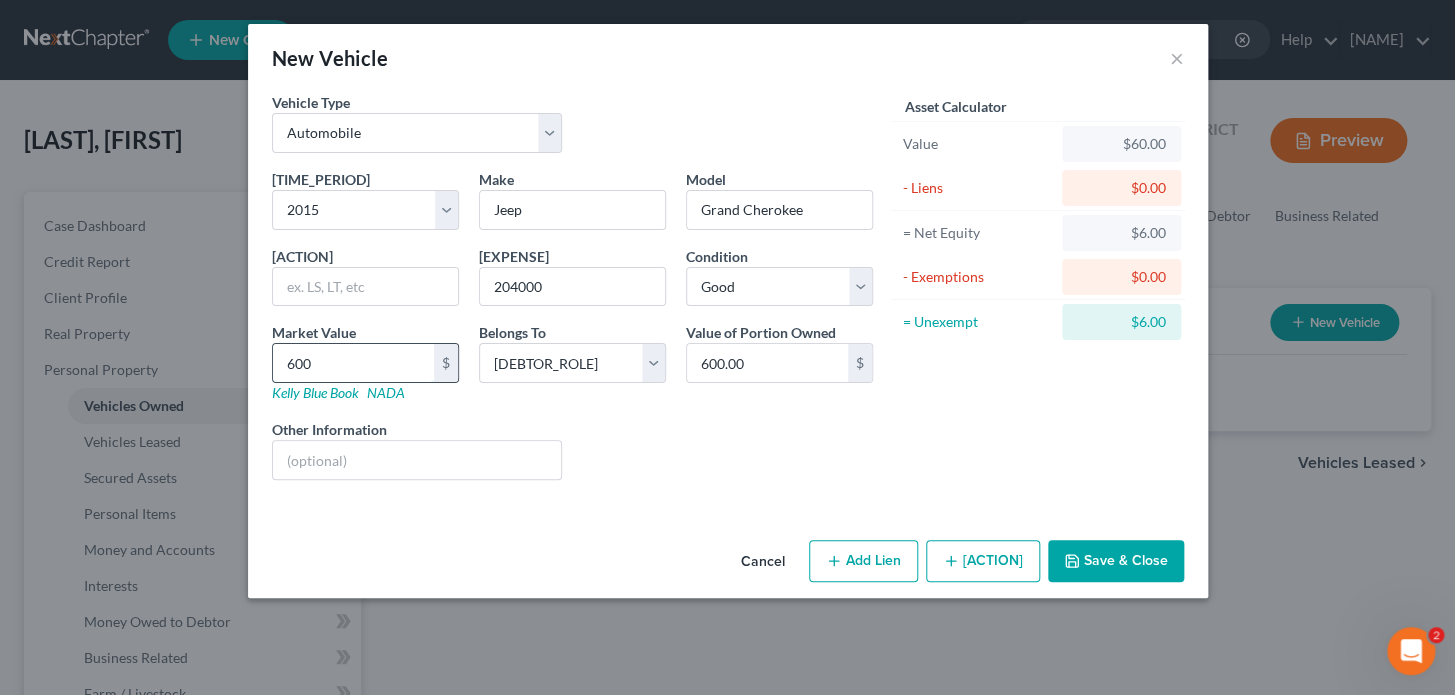 type on "6000" 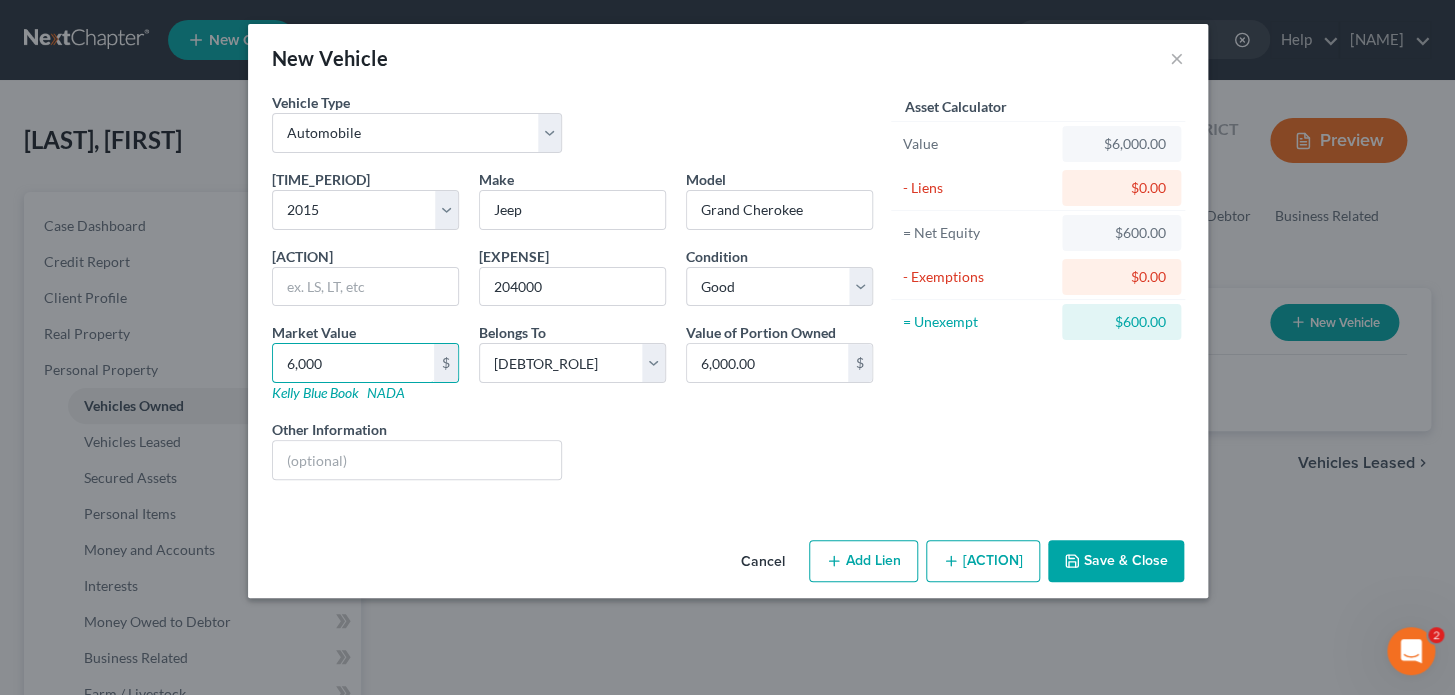 type on "6,000" 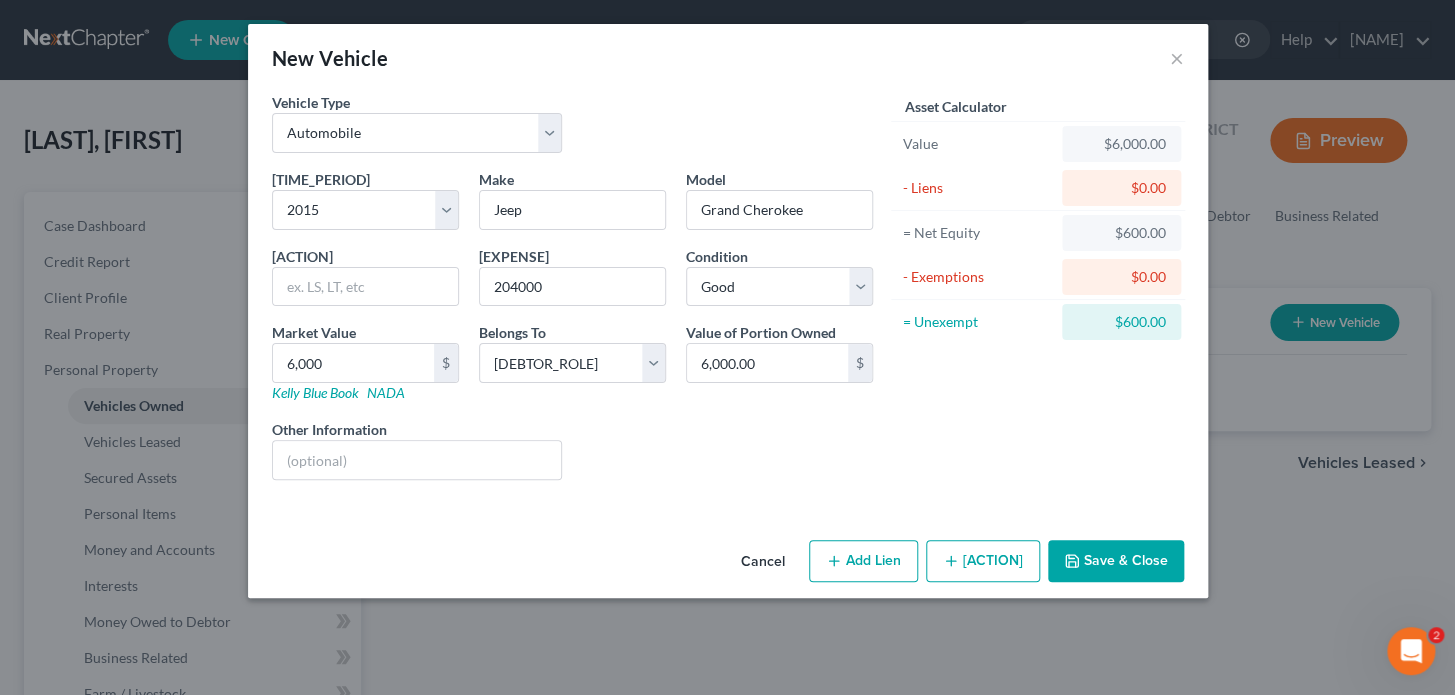 drag, startPoint x: 580, startPoint y: 389, endPoint x: 591, endPoint y: 388, distance: 11.045361 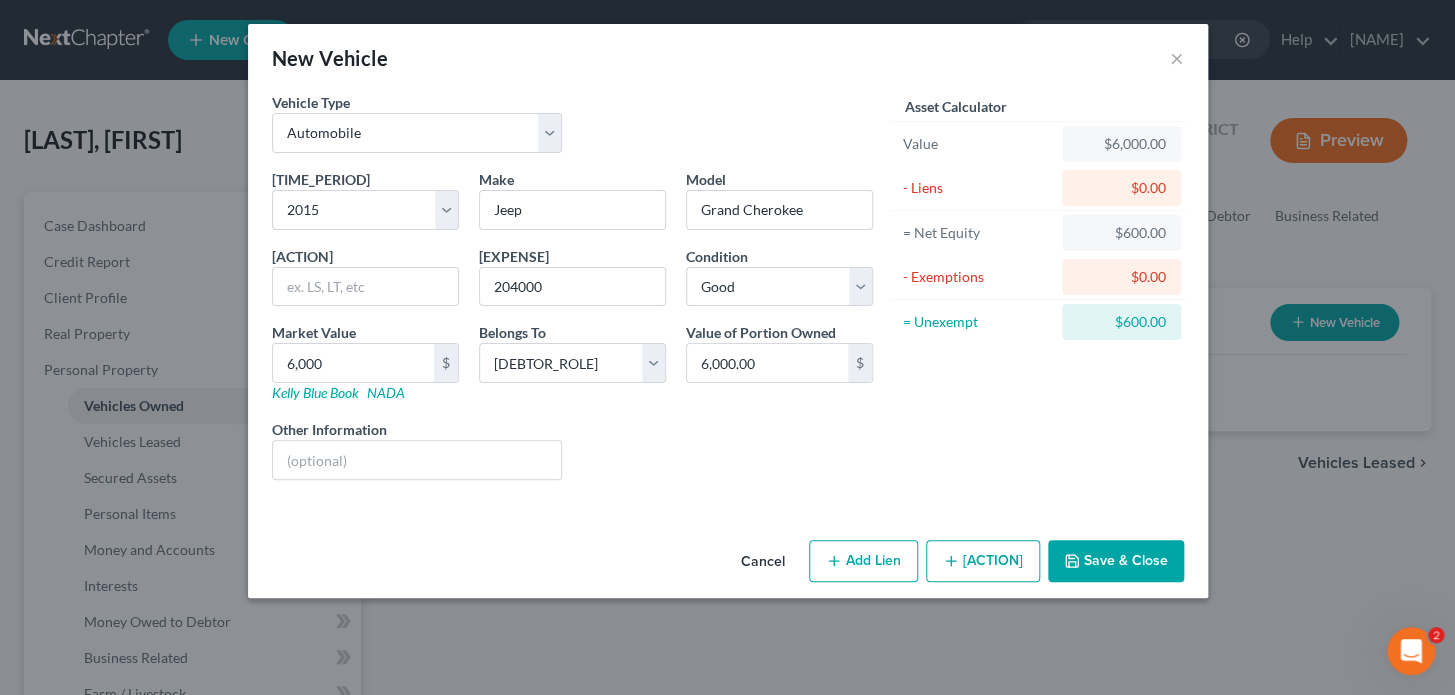 click on "Add Lien" at bounding box center [863, 561] 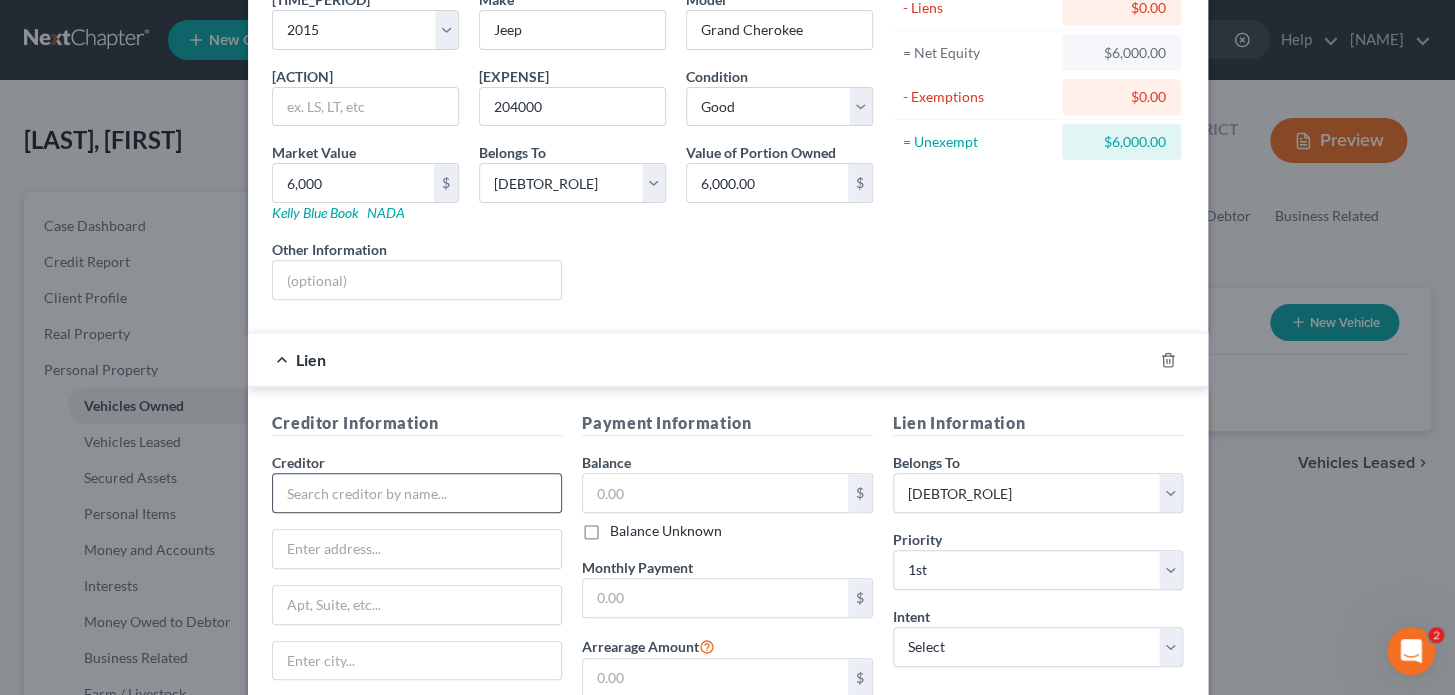 scroll, scrollTop: 181, scrollLeft: 0, axis: vertical 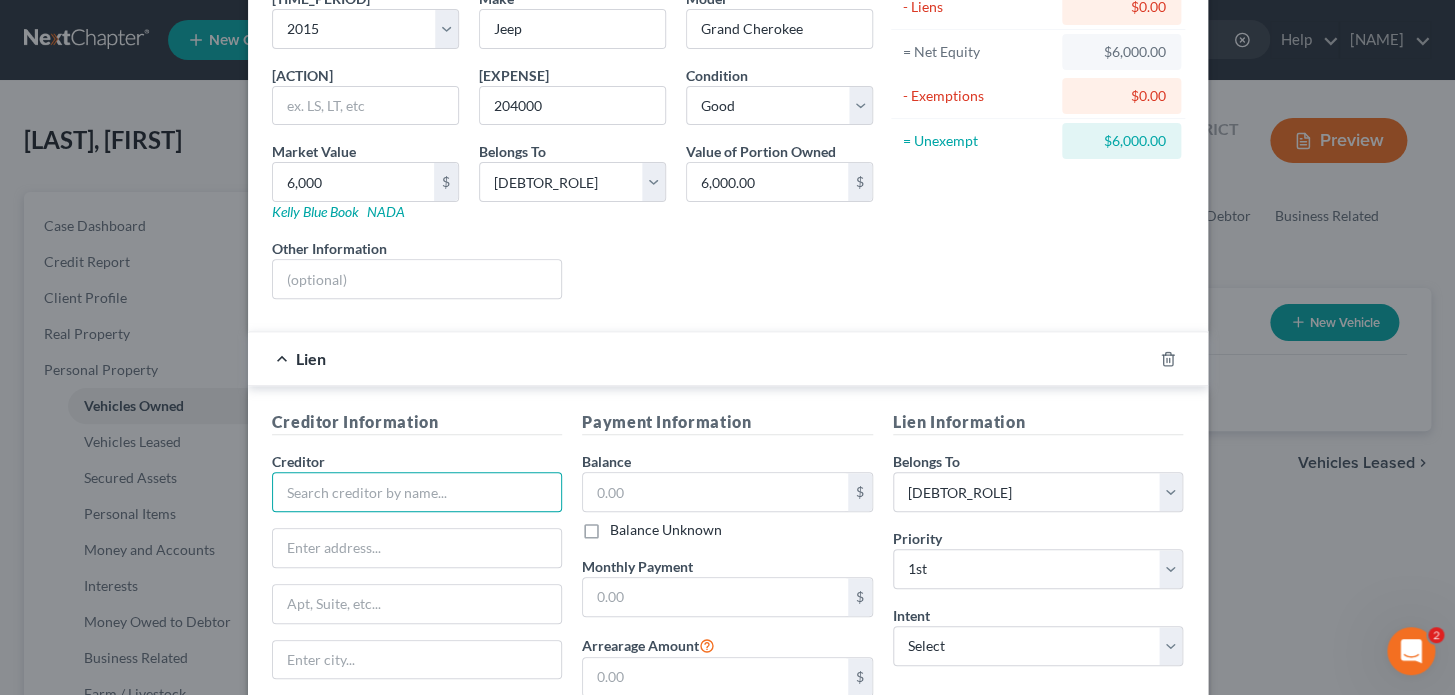 click at bounding box center [417, 492] 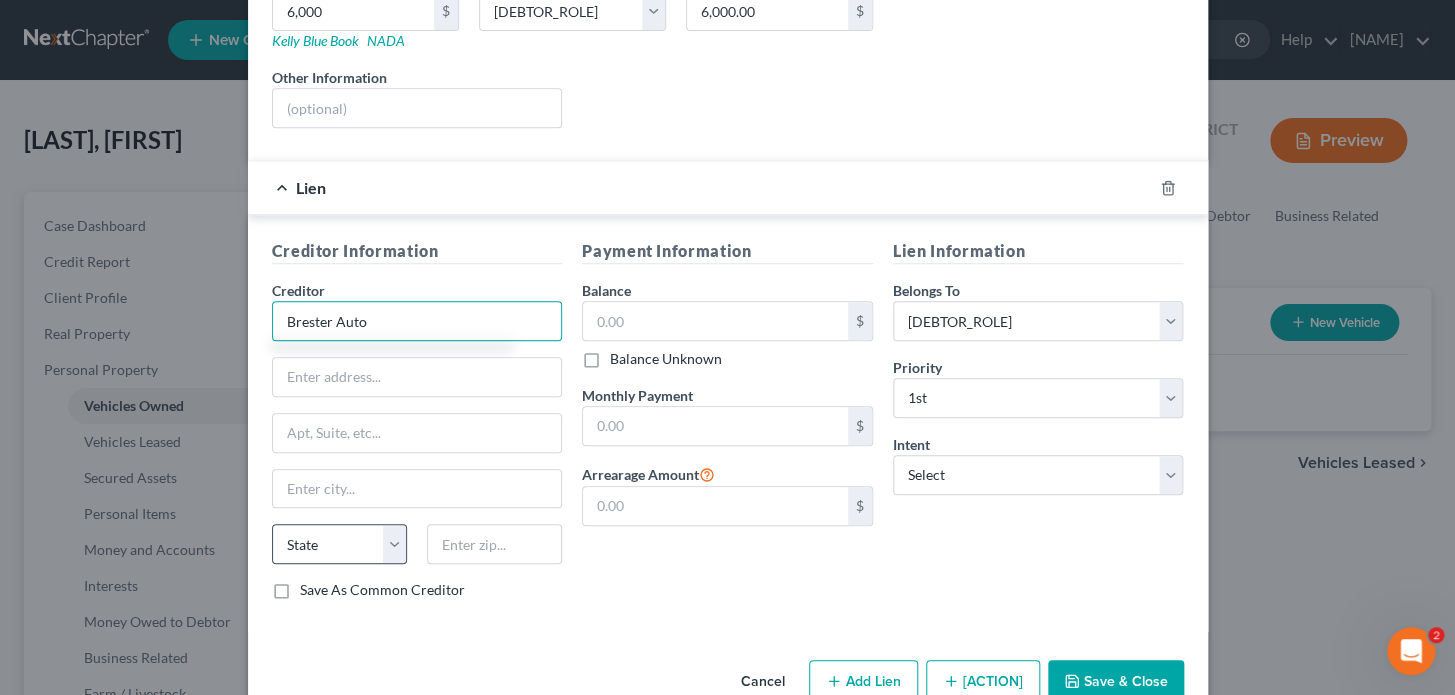 scroll, scrollTop: 363, scrollLeft: 0, axis: vertical 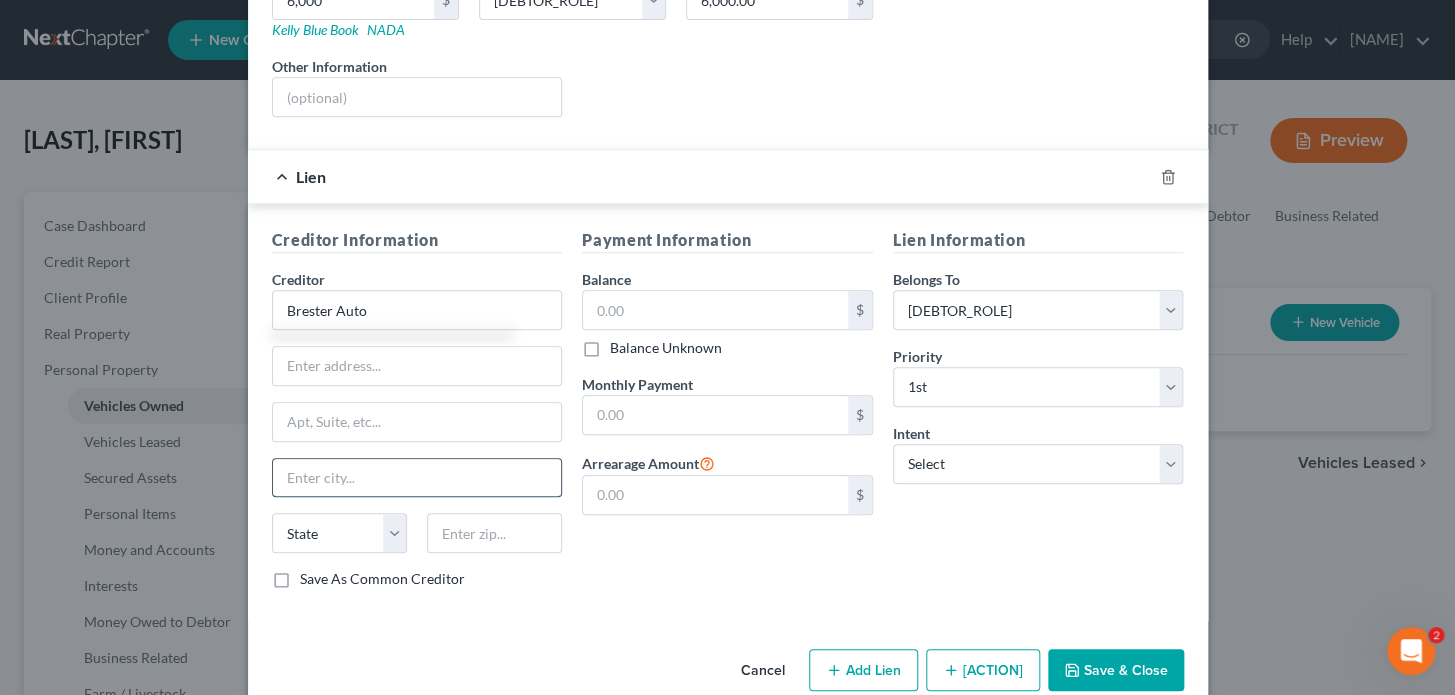 click at bounding box center [417, 478] 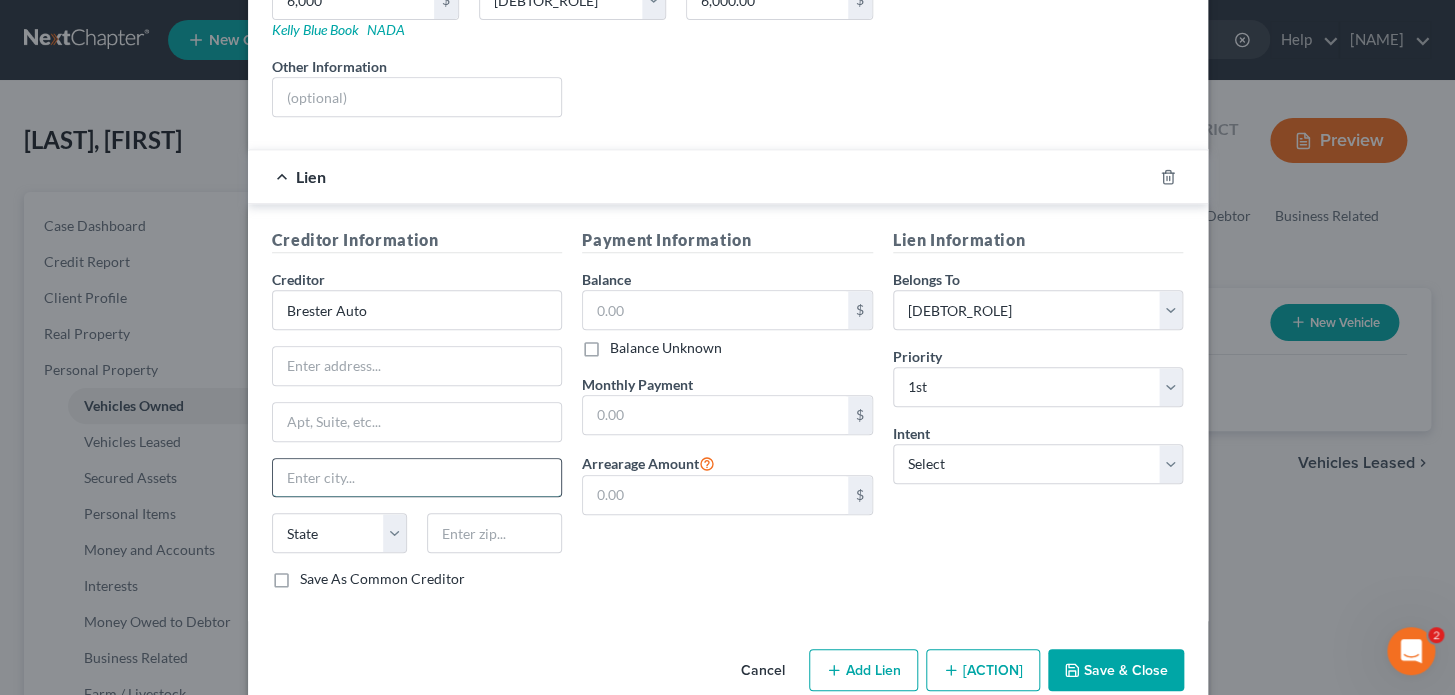 type on "Brester Auto" 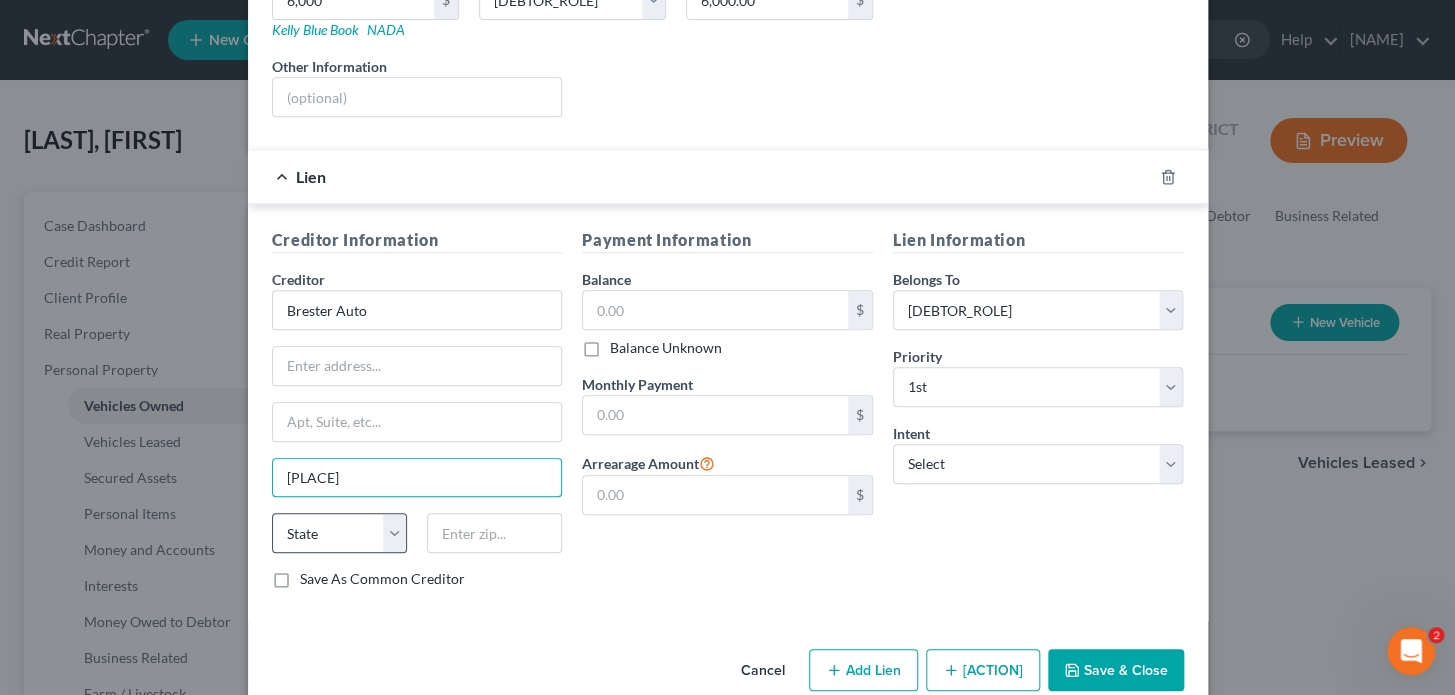 type on "[PLACE]" 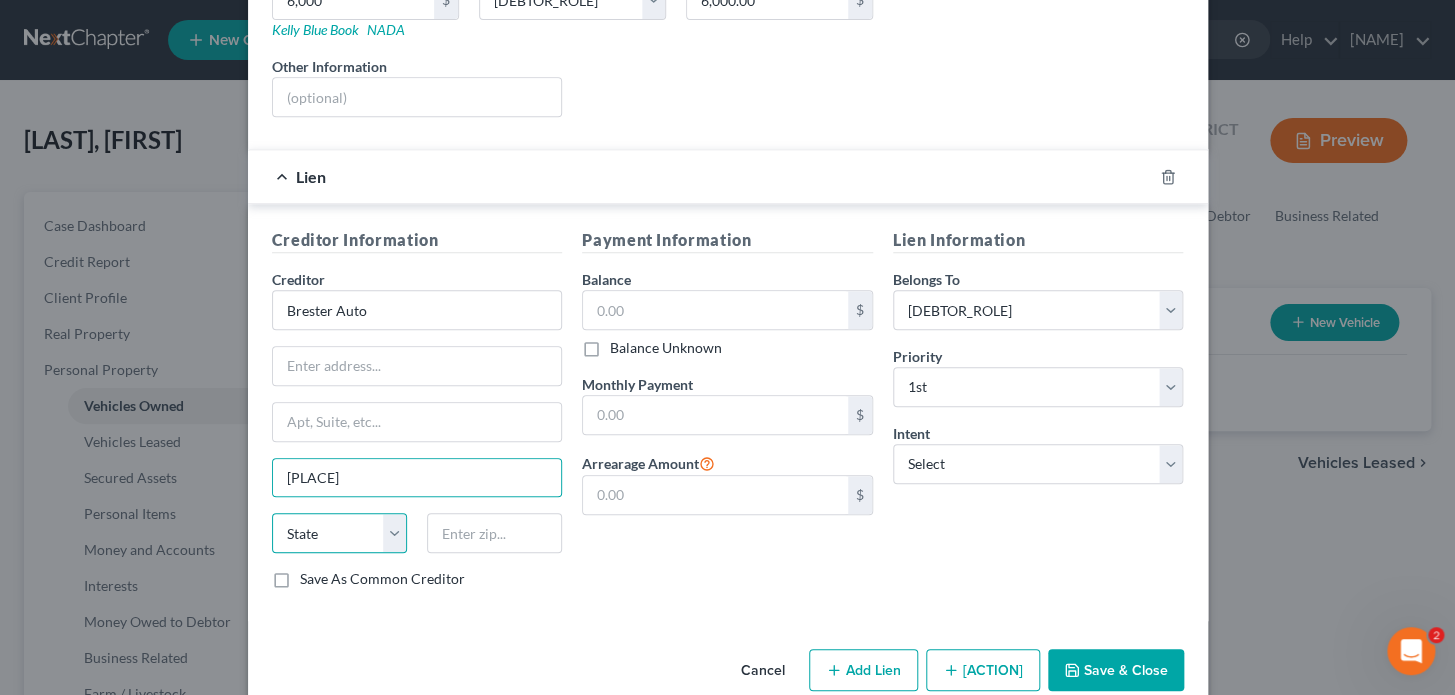 click on "State AL AK AR AZ CA CO CT DE DC FL GA GU HI ID IL IN IA KS KY LA ME MD MA MI MN MS MO MT NC ND NE NV NH NJ NM NY OH OK OR PA PR RI SC SD TN TX UT VI VA VT WI WY" at bounding box center (339, 533) 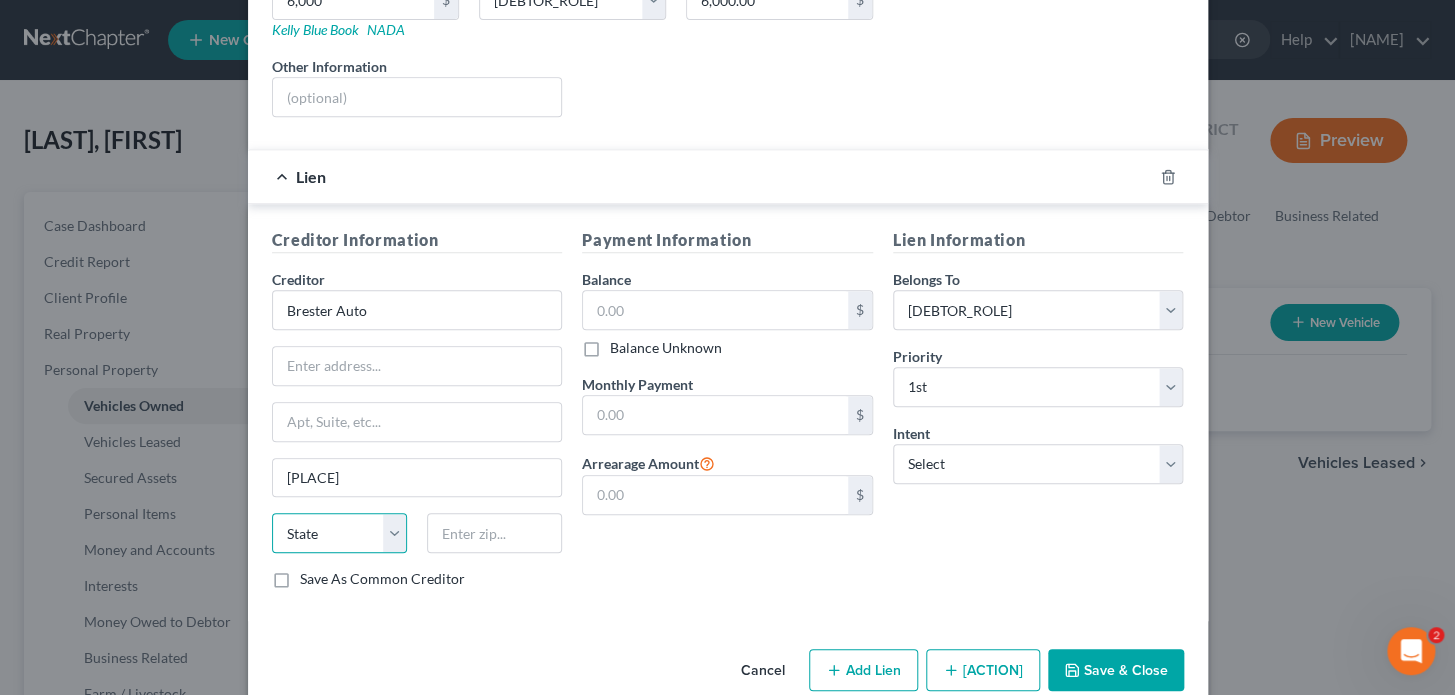 select on "30" 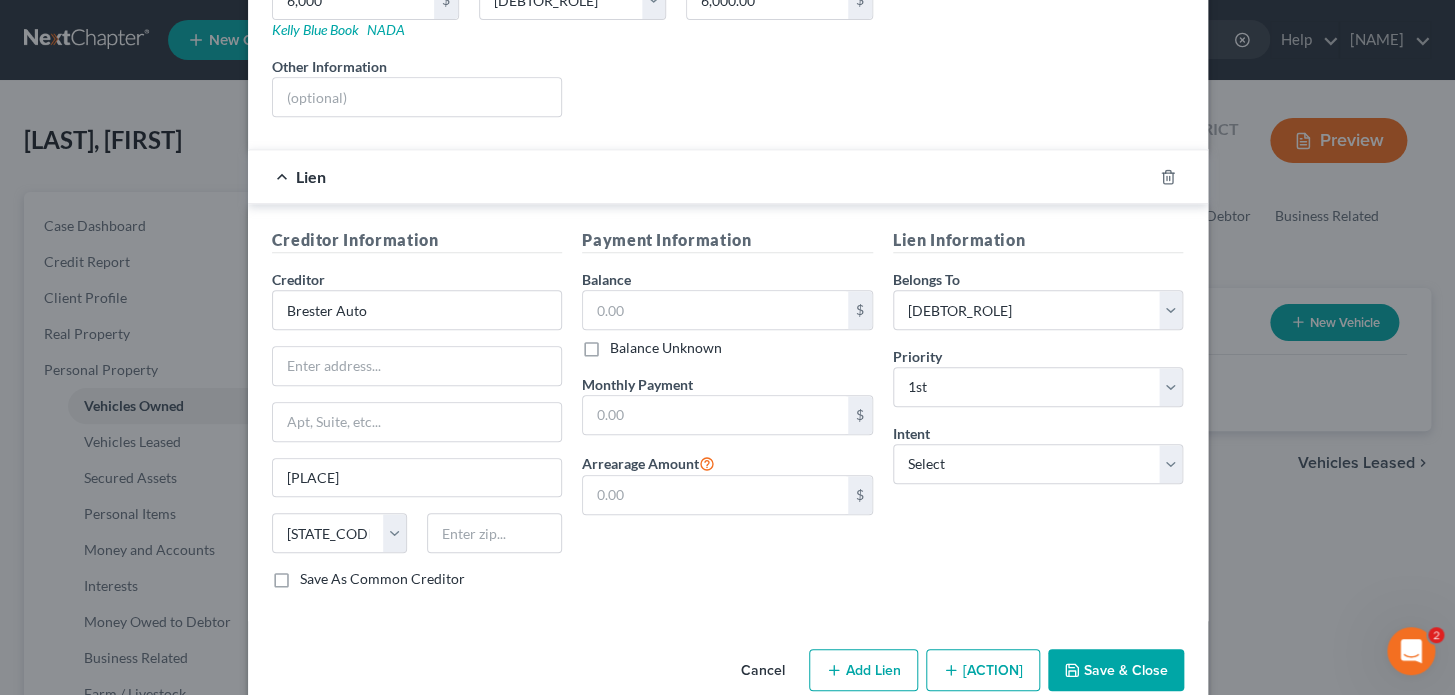 click on "[PAYMENT_INFO]" at bounding box center (727, 416) 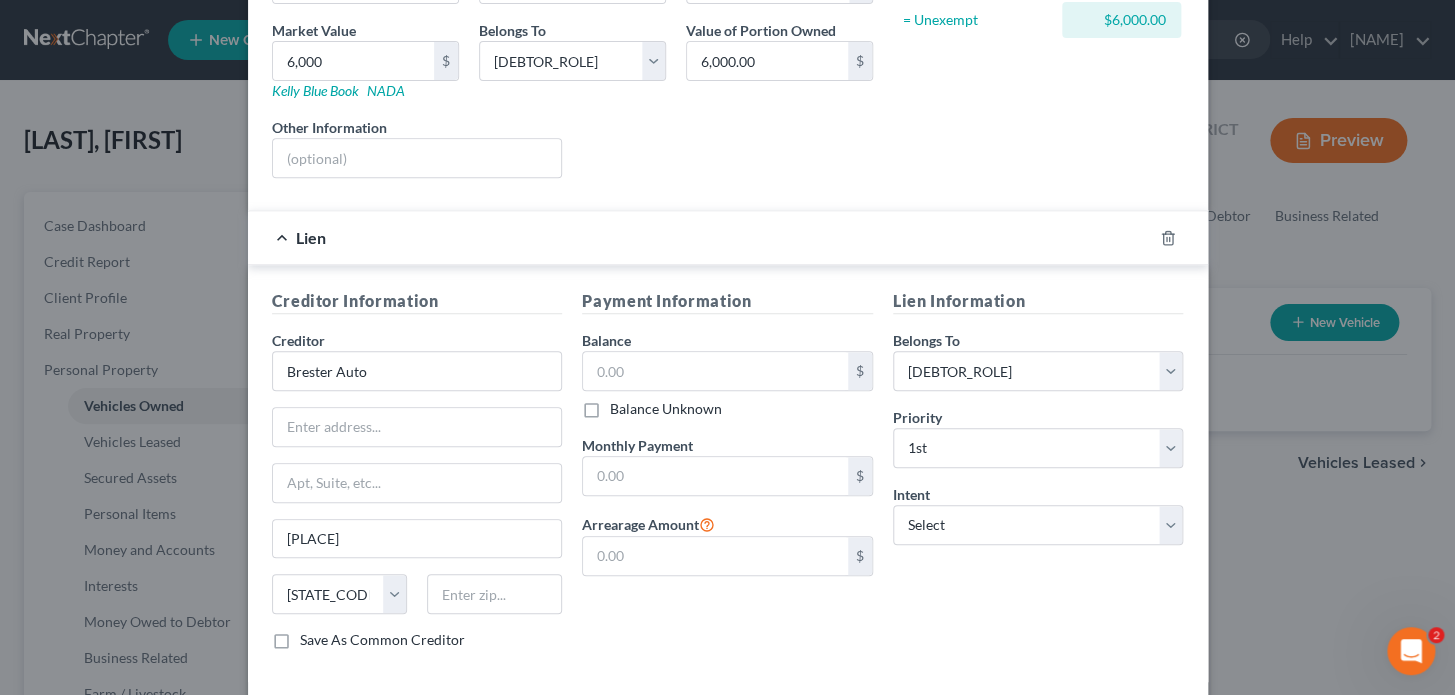 scroll, scrollTop: 363, scrollLeft: 0, axis: vertical 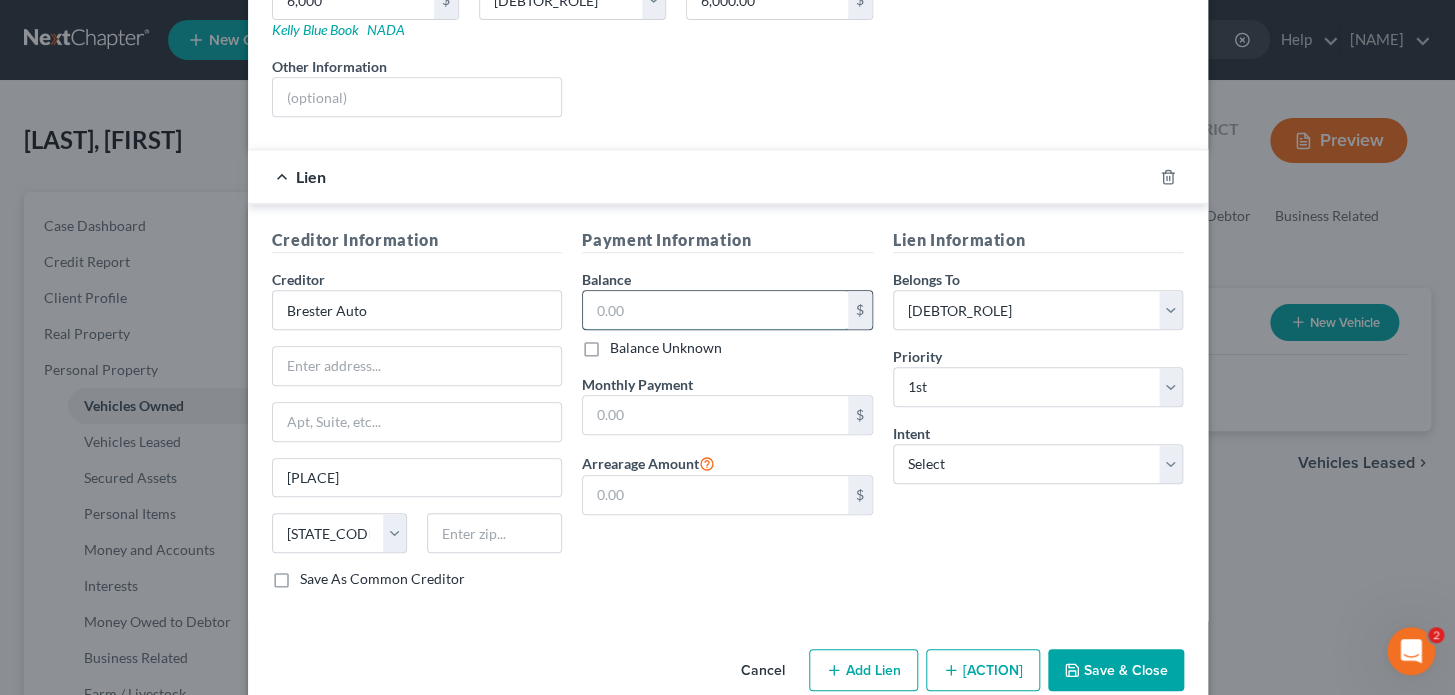click at bounding box center (715, 310) 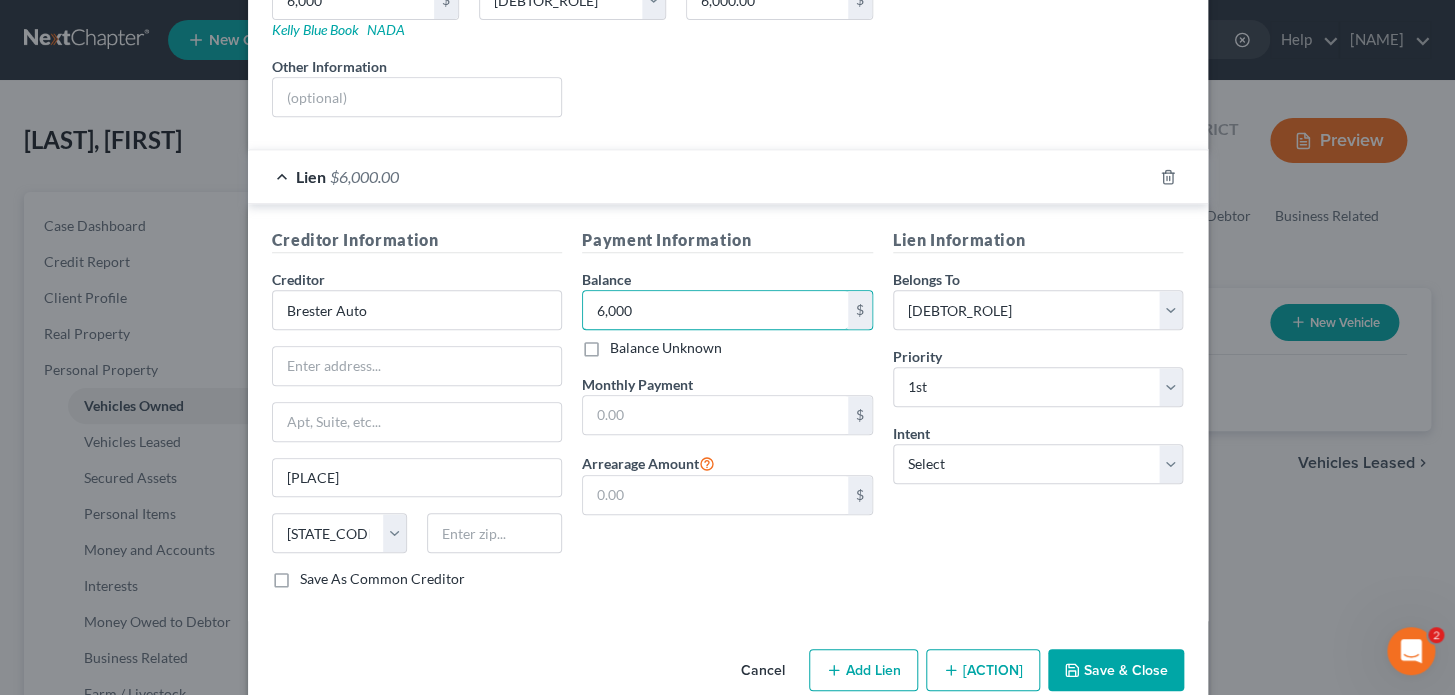 type on "6,000" 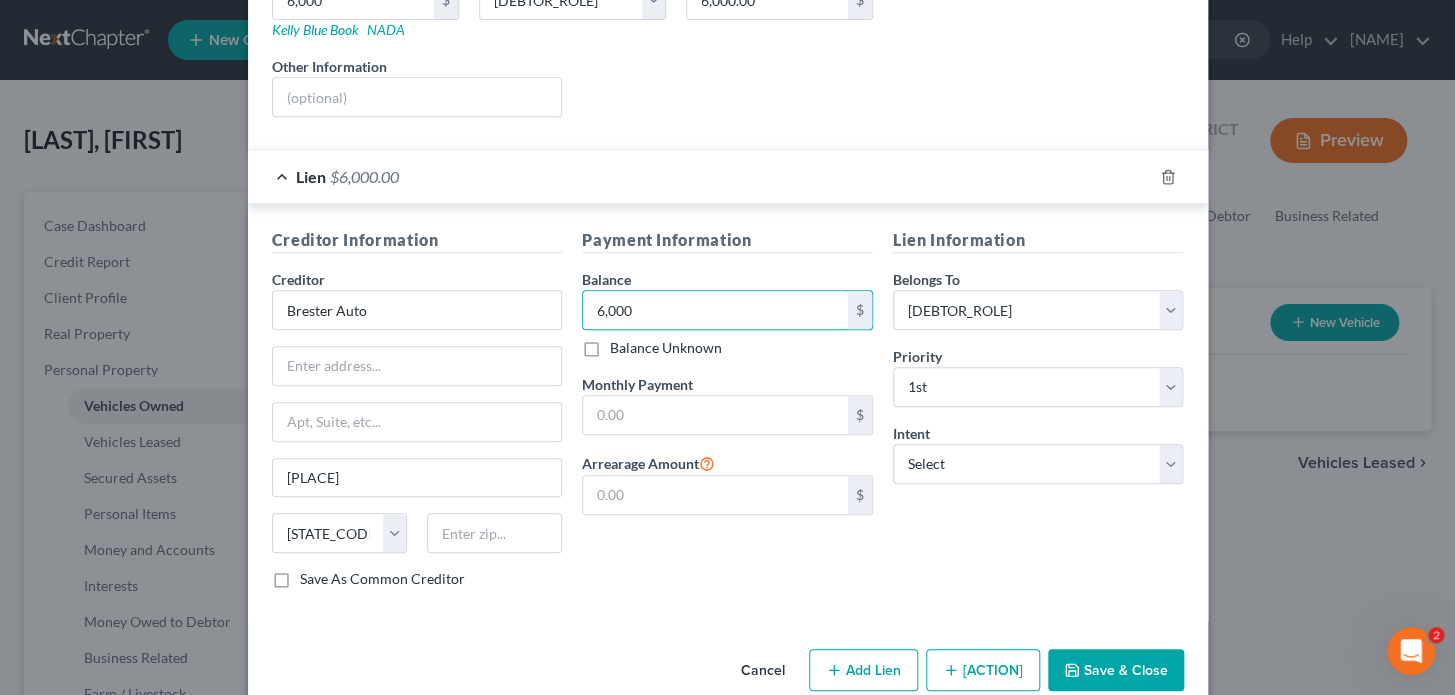 click on "[PAYMENT_INFO]" at bounding box center (727, 416) 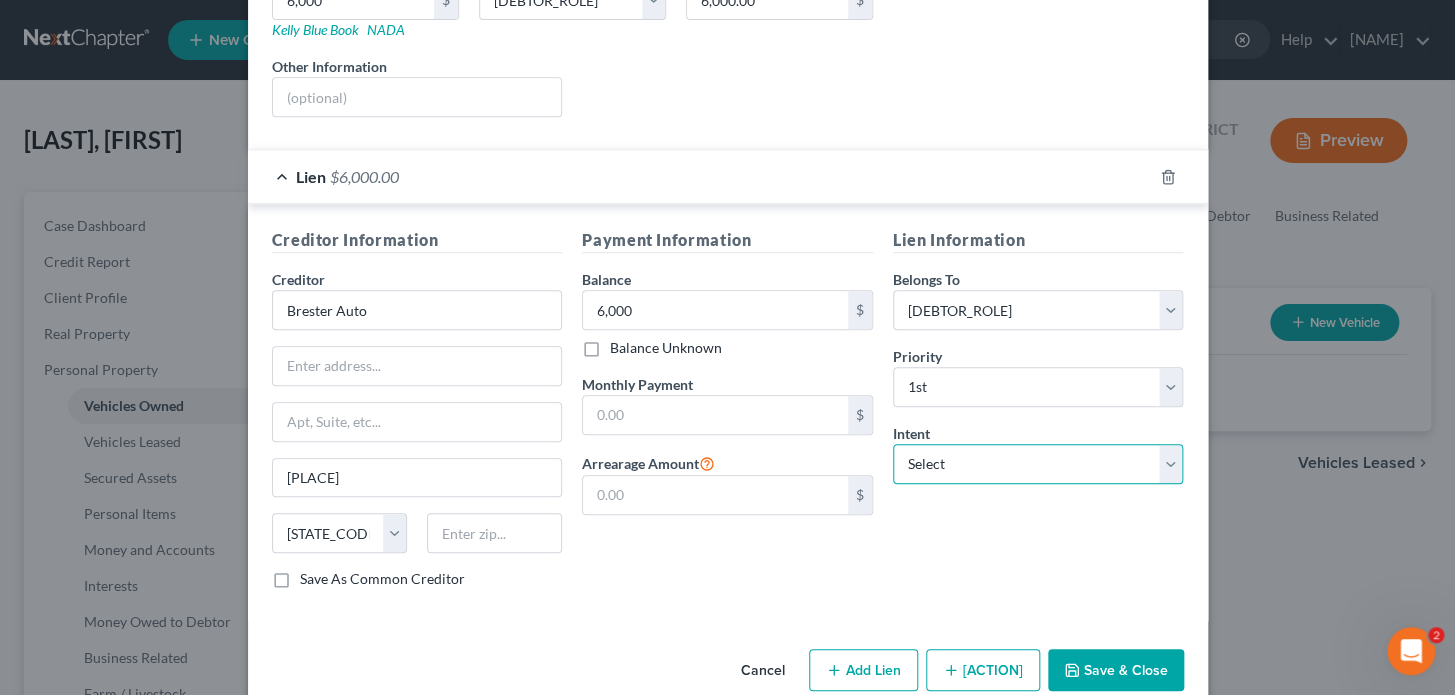 click on "Select Surrender Redeem Reaffirm Avoid Other" at bounding box center (1038, 464) 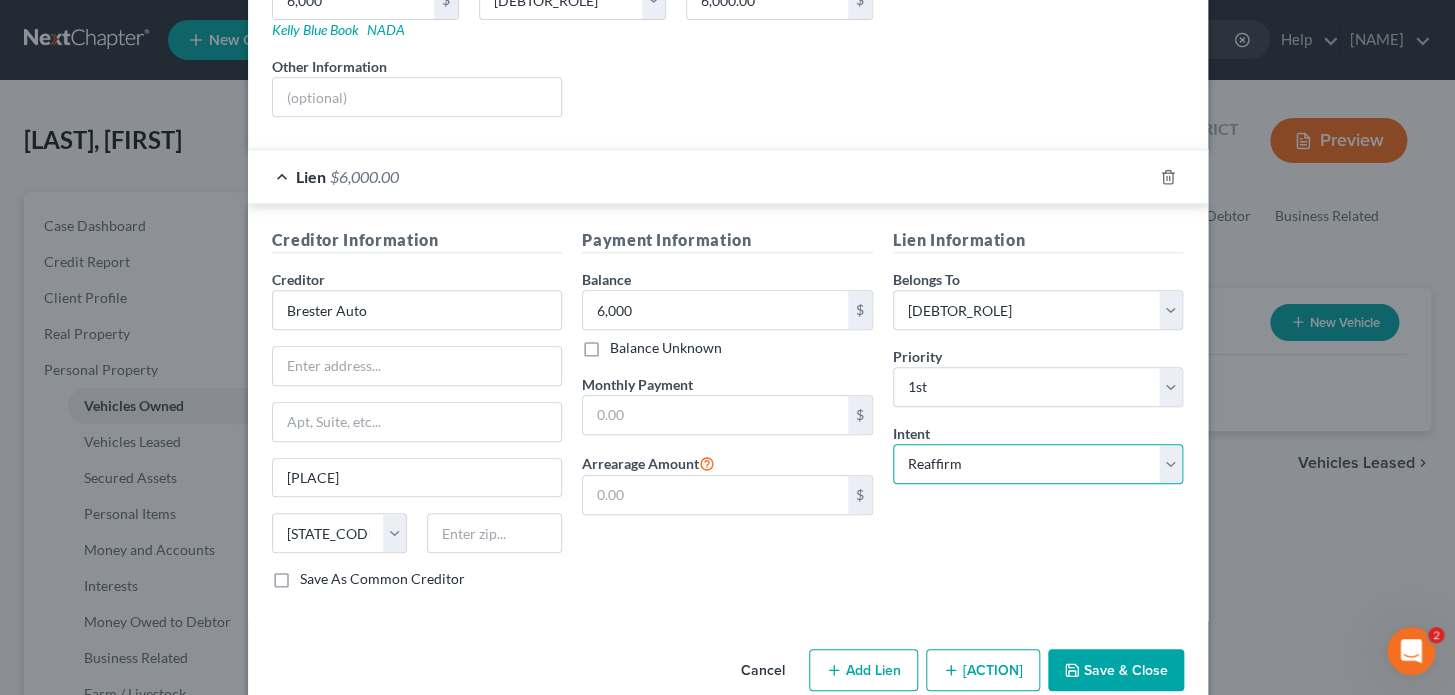 click on "Select Surrender Redeem Reaffirm Avoid Other" at bounding box center (1038, 464) 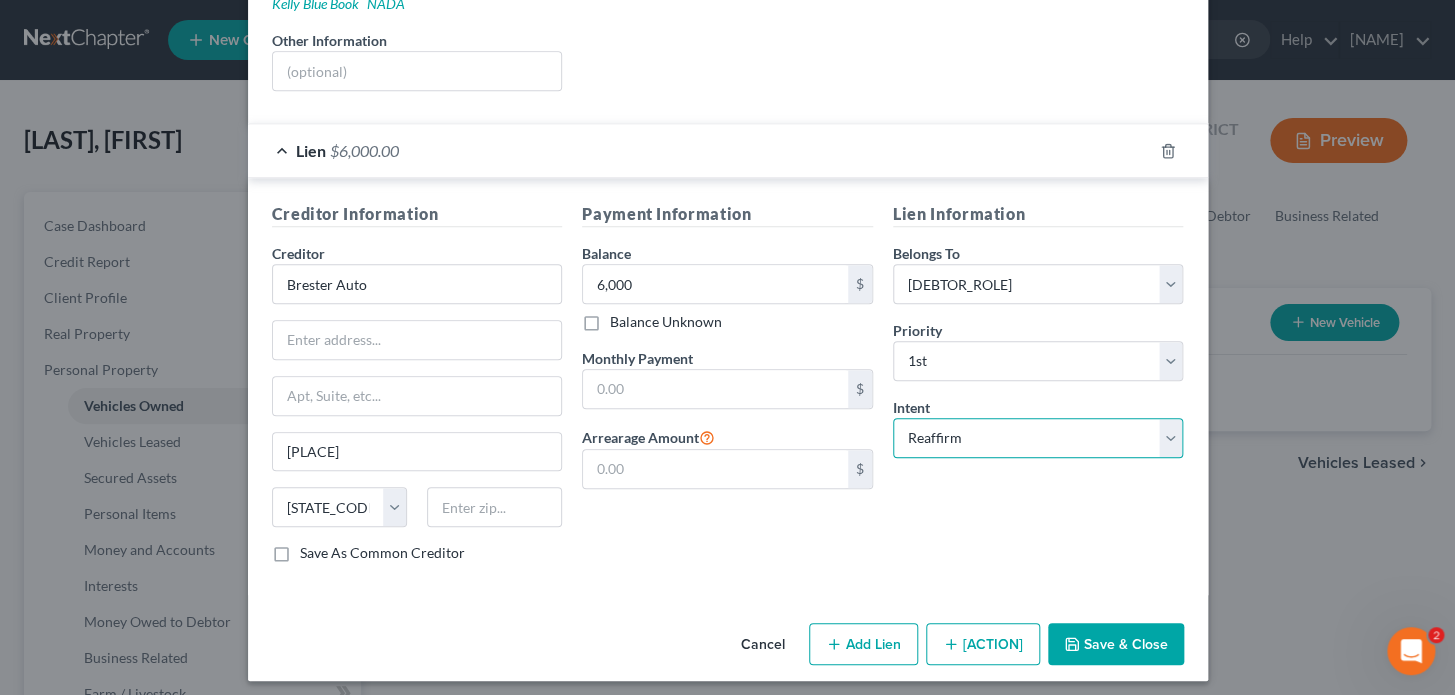 scroll, scrollTop: 396, scrollLeft: 0, axis: vertical 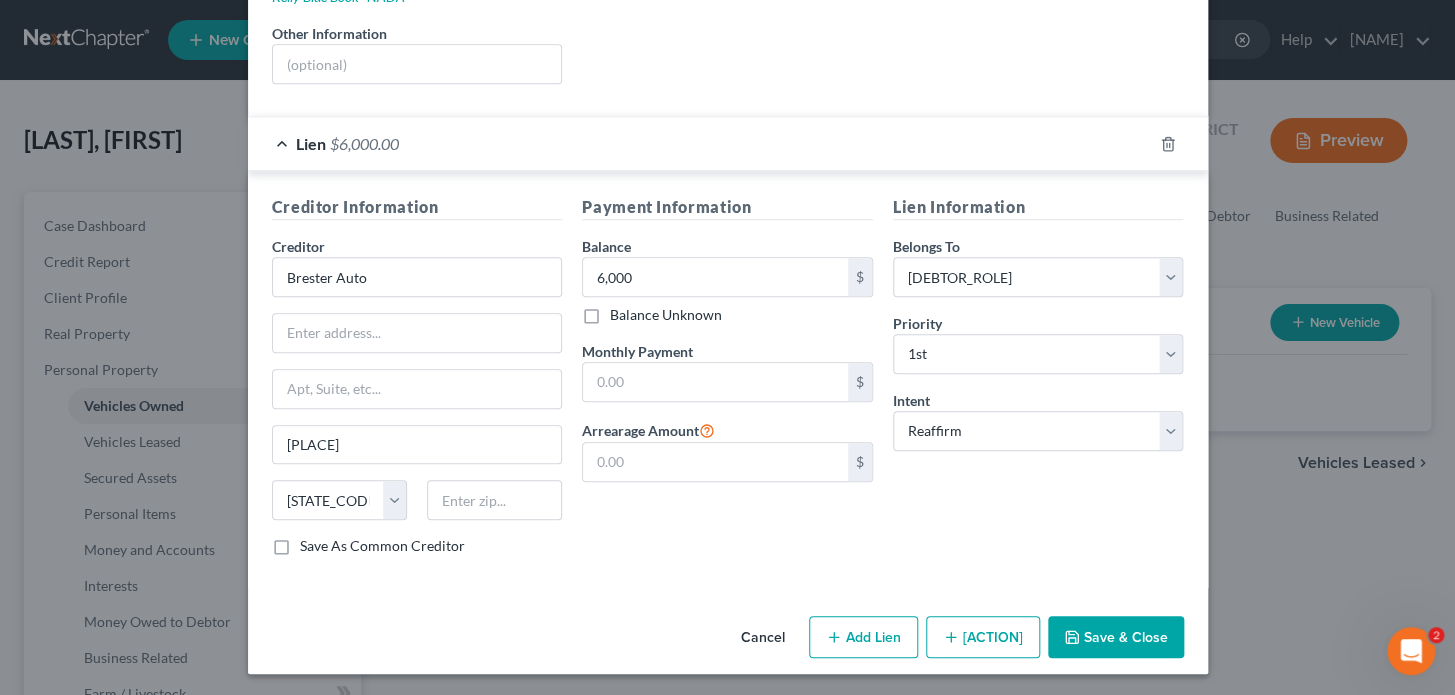 click on "[ACTION]" at bounding box center (983, 637) 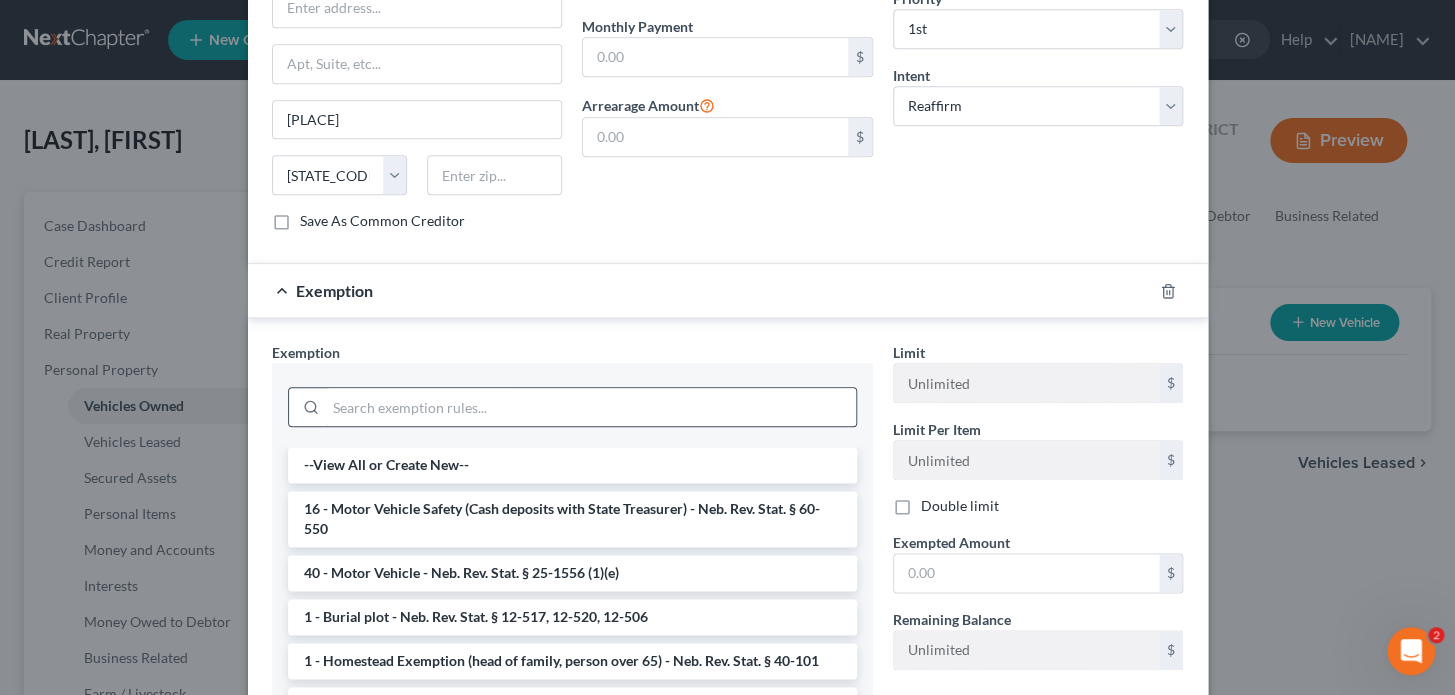 scroll, scrollTop: 760, scrollLeft: 0, axis: vertical 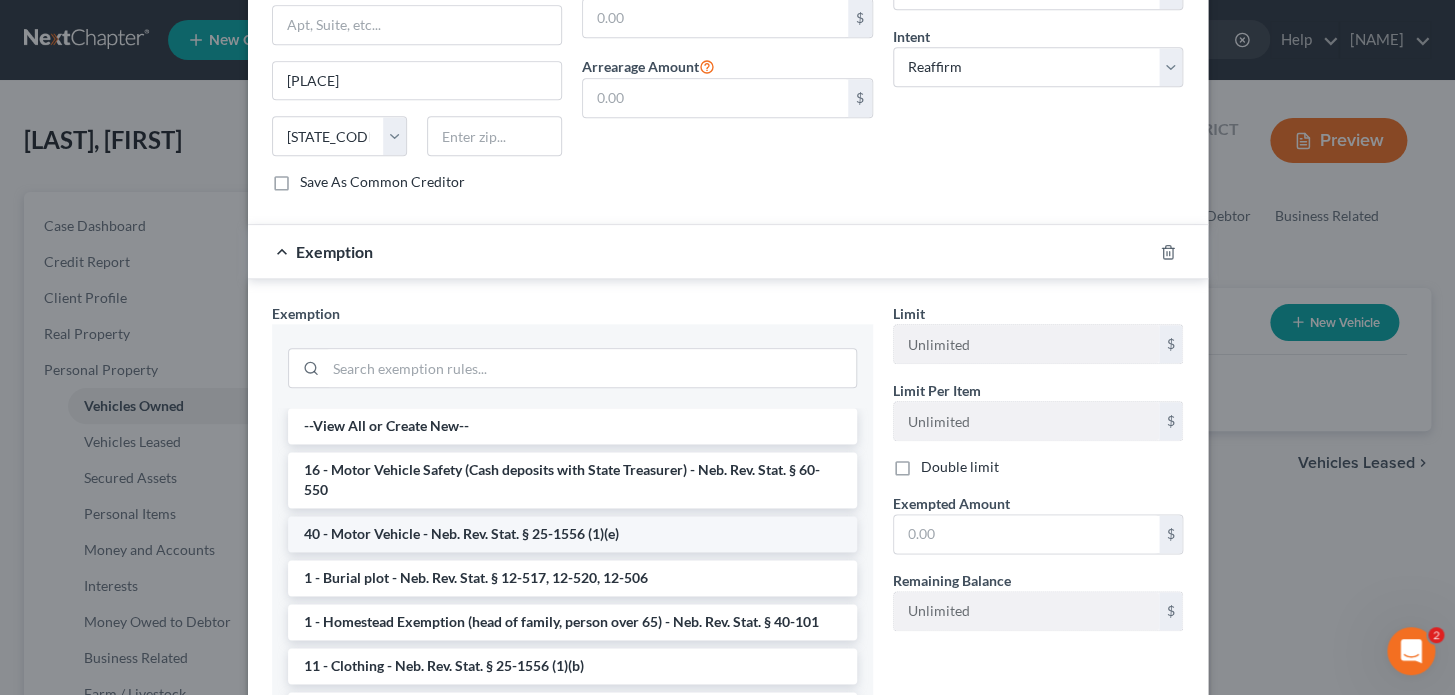 click on "40 - Motor Vehicle - Neb. Rev. Stat. § 25-1556 (1)(e)" at bounding box center (572, 534) 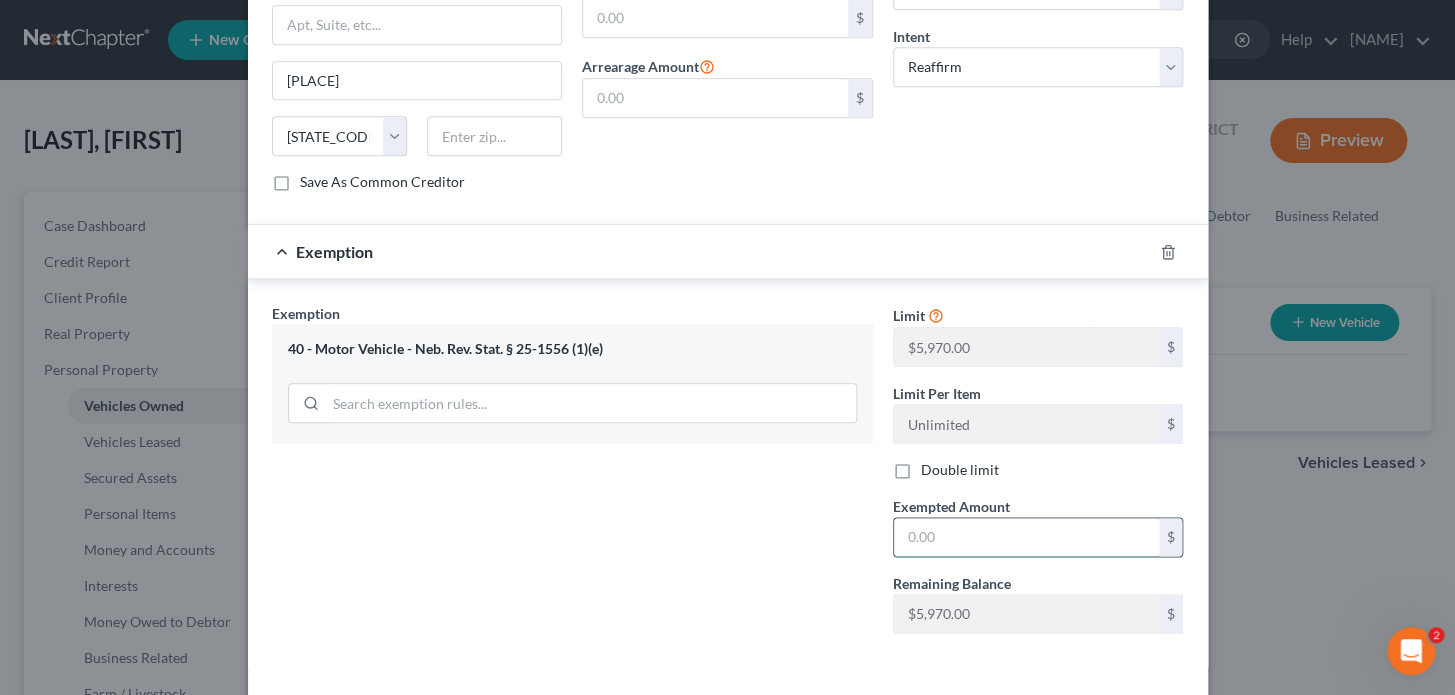 click at bounding box center (1026, 537) 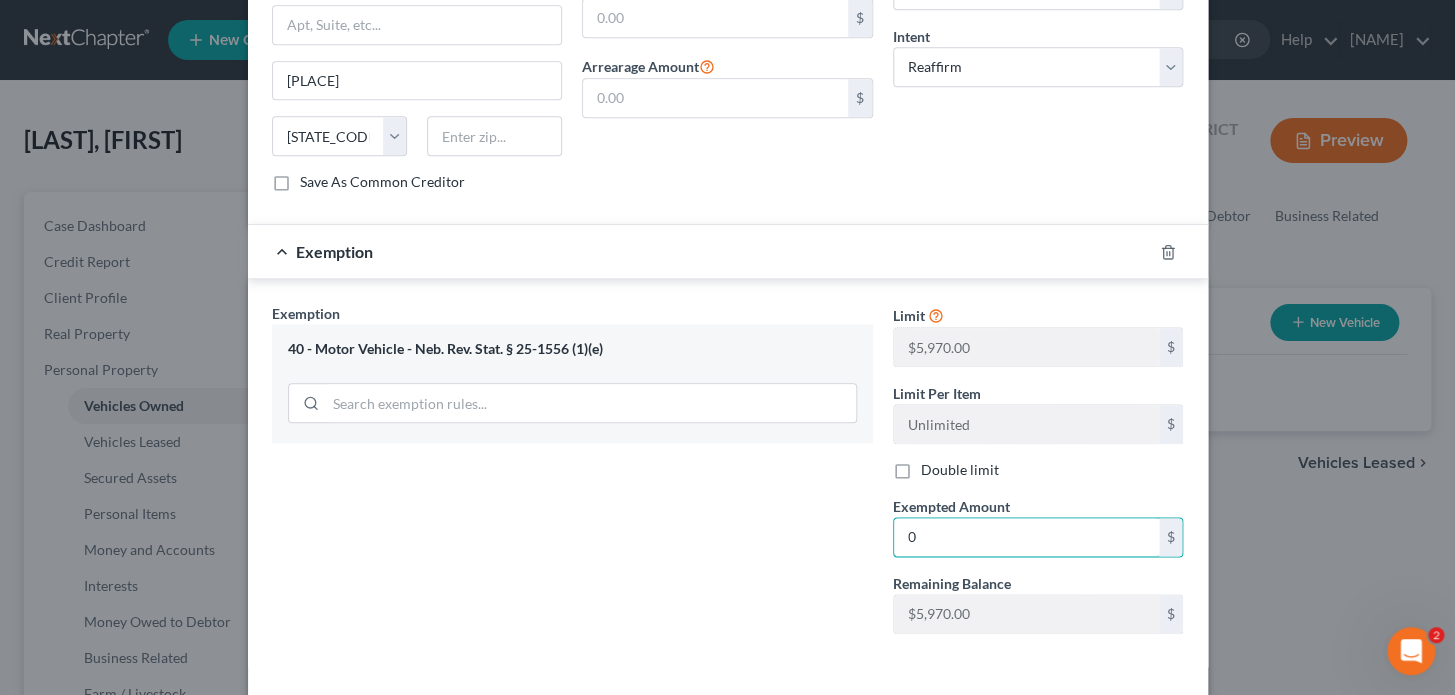 type on "0" 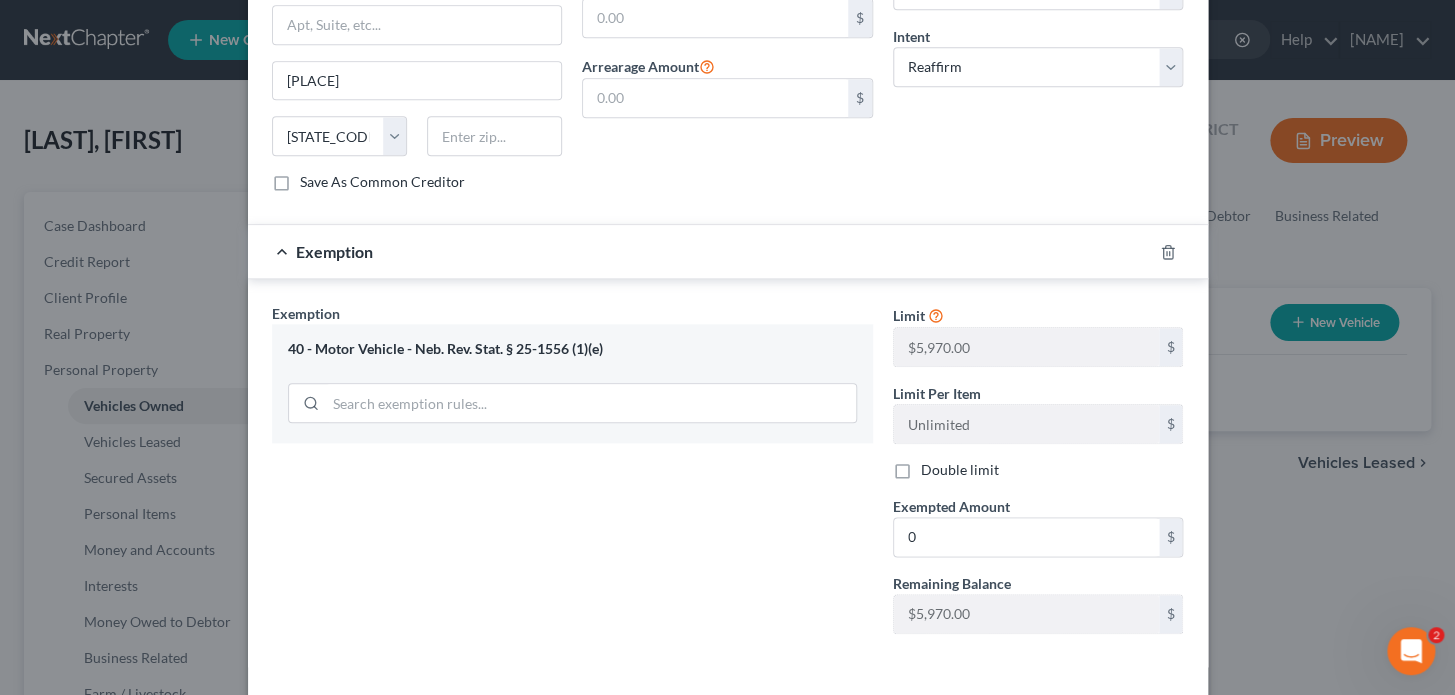 click on "Exemption Set must be selected for [STATE].
Exemption
*
40 - Motor Vehicle - Neb. Rev. Stat. § 25-1556 (1)(e)" at bounding box center [572, 476] 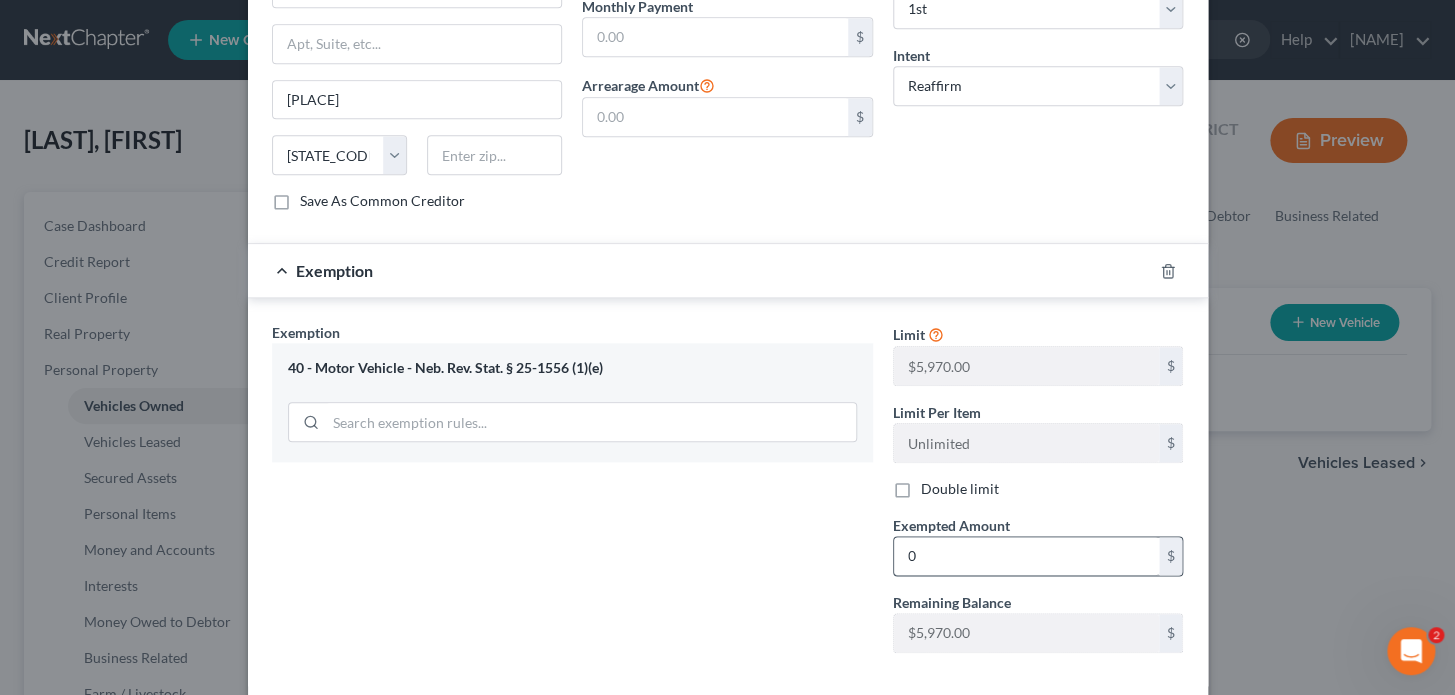scroll, scrollTop: 837, scrollLeft: 0, axis: vertical 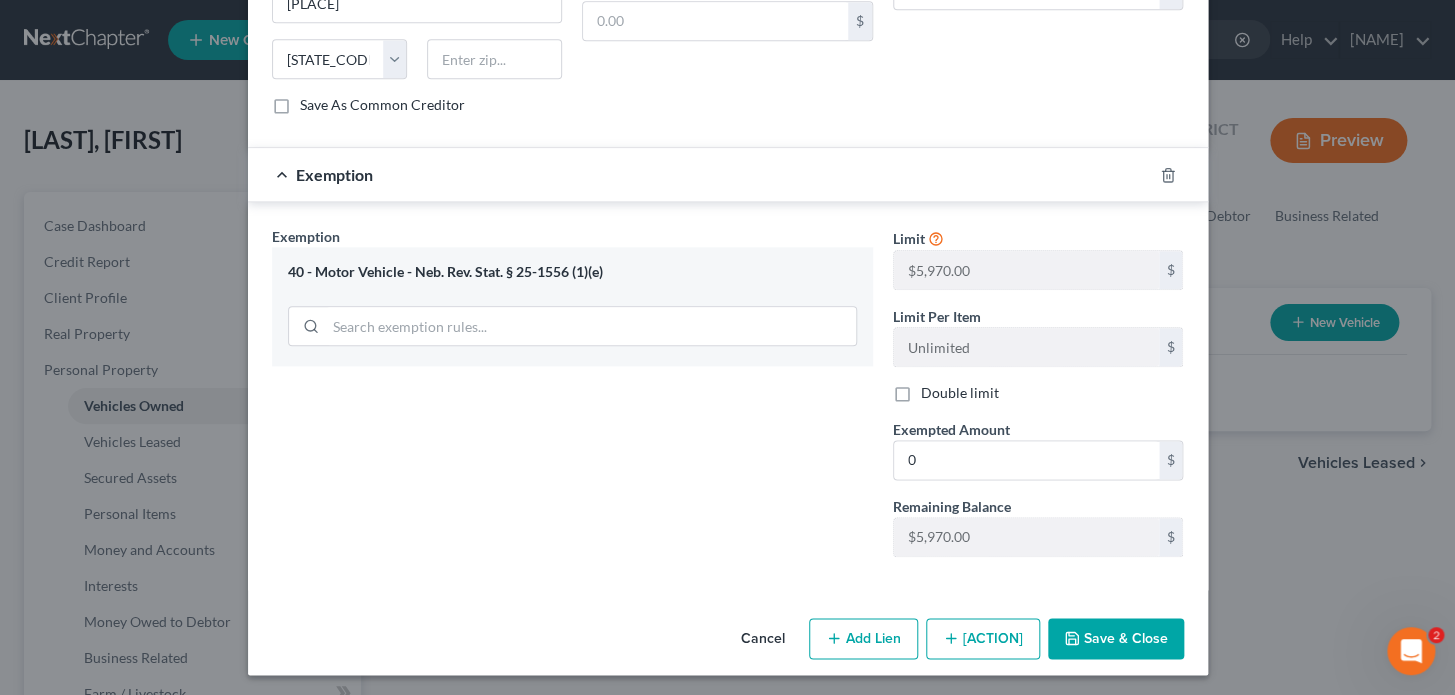 click on "Save & Close" at bounding box center (1116, 639) 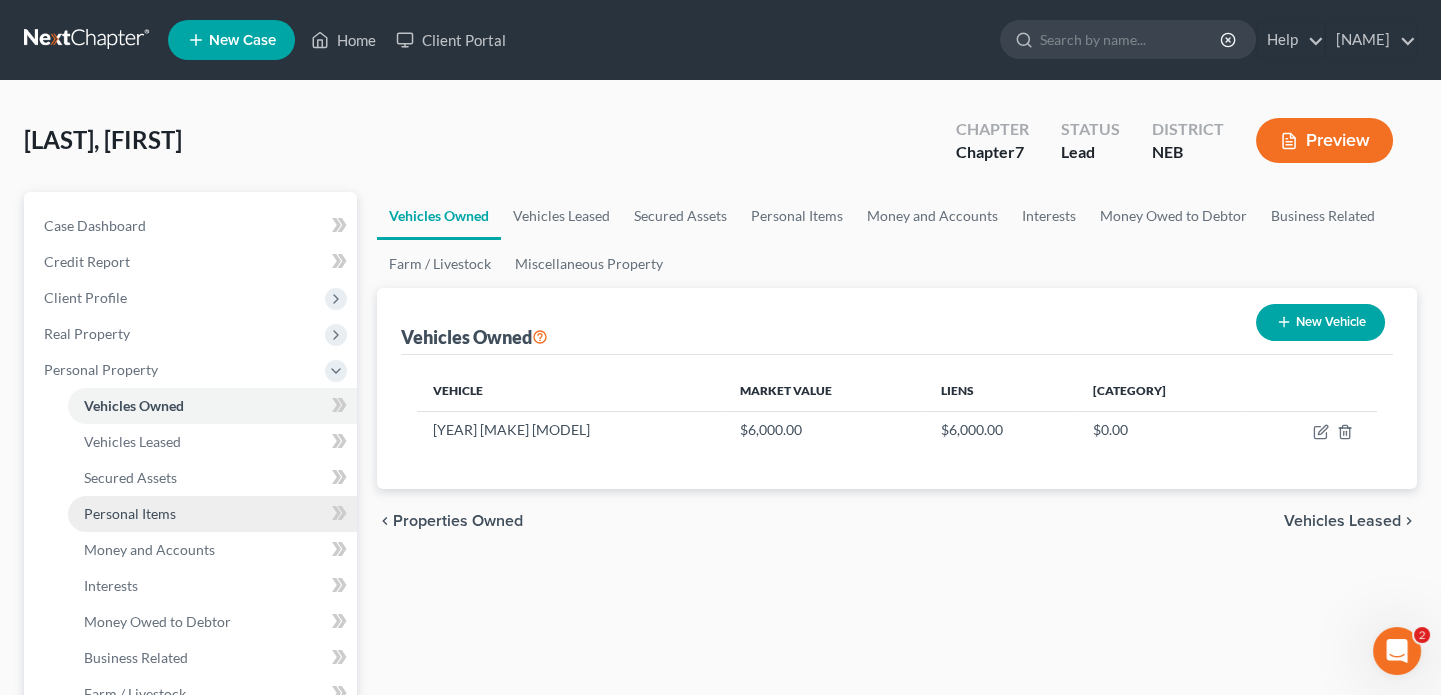 click on "Personal Items" at bounding box center (130, 513) 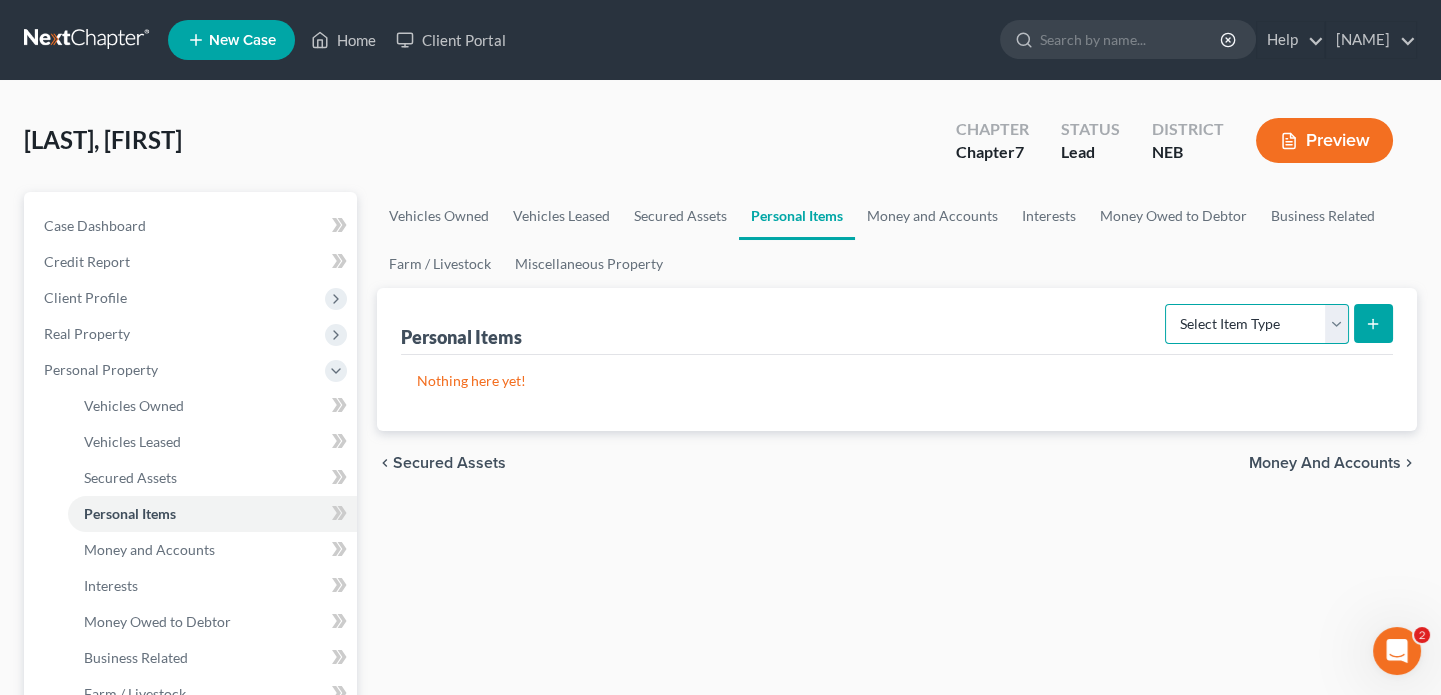 click on "Select Item Type Clothing Collectibles Of Value Electronics Firearms Household Goods Jewelry Other Pet(s) Sports & Hobby Equipment" at bounding box center [1257, 324] 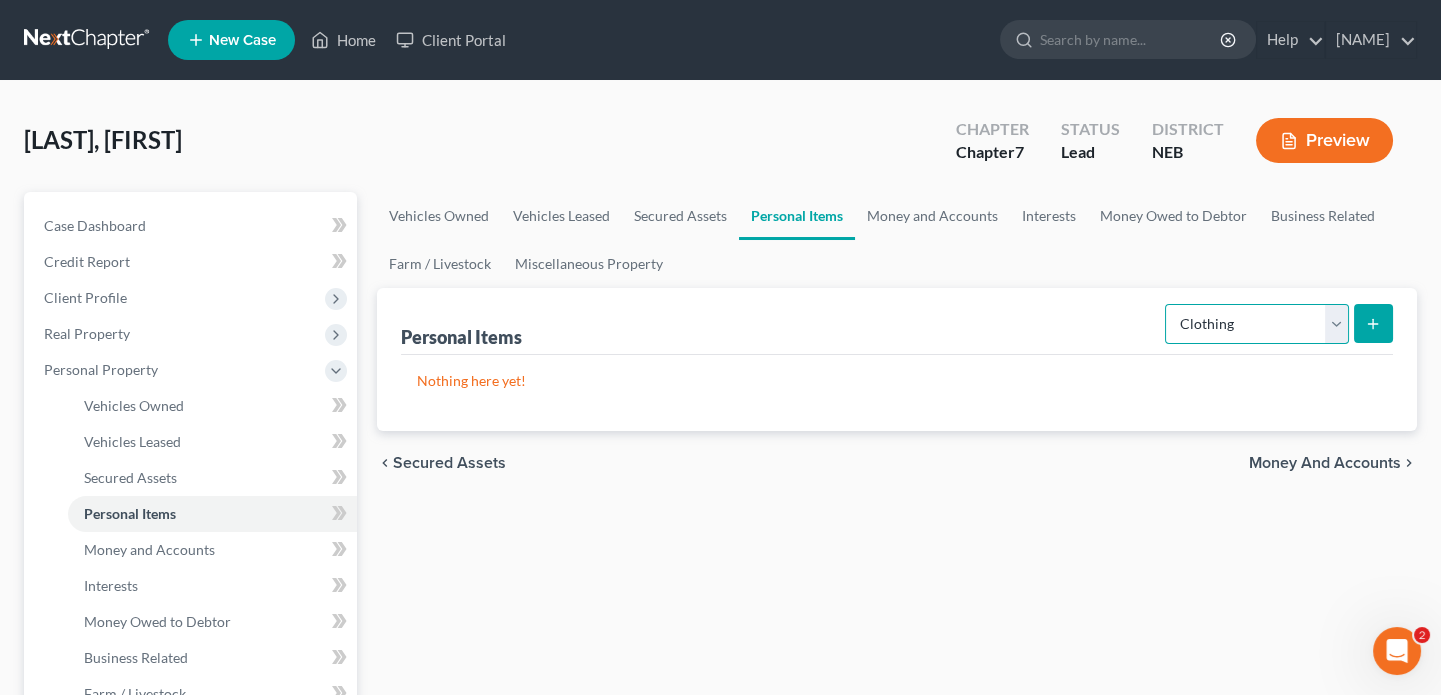 click on "Select Item Type Clothing Collectibles Of Value Electronics Firearms Household Goods Jewelry Other Pet(s) Sports & Hobby Equipment" at bounding box center (1257, 324) 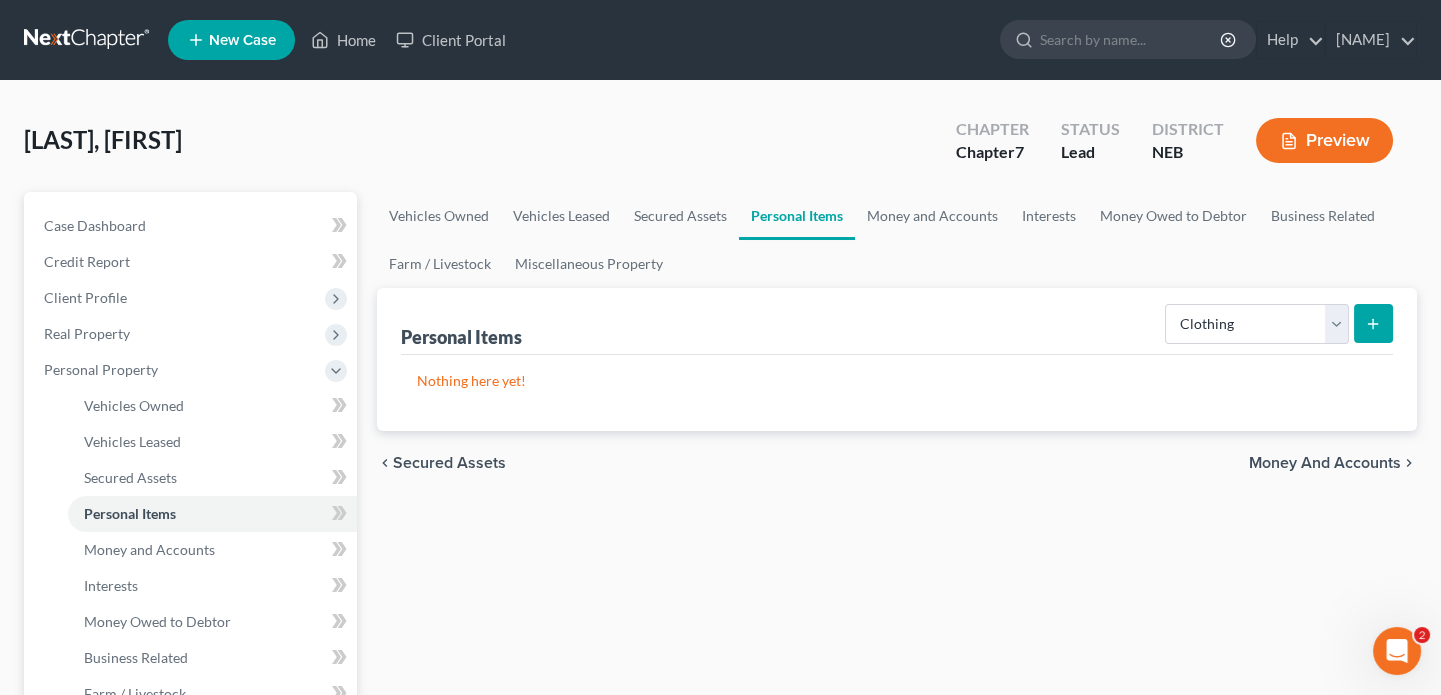 click at bounding box center [1373, 323] 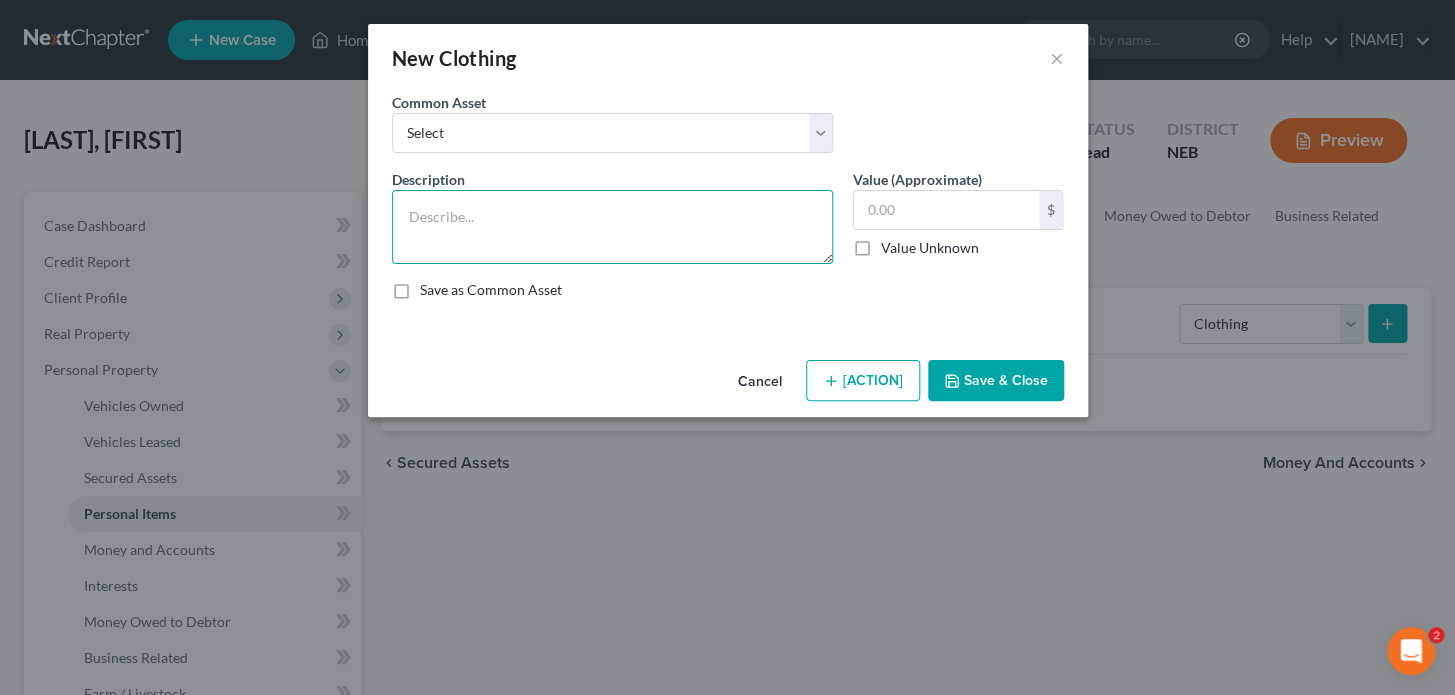 click at bounding box center [612, 227] 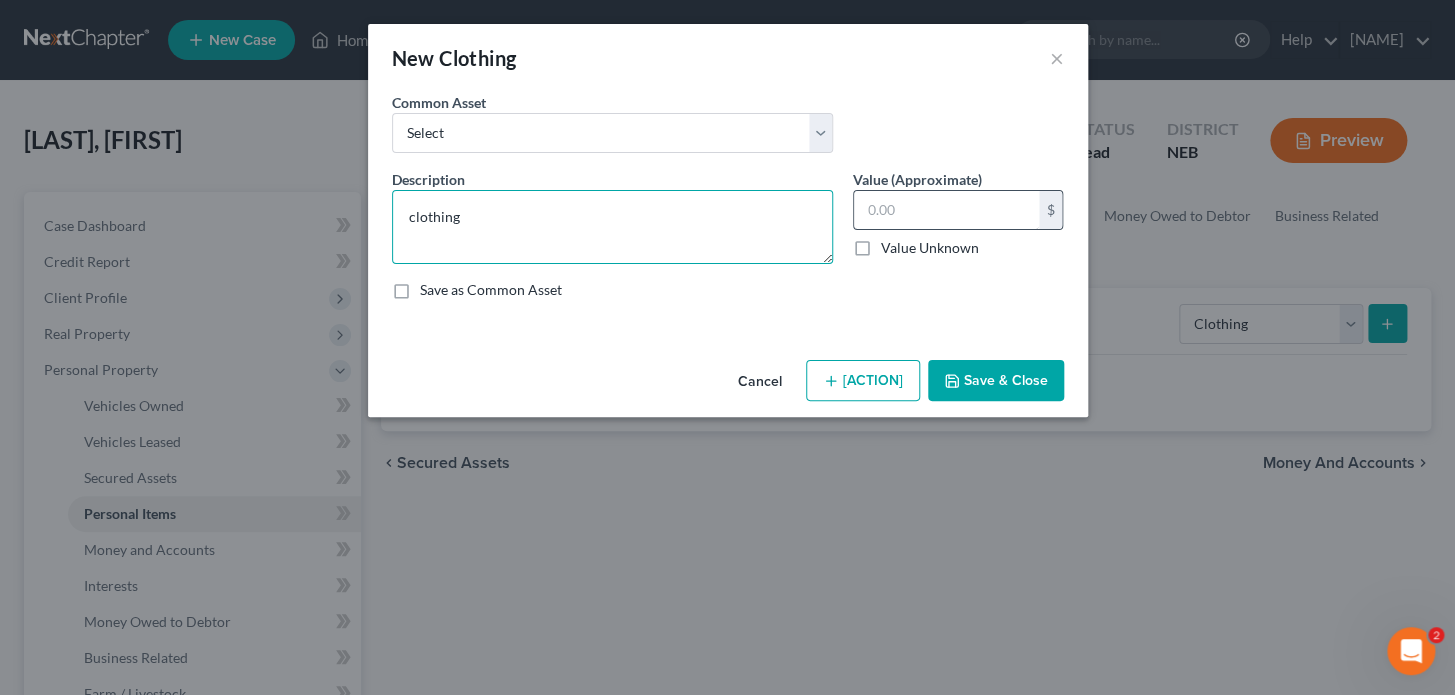 type on "clothing" 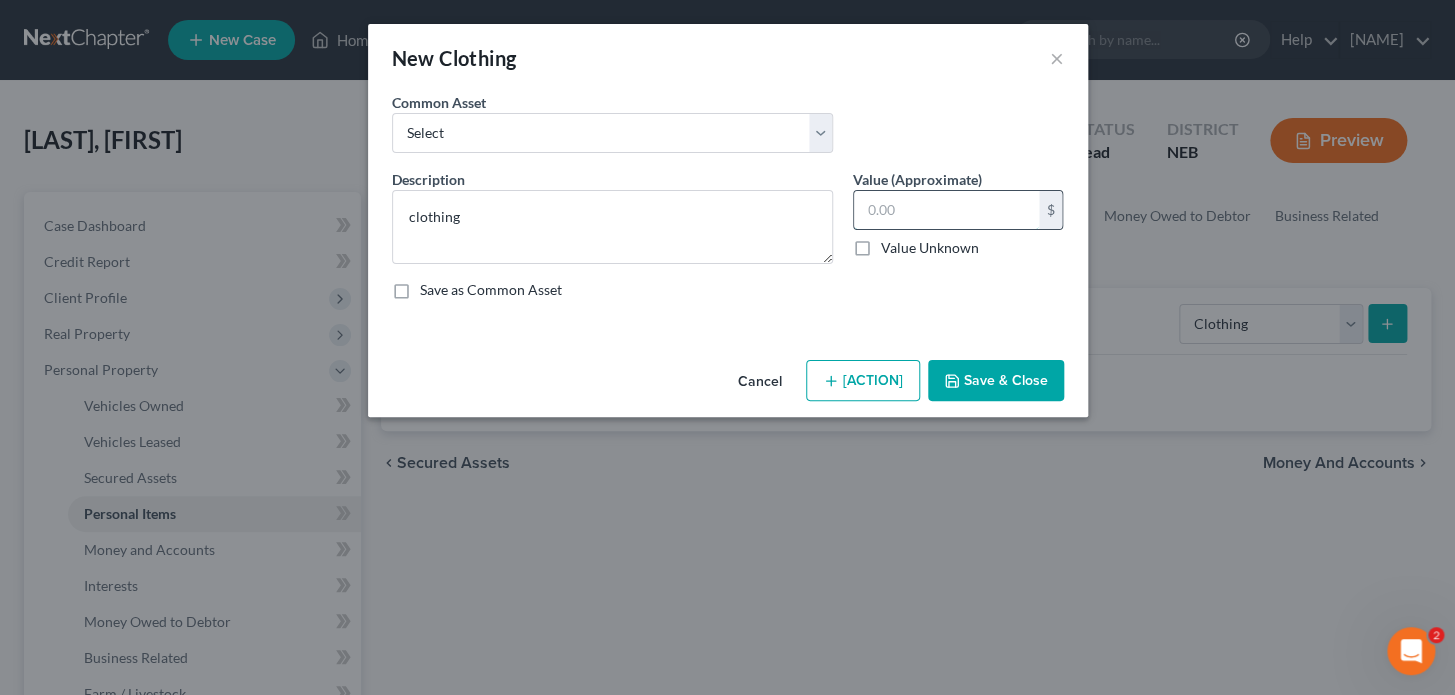 click at bounding box center [946, 210] 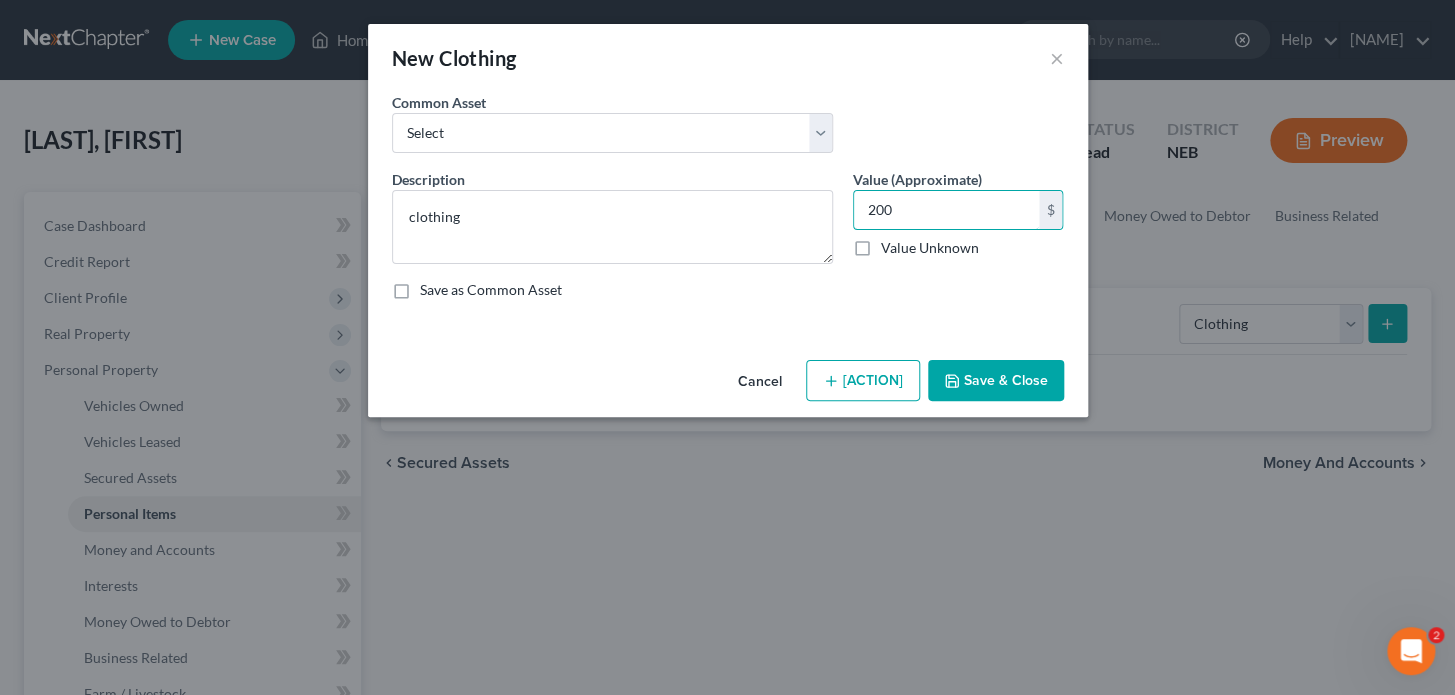 type on "200" 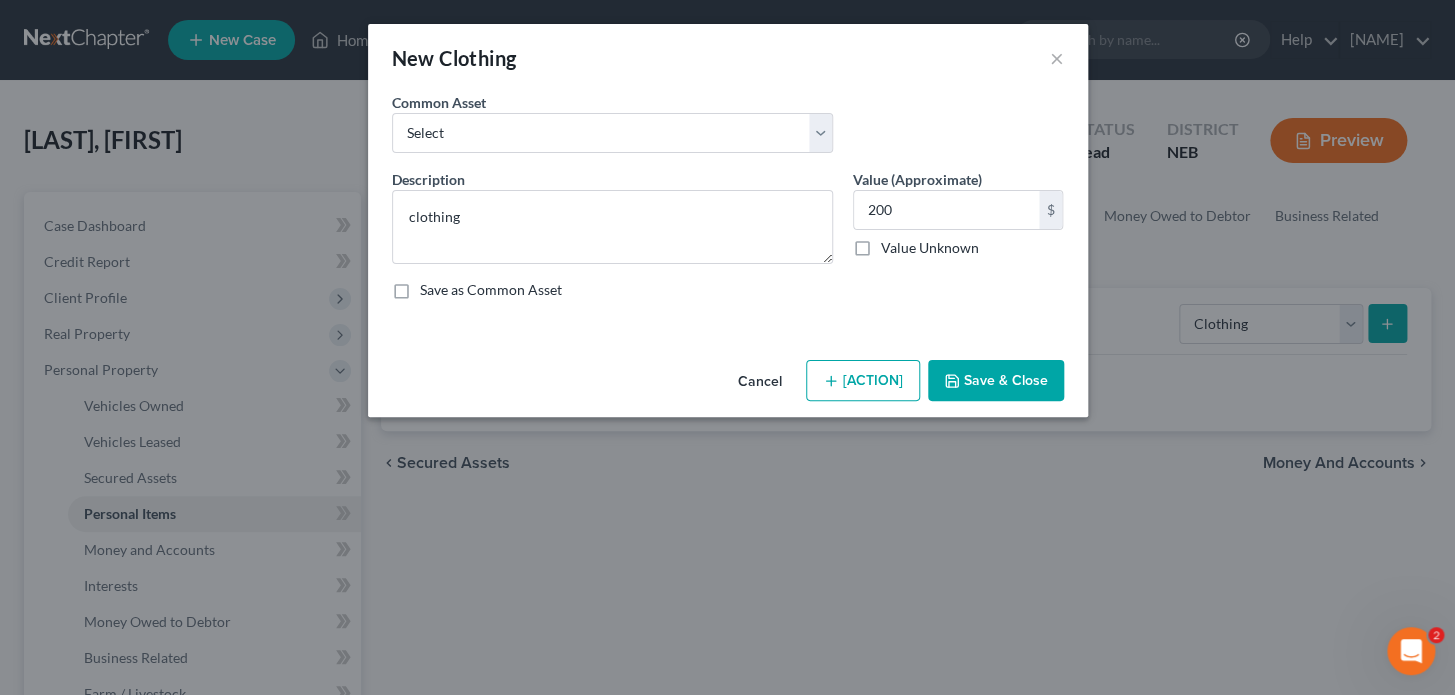 drag, startPoint x: 787, startPoint y: 270, endPoint x: 819, endPoint y: 328, distance: 66.24198 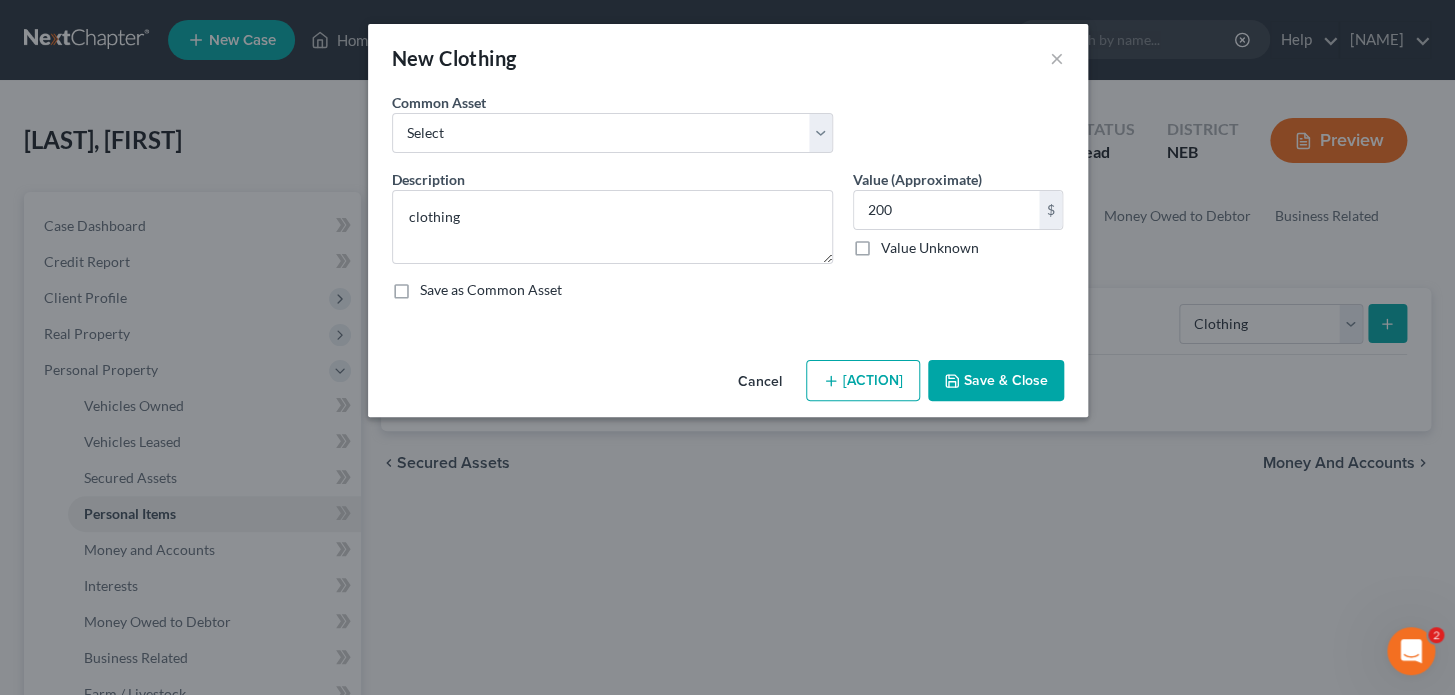 click on "[ITEM_TYPE]" at bounding box center [728, 242] 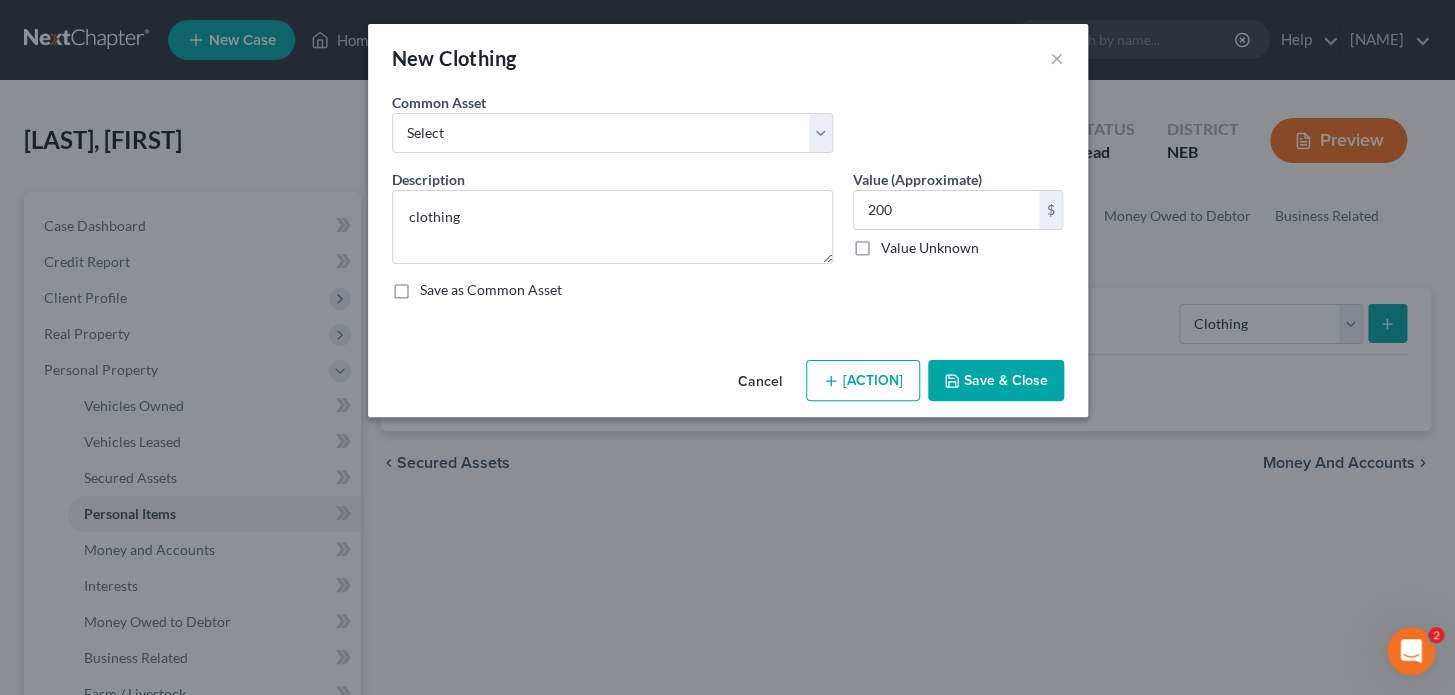 drag, startPoint x: 853, startPoint y: 354, endPoint x: 840, endPoint y: 318, distance: 38.27532 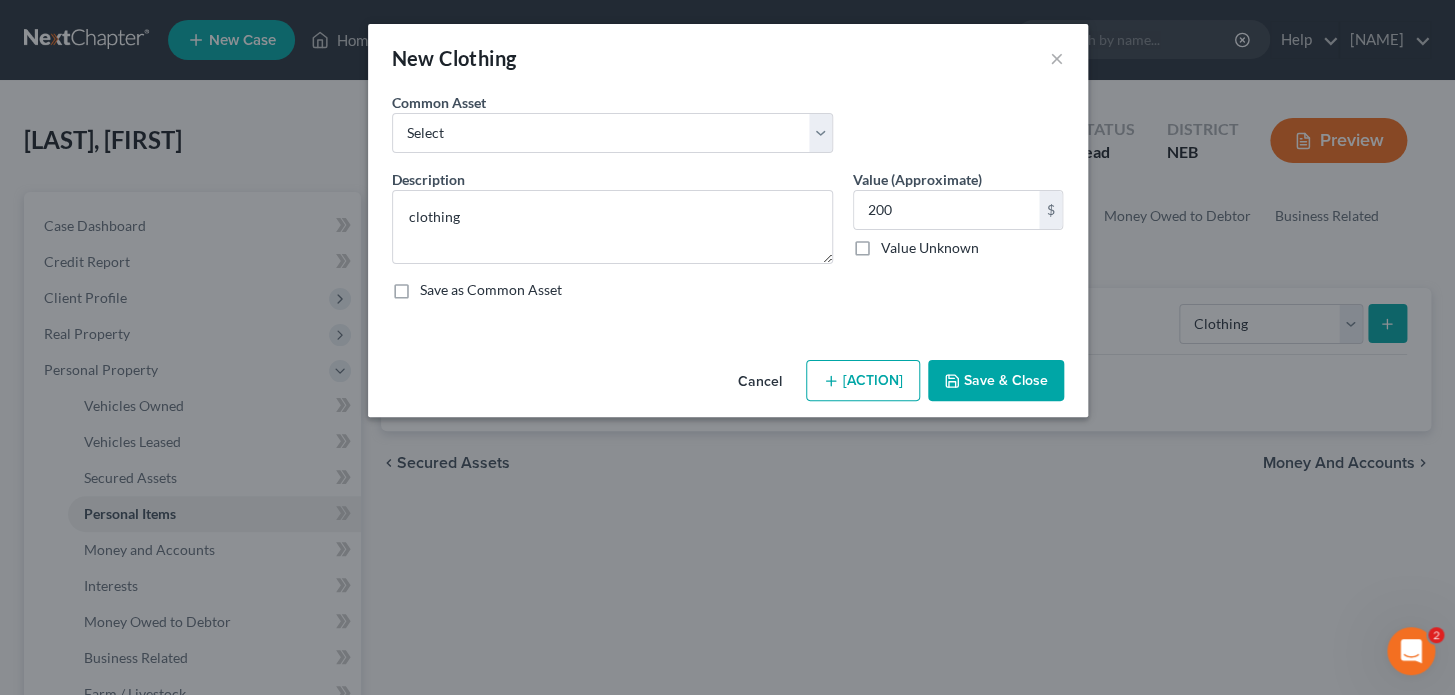click on "New Clothing  × An exemption set must first be selected from the Filing Information section. Common Asset Select Clothing
Description
*
clothing Value (Approximate)
200.00 $
Value Unknown
Balance Undetermined
200 $
Value Unknown
Save as Common Asset Cancel Add Exemption Save & Close" at bounding box center (728, 220) 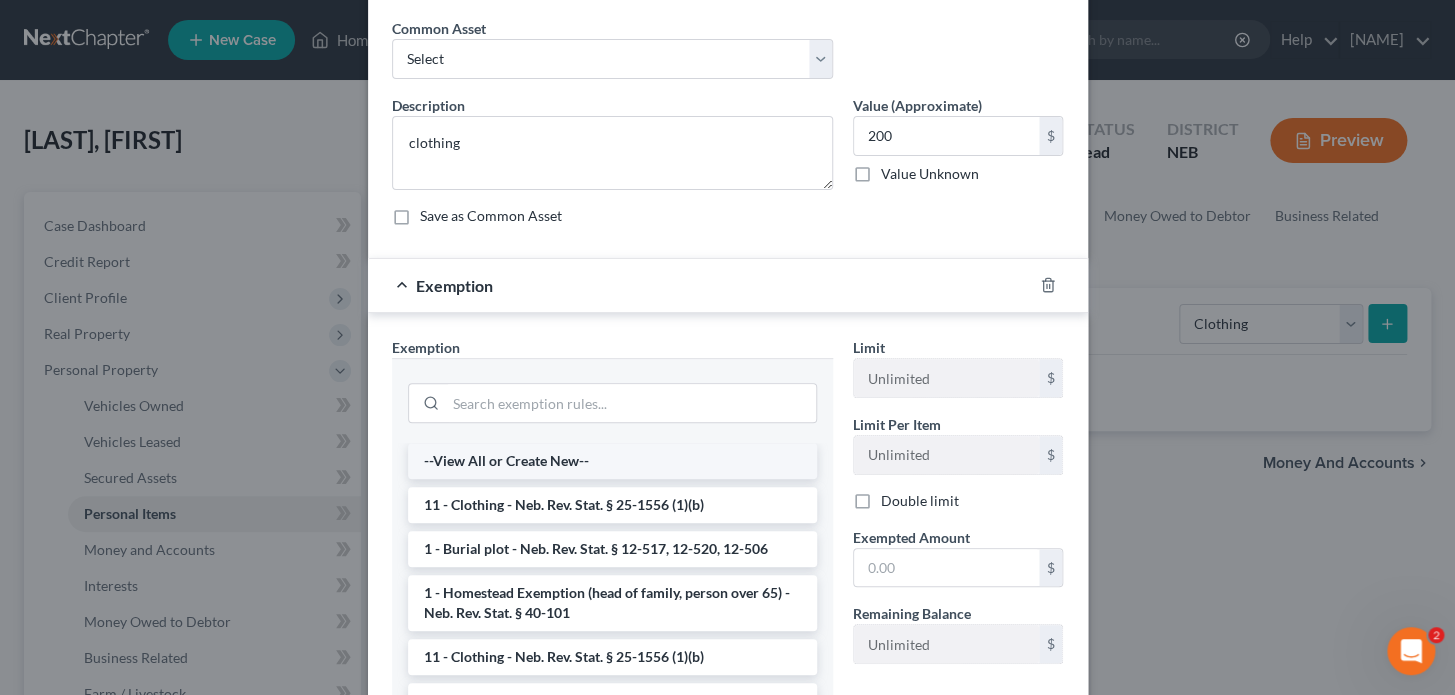 scroll, scrollTop: 181, scrollLeft: 0, axis: vertical 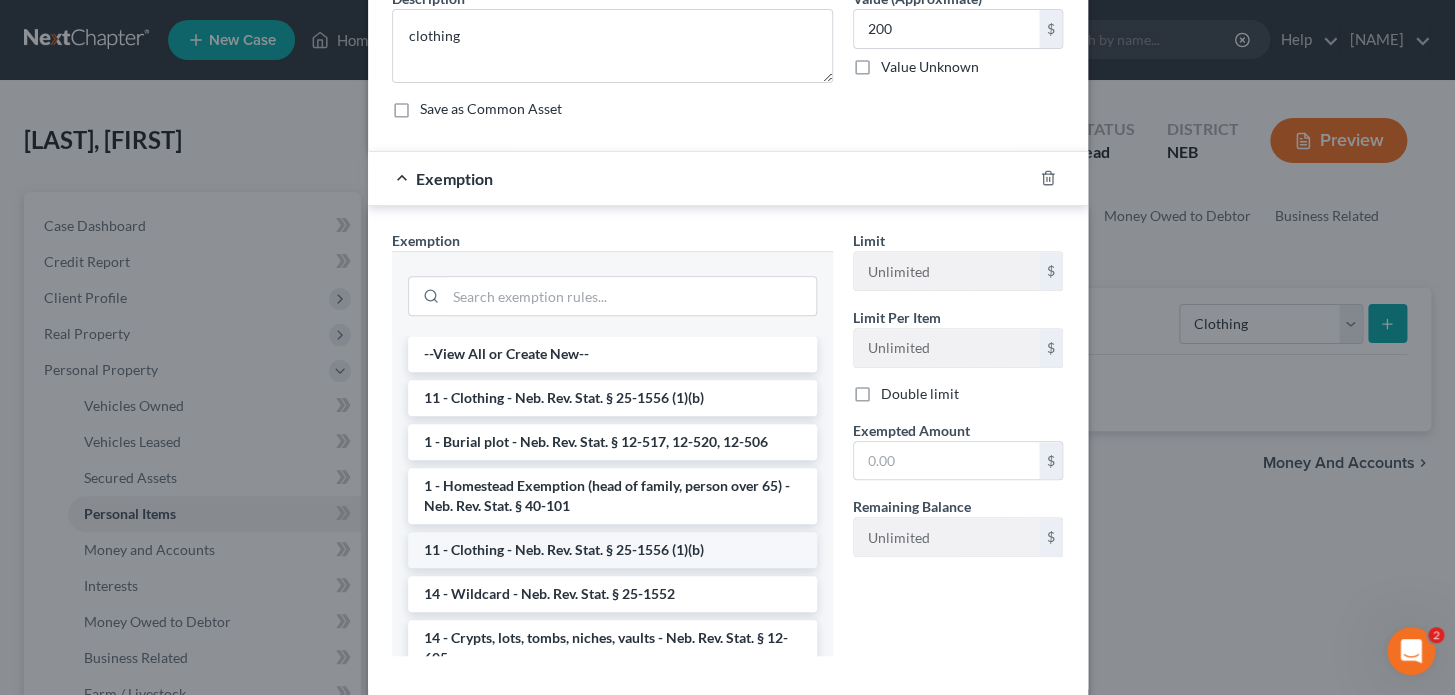 click on "11 - Clothing - Neb. Rev. Stat. § 25-1556 (1)(b)" at bounding box center (612, 550) 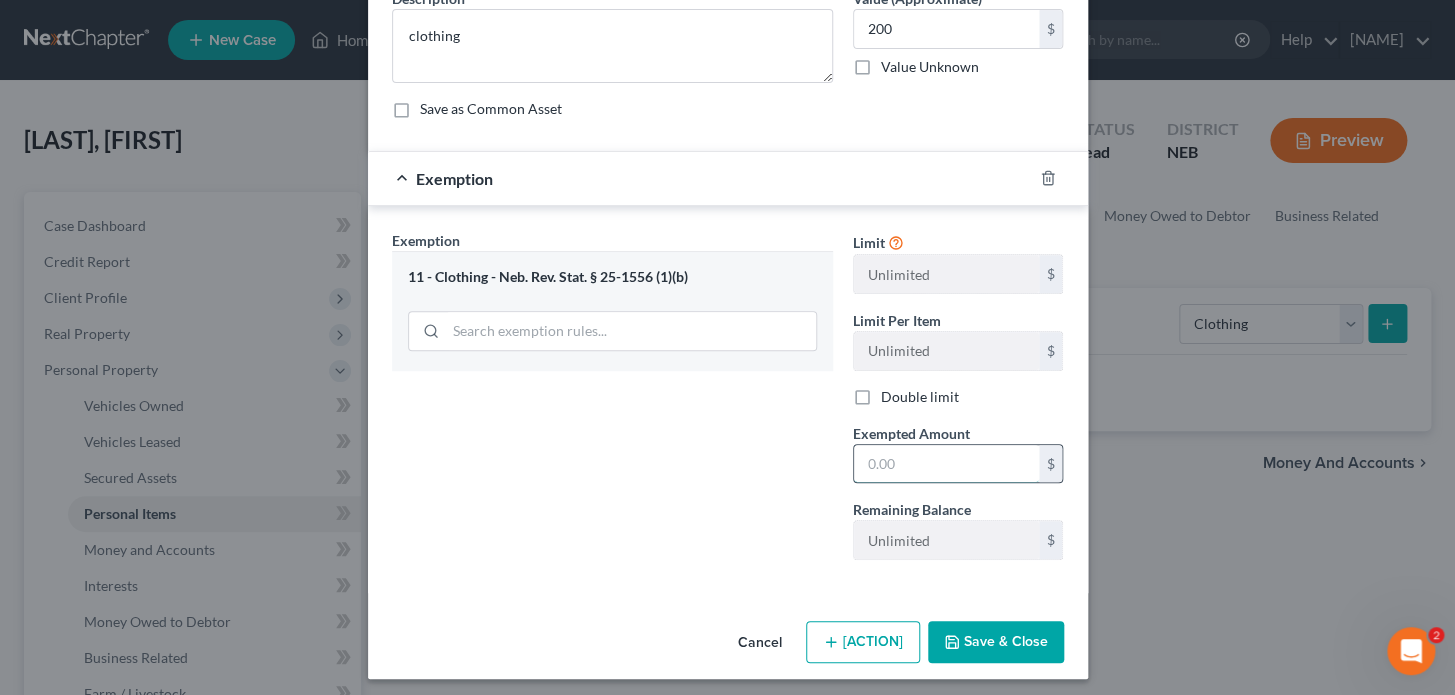 drag, startPoint x: 943, startPoint y: 456, endPoint x: 938, endPoint y: 467, distance: 12.083046 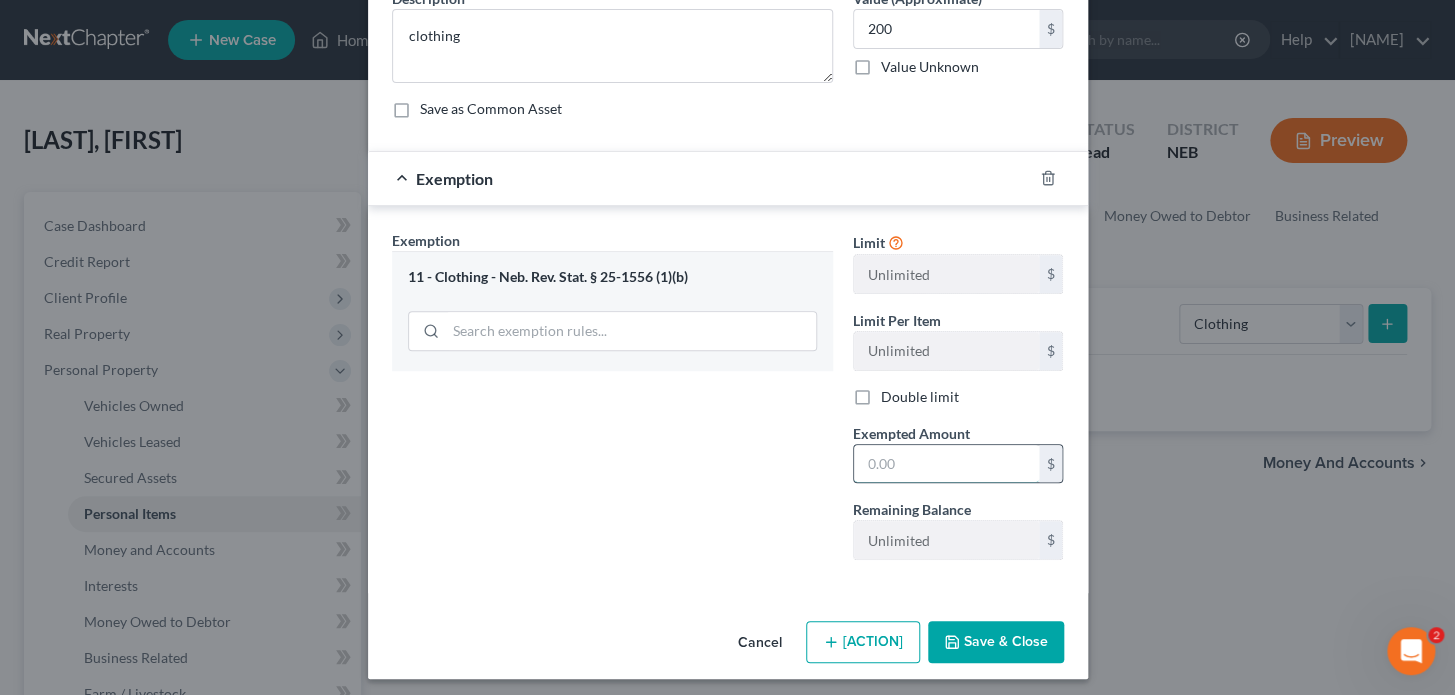 click at bounding box center (946, 464) 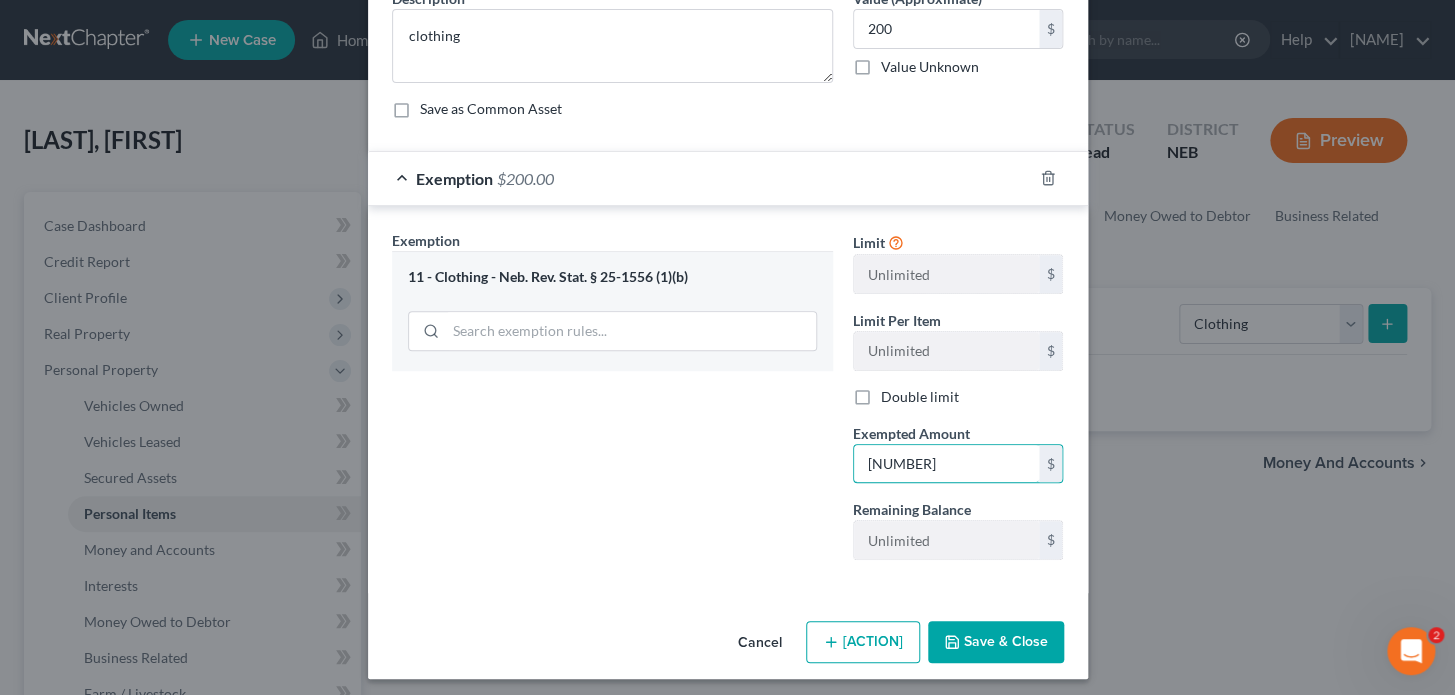 type on "[NUMBER]" 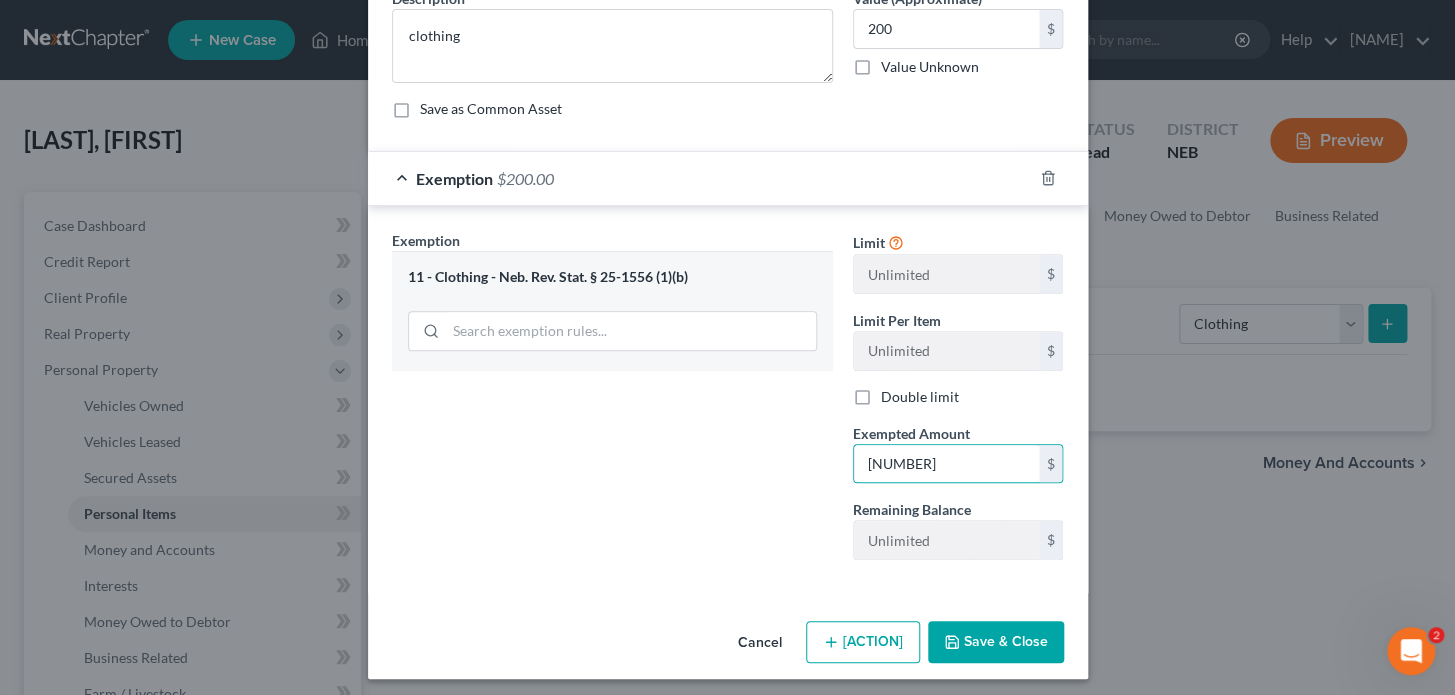 click on "Save & Close" at bounding box center (996, 642) 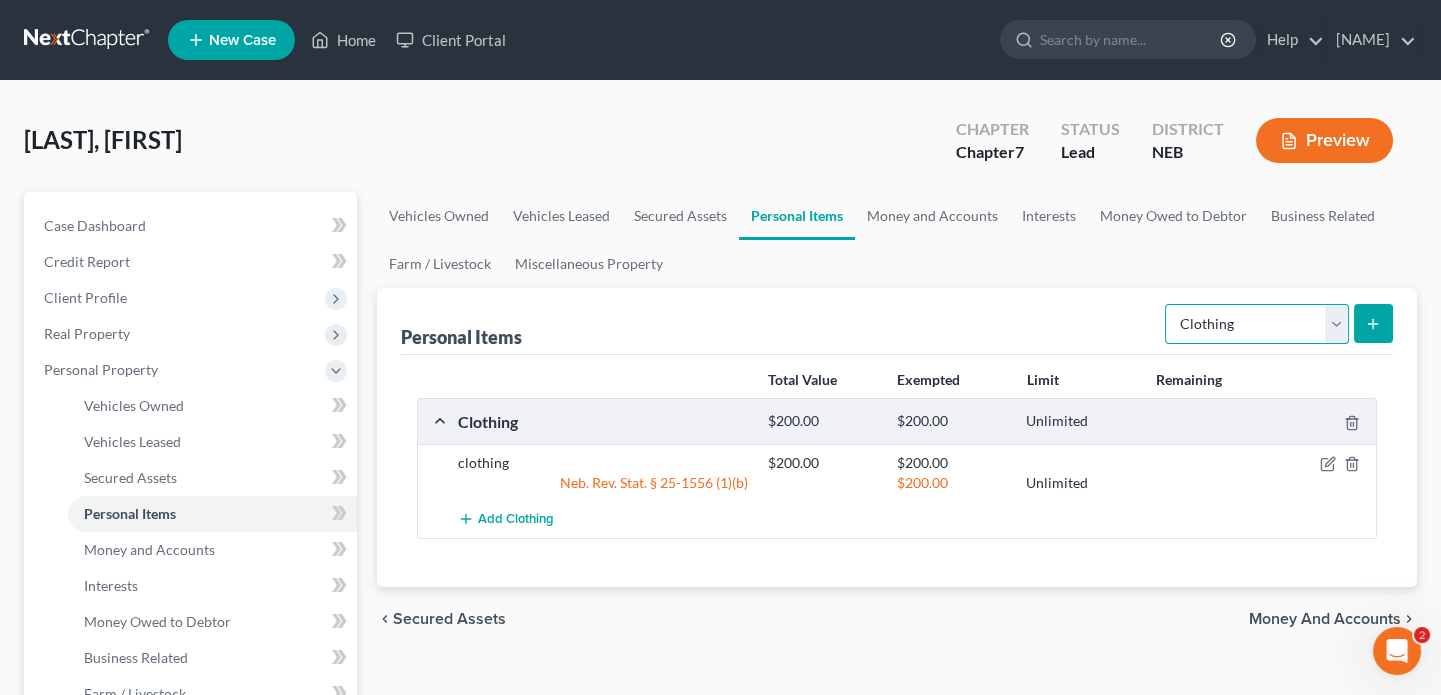 click on "Select Item Type Clothing Collectibles Of Value Electronics Firearms Household Goods Jewelry Other Pet(s) Sports & Hobby Equipment" at bounding box center (1257, 324) 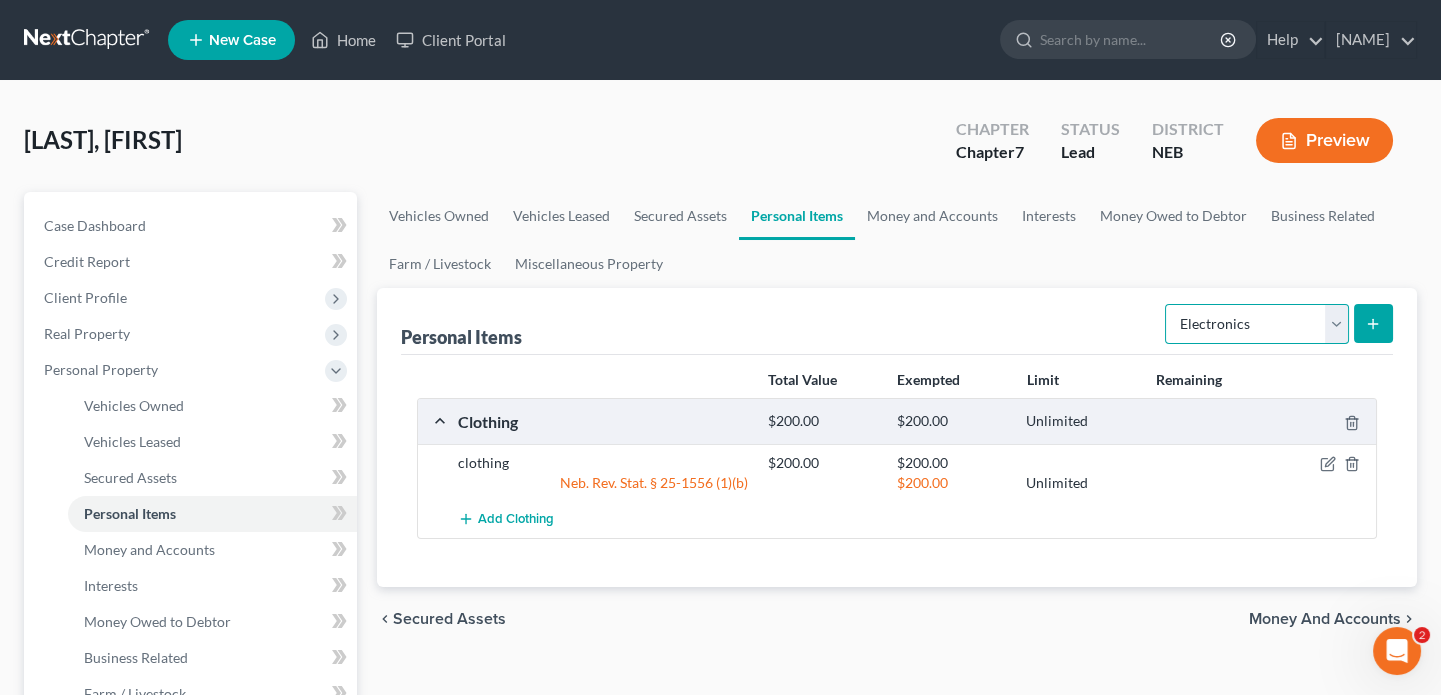 click on "Select Item Type Clothing Collectibles Of Value Electronics Firearms Household Goods Jewelry Other Pet(s) Sports & Hobby Equipment" at bounding box center (1257, 324) 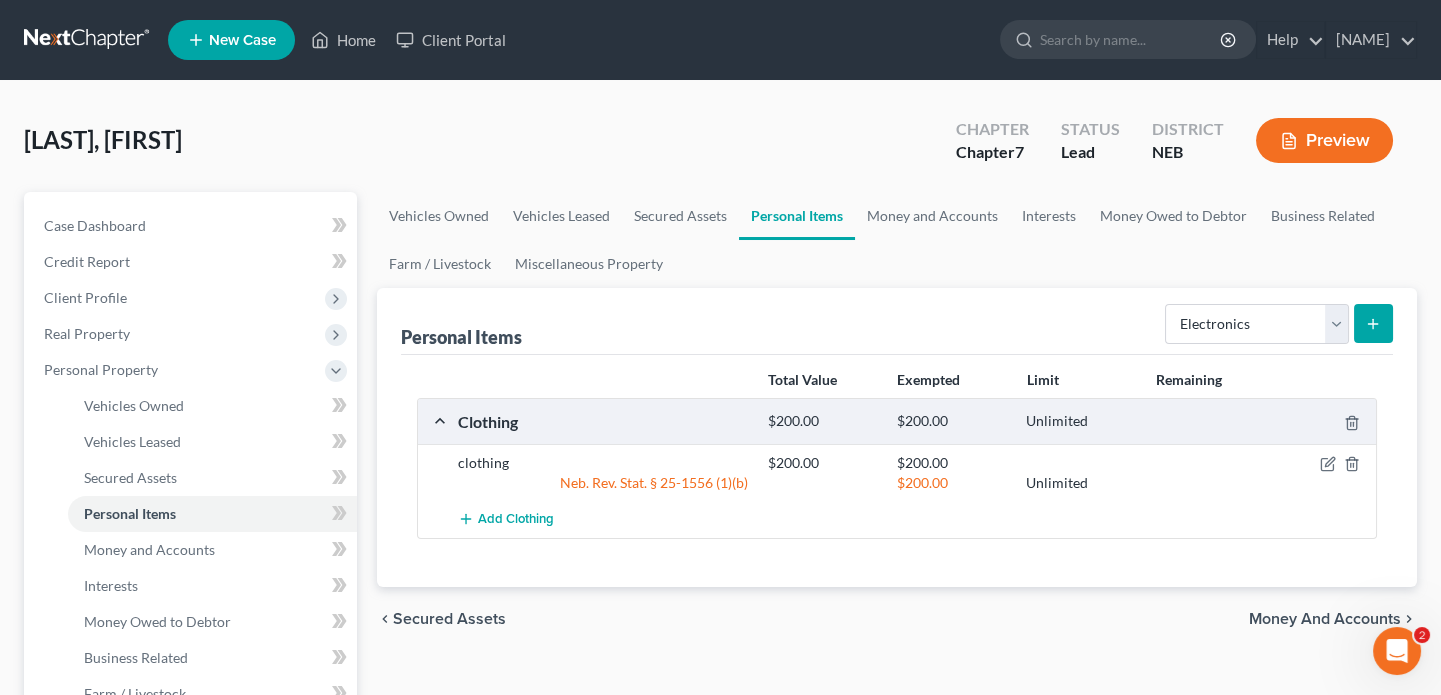 click 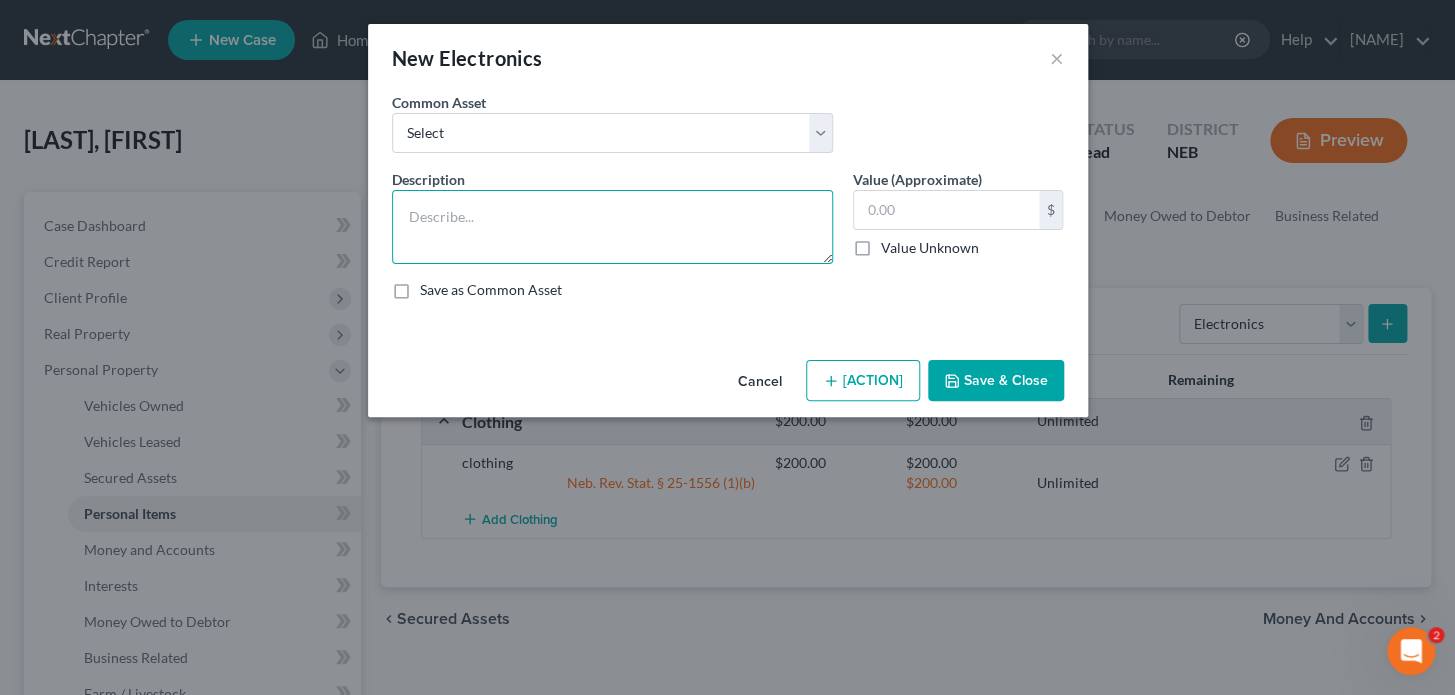 click at bounding box center [612, 227] 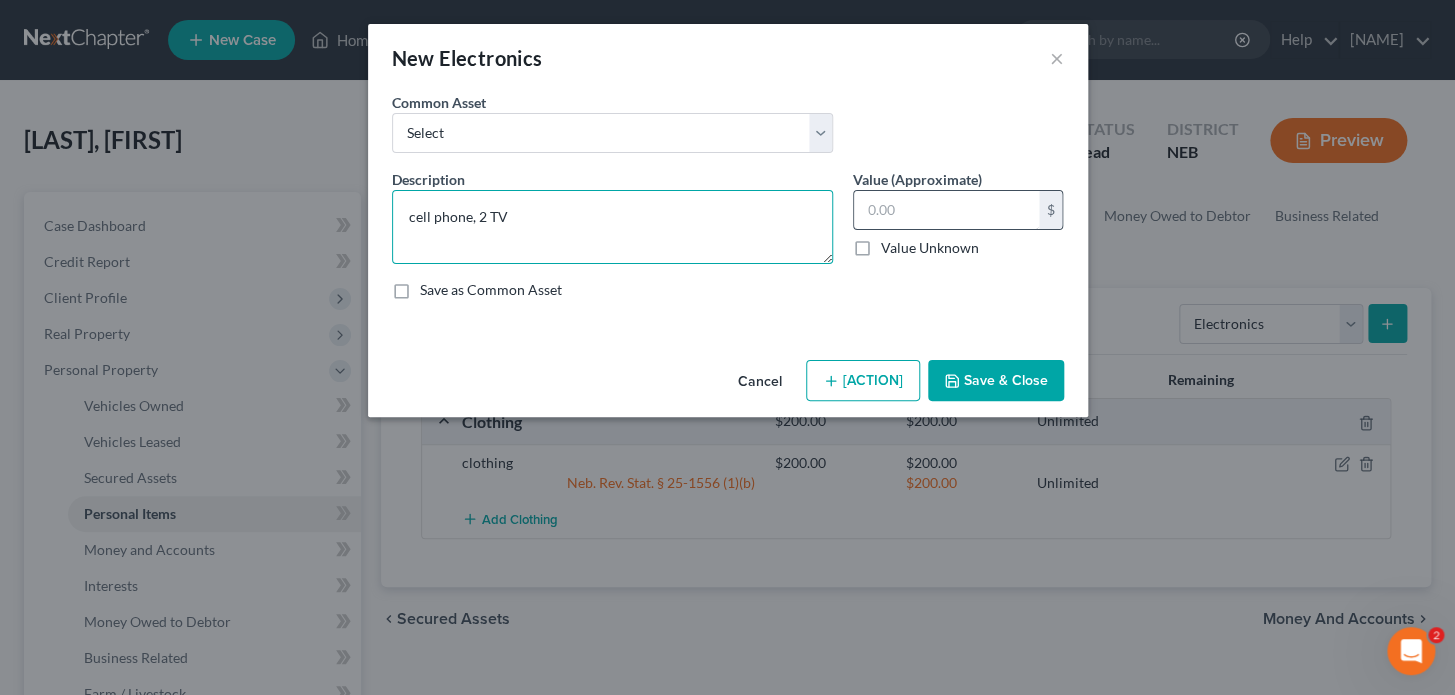 type on "cell phone, 2 TV" 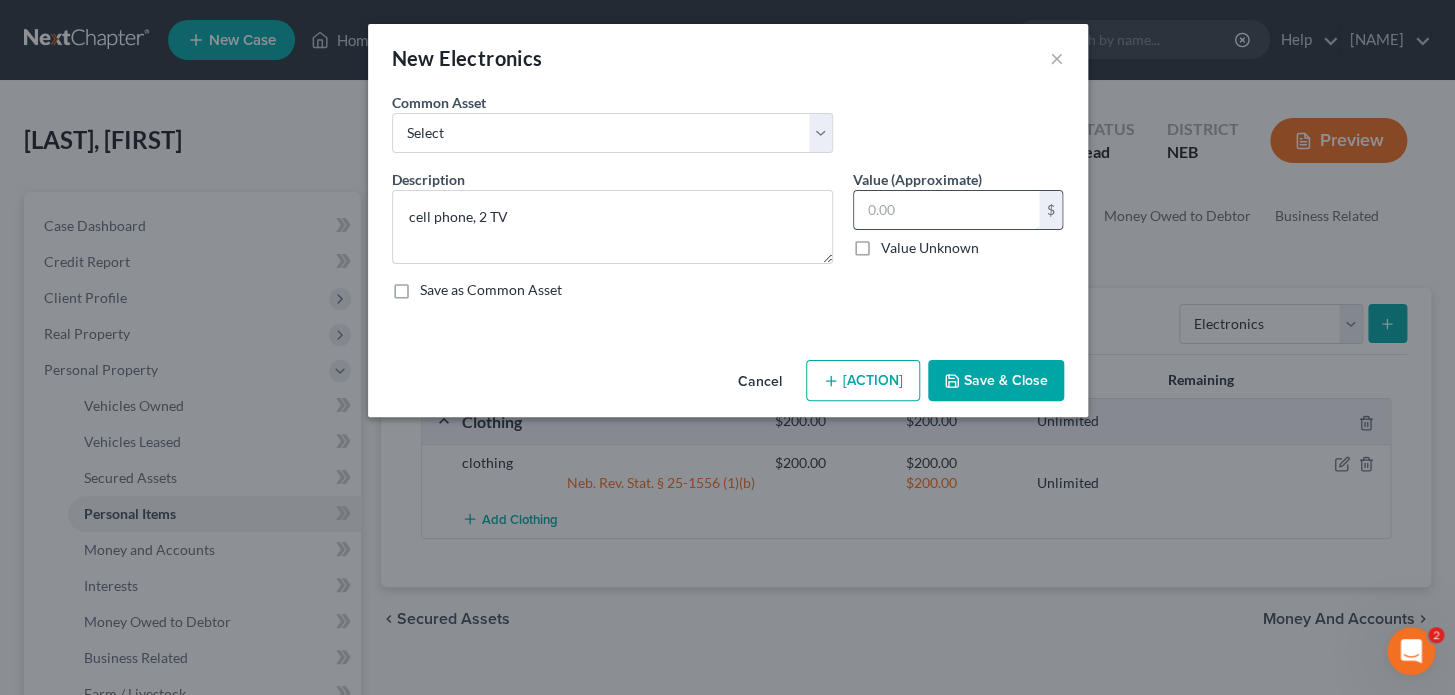 click at bounding box center [946, 210] 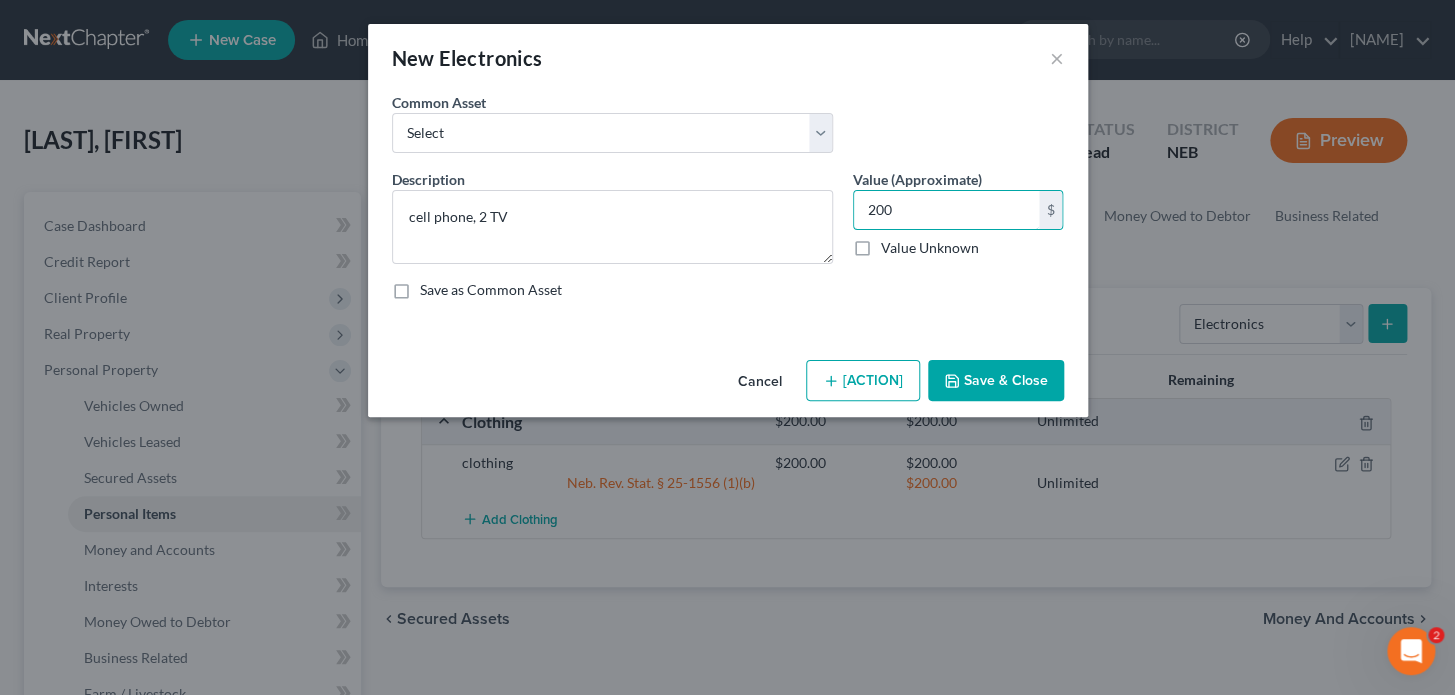 type on "200" 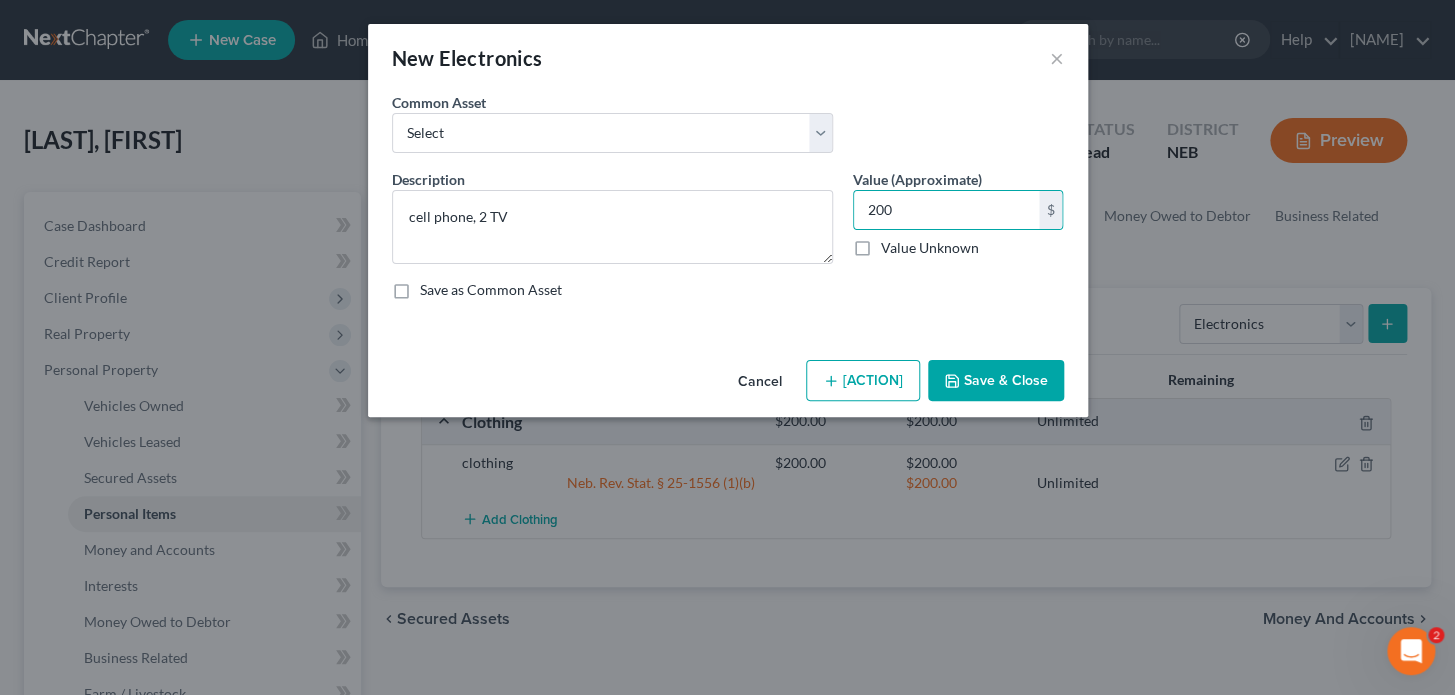 click on "[ACTION]" at bounding box center (863, 381) 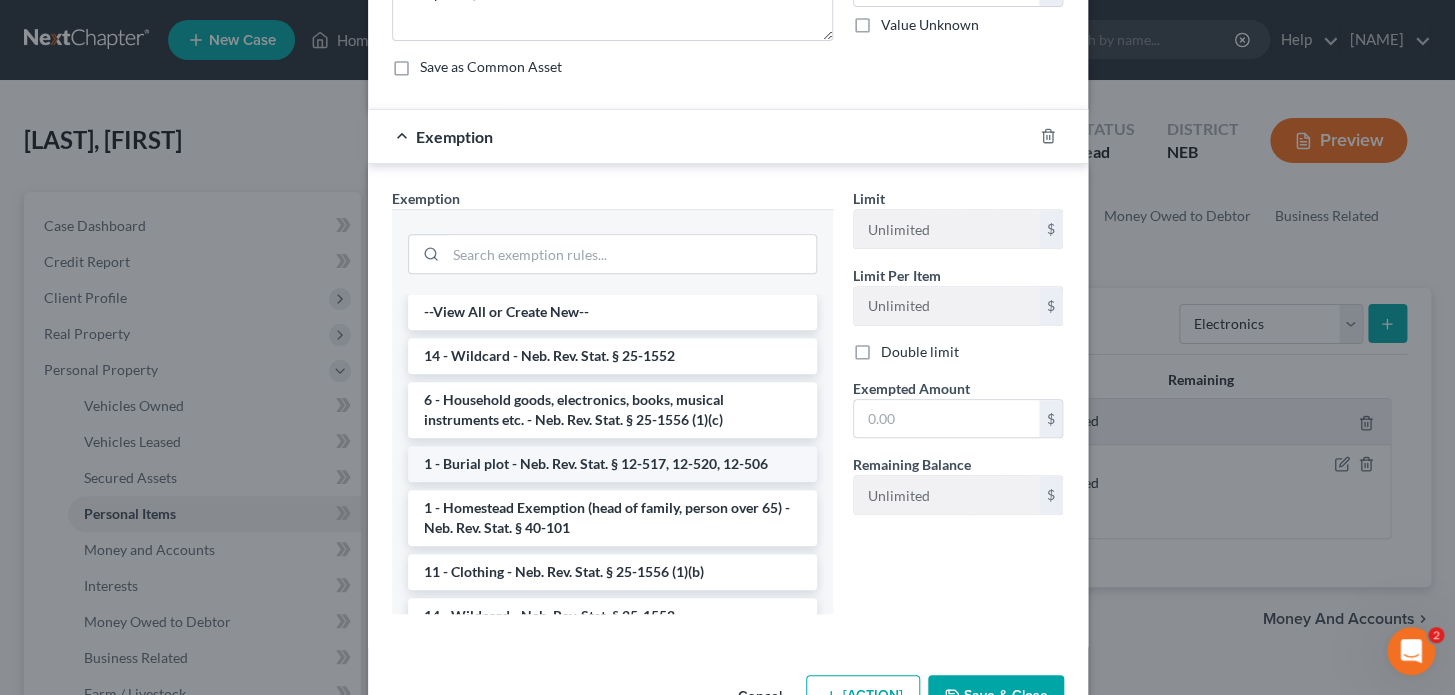 scroll, scrollTop: 272, scrollLeft: 0, axis: vertical 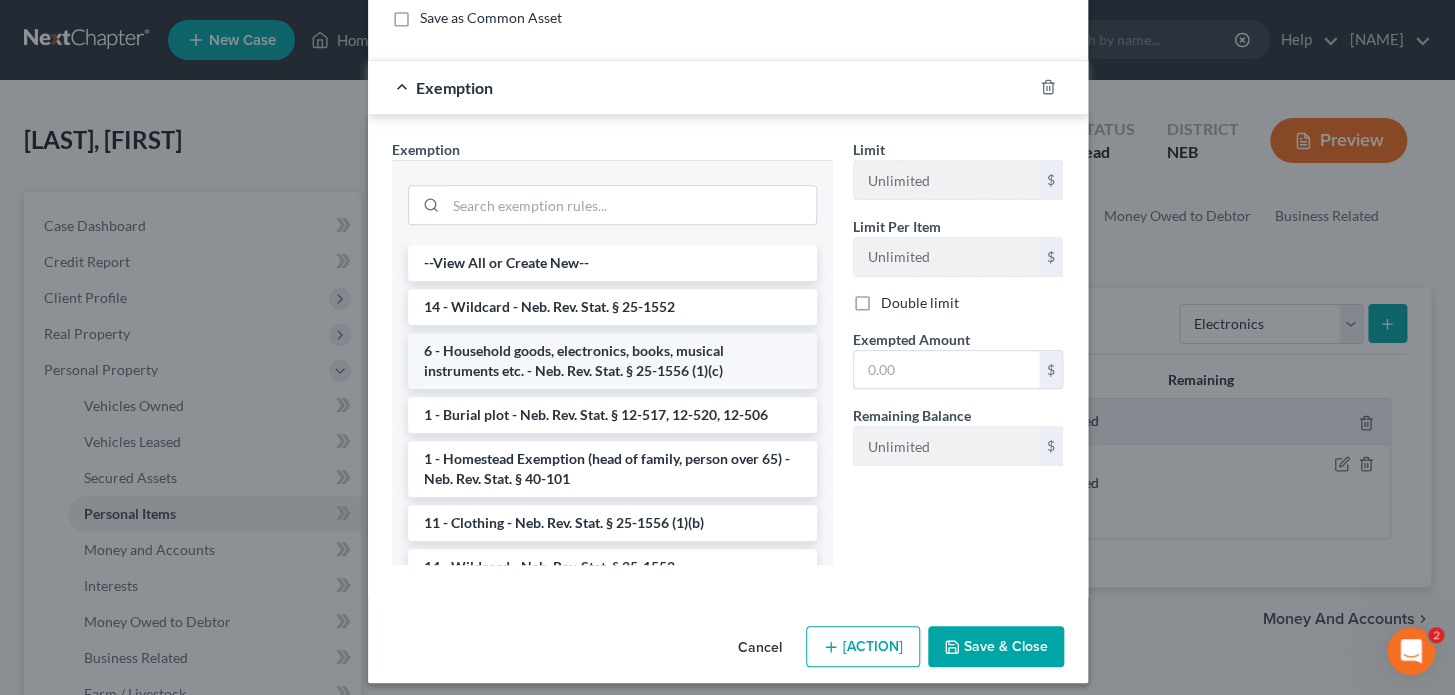 click on "6 - Household goods, electronics, books, musical instruments etc. - Neb. Rev. Stat. § 25-1556 (1)(c)" at bounding box center (612, 361) 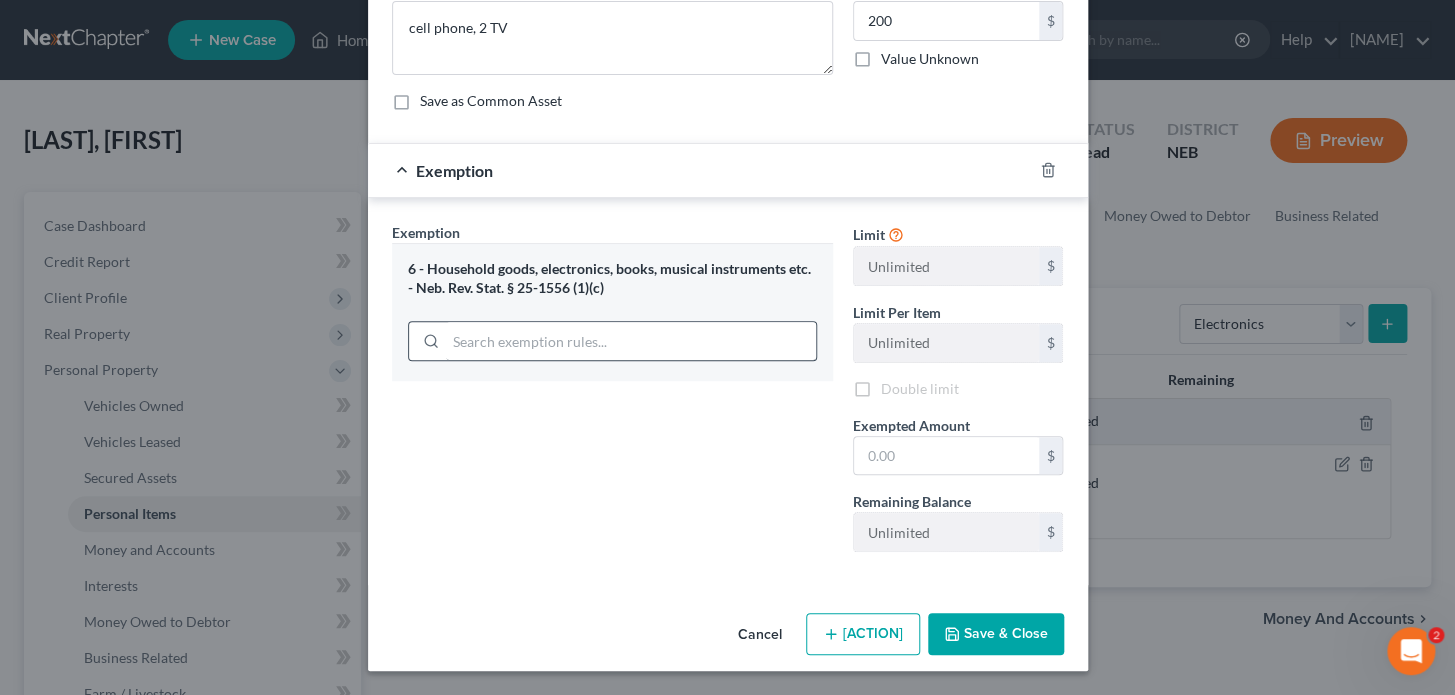 scroll, scrollTop: 187, scrollLeft: 0, axis: vertical 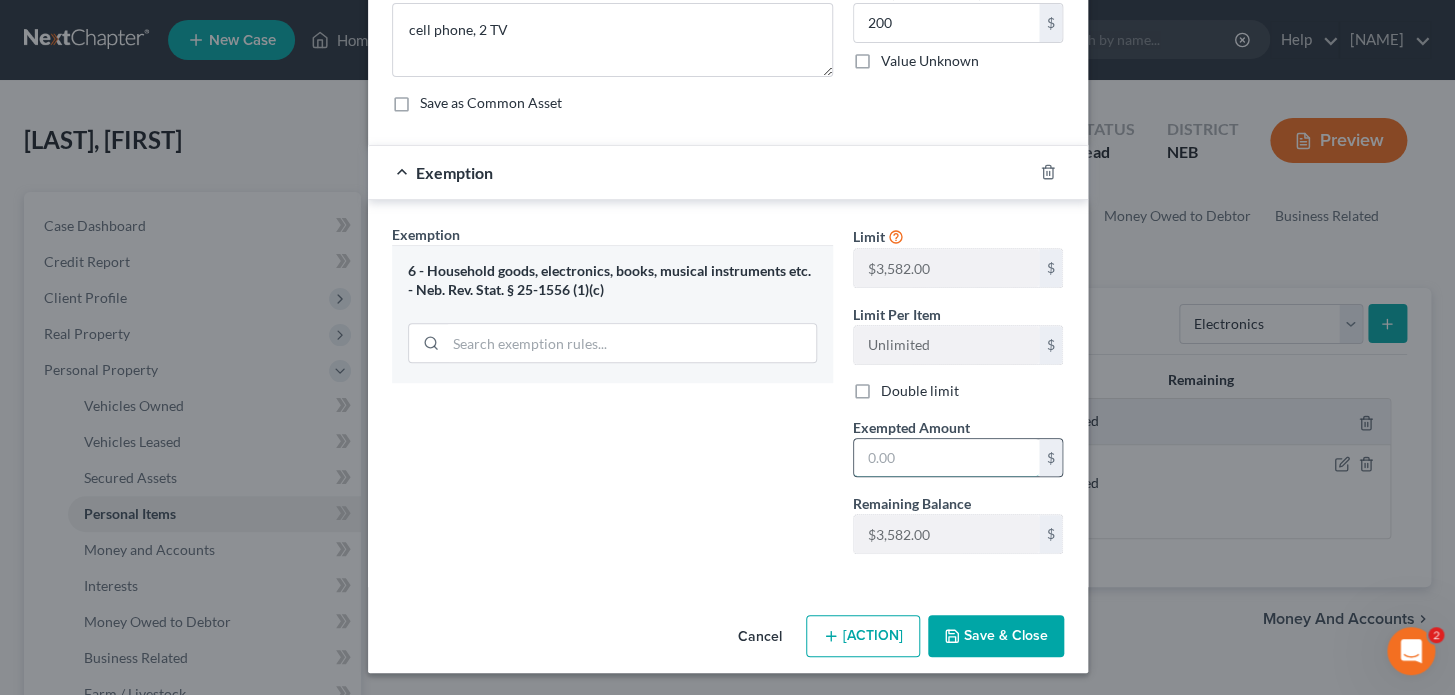 click at bounding box center (946, 458) 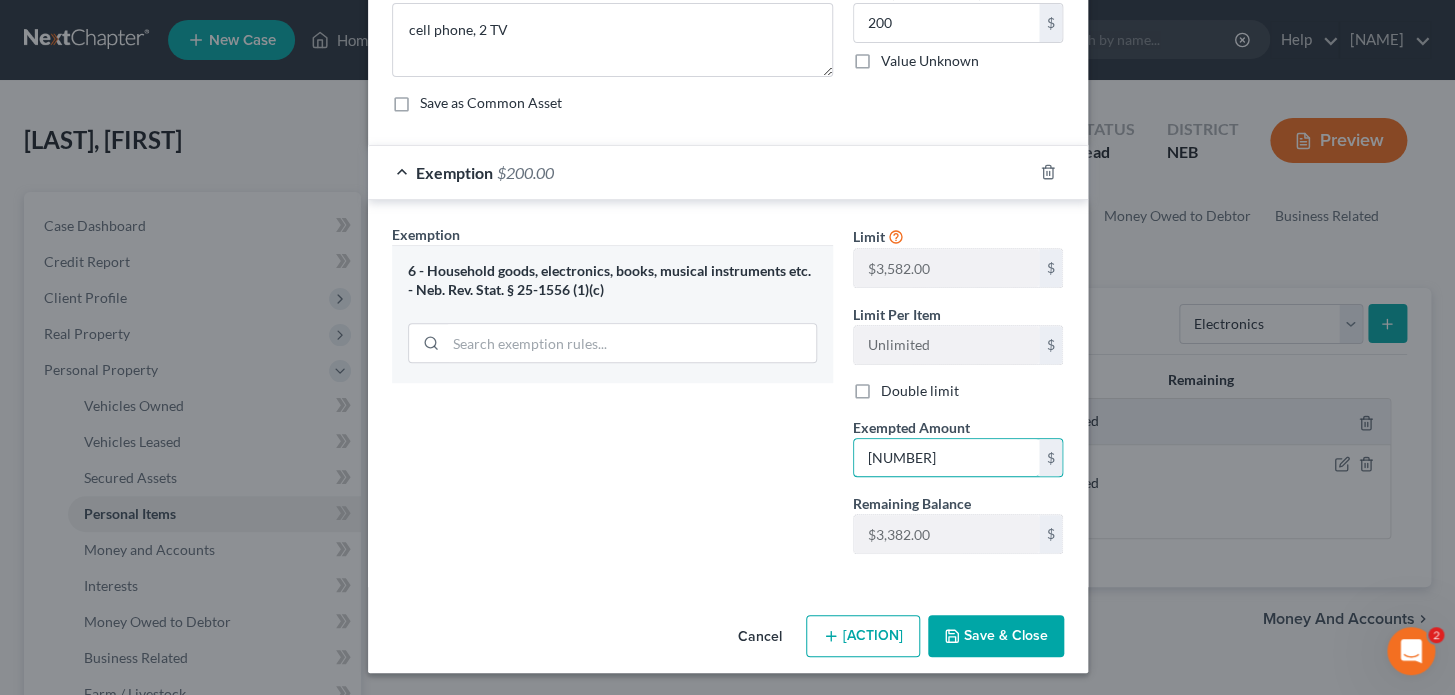 type on "[NUMBER]" 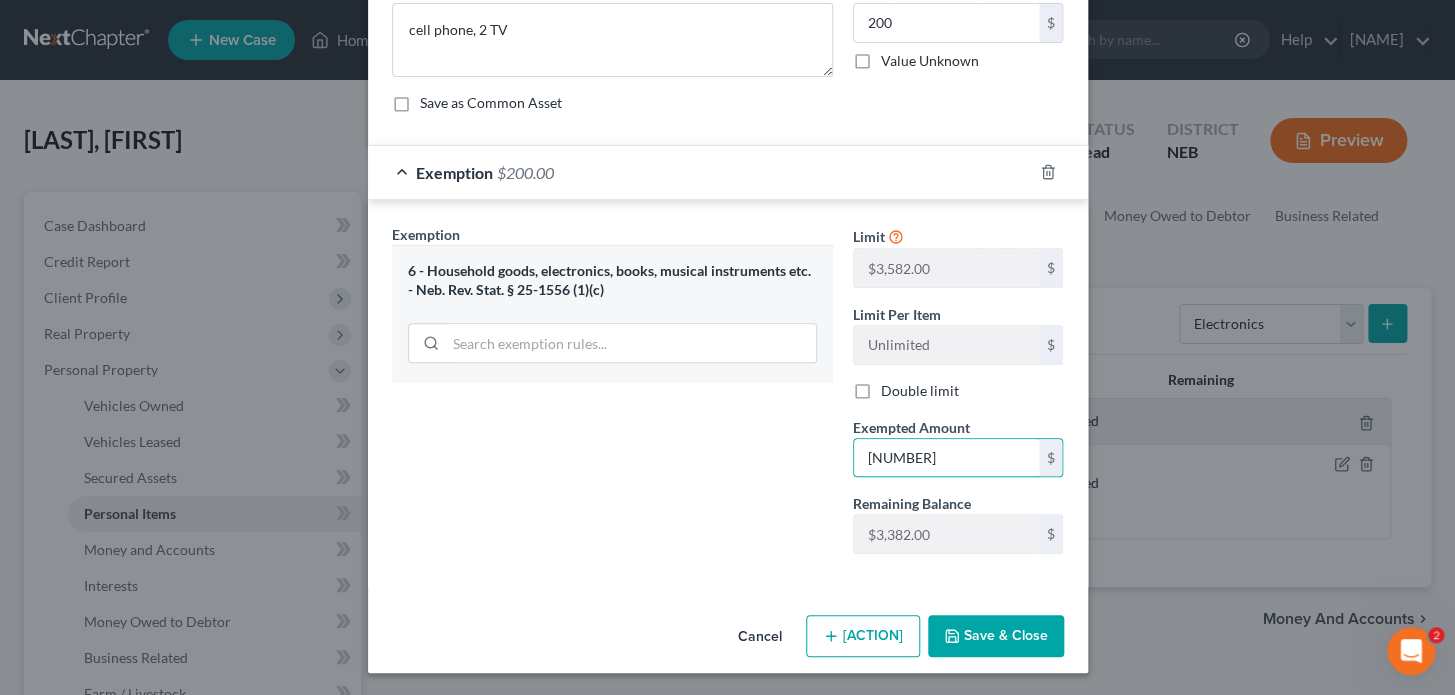 click on "Save & Close" at bounding box center (996, 636) 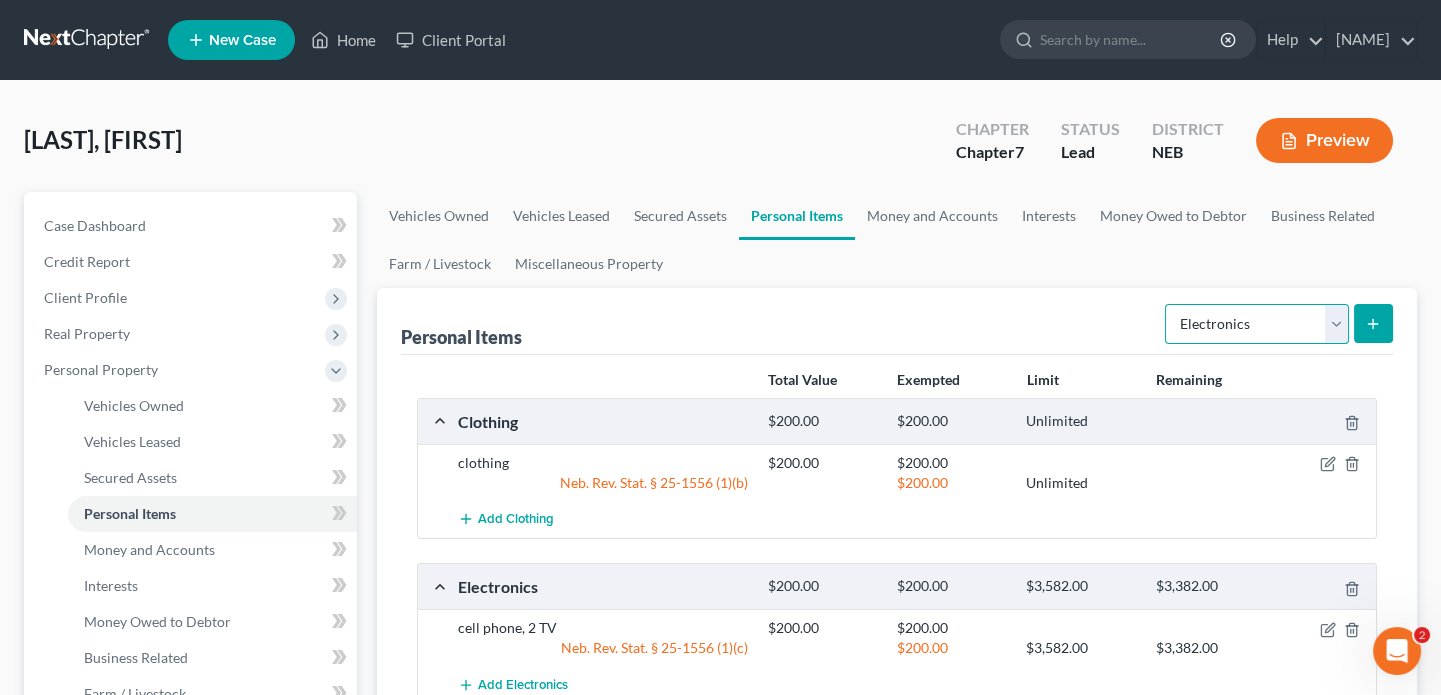click on "Select Item Type Clothing Collectibles Of Value Electronics Firearms Household Goods Jewelry Other Pet(s) Sports & Hobby Equipment" at bounding box center (1257, 324) 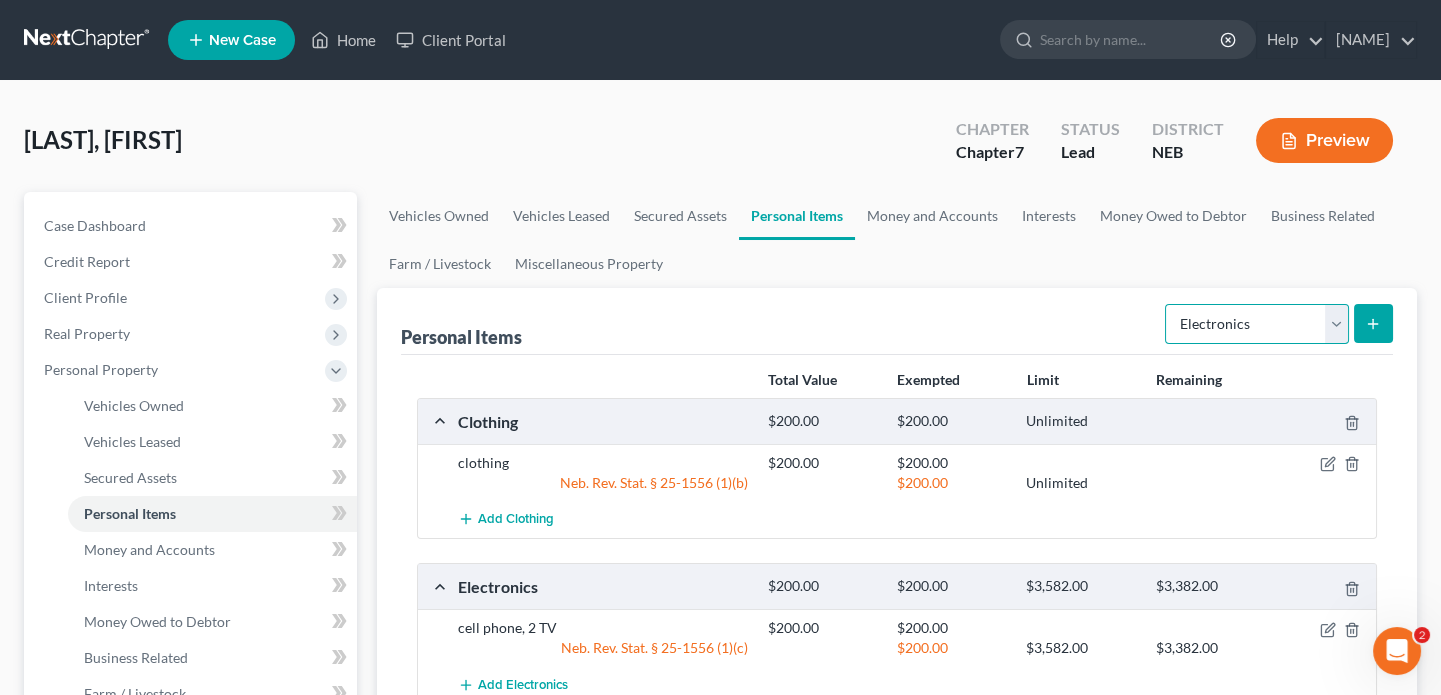select on "household_goods" 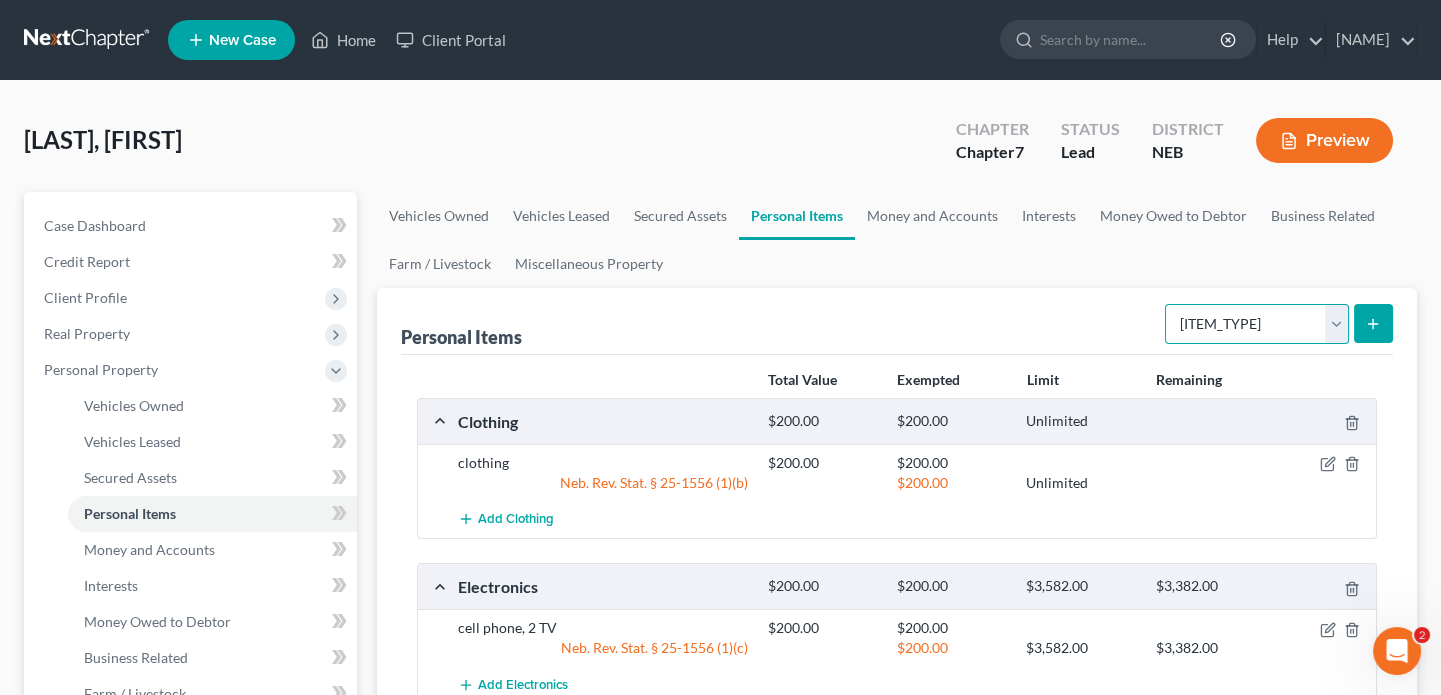 click on "Select Item Type Clothing Collectibles Of Value Electronics Firearms Household Goods Jewelry Other Pet(s) Sports & Hobby Equipment" at bounding box center [1257, 324] 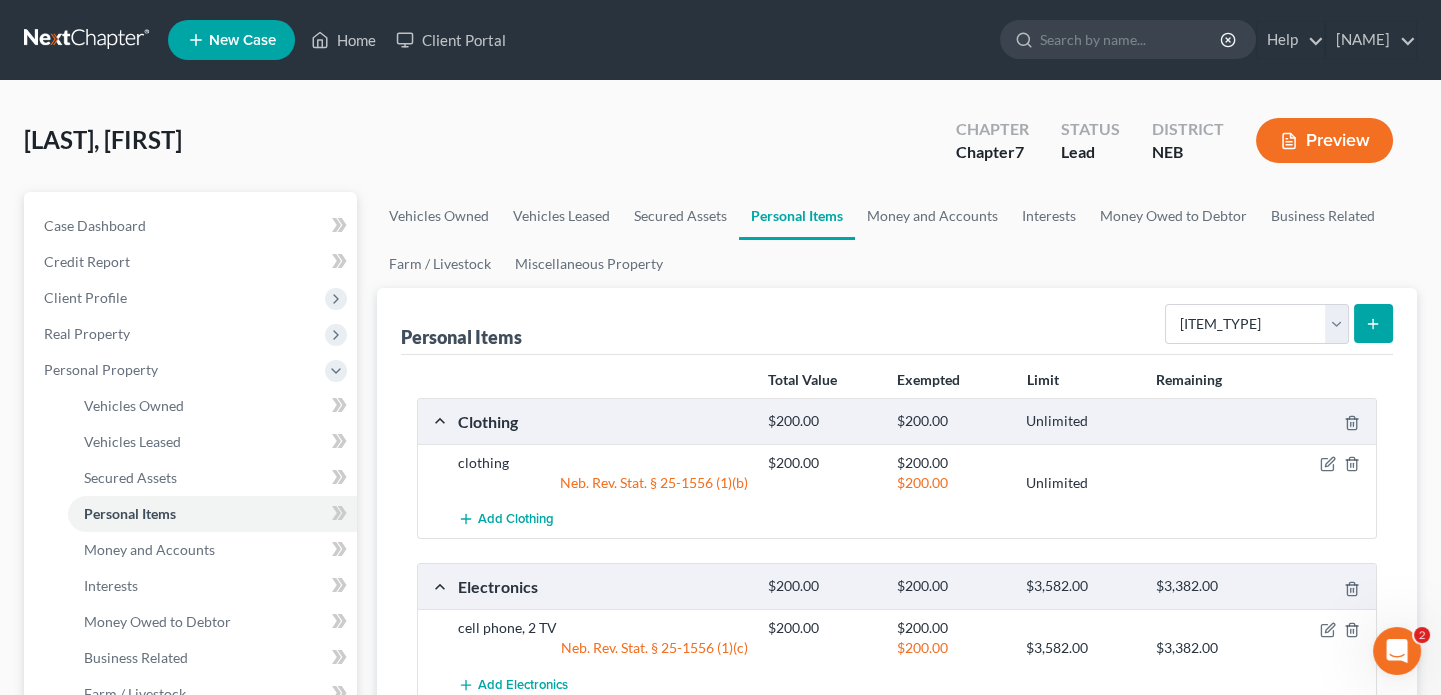 click 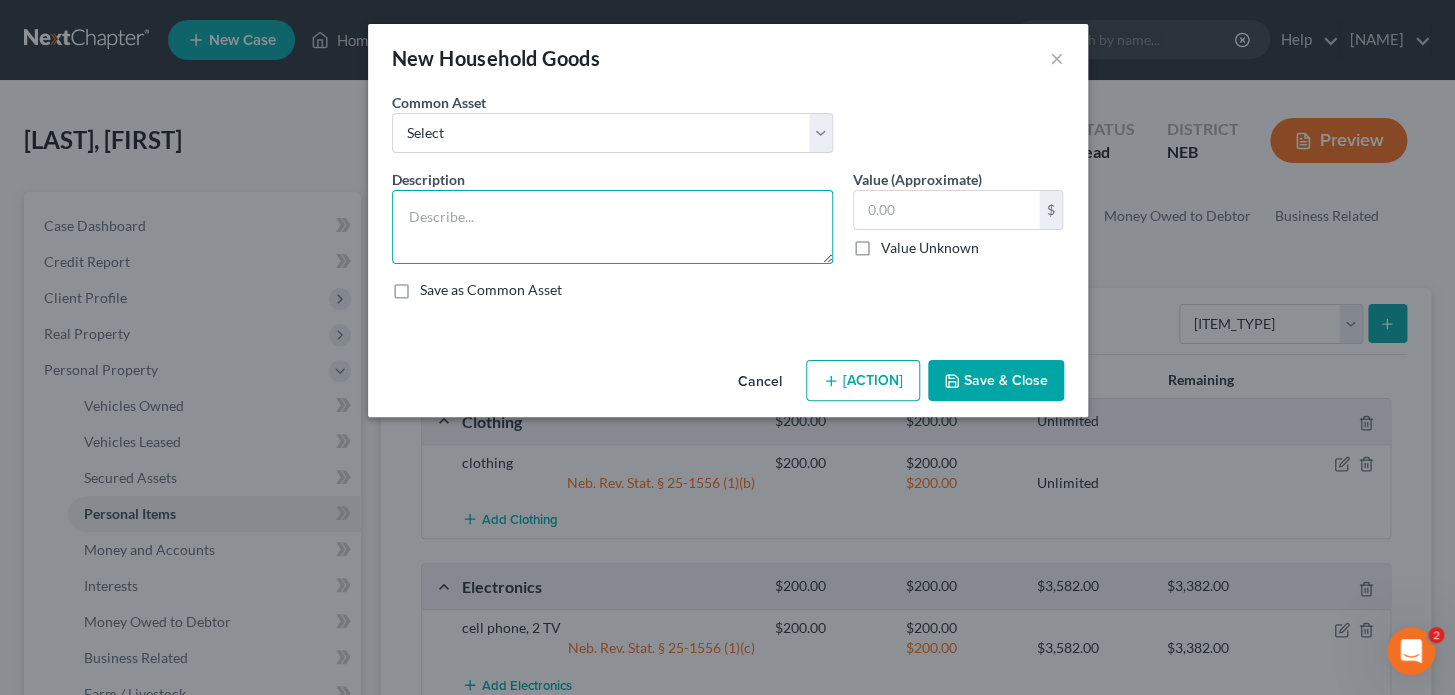 click at bounding box center (612, 227) 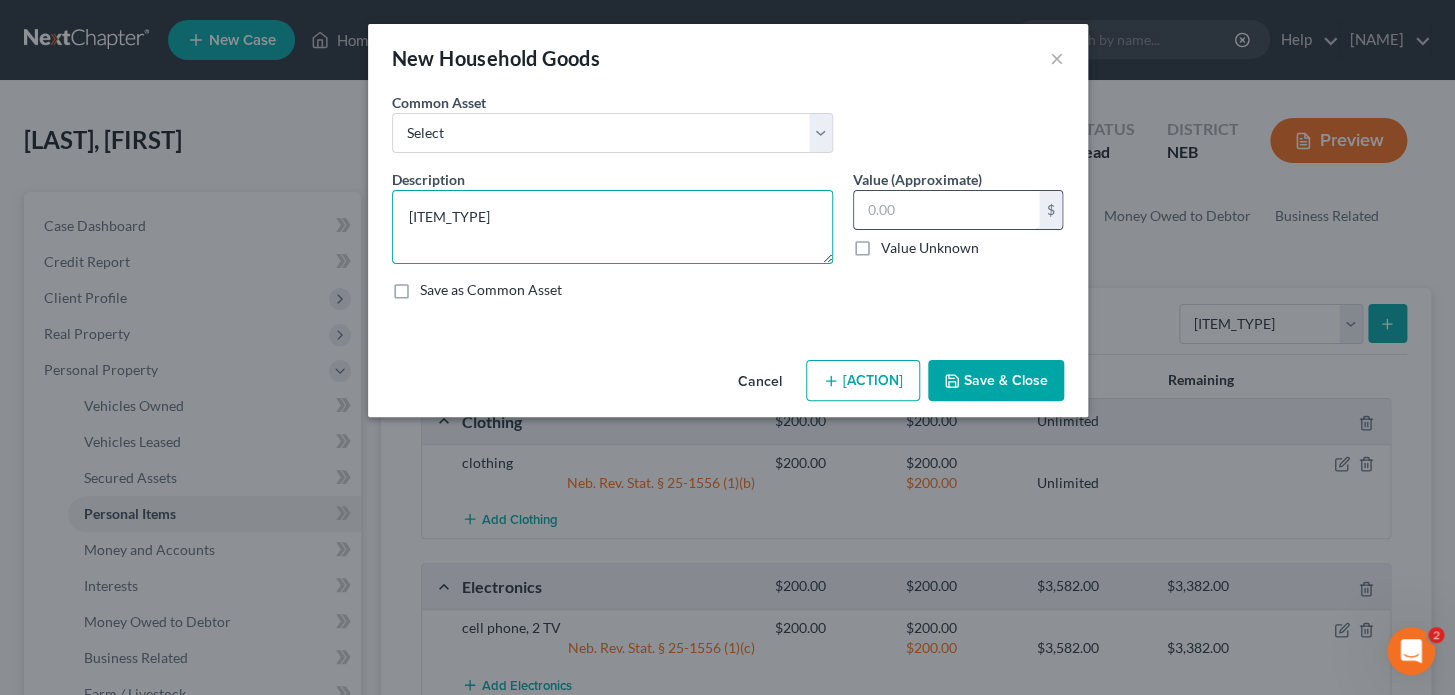 type on "[ITEM_TYPE]" 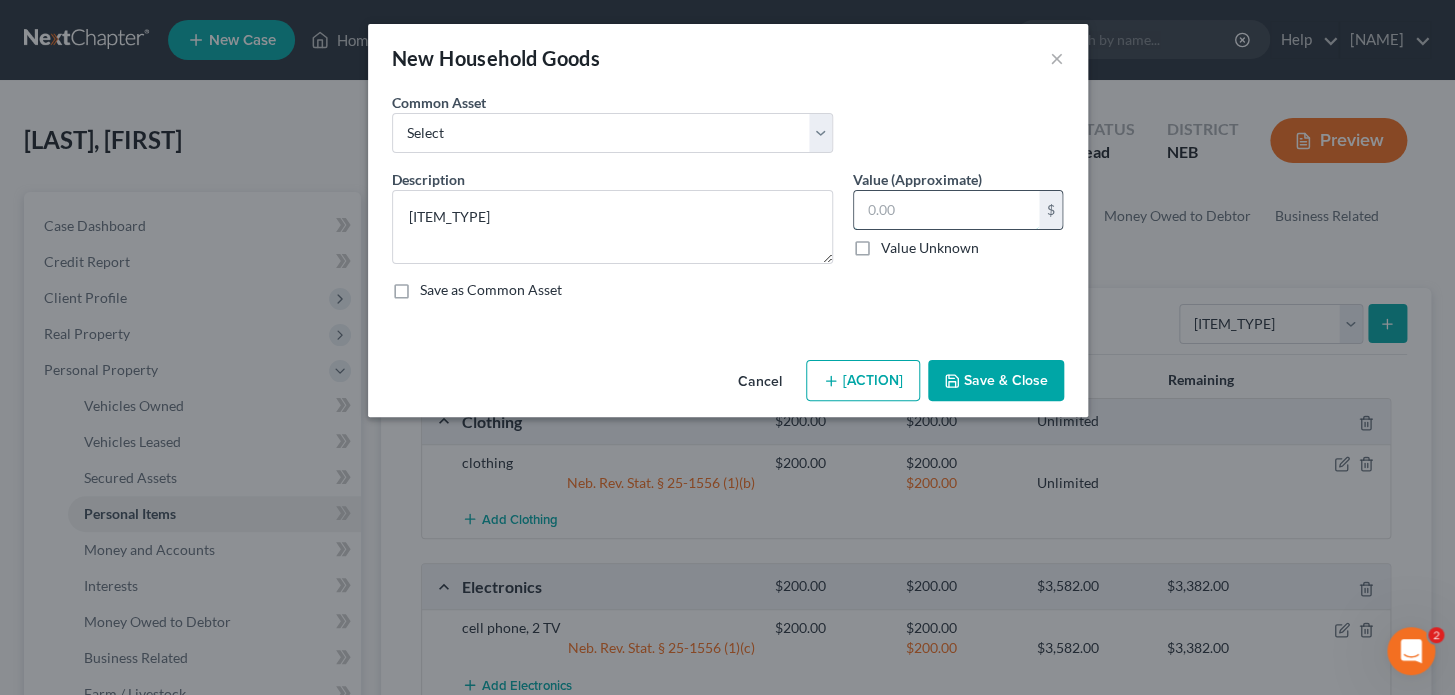click at bounding box center [946, 210] 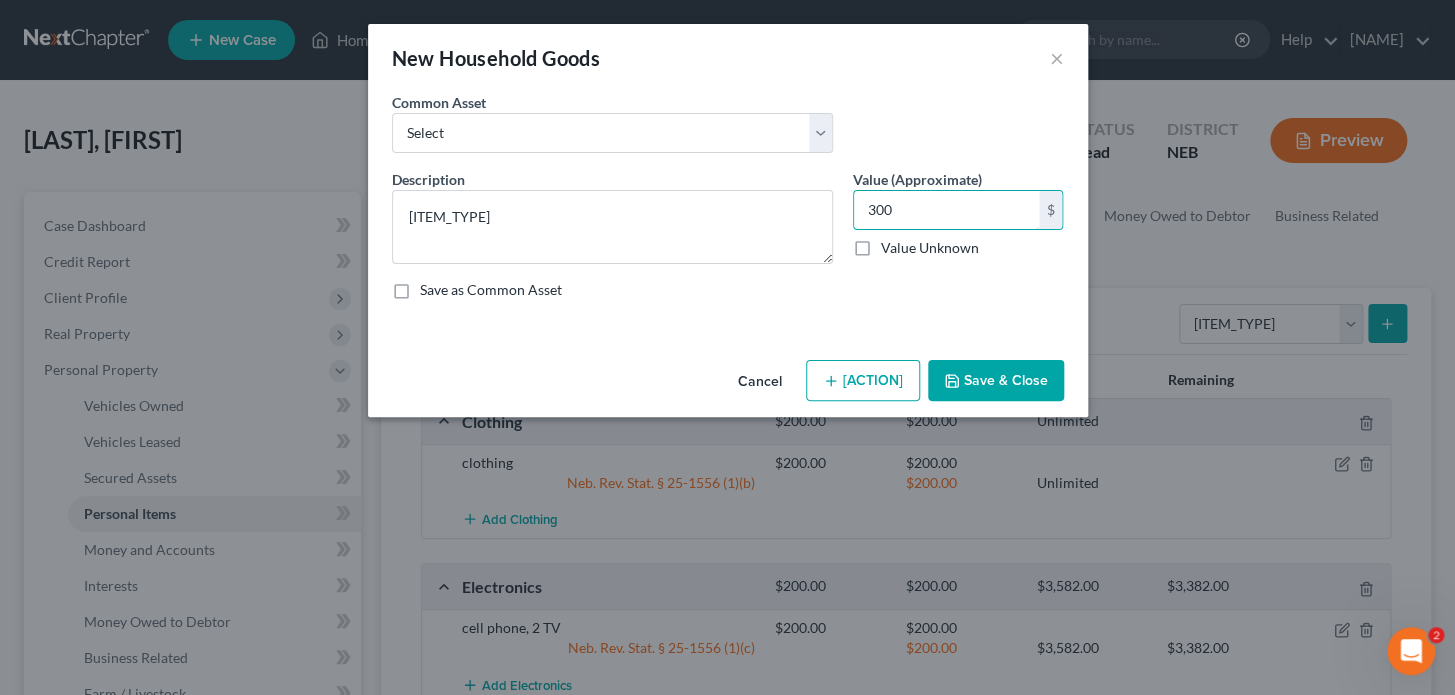 type on "300" 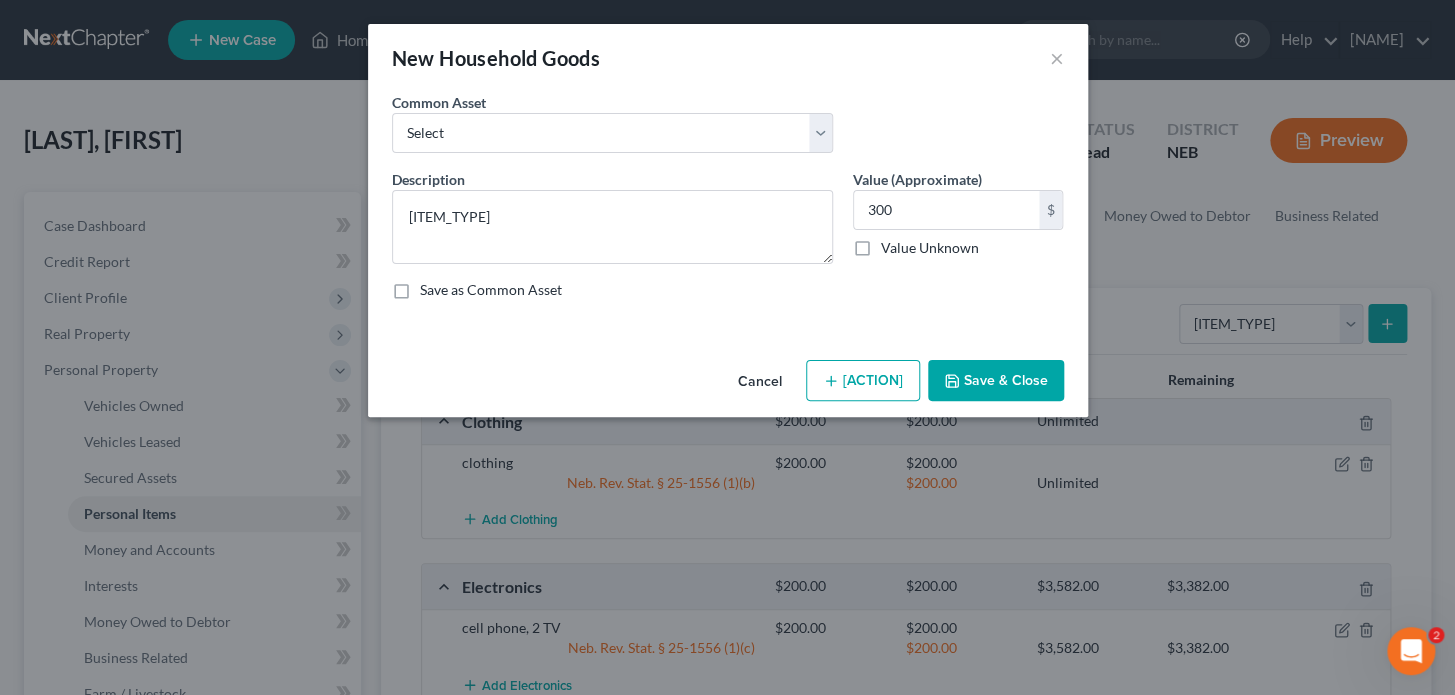 click on "[ACTION]" at bounding box center (863, 381) 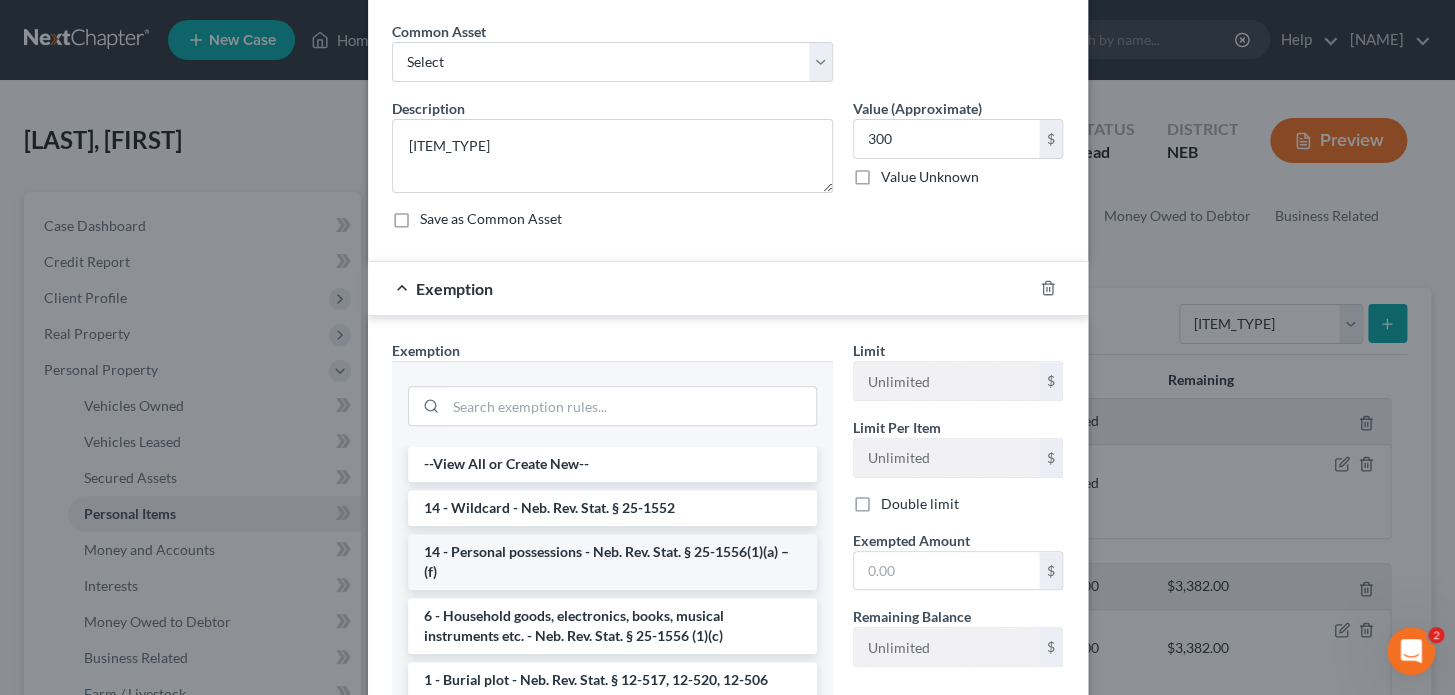 scroll, scrollTop: 181, scrollLeft: 0, axis: vertical 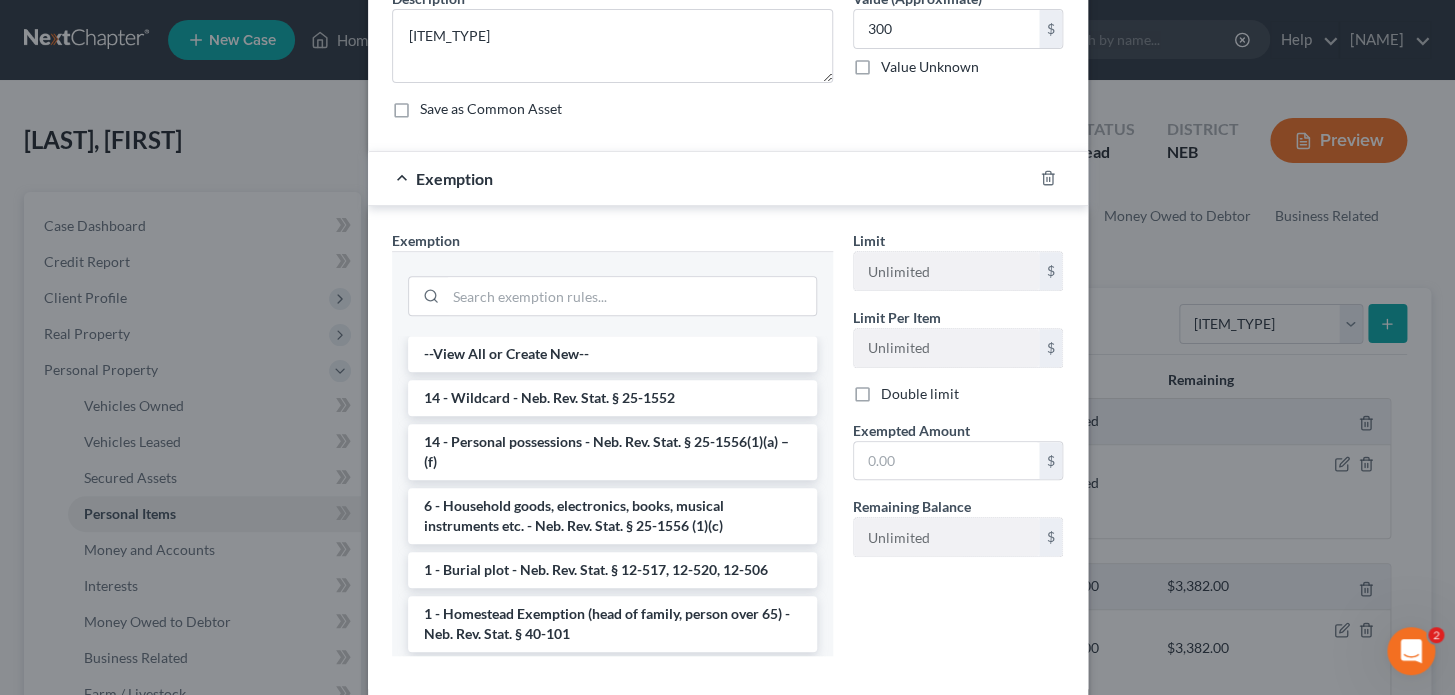 click on "6 - Household goods, electronics, books, musical instruments etc. - Neb. Rev. Stat. § 25-1556 (1)(c)" at bounding box center [612, 516] 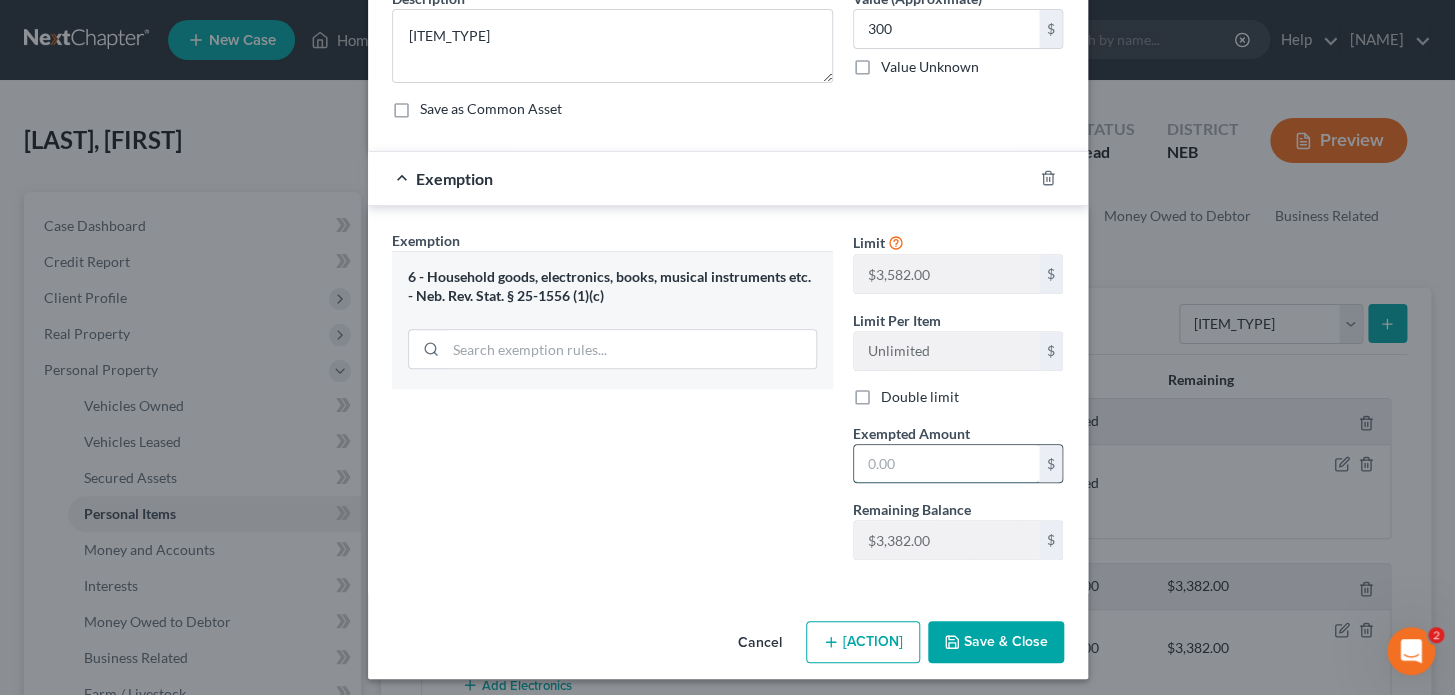 click at bounding box center (946, 464) 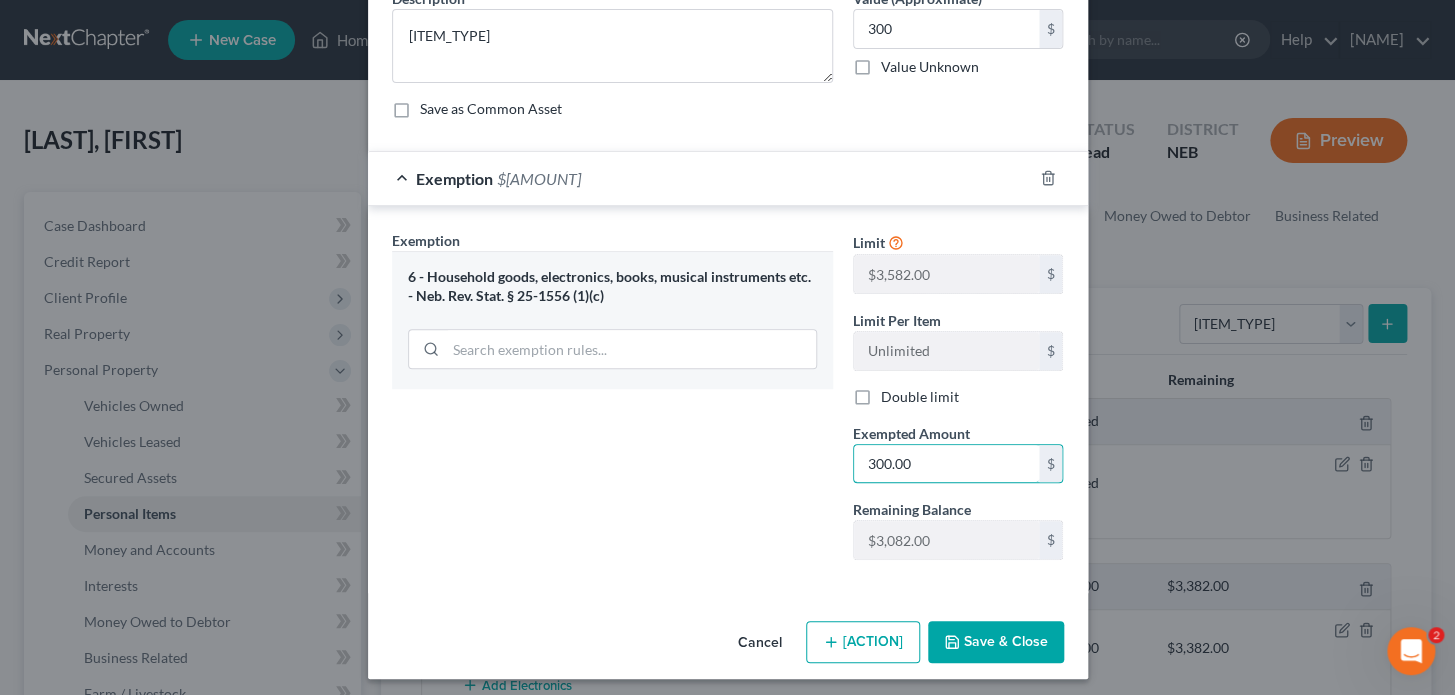 type on "300.00" 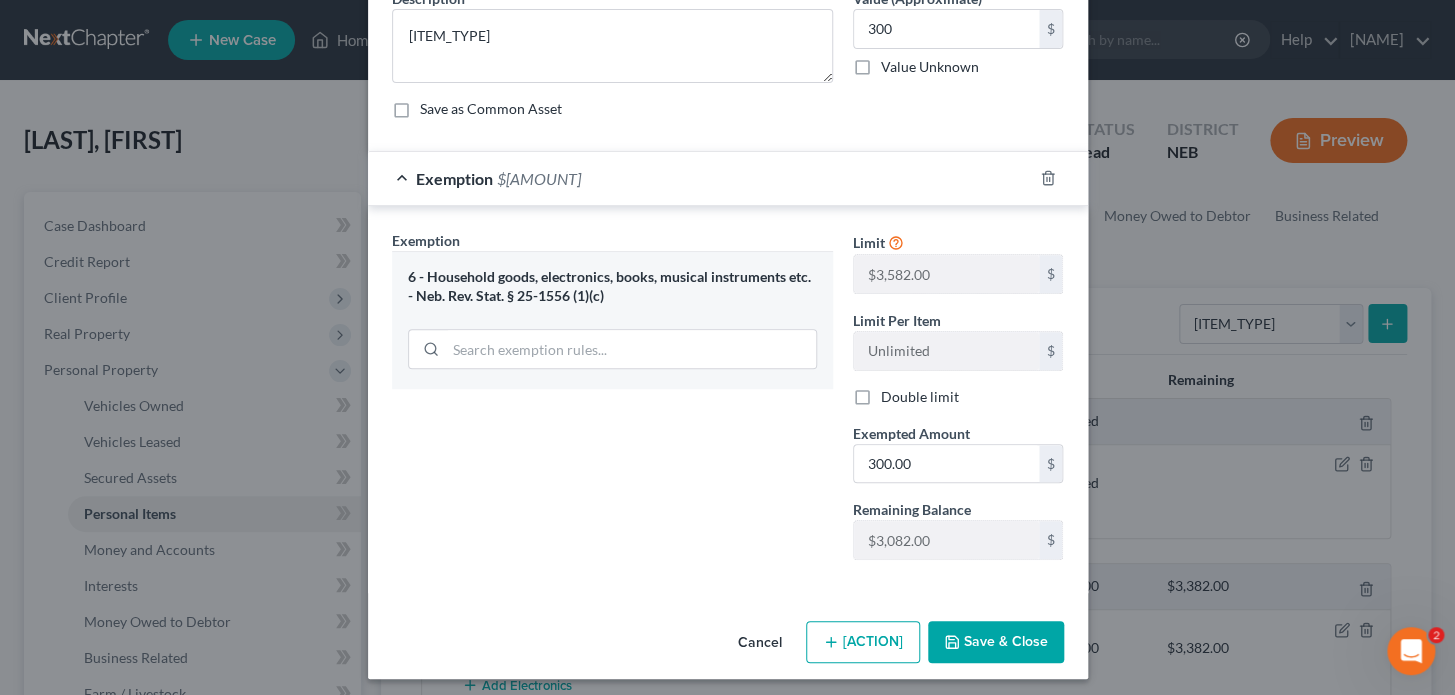 click on "Save & Close" at bounding box center (996, 642) 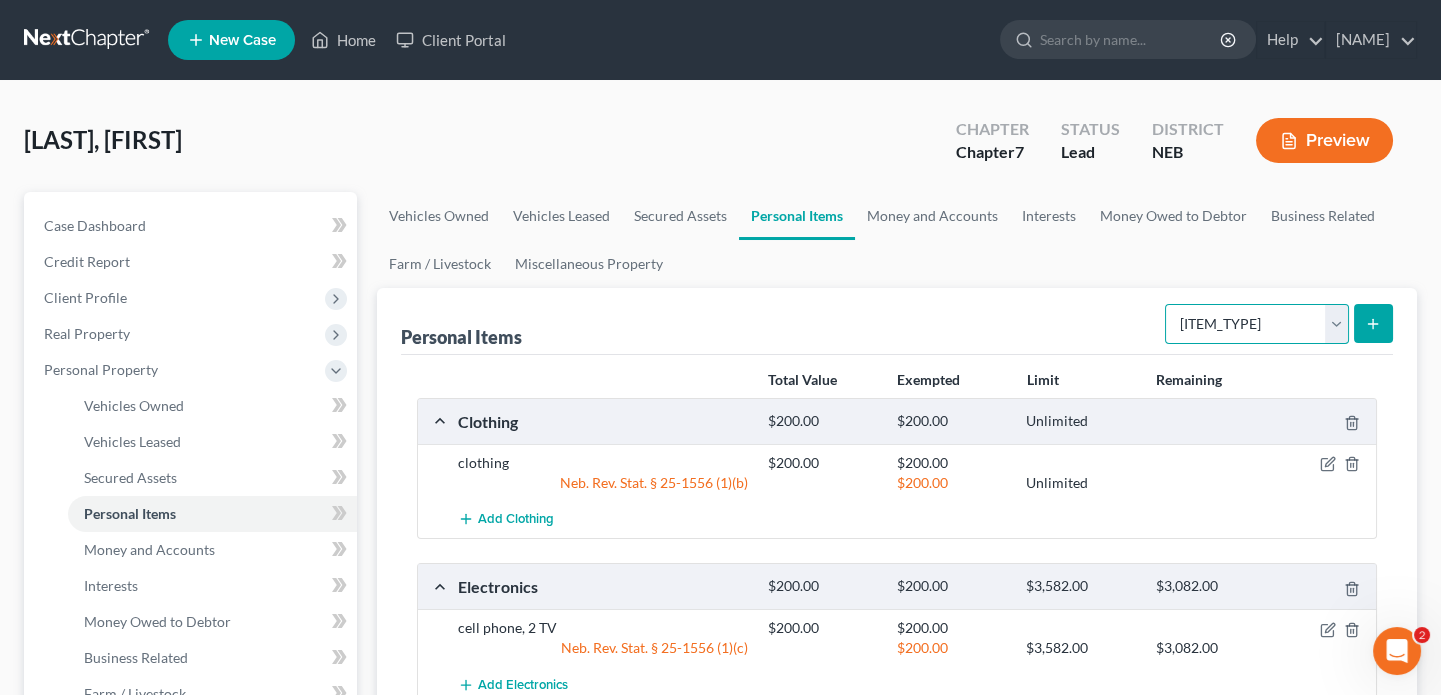 click on "Select Item Type Clothing Collectibles Of Value Electronics Firearms Household Goods Jewelry Other Pet(s) Sports & Hobby Equipment" at bounding box center [1257, 324] 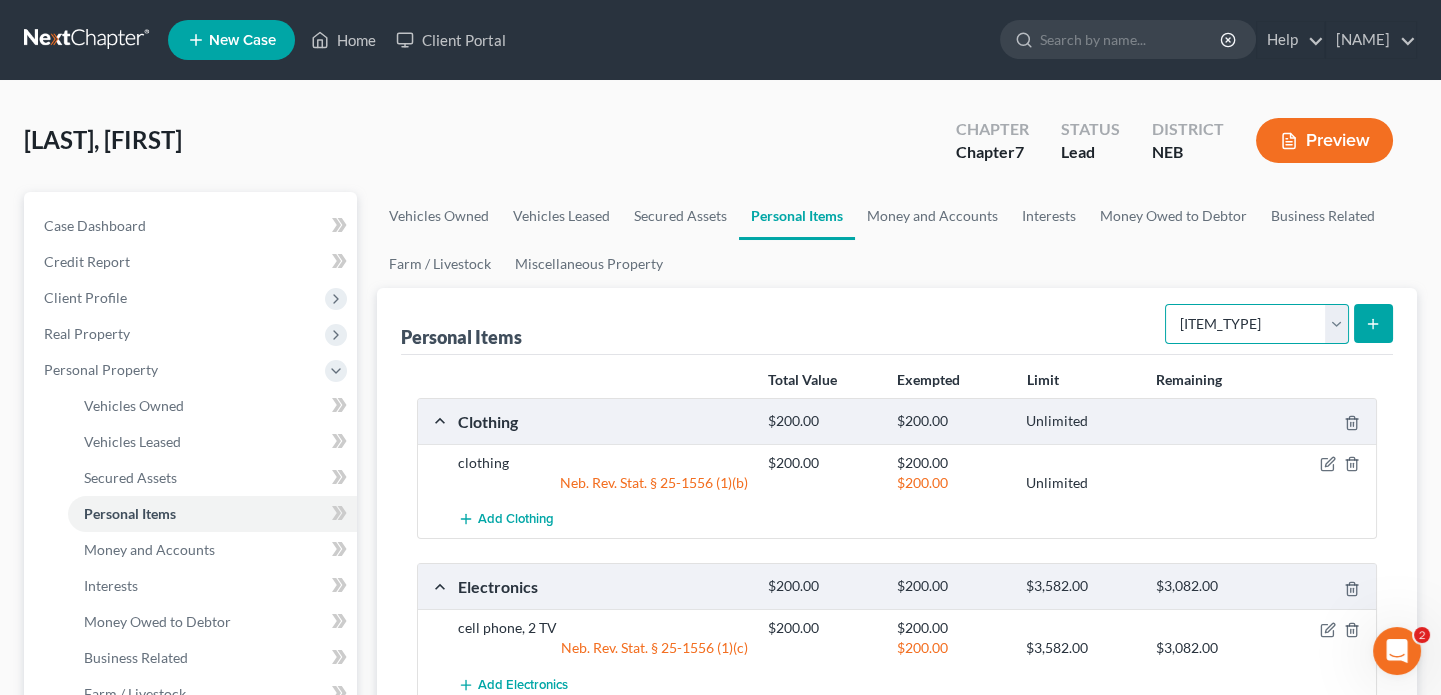 select on "[ITEM_TYPE]" 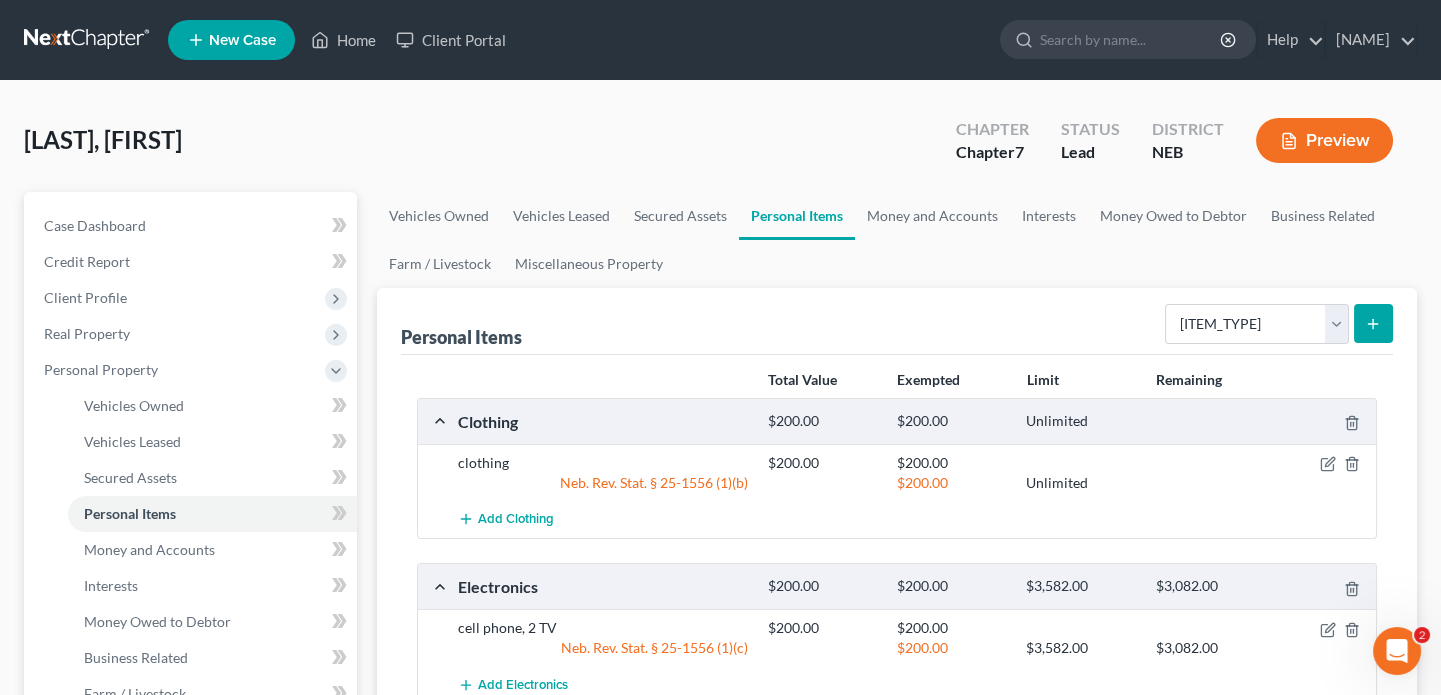 click 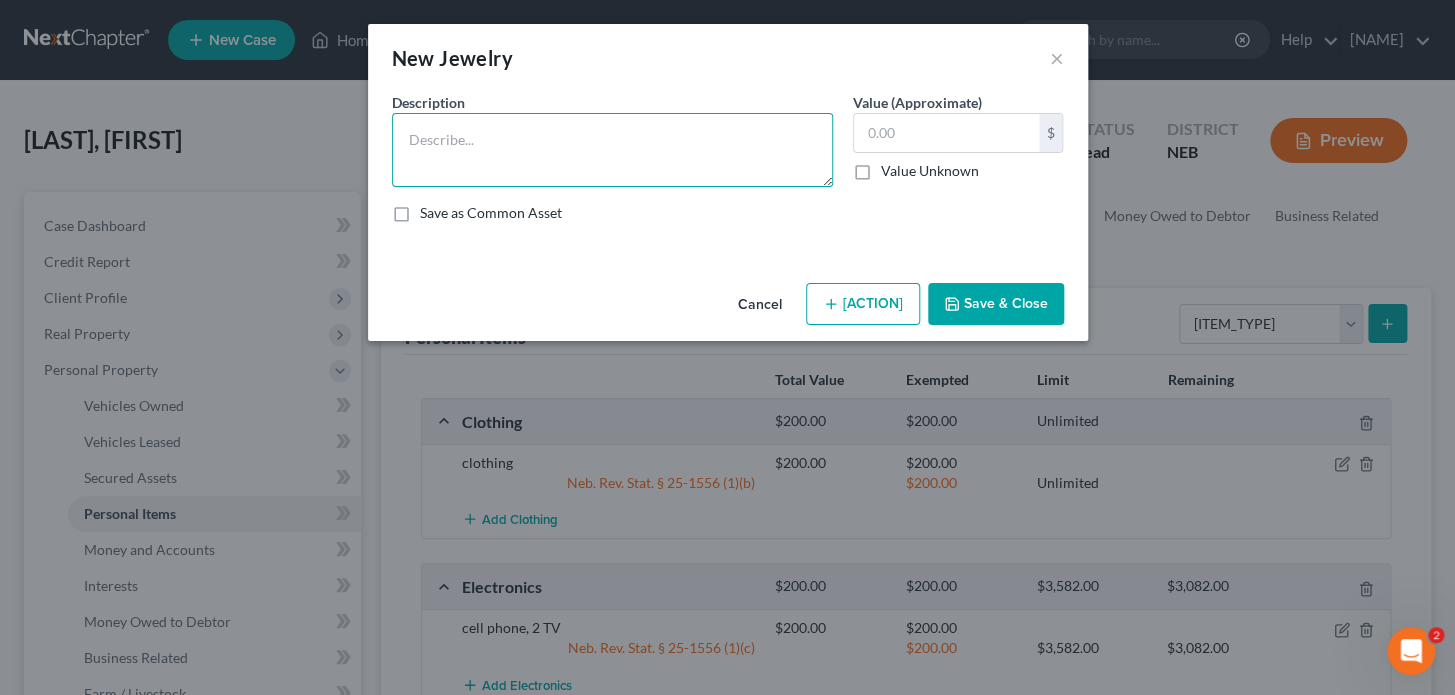 click at bounding box center [612, 150] 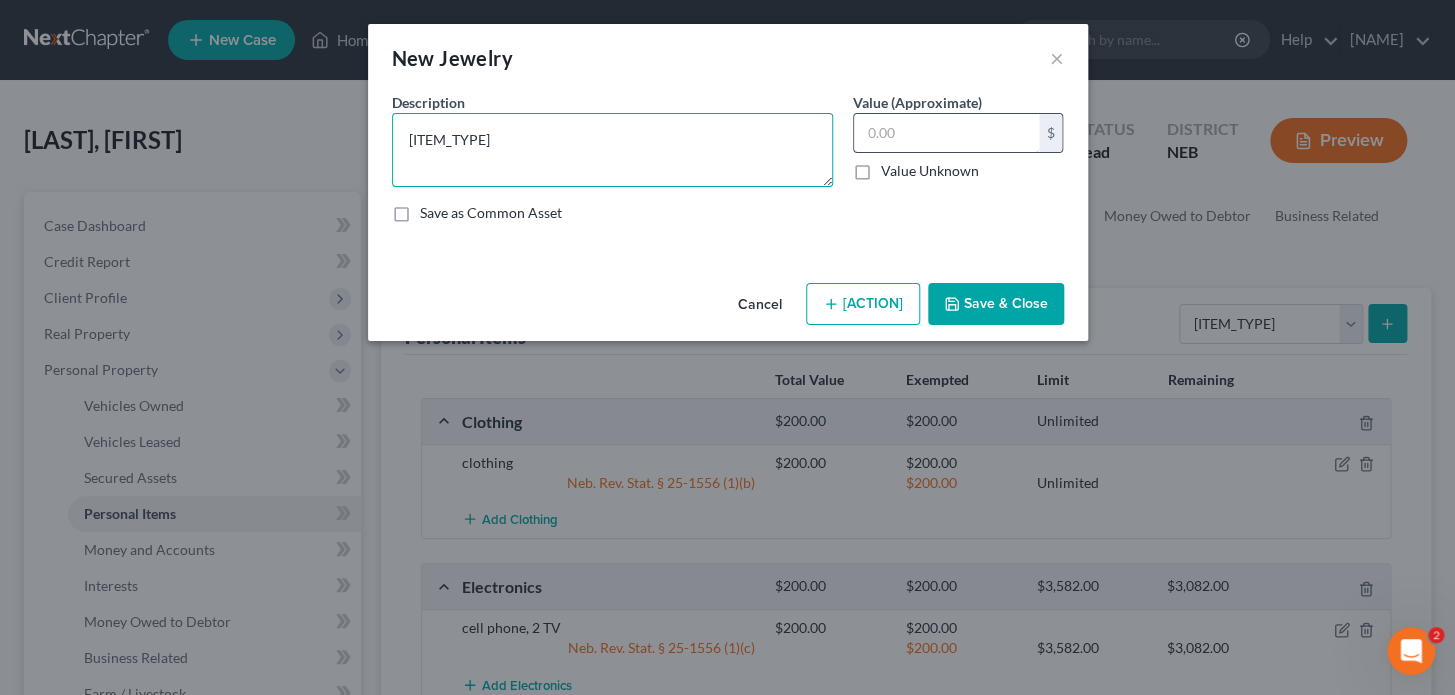 type on "[ITEM_TYPE]" 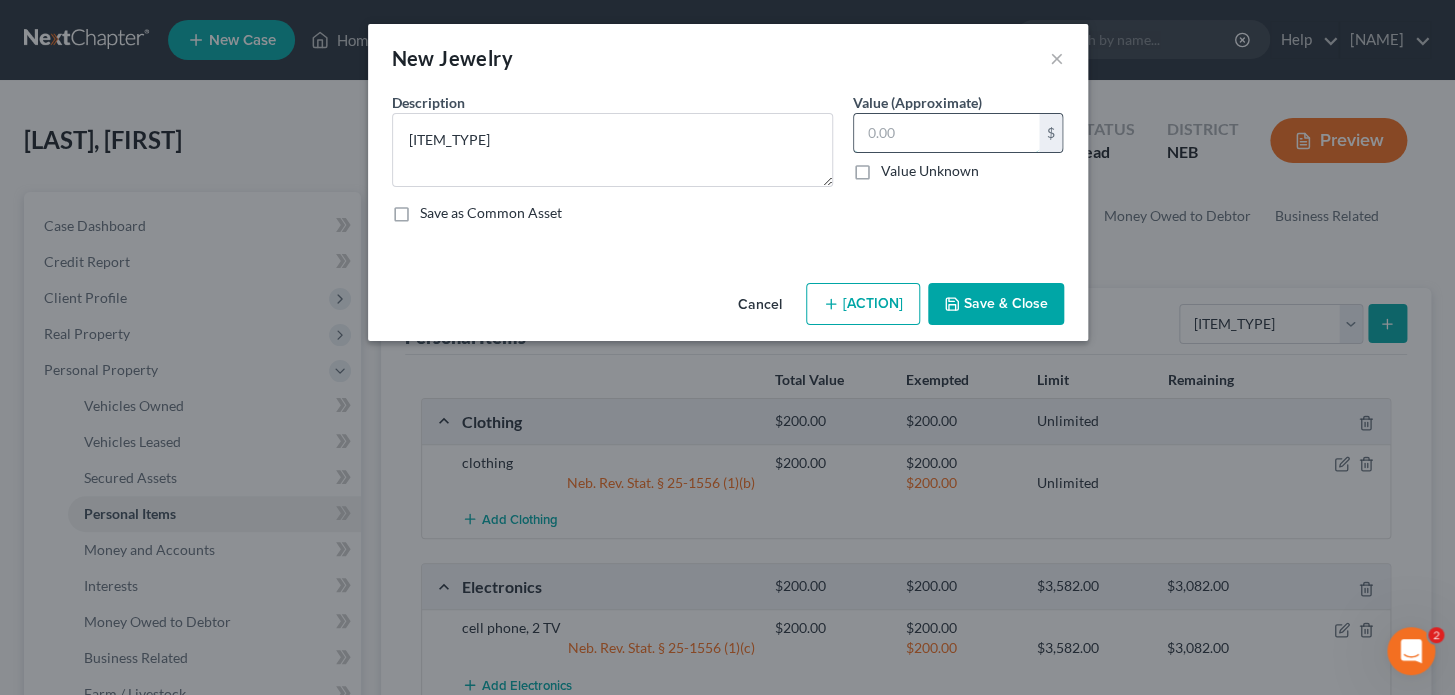 click at bounding box center [946, 133] 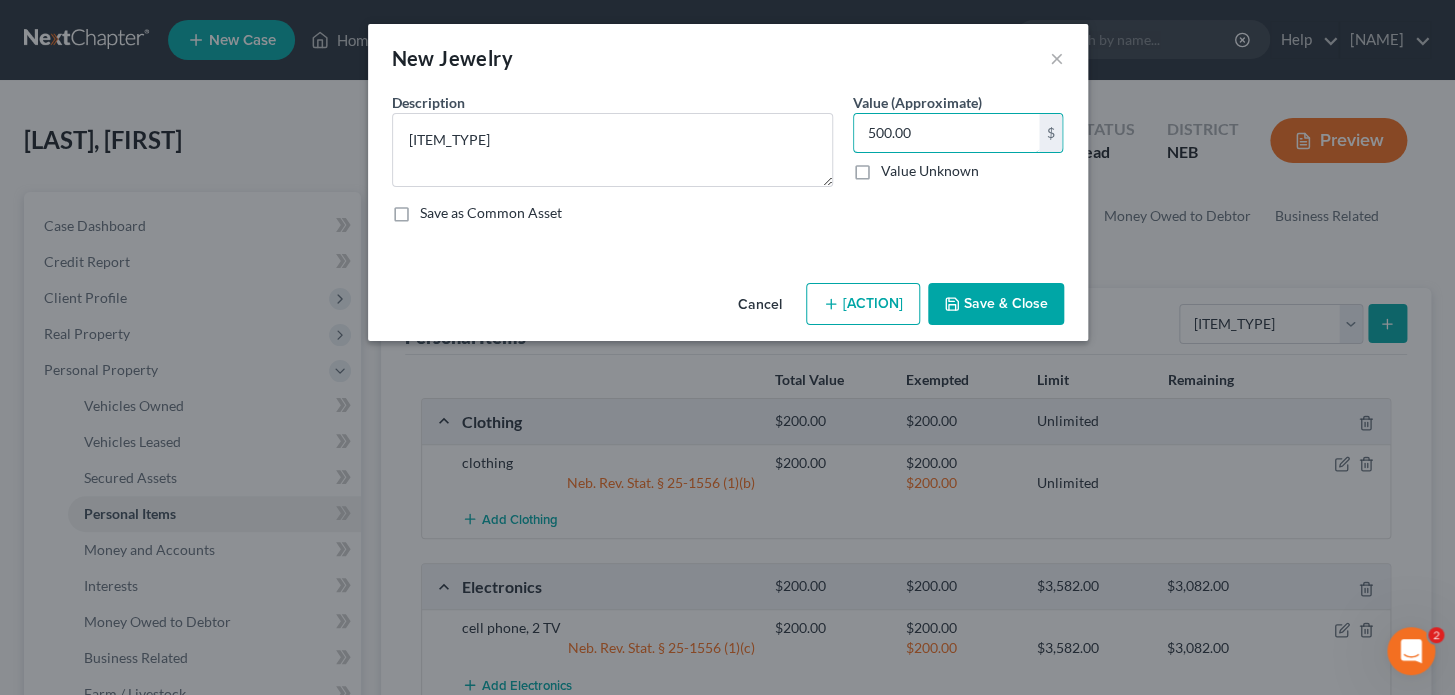 type on "500.00" 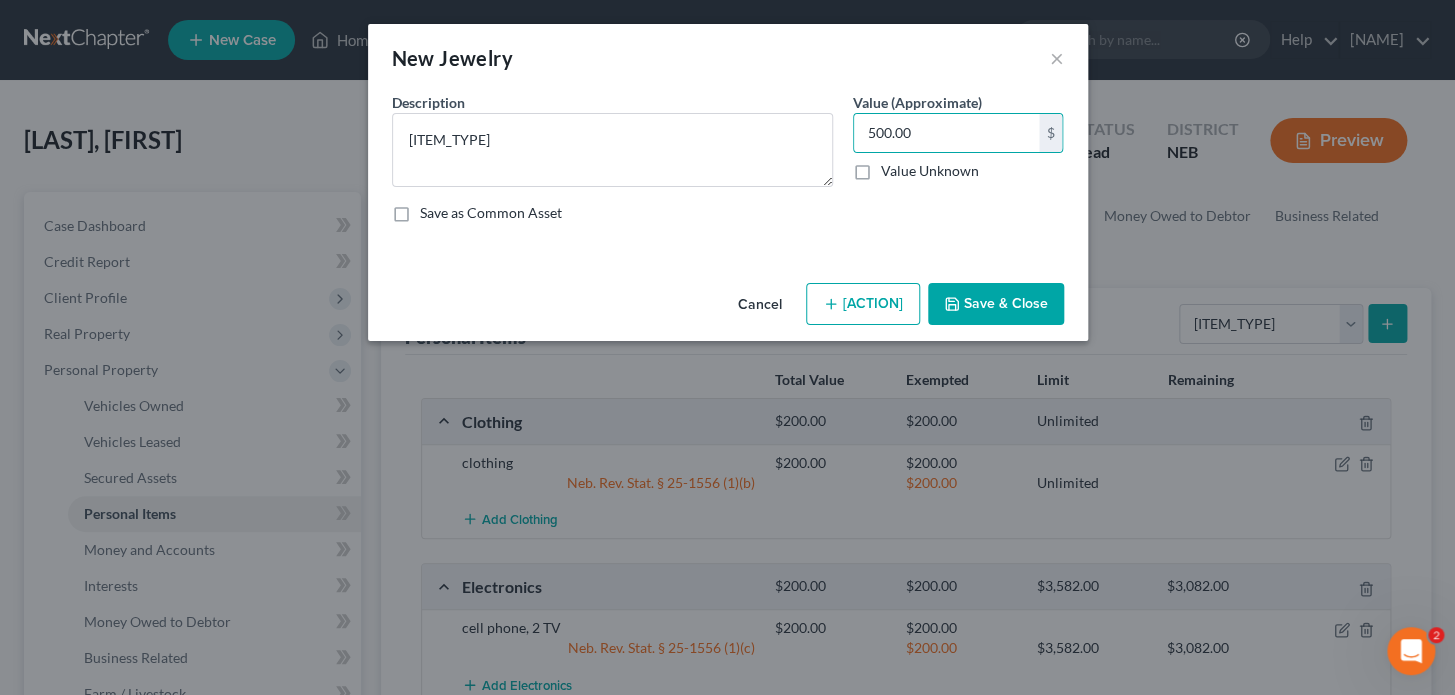 click on "[ACTION]" at bounding box center (863, 304) 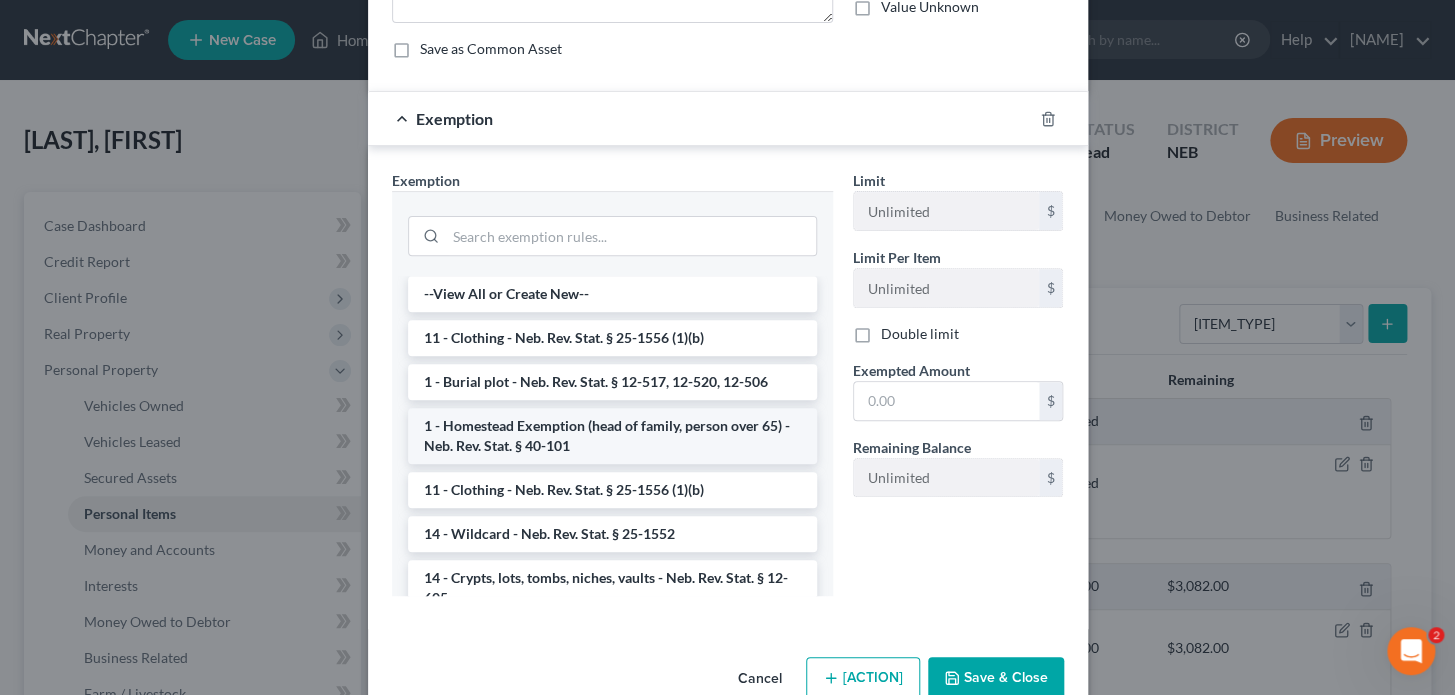 scroll, scrollTop: 181, scrollLeft: 0, axis: vertical 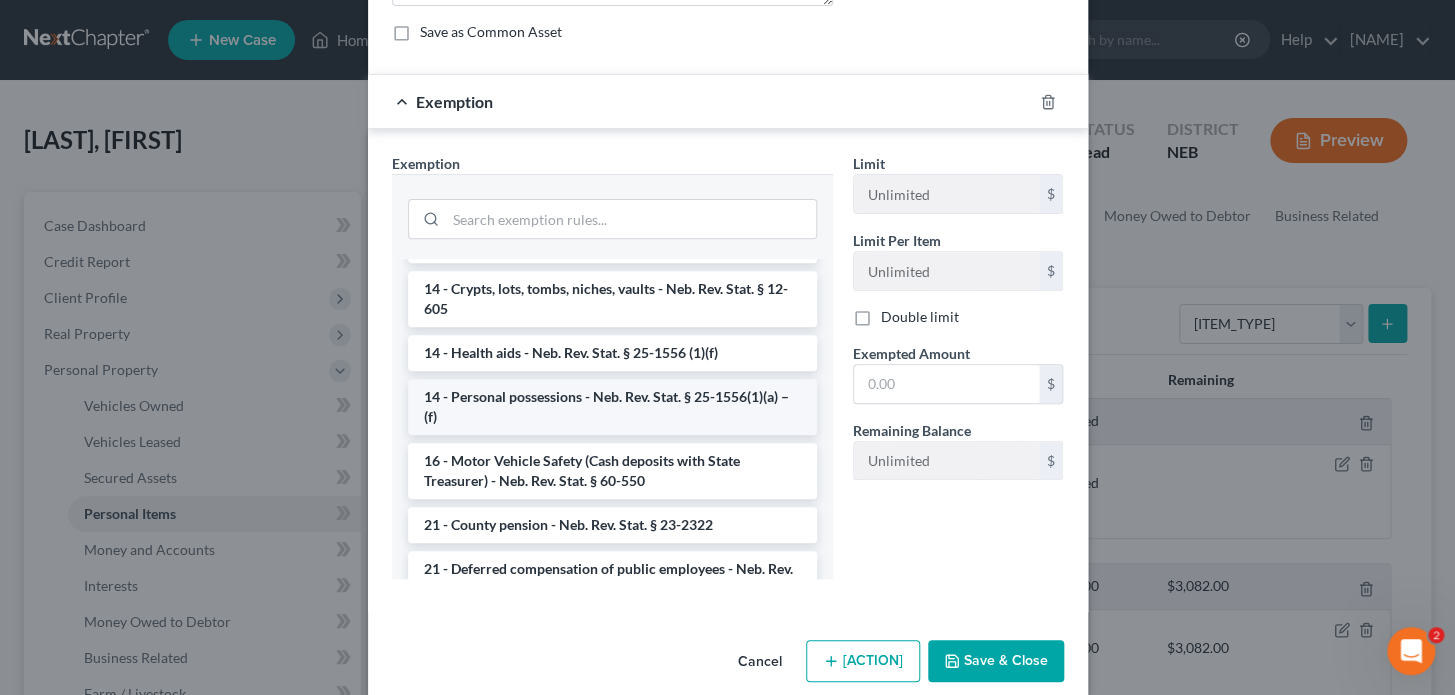 click on "14 - Personal possessions - Neb. Rev. Stat. § 25-1556(1)(a) – (f)" at bounding box center (612, 407) 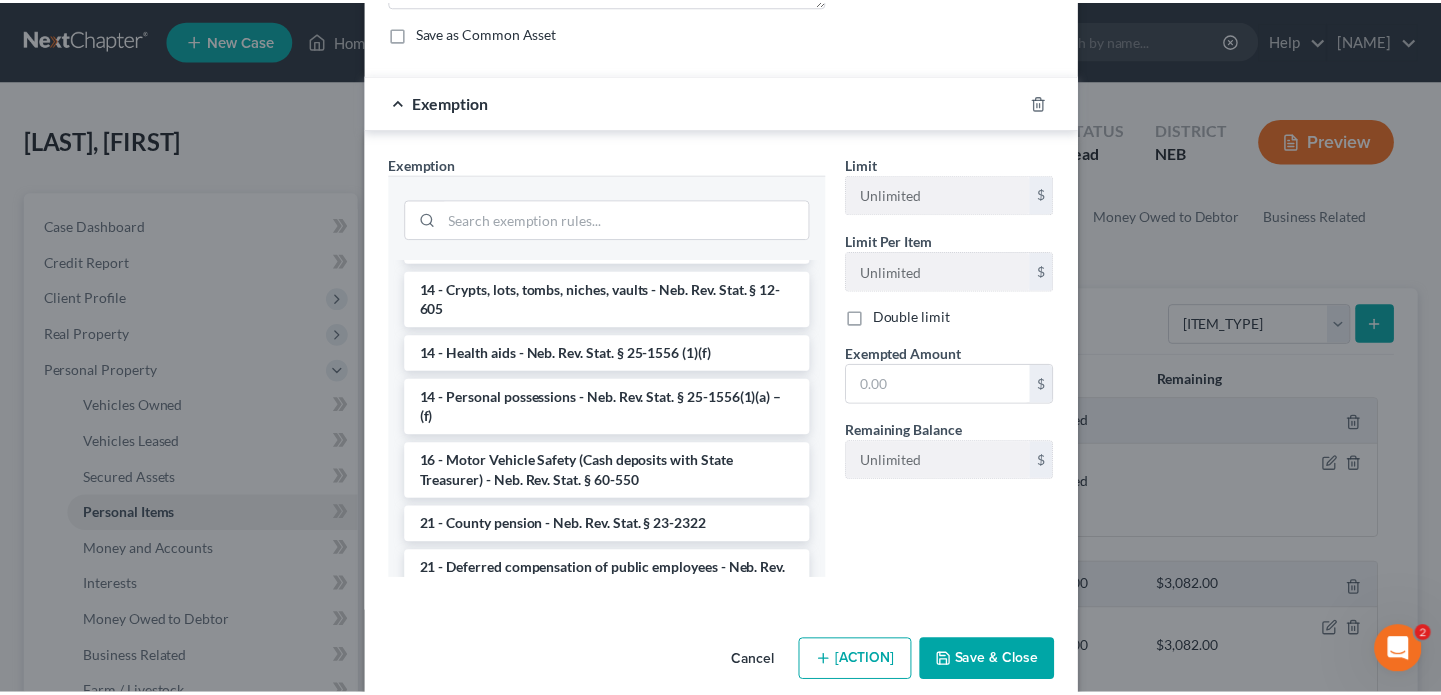scroll, scrollTop: 110, scrollLeft: 0, axis: vertical 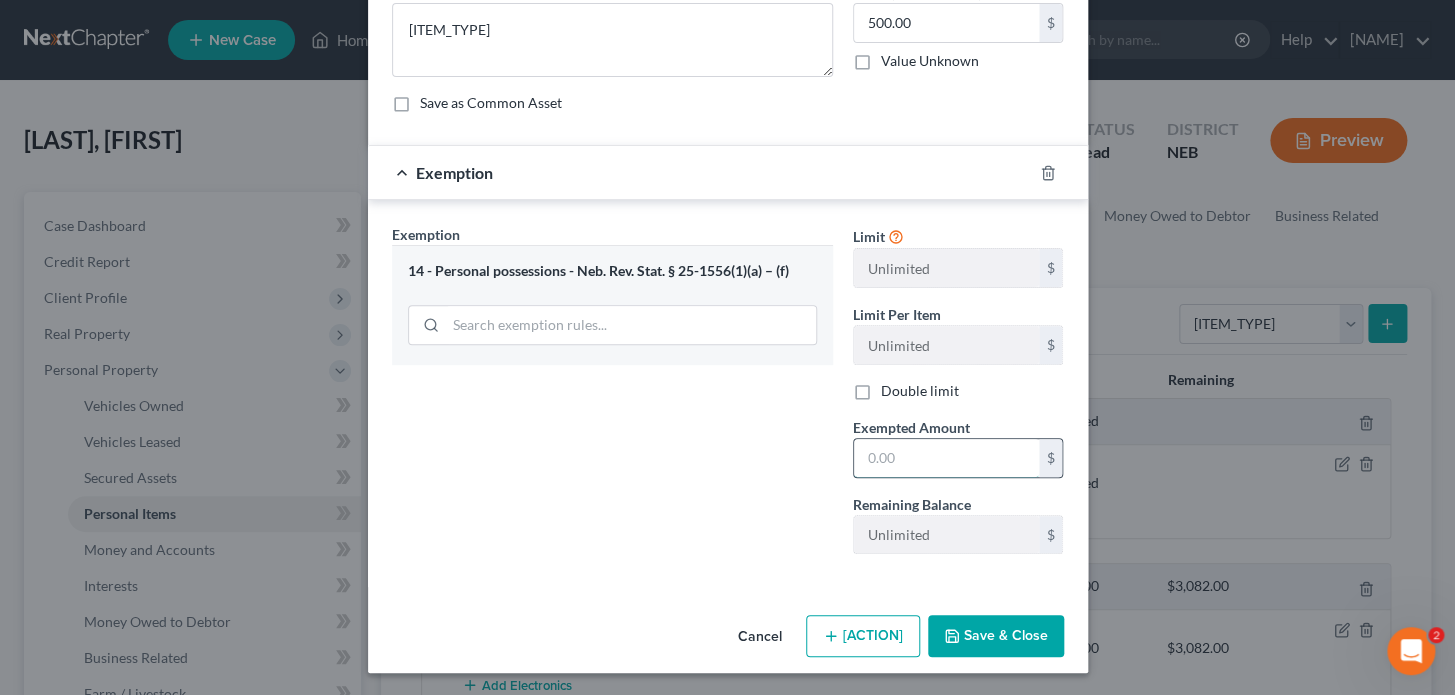 click at bounding box center [946, 458] 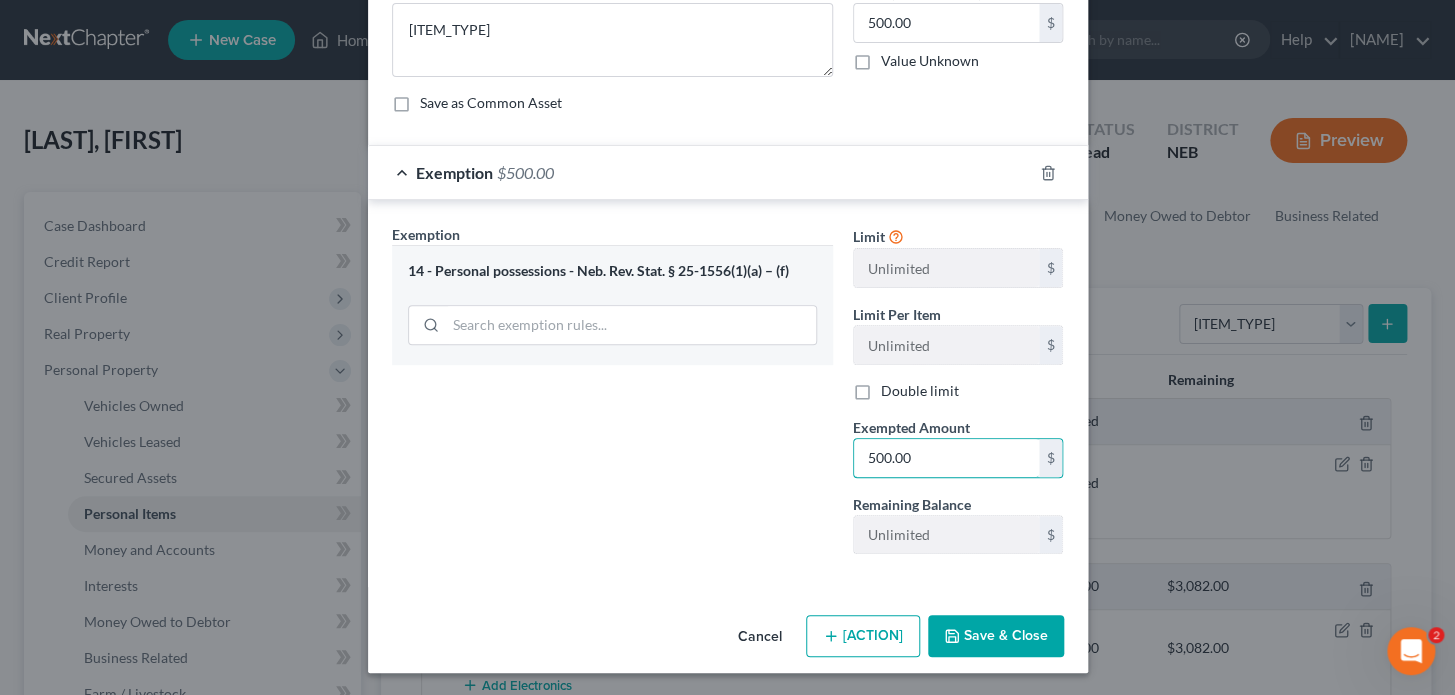 type on "500.00" 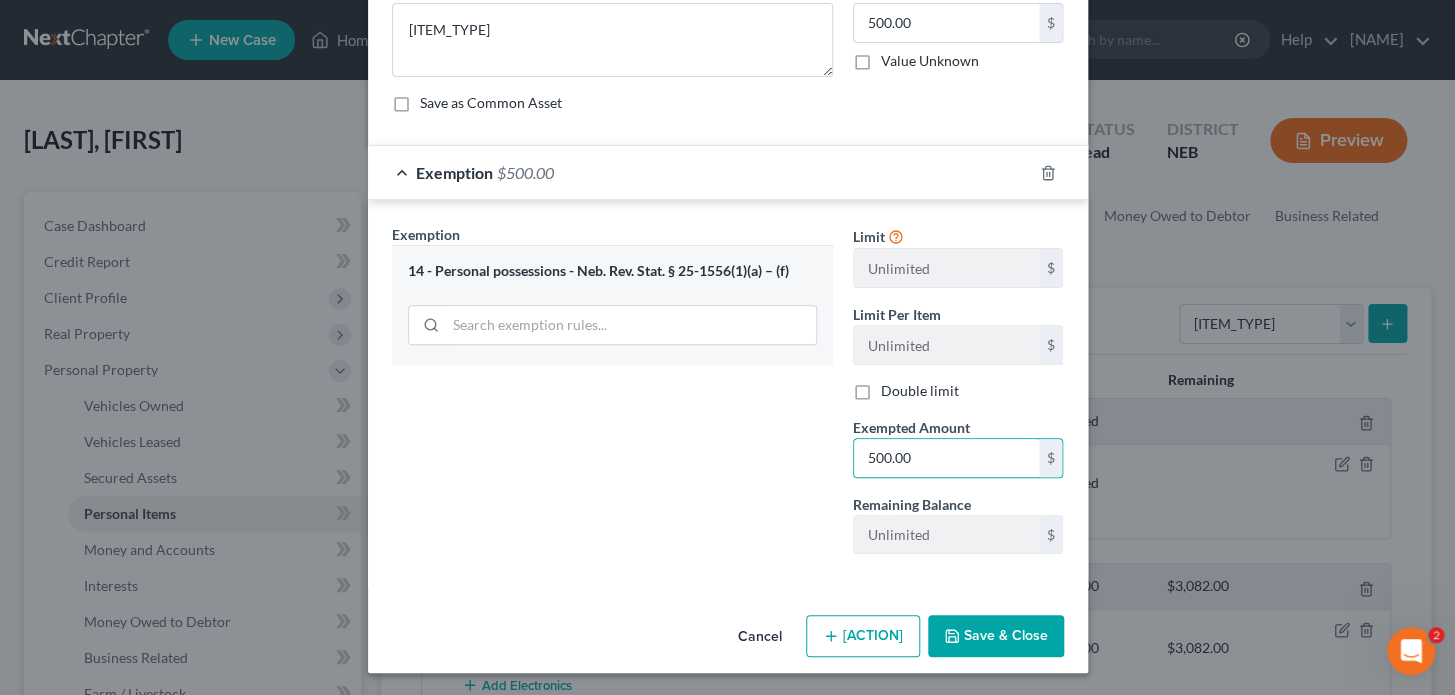 click on "Save & Close" at bounding box center [996, 636] 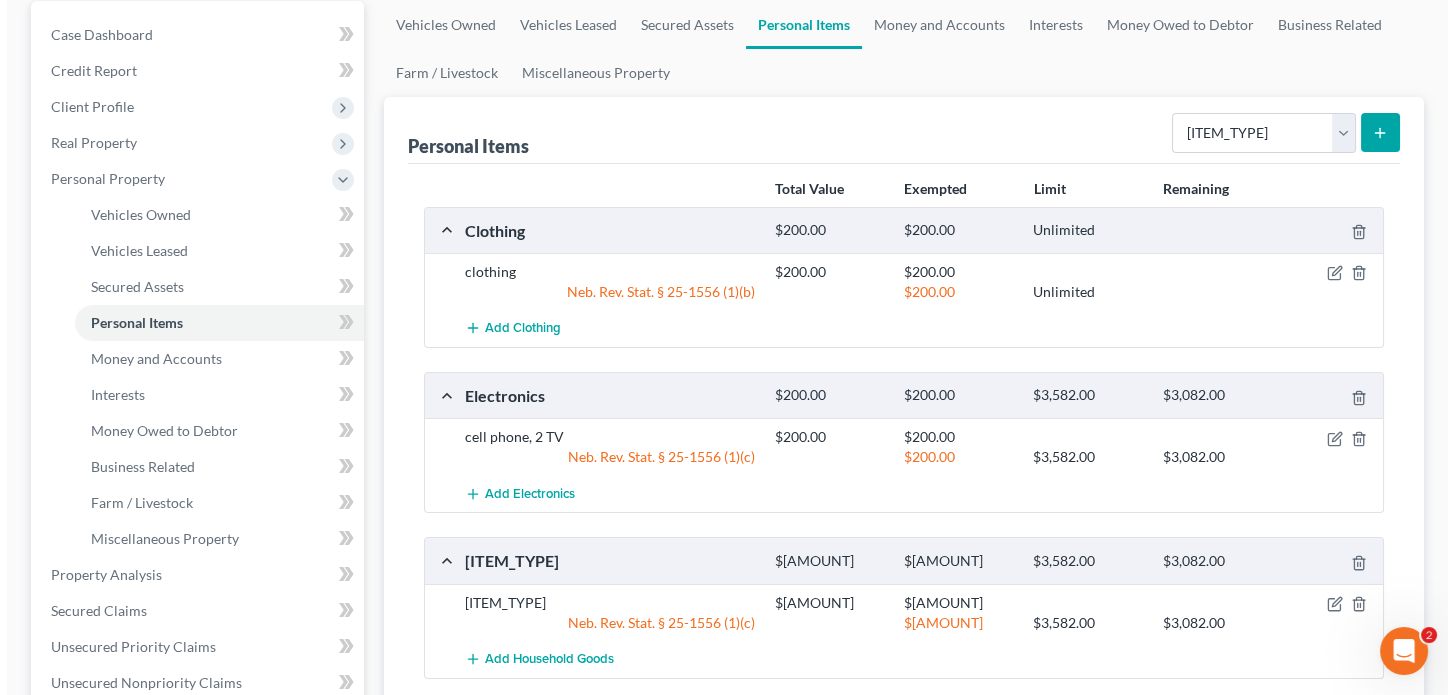 scroll, scrollTop: 0, scrollLeft: 0, axis: both 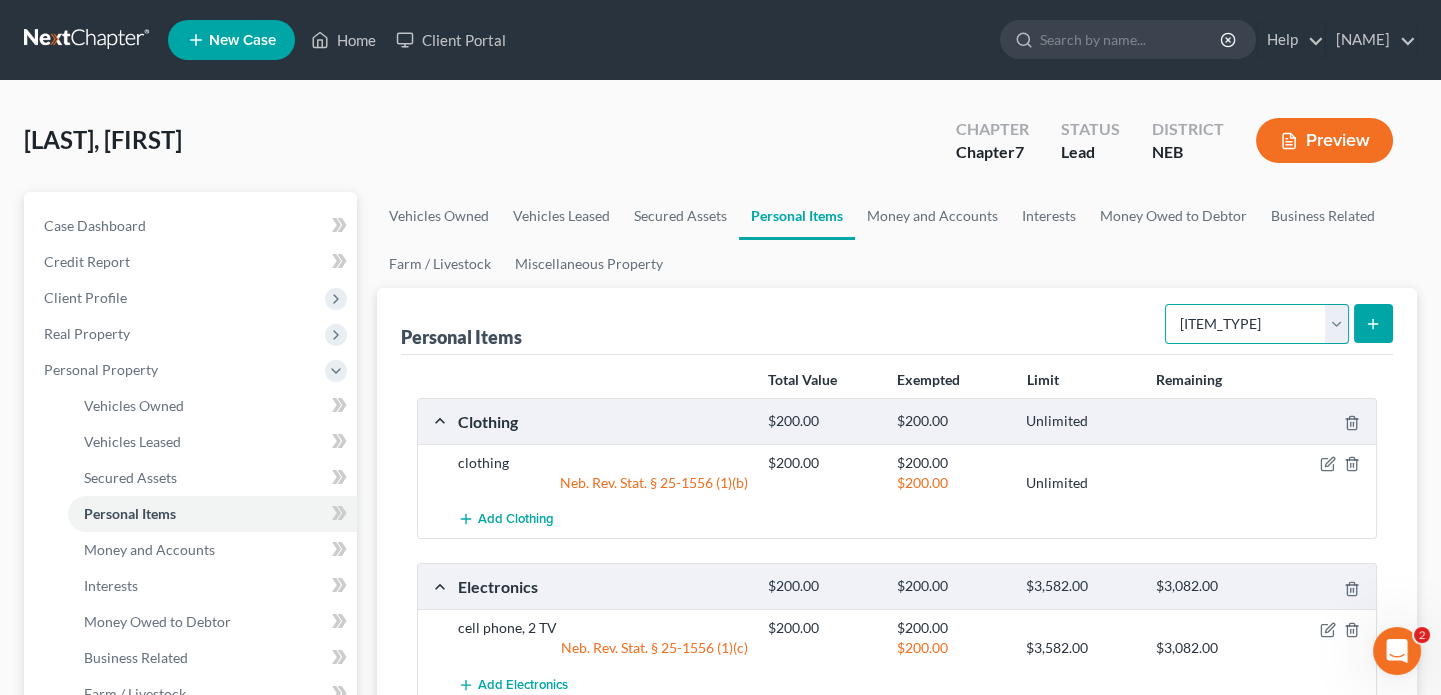 click on "Select Item Type Clothing Collectibles Of Value Electronics Firearms Household Goods Jewelry Other Pet(s) Sports & Hobby Equipment" at bounding box center (1257, 324) 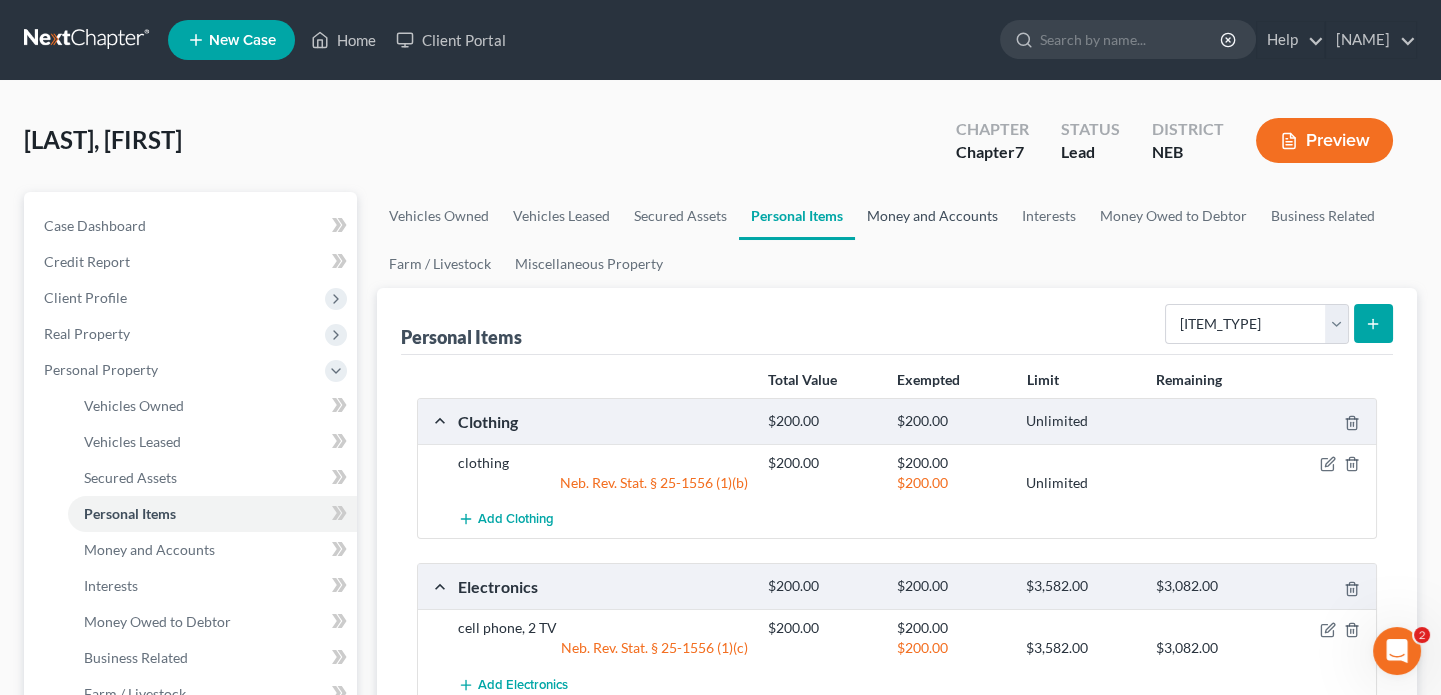 click on "Money and Accounts" at bounding box center [932, 216] 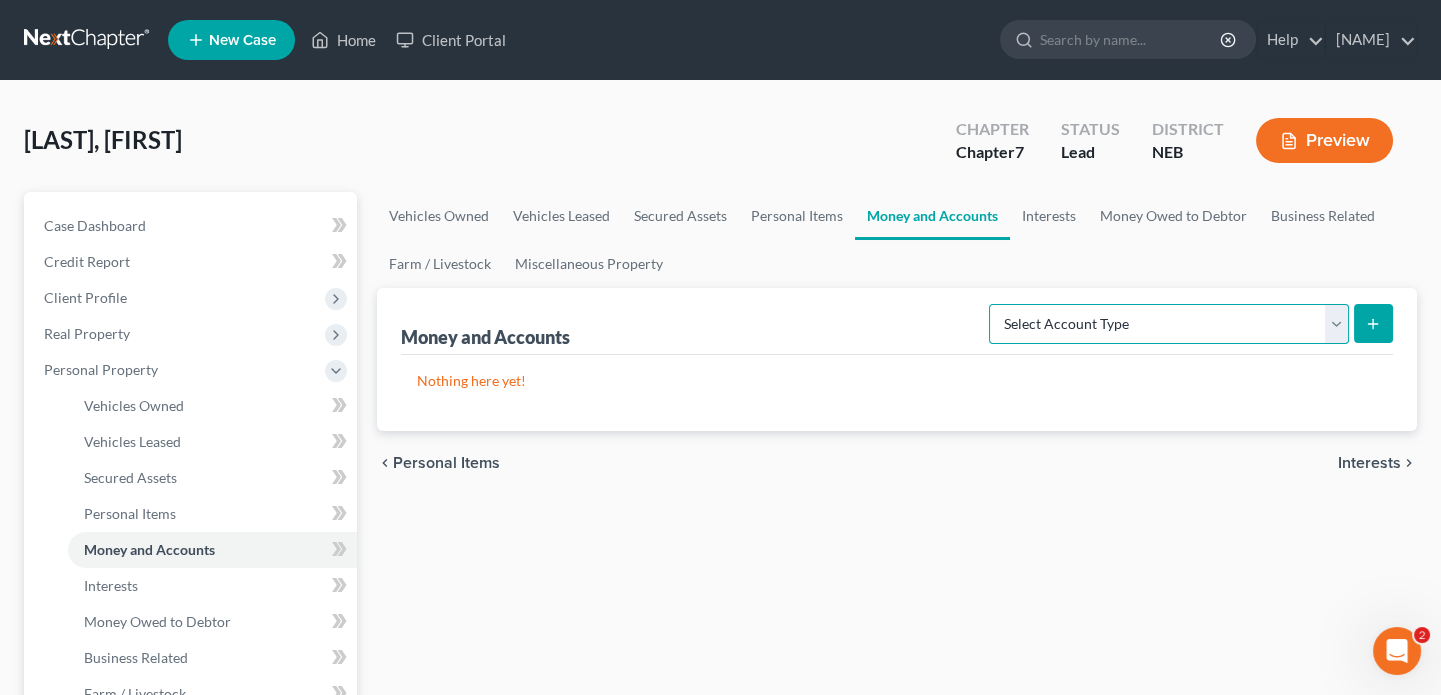 click on "Select Account Type Brokerage Cash on Hand Certificates of Deposit Checking Account Money Market Other (Credit Union, Health Savings Account, etc) Safe Deposit Box Savings Account Security Deposits or Prepayments" at bounding box center [1169, 324] 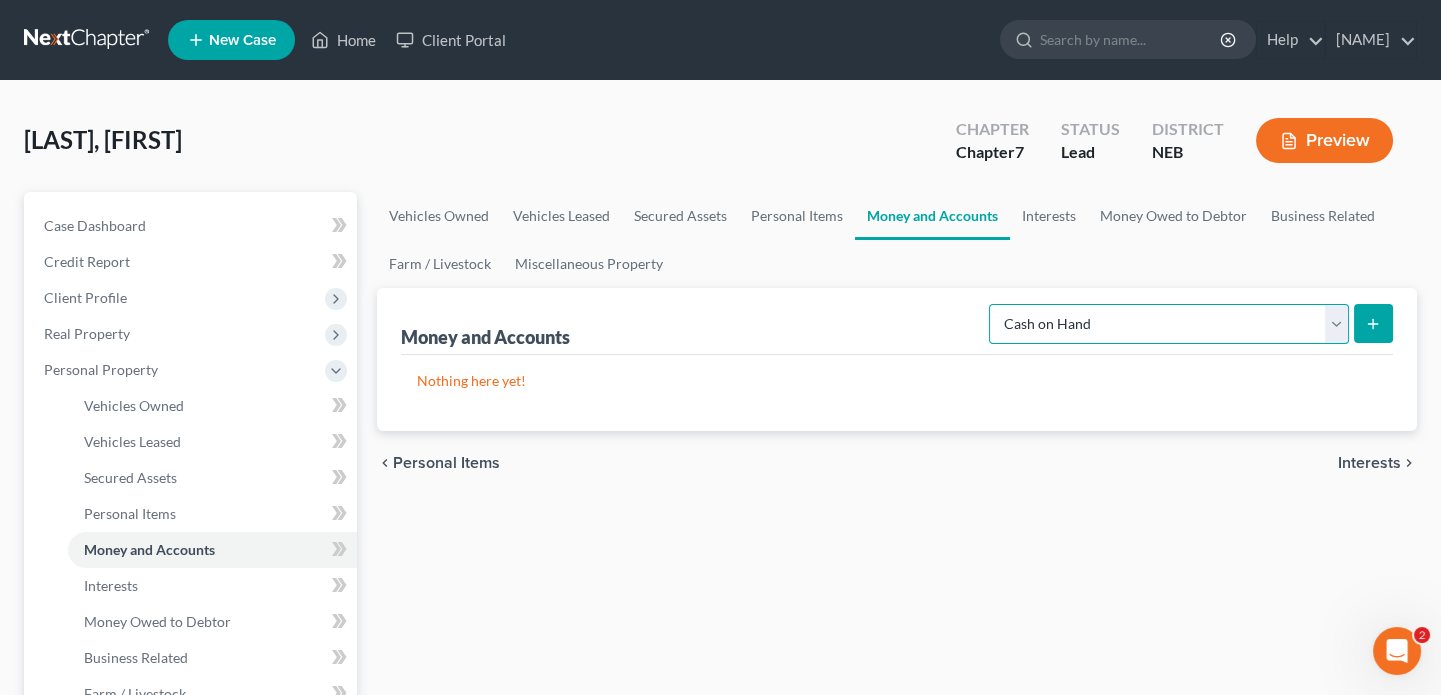 click on "Select Account Type Brokerage Cash on Hand Certificates of Deposit Checking Account Money Market Other (Credit Union, Health Savings Account, etc) Safe Deposit Box Savings Account Security Deposits or Prepayments" at bounding box center [1169, 324] 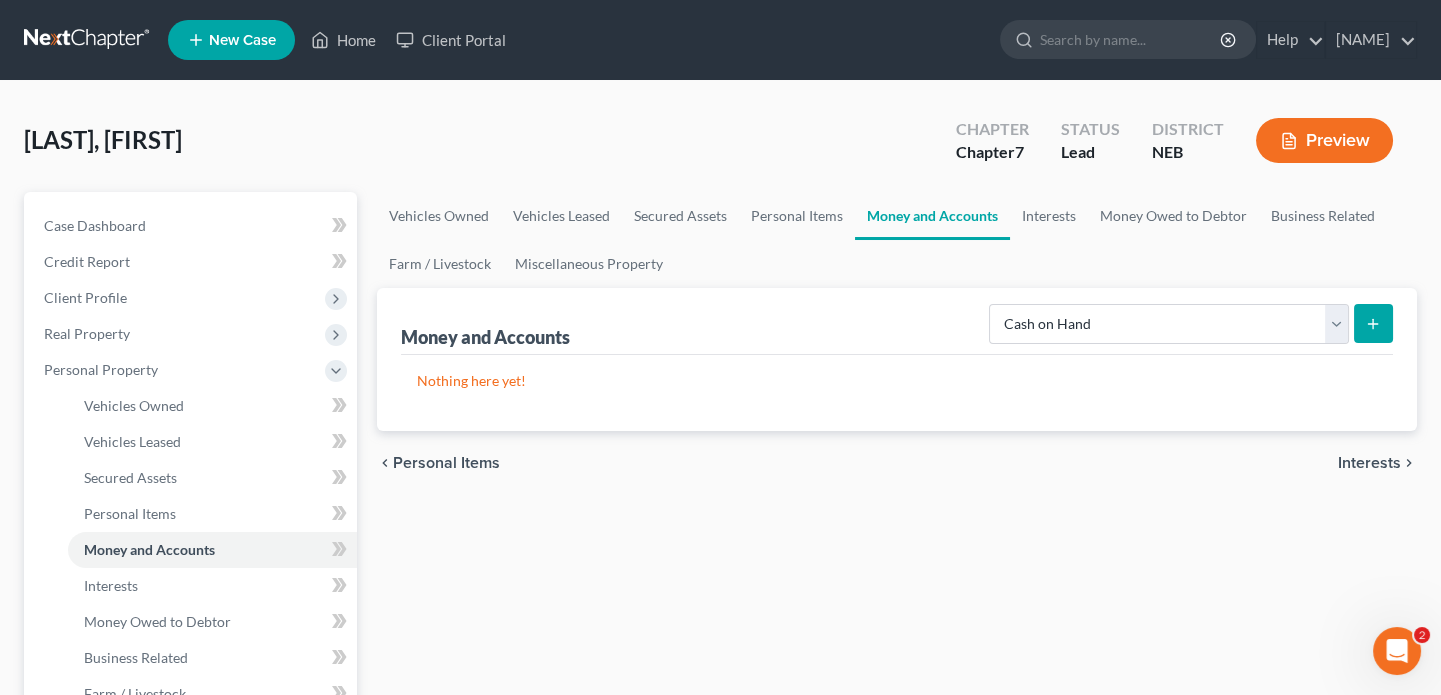 click 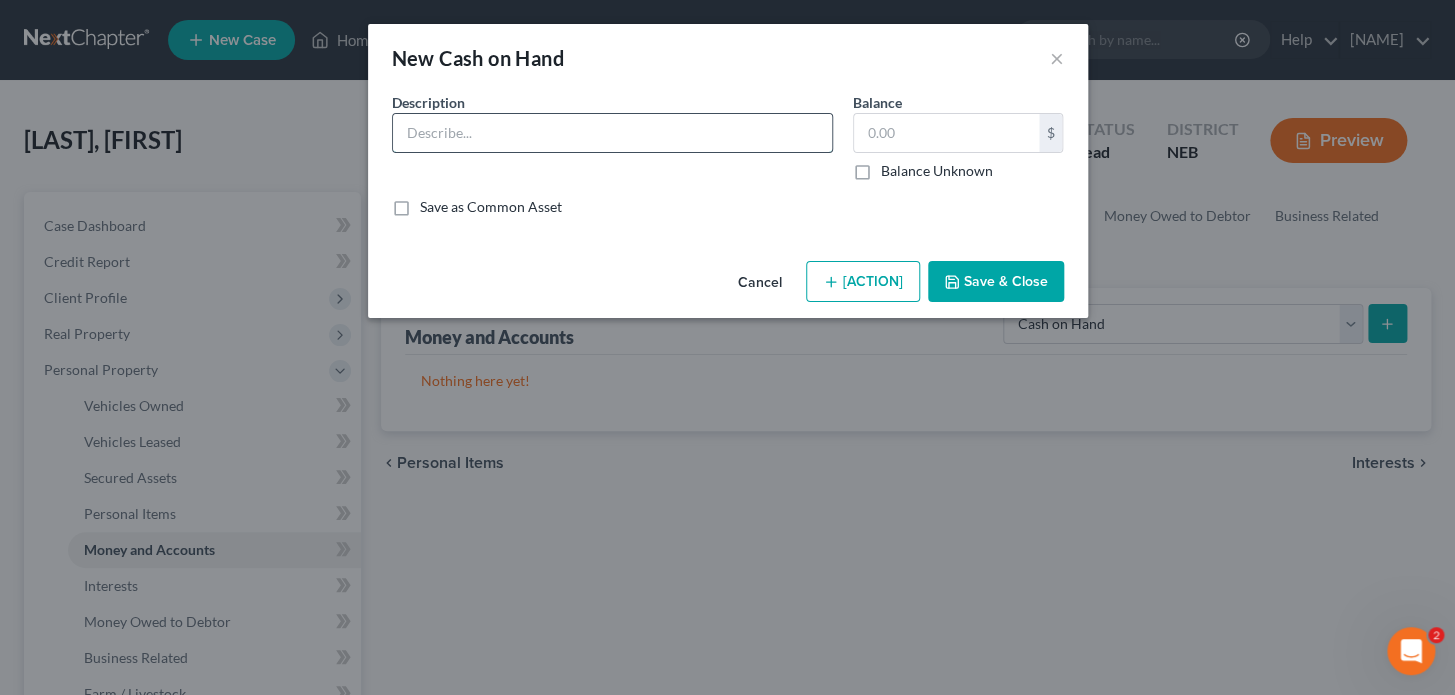 click at bounding box center (612, 133) 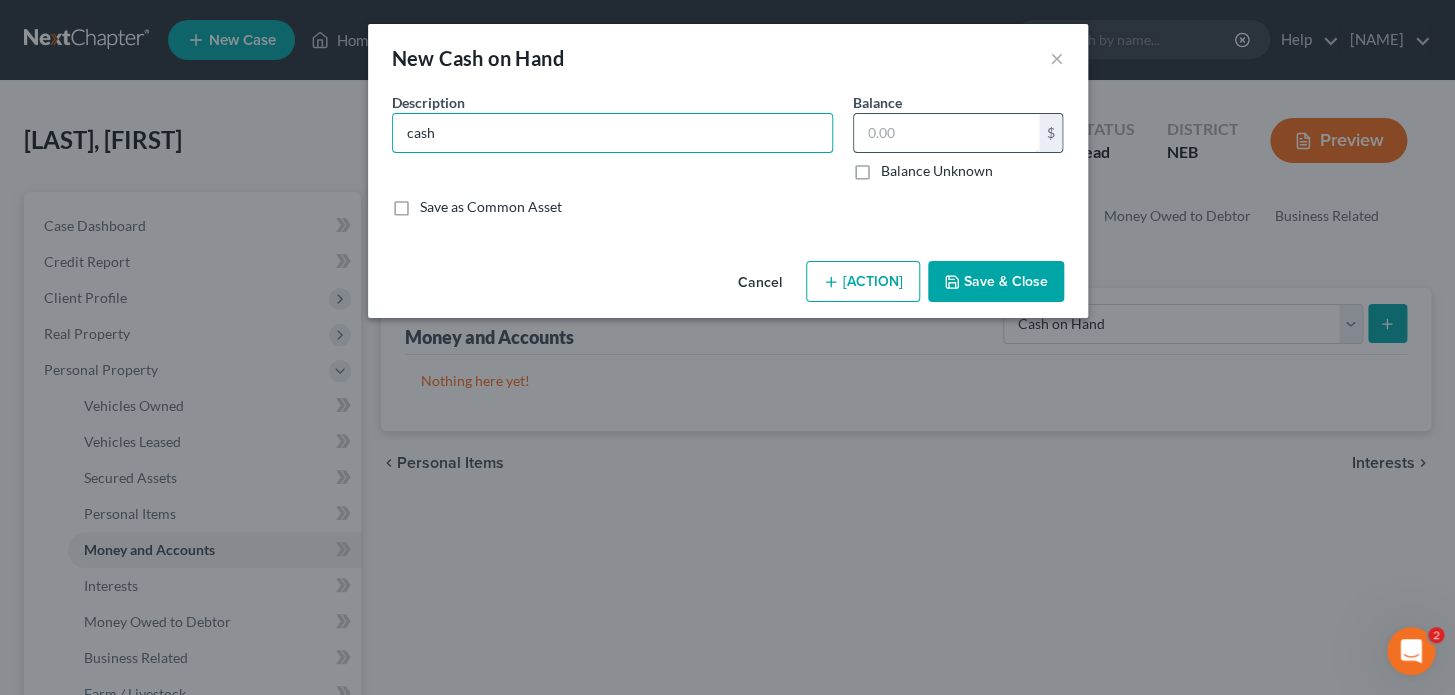 type on "cash" 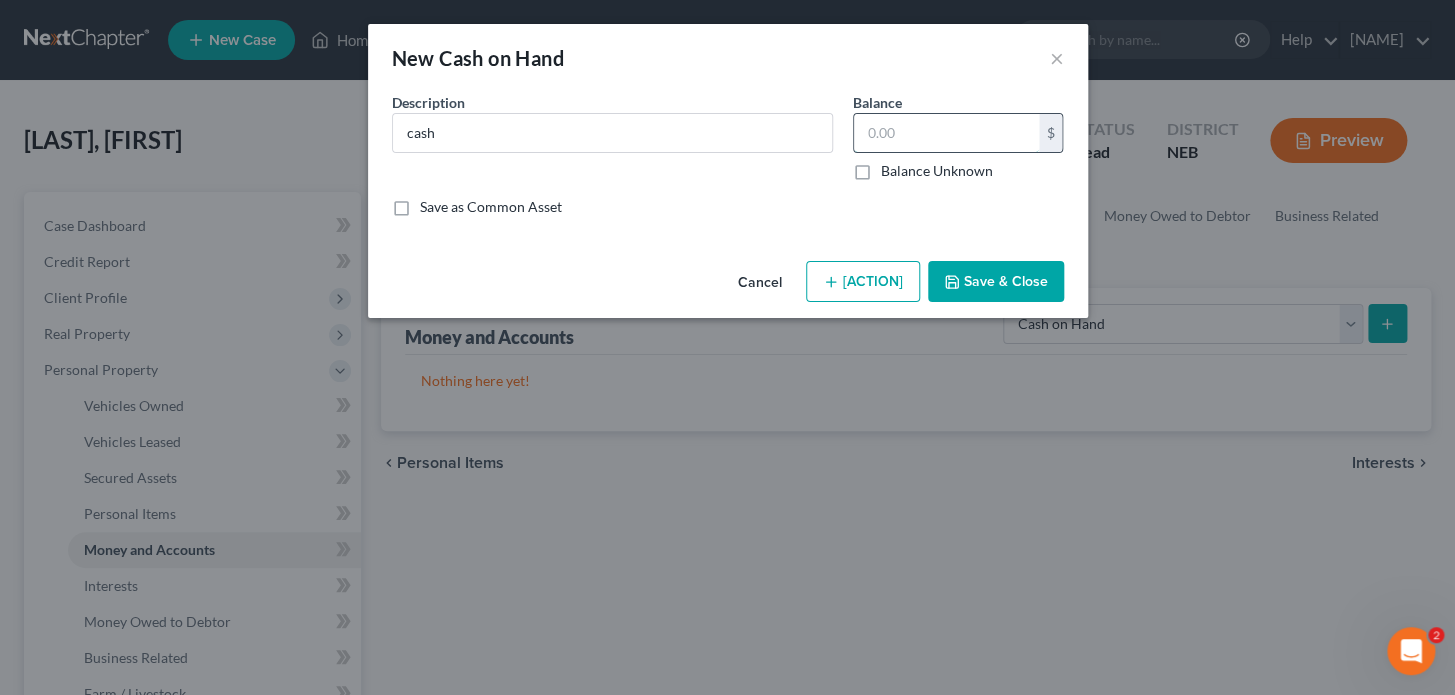 click at bounding box center [946, 133] 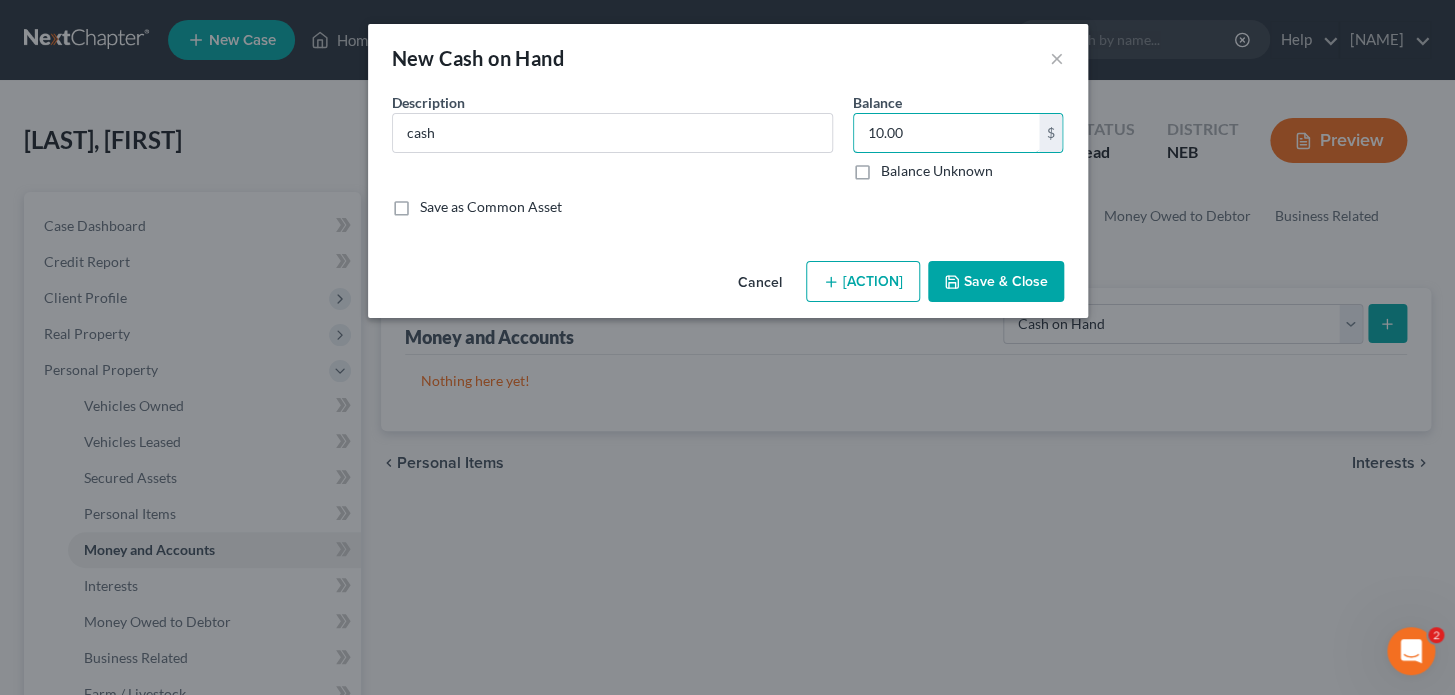 type on "10.00" 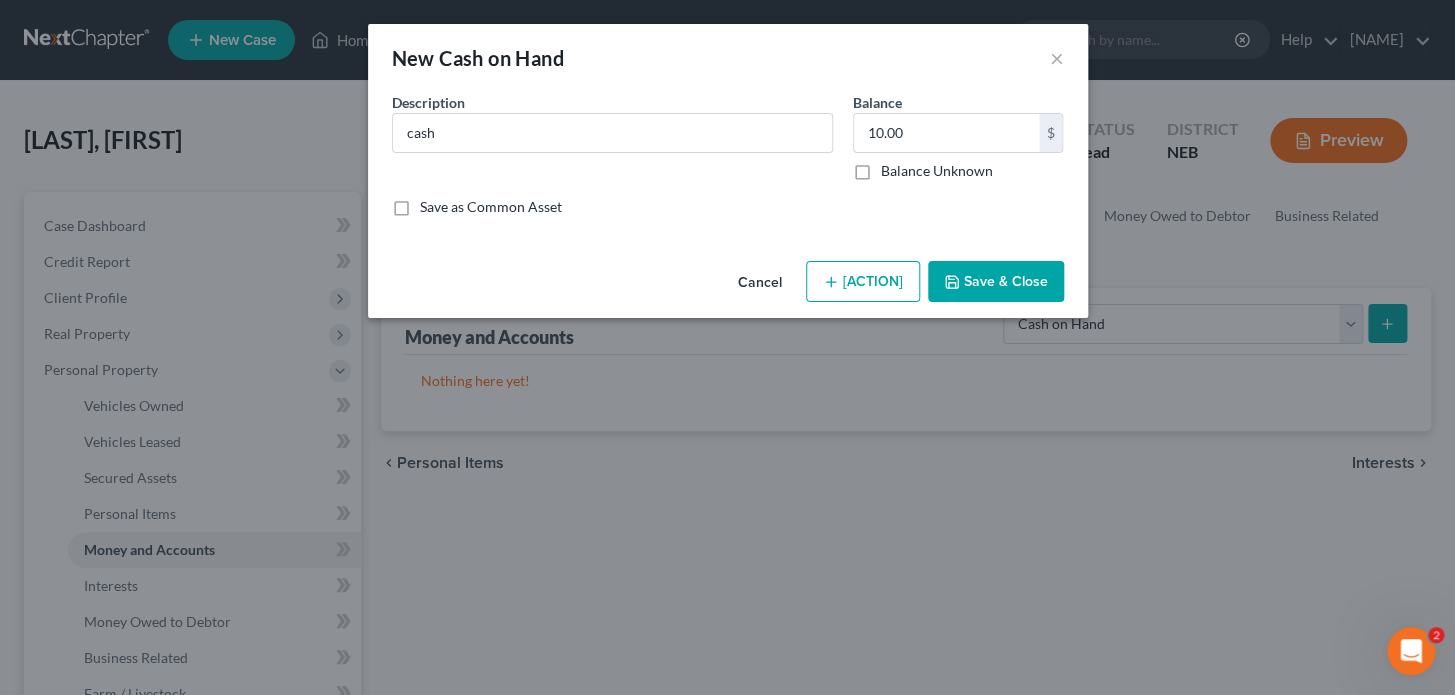 click on "[ACTION]" at bounding box center [863, 282] 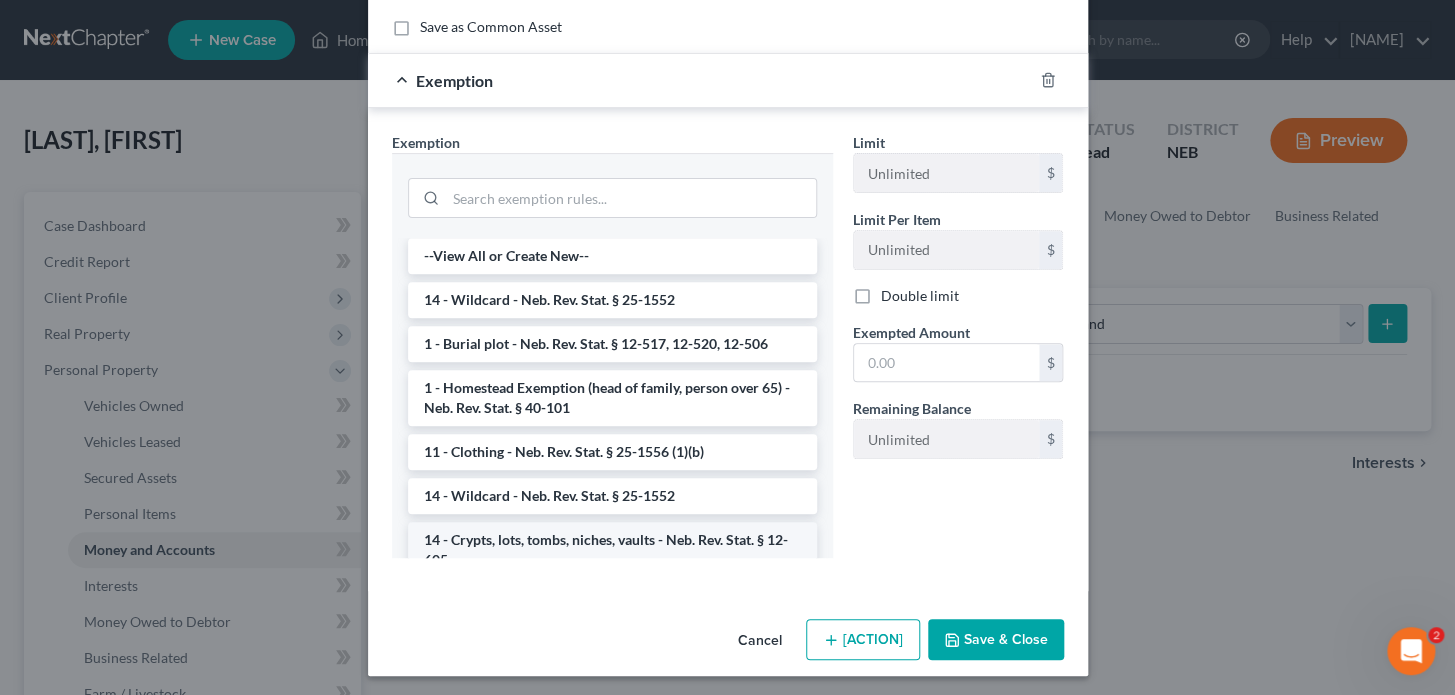 scroll, scrollTop: 181, scrollLeft: 0, axis: vertical 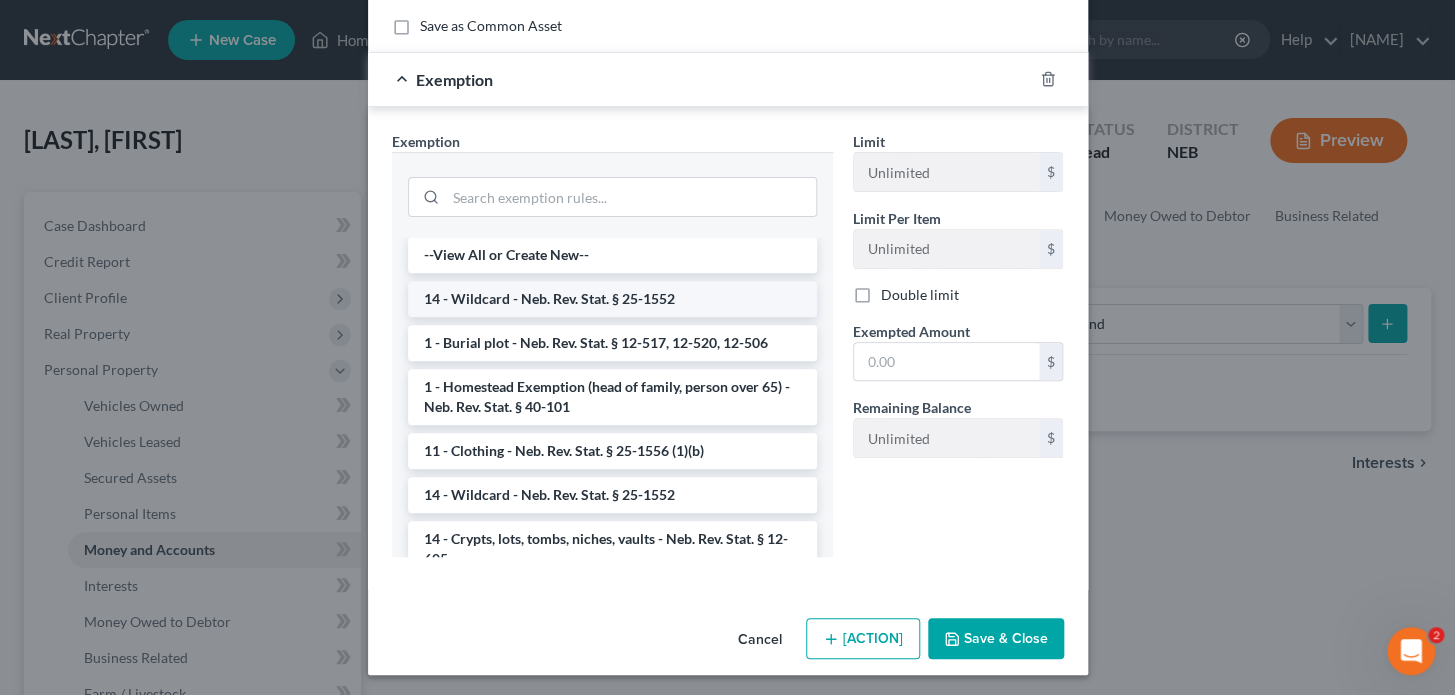 click on "14 - Wildcard - Neb. Rev. Stat. § 25-1552" at bounding box center (612, 299) 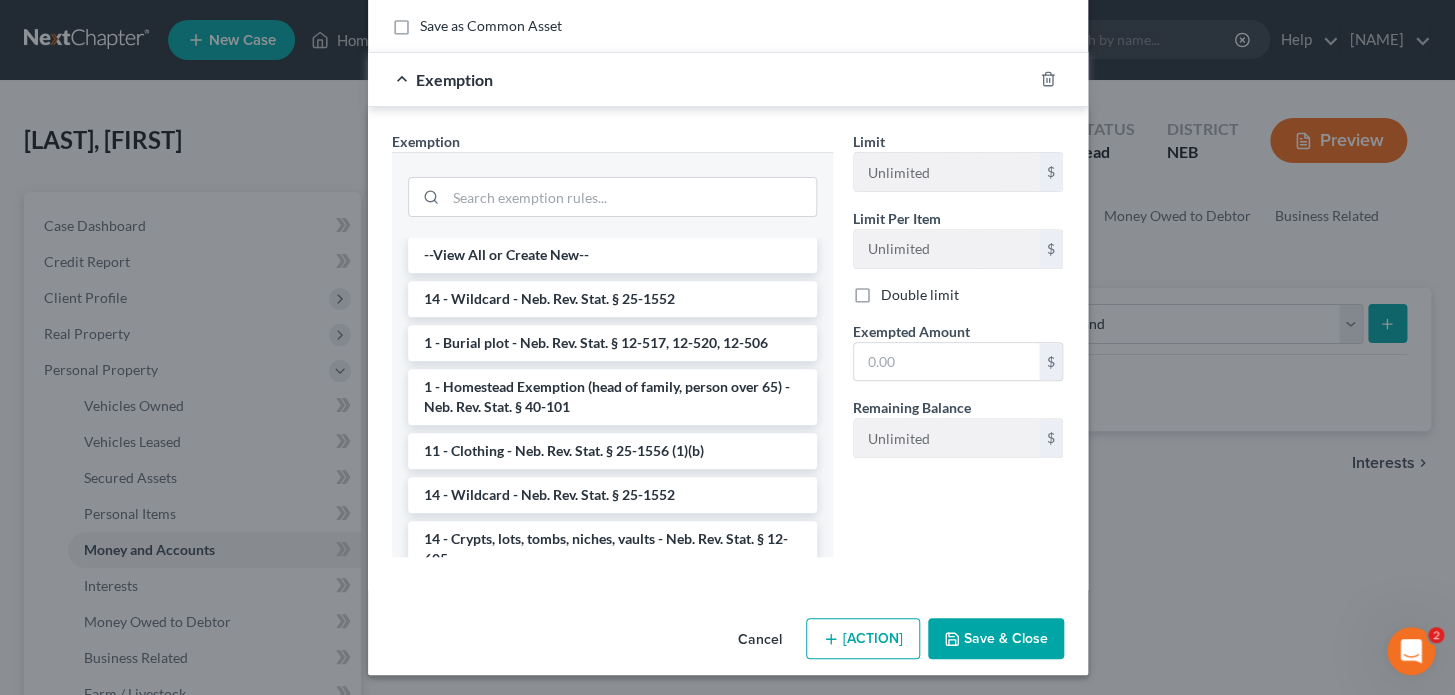 scroll, scrollTop: 88, scrollLeft: 0, axis: vertical 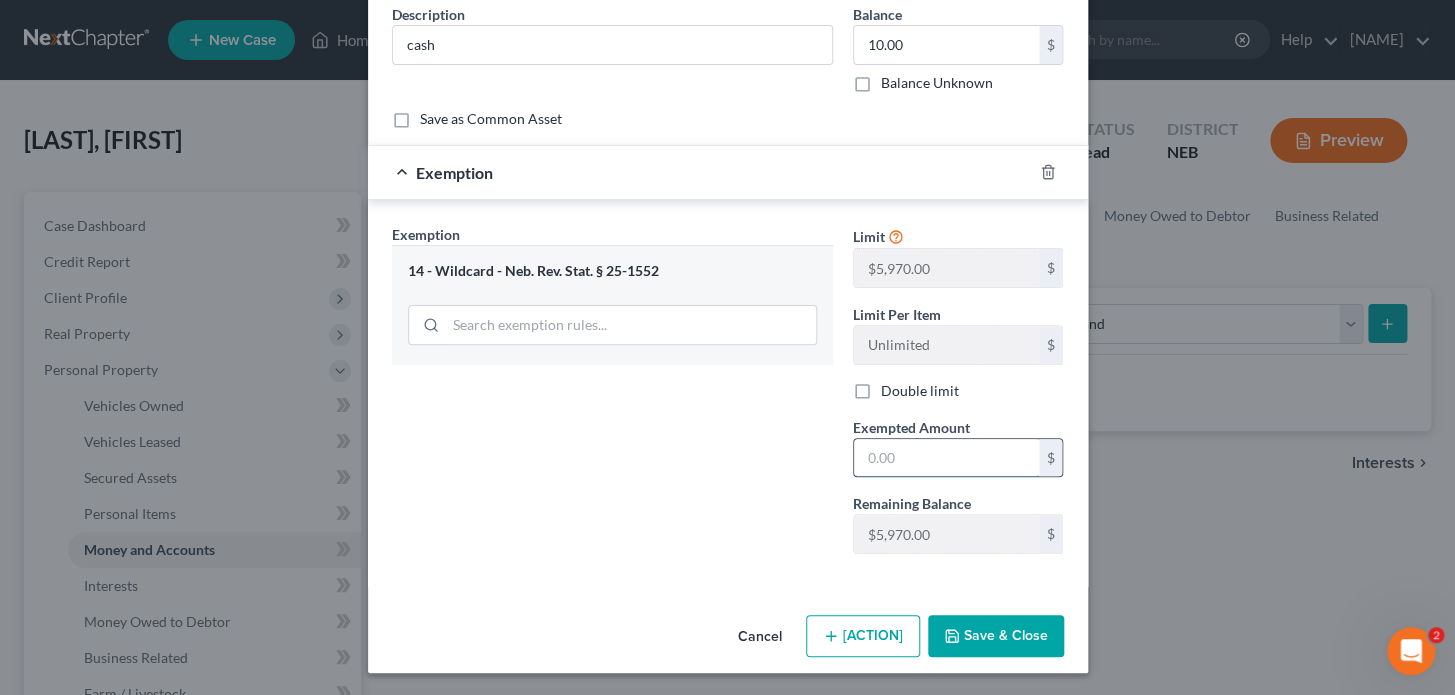 click at bounding box center [946, 458] 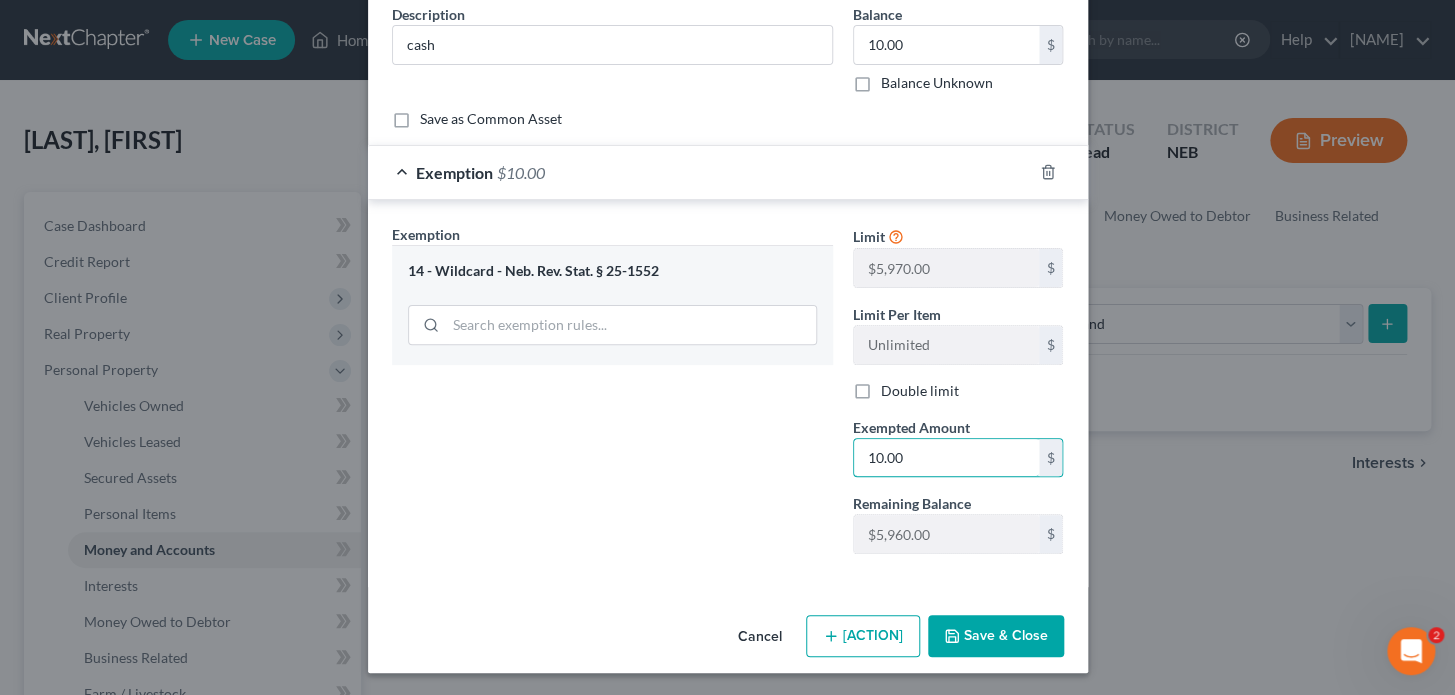 type on "10.00" 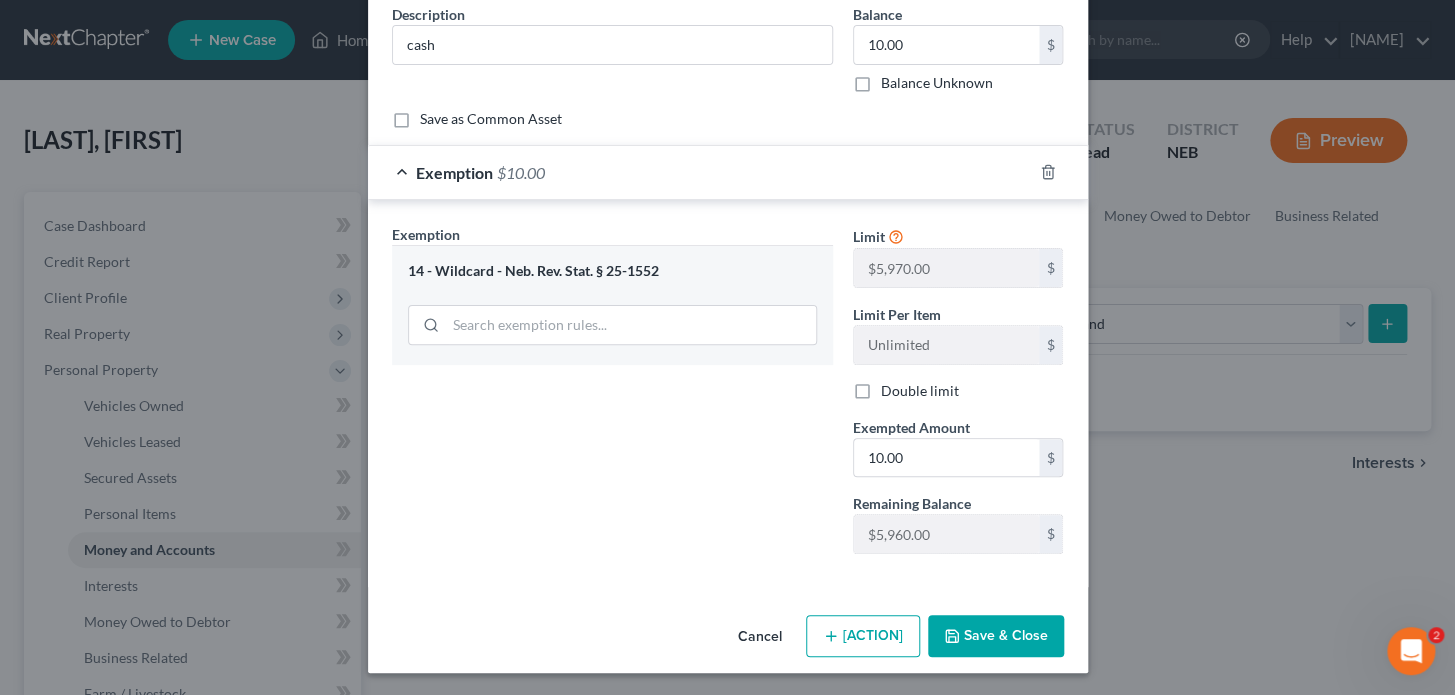 drag, startPoint x: 987, startPoint y: 620, endPoint x: 1009, endPoint y: 590, distance: 37.202152 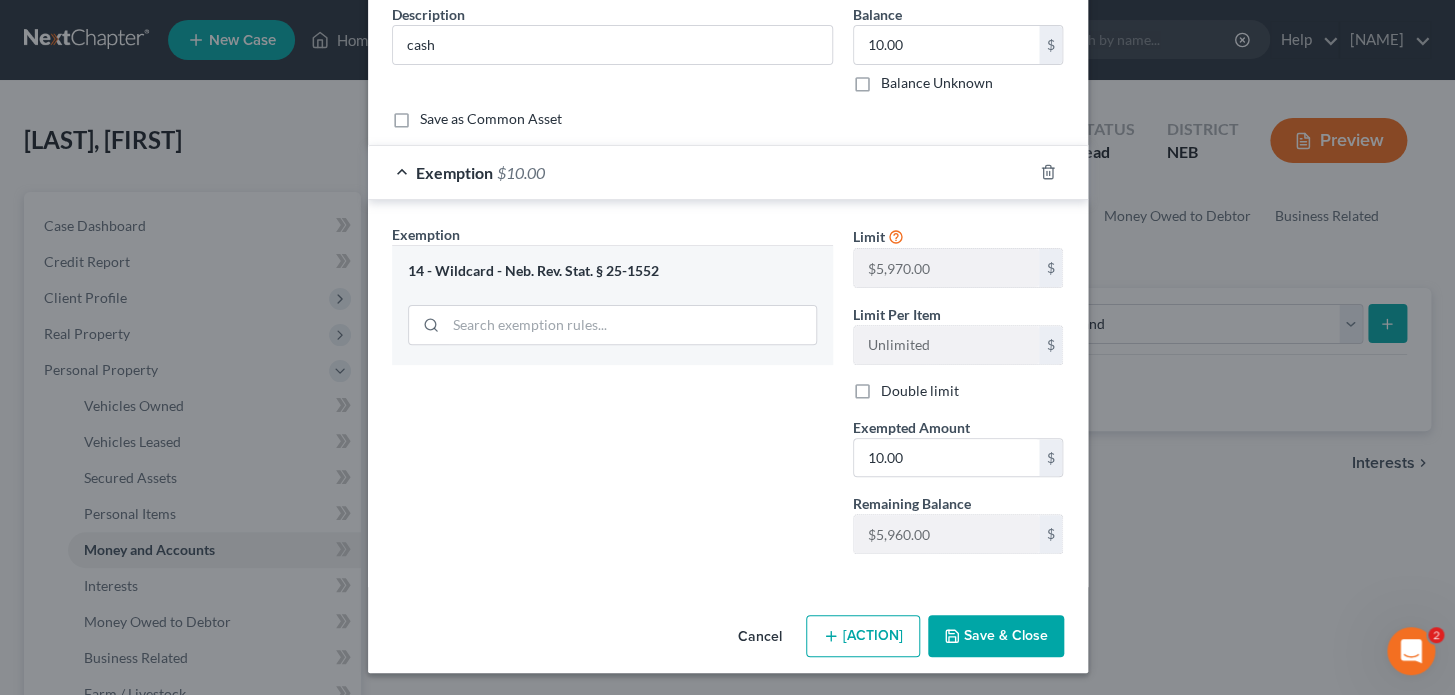 click on "Save & Close" at bounding box center [996, 636] 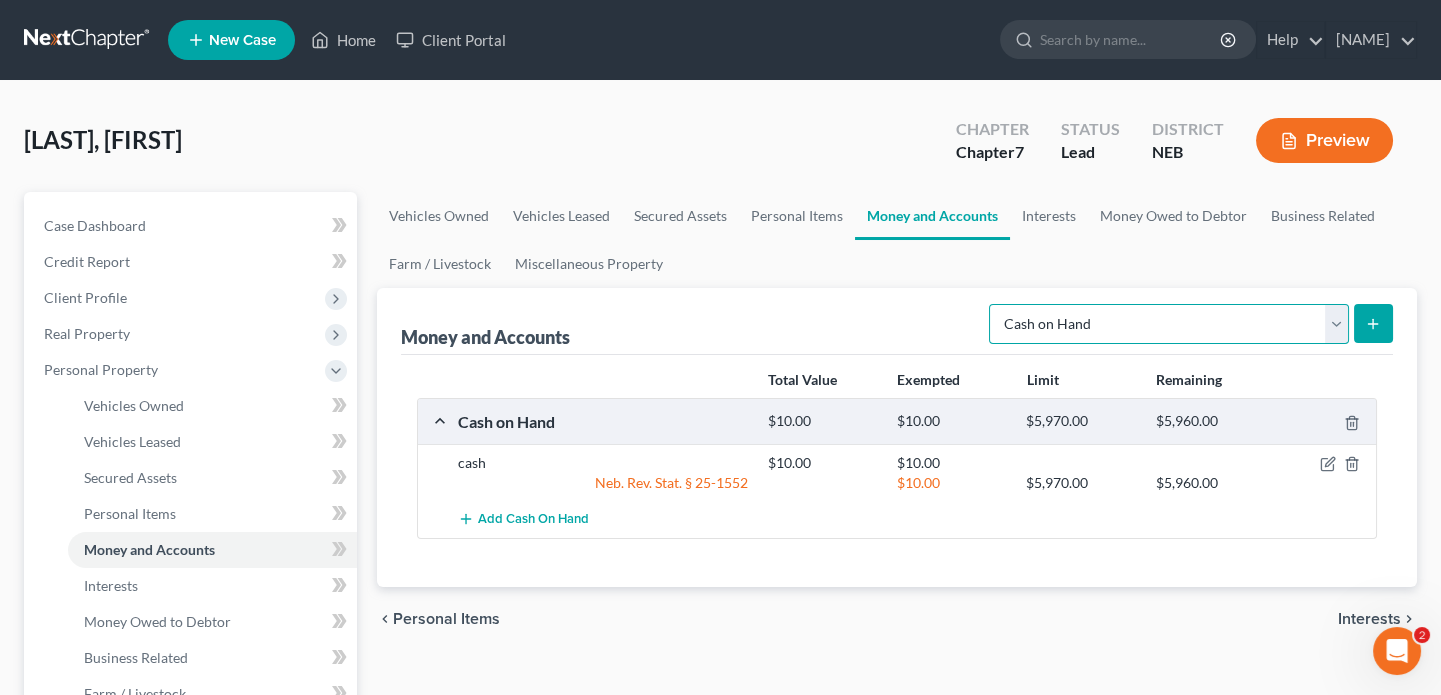 click on "Select Account Type Brokerage Cash on Hand Certificates of Deposit Checking Account Money Market Other (Credit Union, Health Savings Account, etc) Safe Deposit Box Savings Account Security Deposits or Prepayments" at bounding box center (1169, 324) 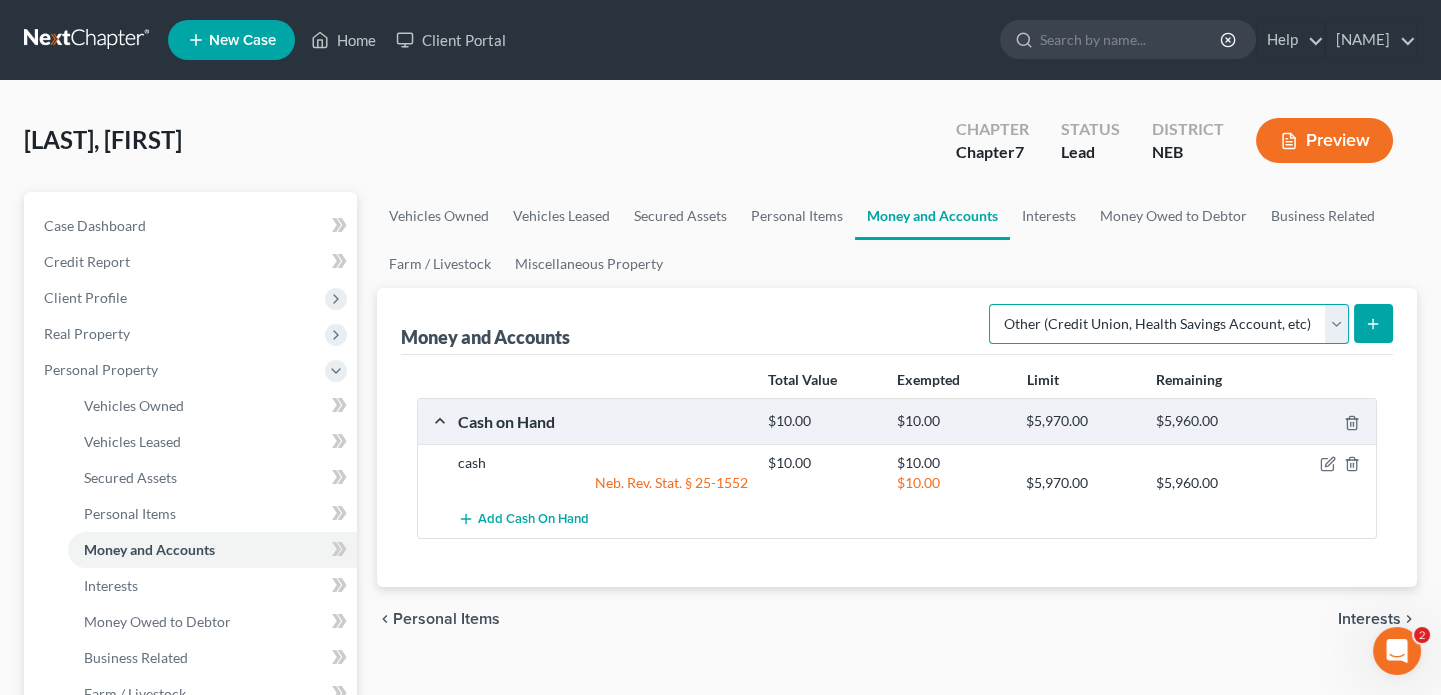 click on "Select Account Type Brokerage Cash on Hand Certificates of Deposit Checking Account Money Market Other (Credit Union, Health Savings Account, etc) Safe Deposit Box Savings Account Security Deposits or Prepayments" at bounding box center [1169, 324] 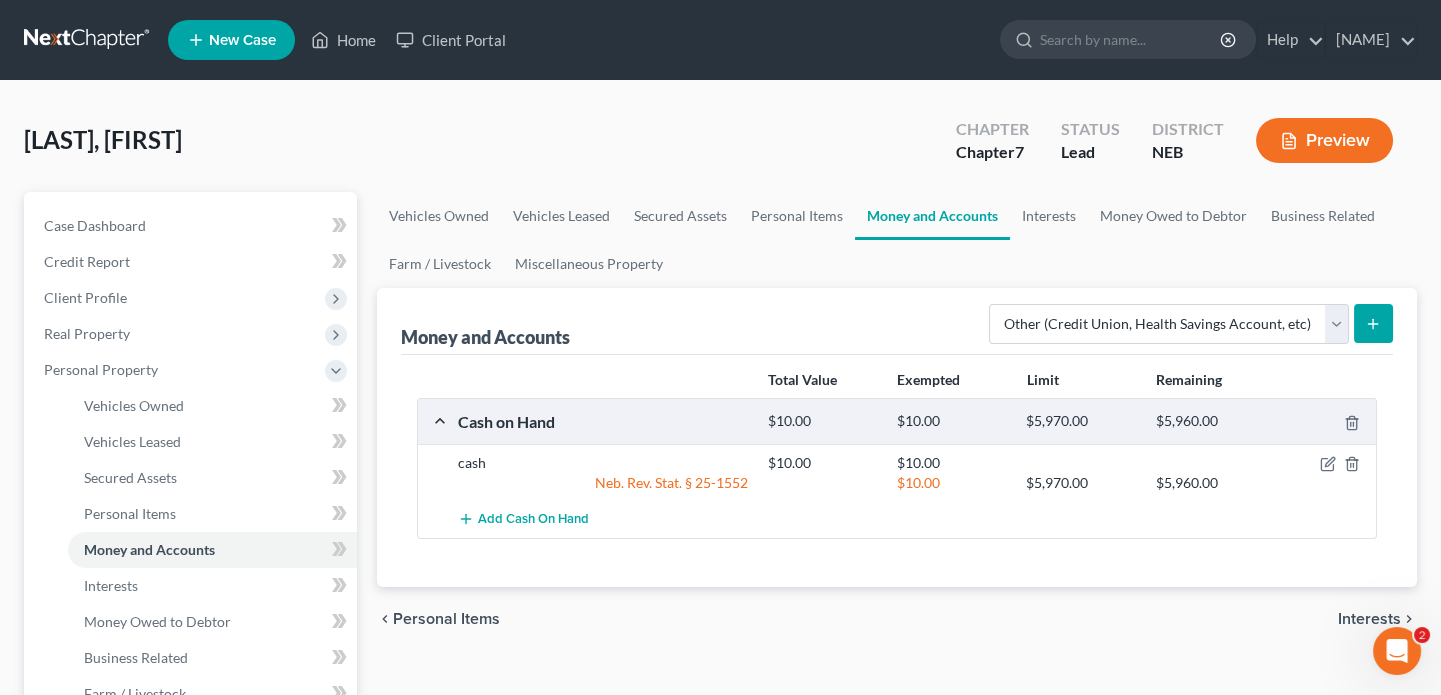 click 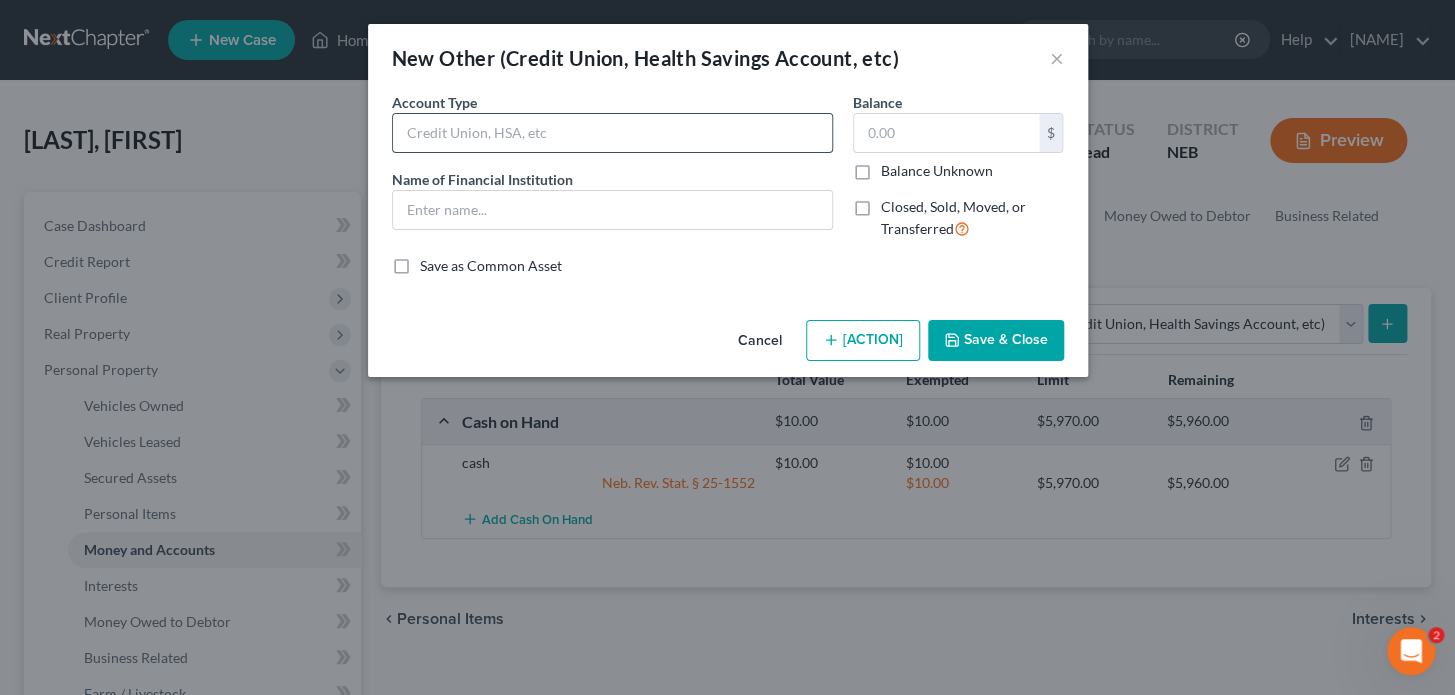 click at bounding box center [612, 133] 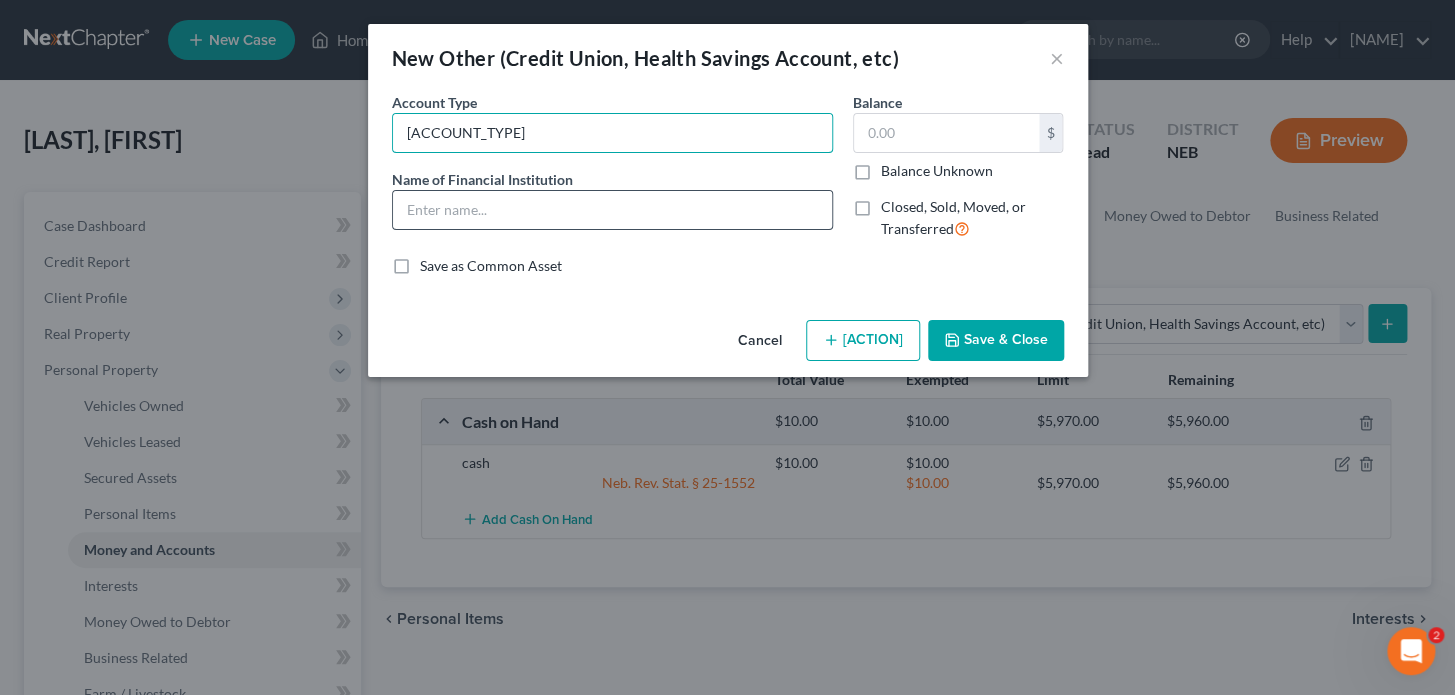 type on "[ACCOUNT_TYPE]" 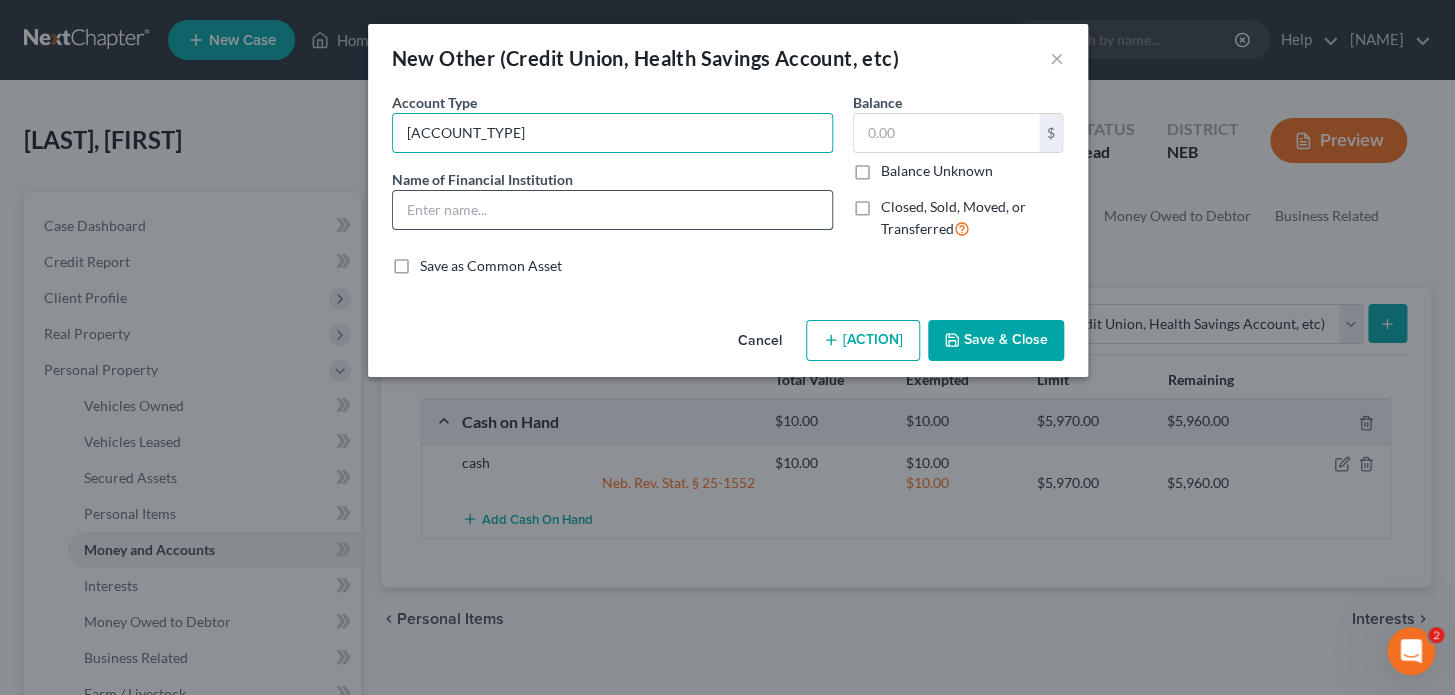 click at bounding box center (612, 210) 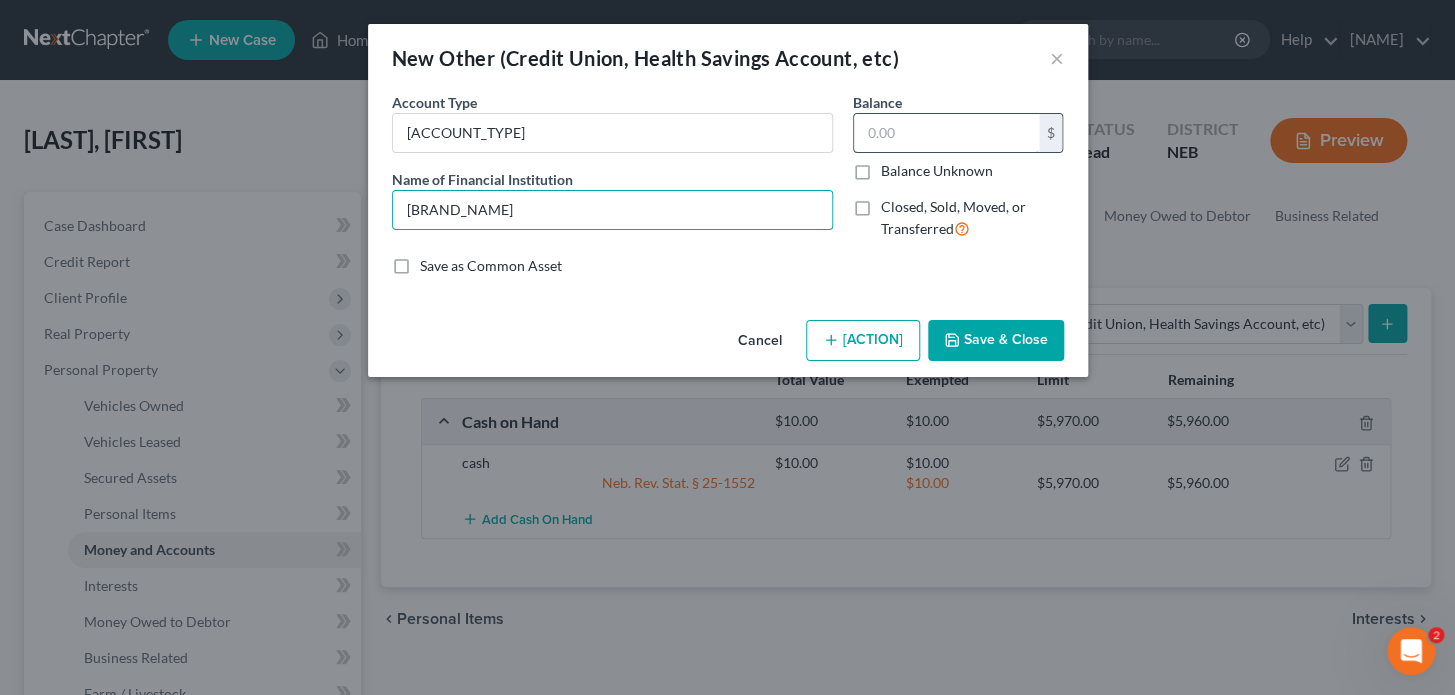 type on "[BRAND_NAME]" 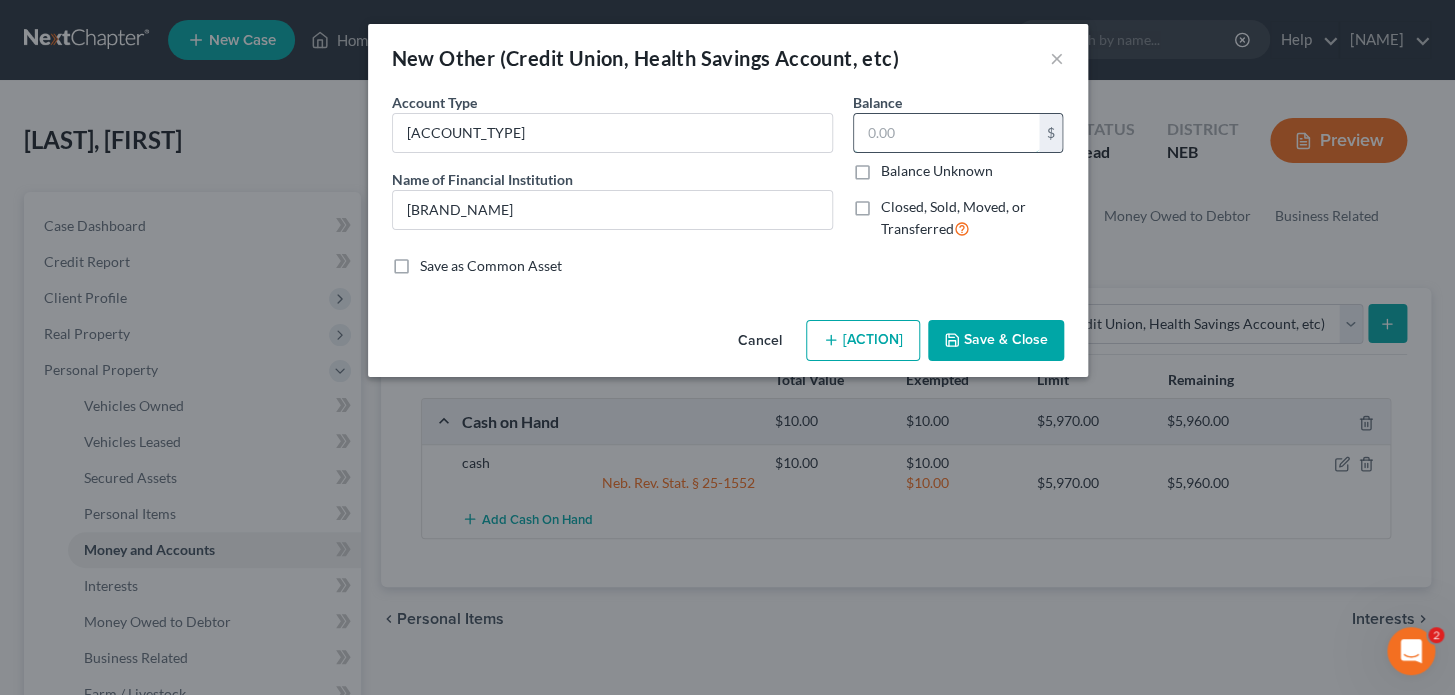 click at bounding box center (946, 133) 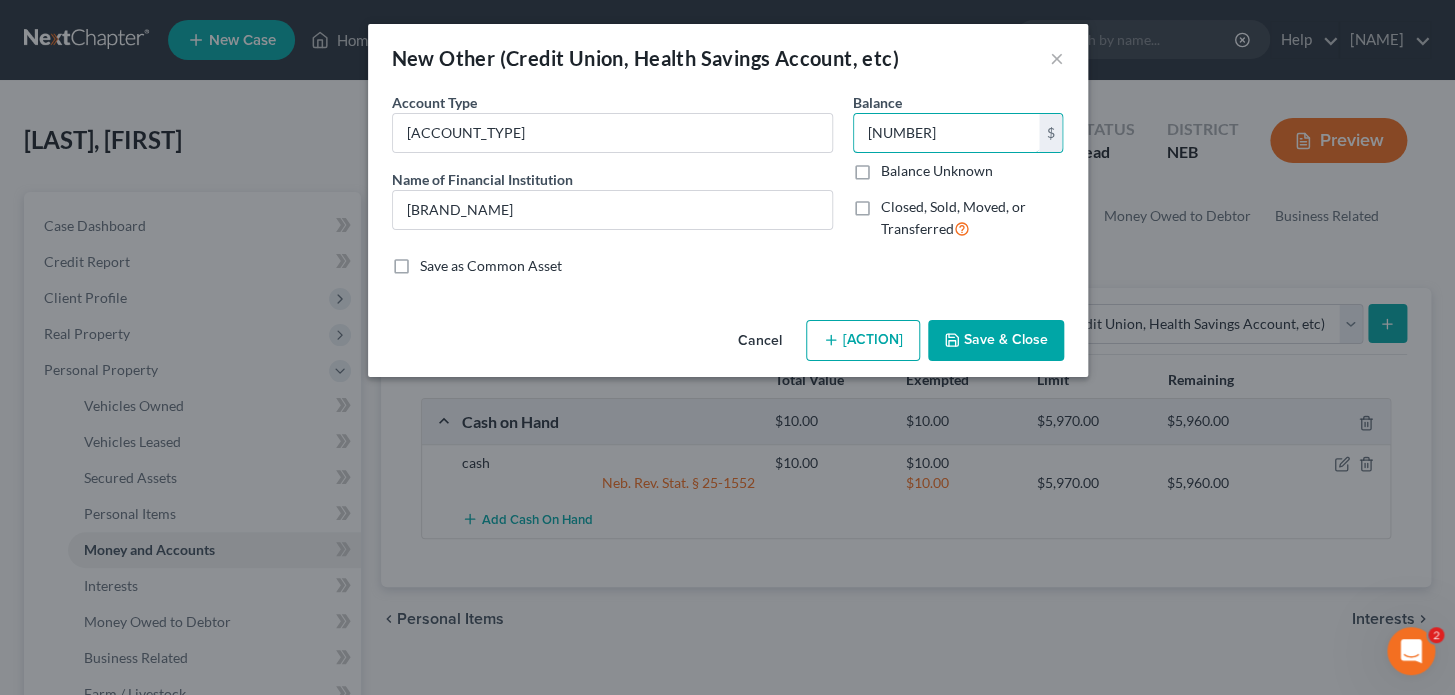 type on "[NUMBER]" 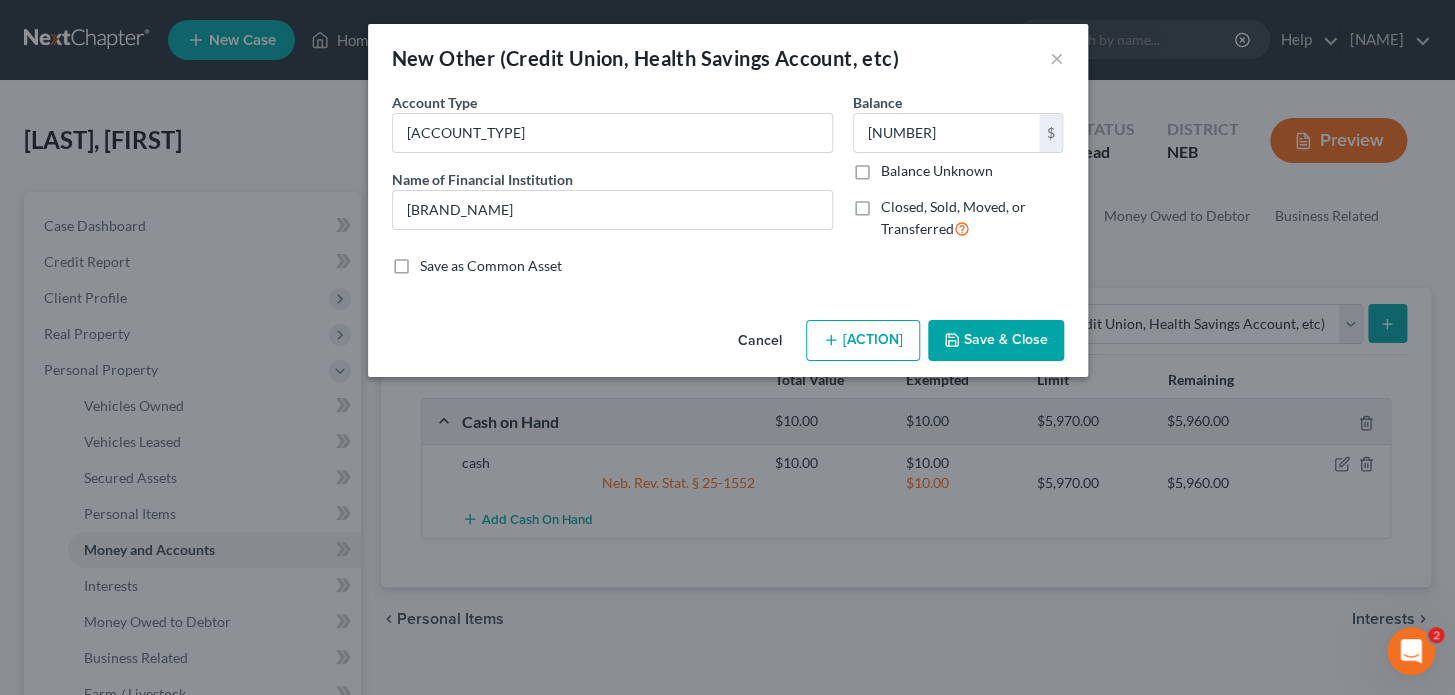 click on "[ACTION]" at bounding box center (863, 341) 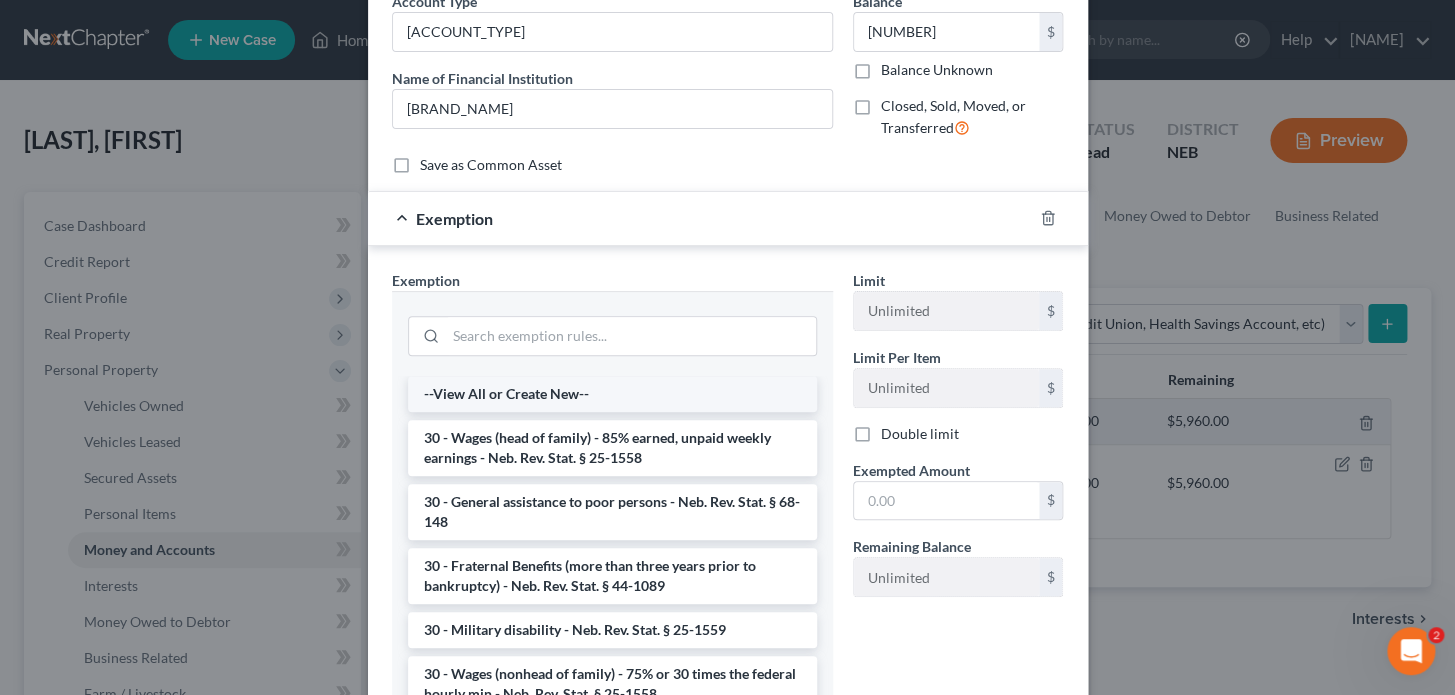 scroll, scrollTop: 181, scrollLeft: 0, axis: vertical 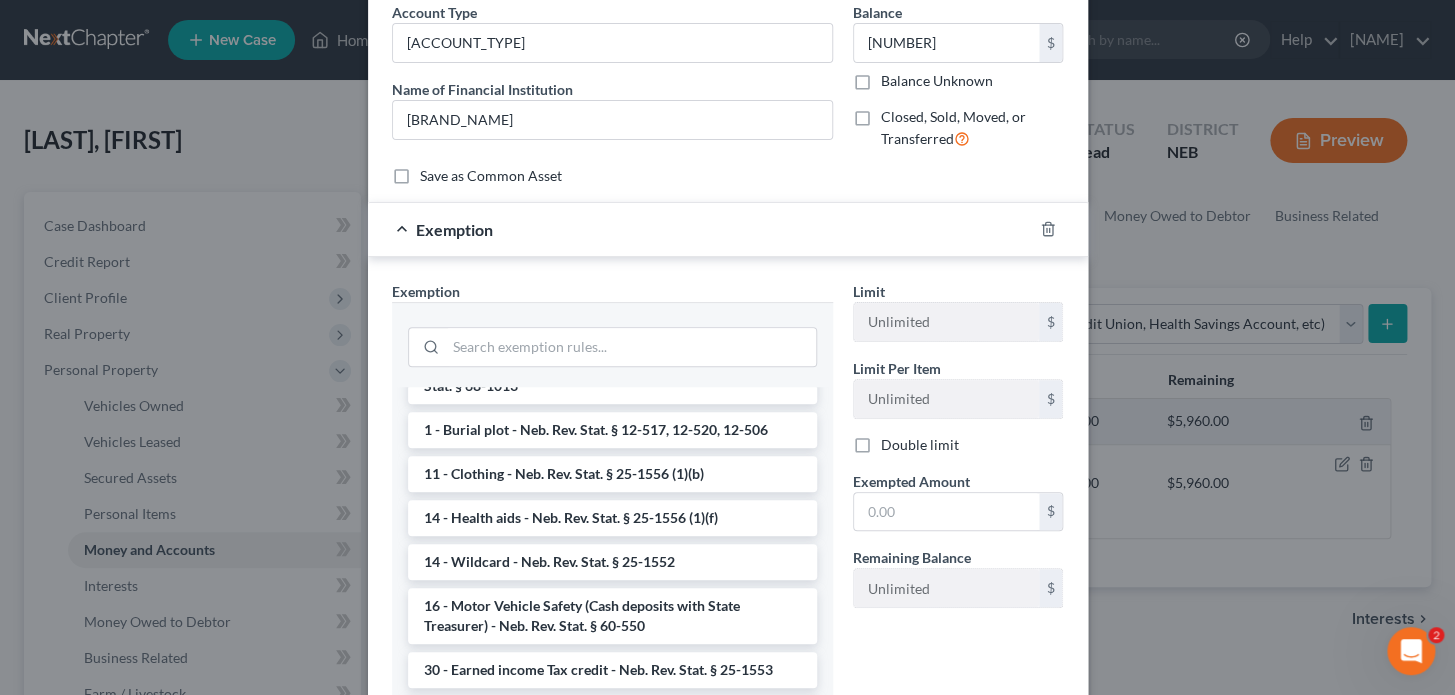 click on "14 - Wildcard - Neb. Rev. Stat. § 25-1552" at bounding box center (612, 562) 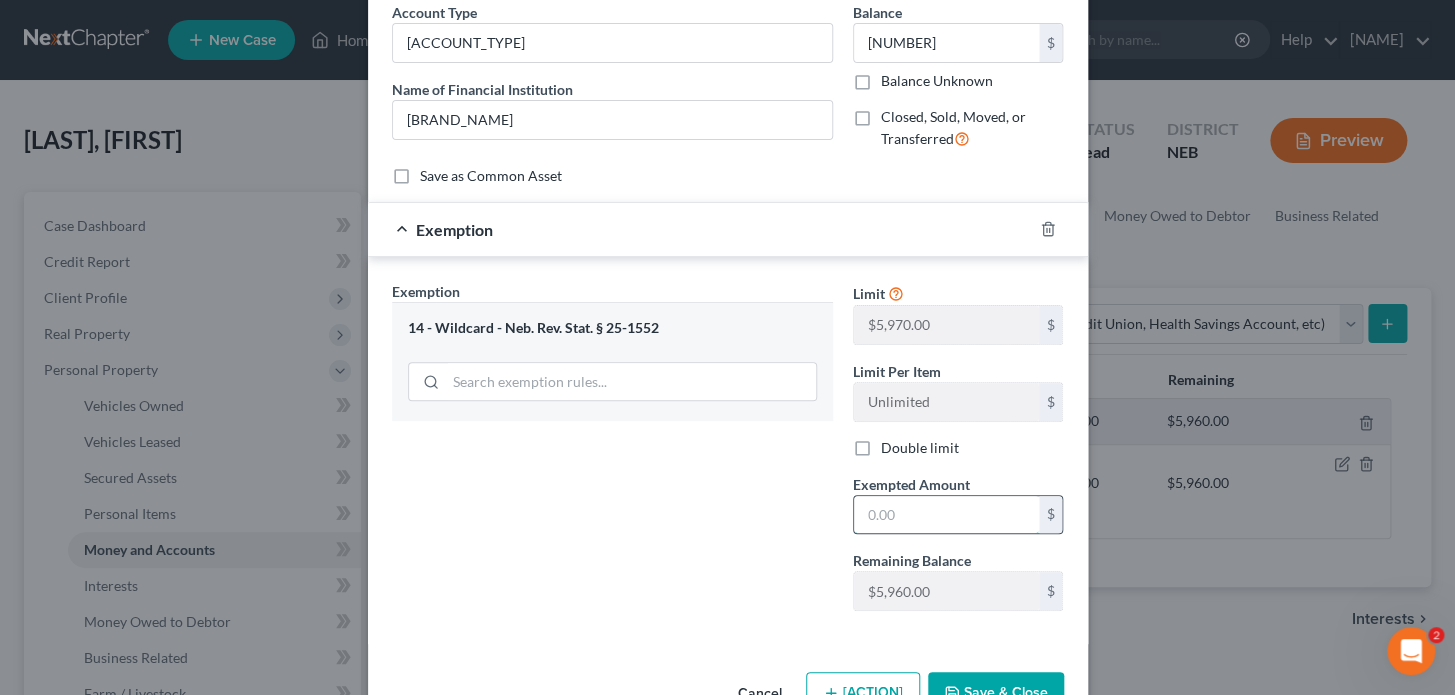 click at bounding box center (946, 515) 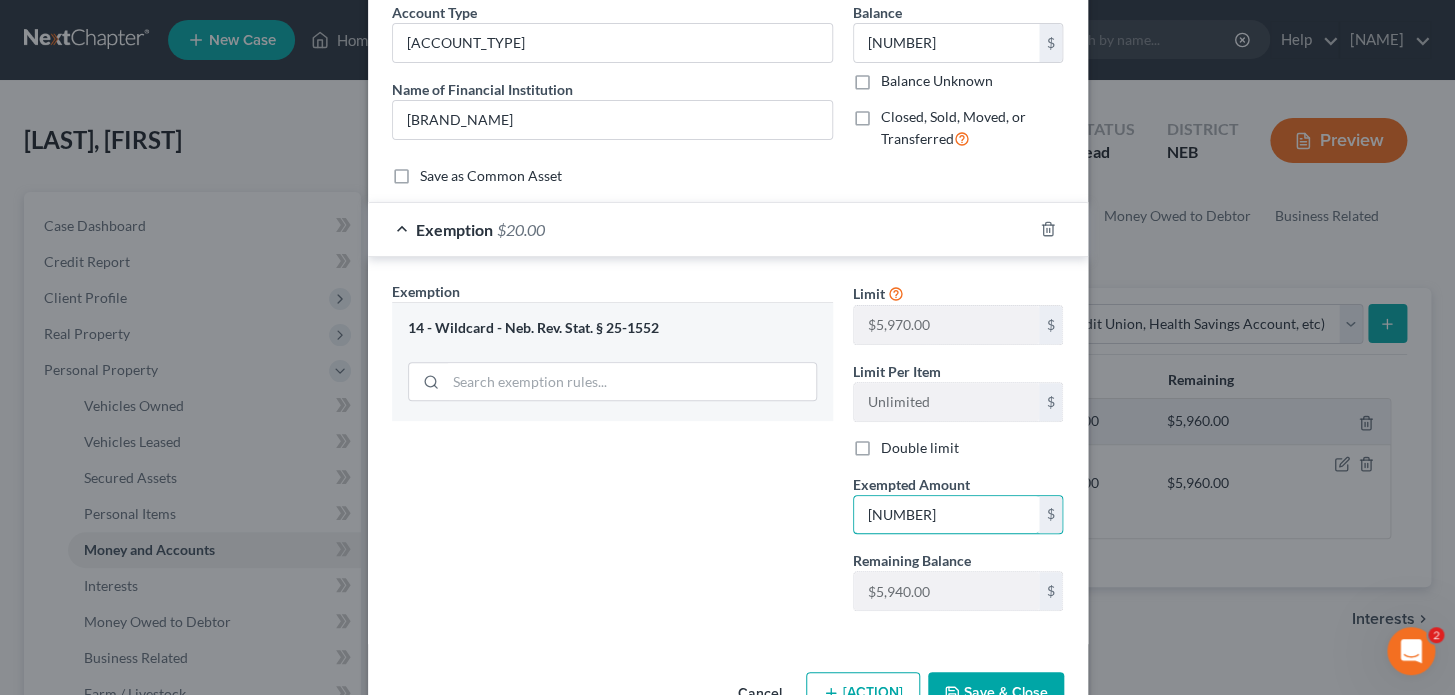 type on "[NUMBER]" 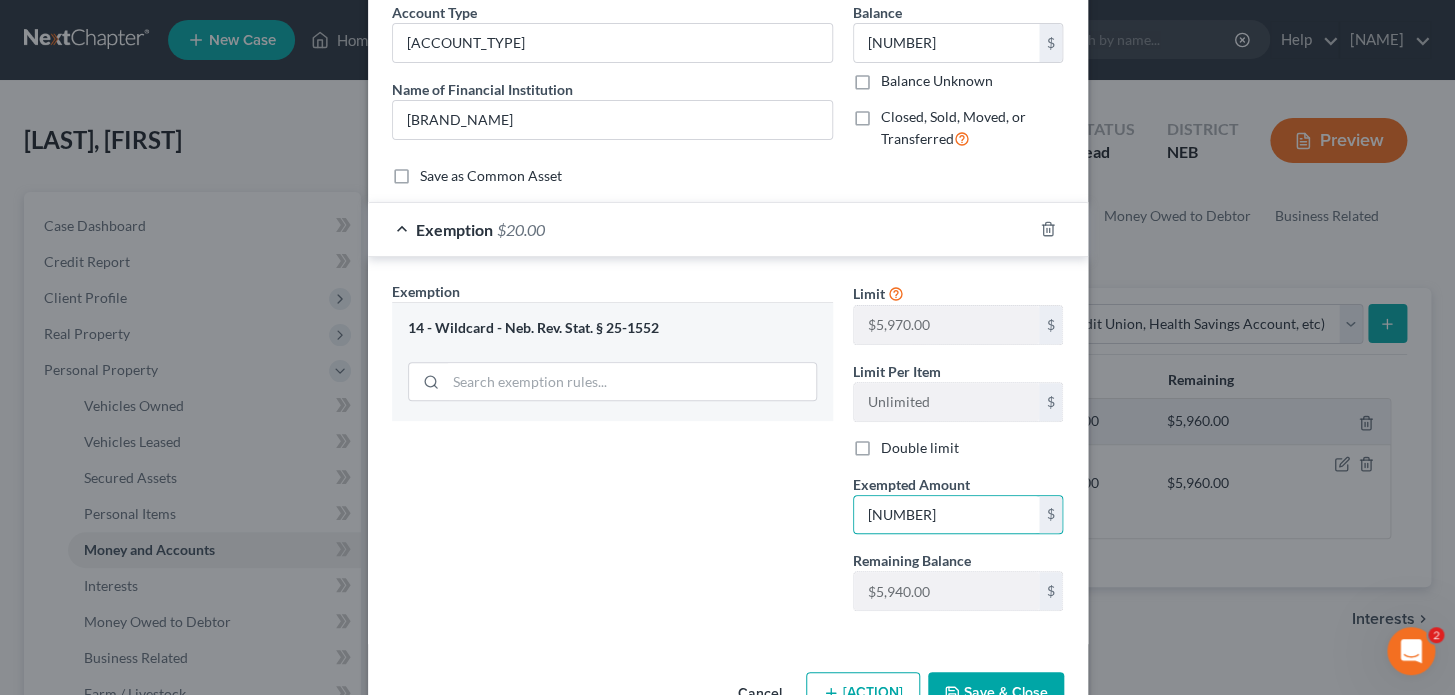 click on "Save & Close" at bounding box center [996, 693] 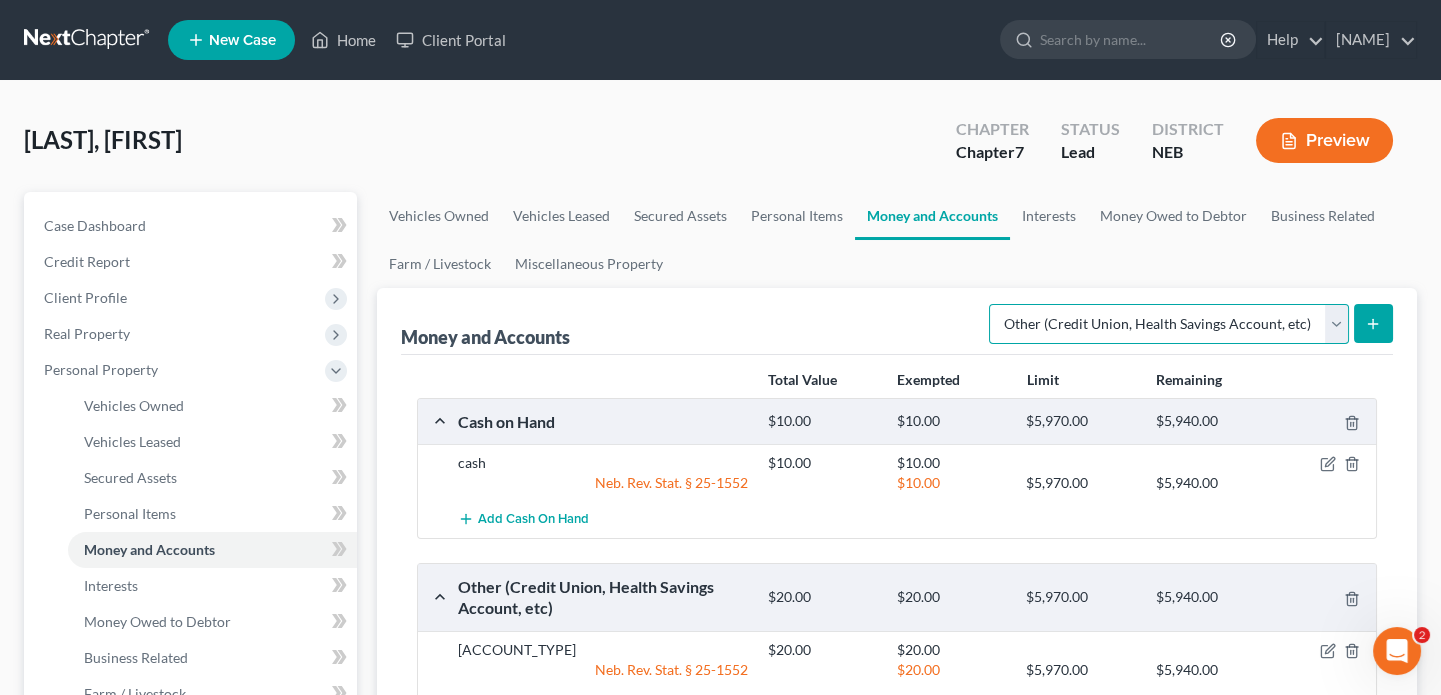click on "Select Account Type Brokerage Cash on Hand Certificates of Deposit Checking Account Money Market Other (Credit Union, Health Savings Account, etc) Safe Deposit Box Savings Account Security Deposits or Prepayments" at bounding box center (1169, 324) 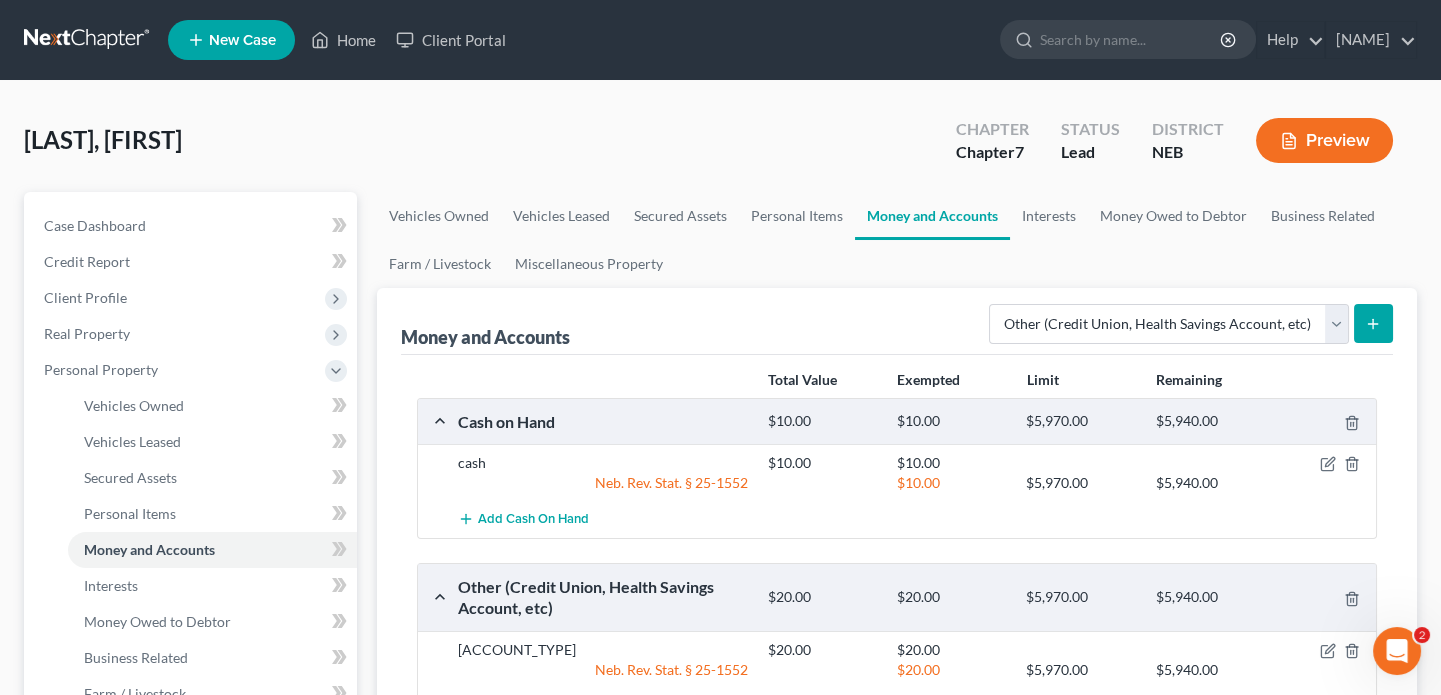 drag, startPoint x: 942, startPoint y: 304, endPoint x: 979, endPoint y: 280, distance: 44.102154 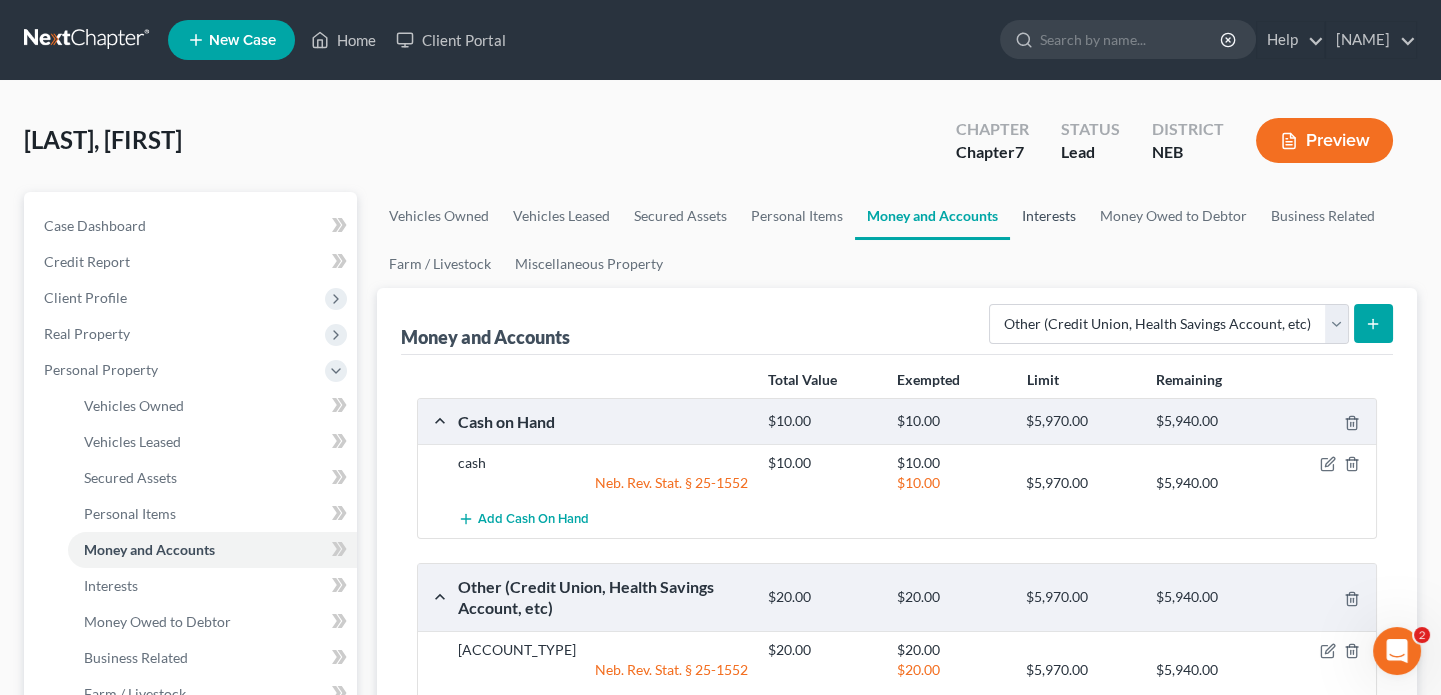 click on "Interests" at bounding box center [1049, 216] 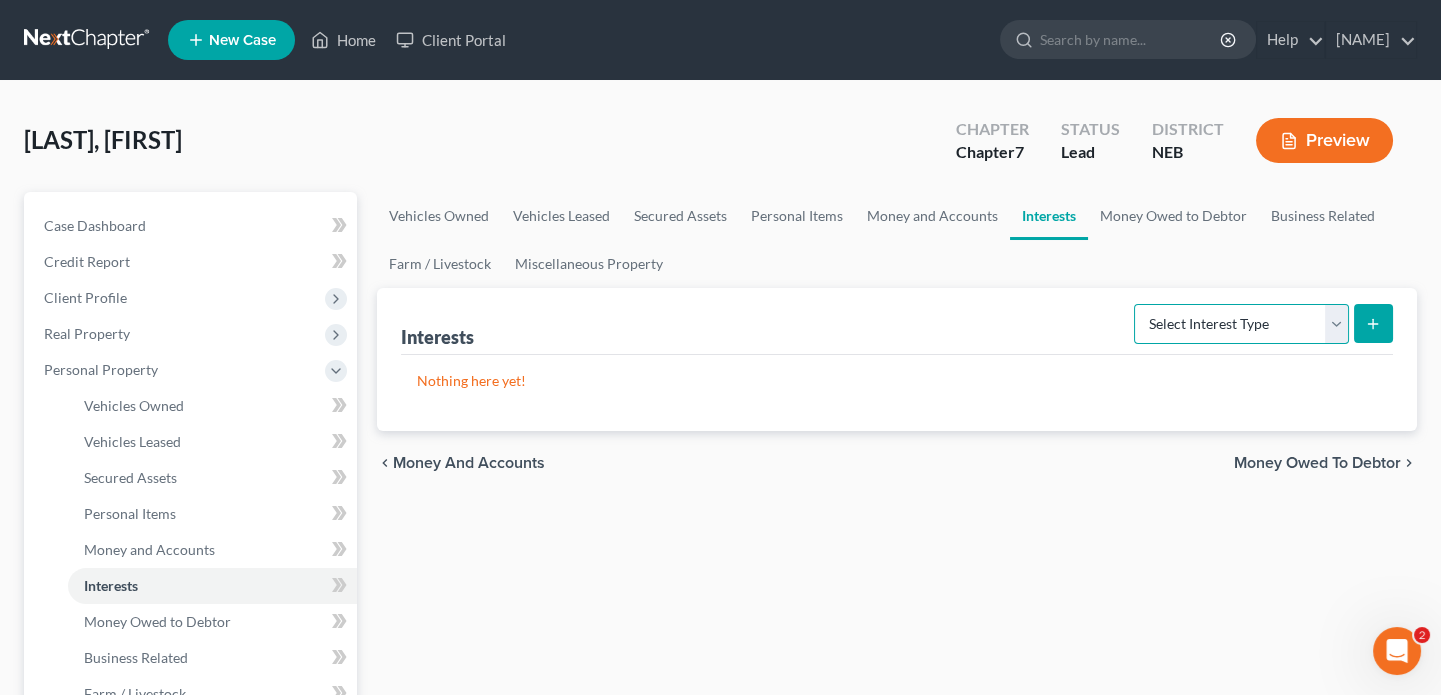 click on "Select Interest Type 401K Annuity Bond Education IRA Government Bond Government Pension Plan Incorporated Business IRA Joint Venture (Active) Joint Venture (Inactive) Keogh Mutual Fund Other Retirement Plan Partnership (Active) Partnership (Inactive) Pension Plan Stock Term Life Insurance Unincorporated Business Whole Life Insurance" at bounding box center (1241, 324) 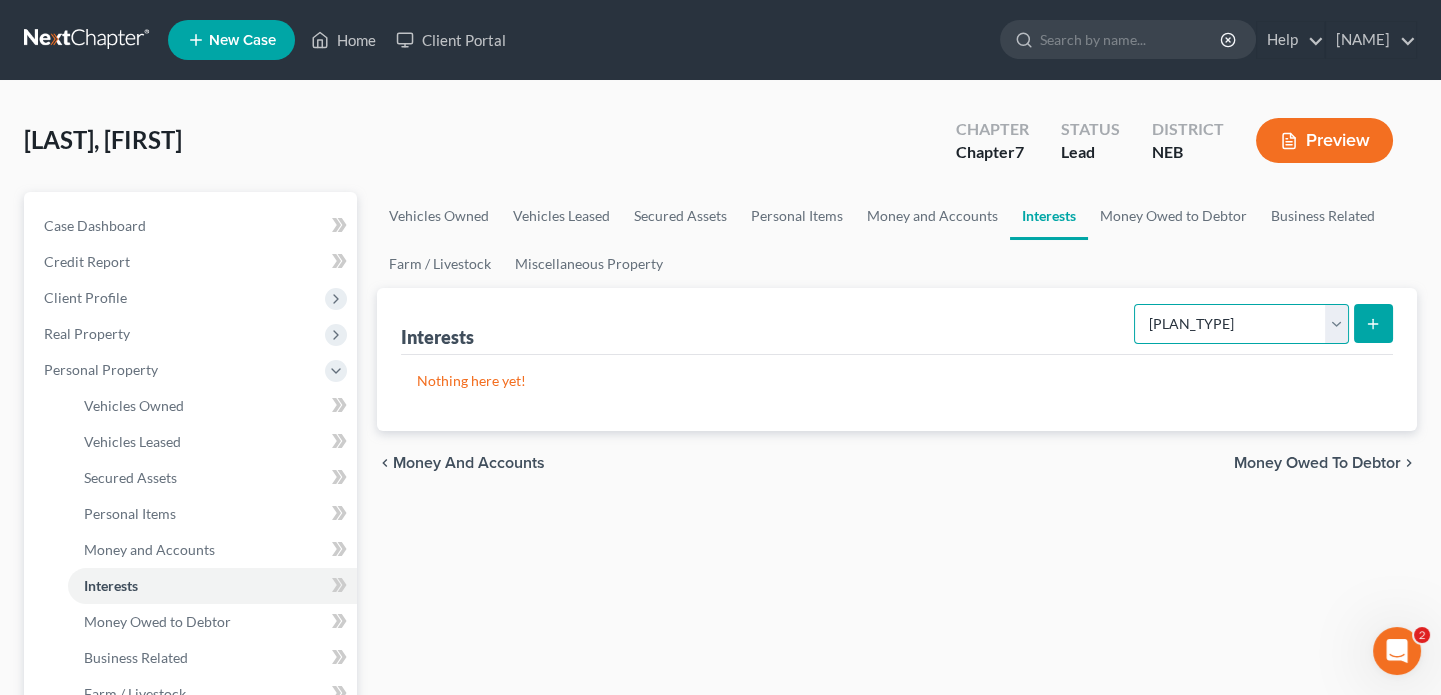 click on "Select Interest Type 401K Annuity Bond Education IRA Government Bond Government Pension Plan Incorporated Business IRA Joint Venture (Active) Joint Venture (Inactive) Keogh Mutual Fund Other Retirement Plan Partnership (Active) Partnership (Inactive) Pension Plan Stock Term Life Insurance Unincorporated Business Whole Life Insurance" at bounding box center [1241, 324] 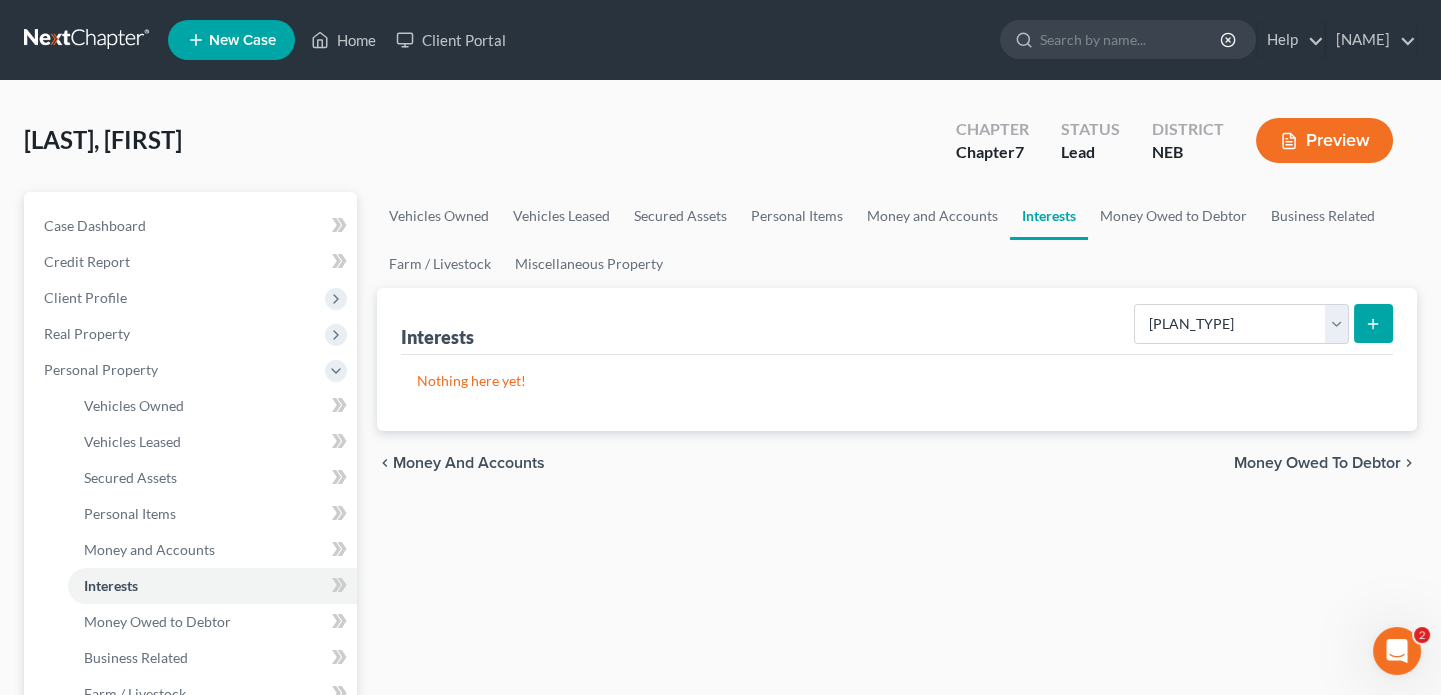 click 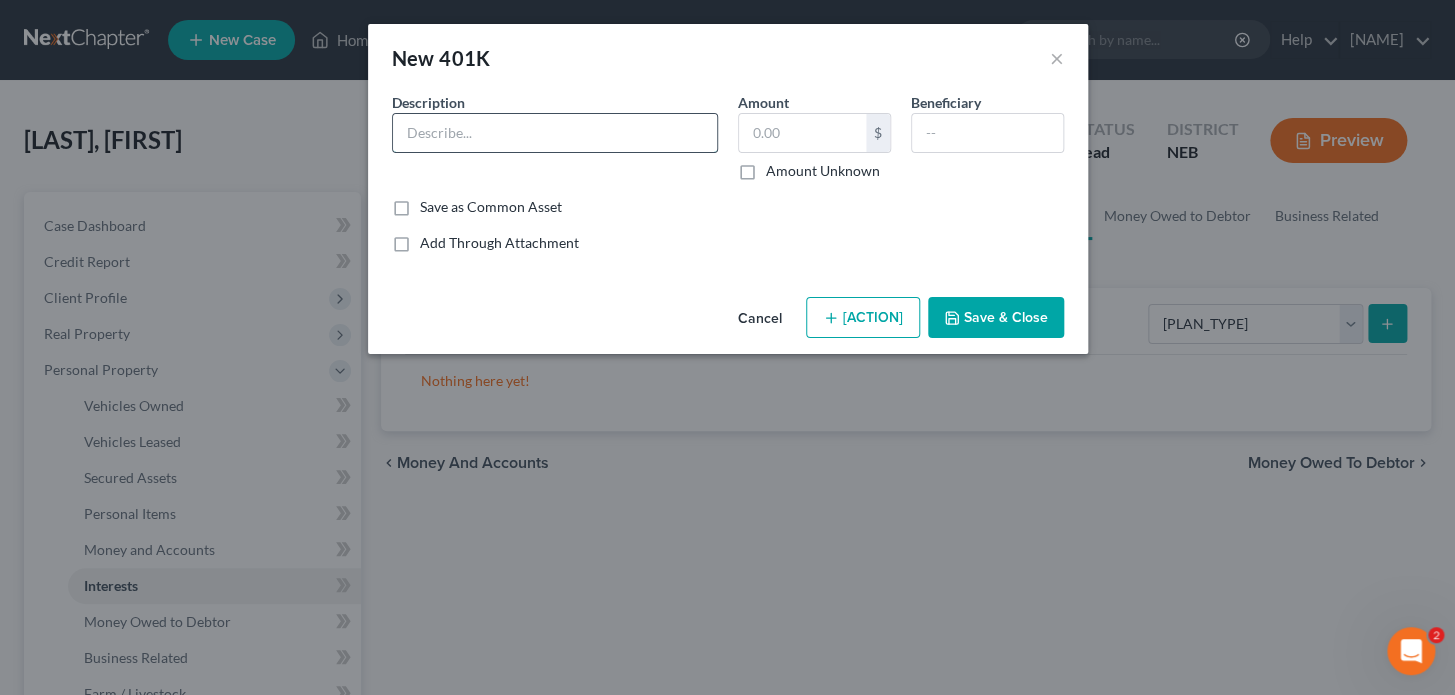 click at bounding box center [555, 133] 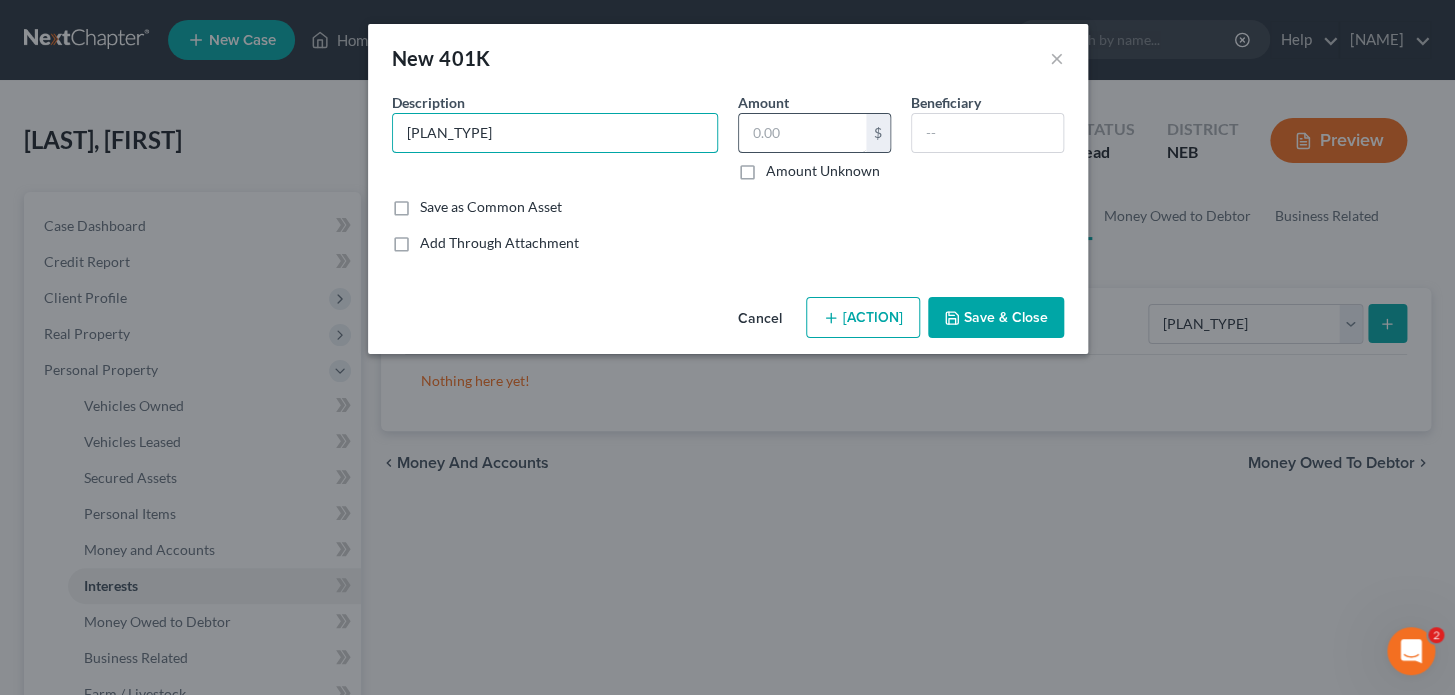 type on "[PLAN_TYPE]" 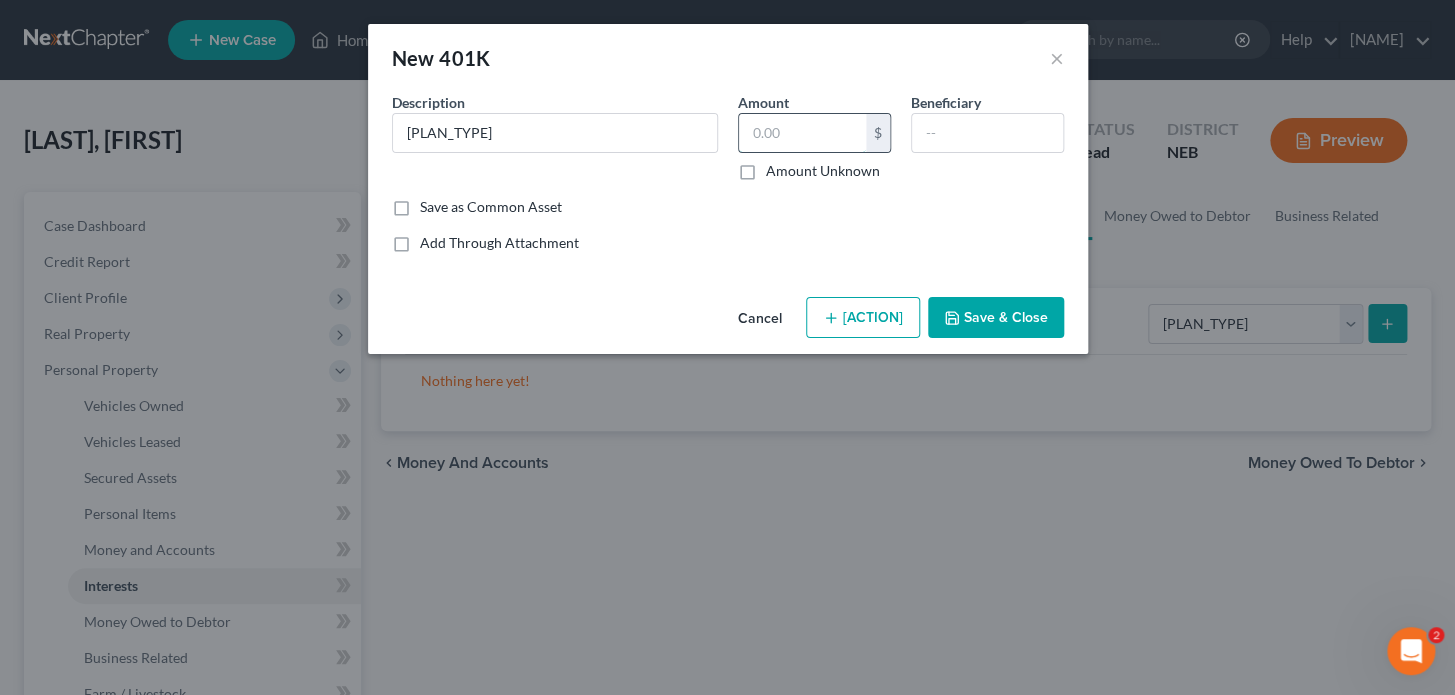 click at bounding box center (802, 133) 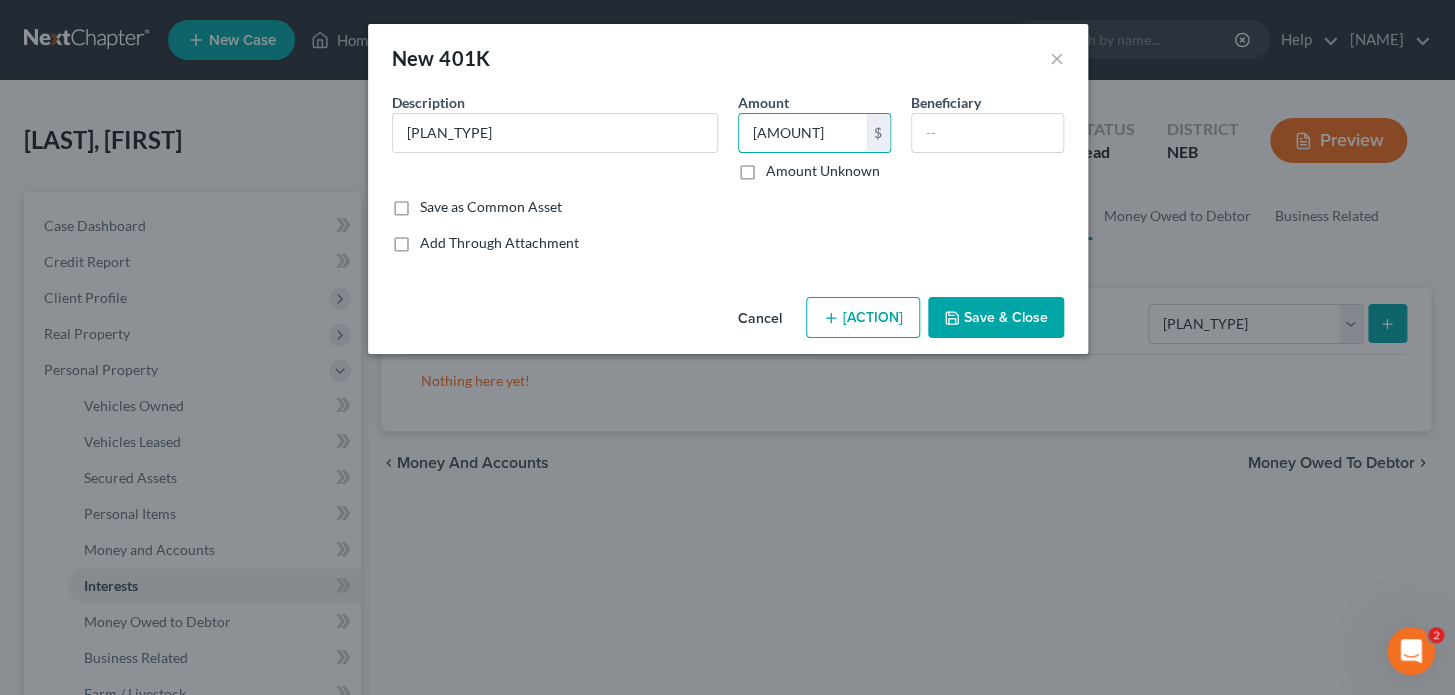 type on "[AMOUNT]" 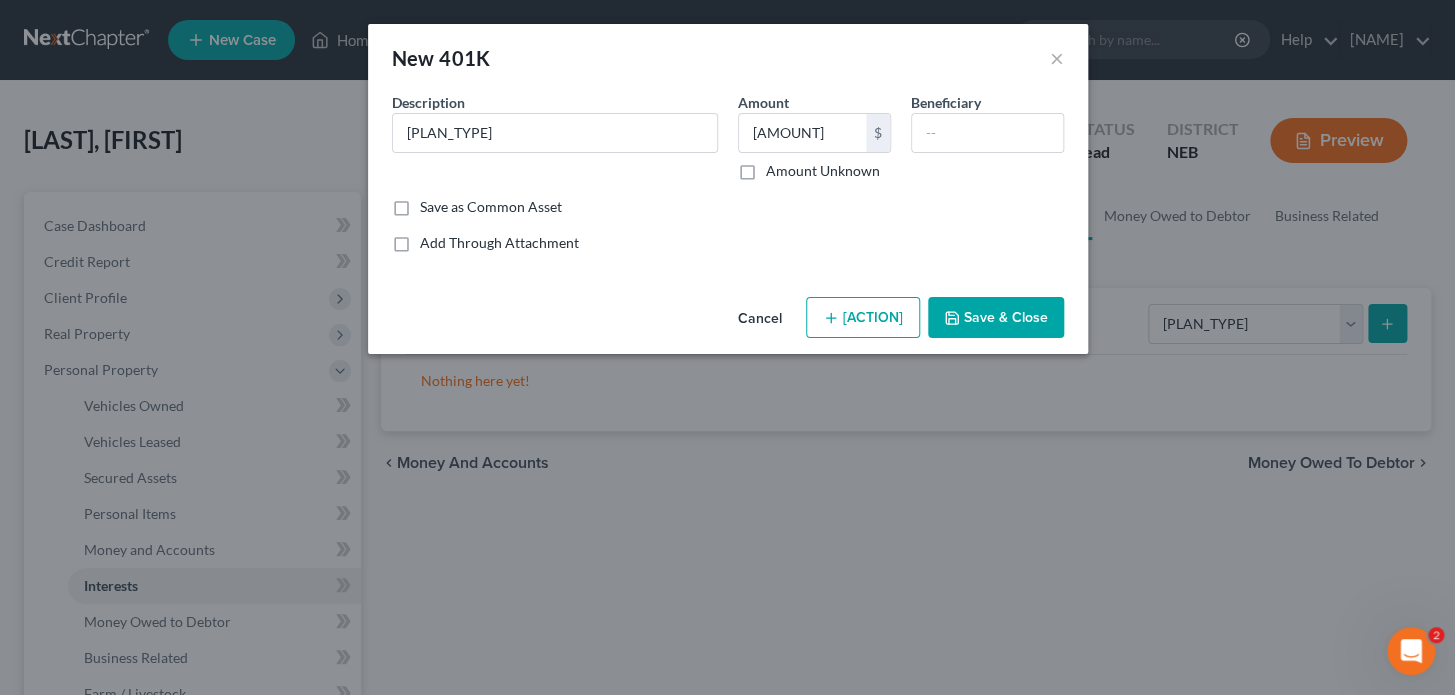 click on "Save as Common Asset" at bounding box center [728, 207] 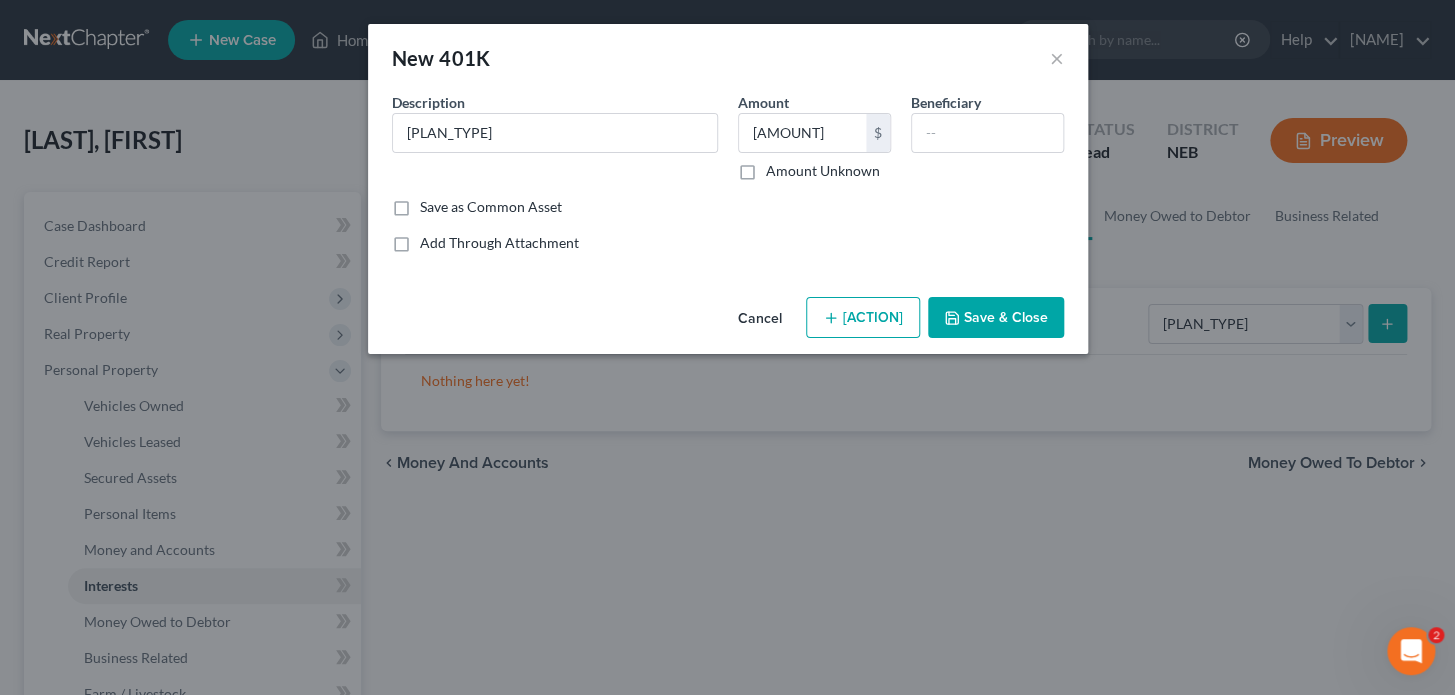 click on "[ACTION]" at bounding box center (863, 318) 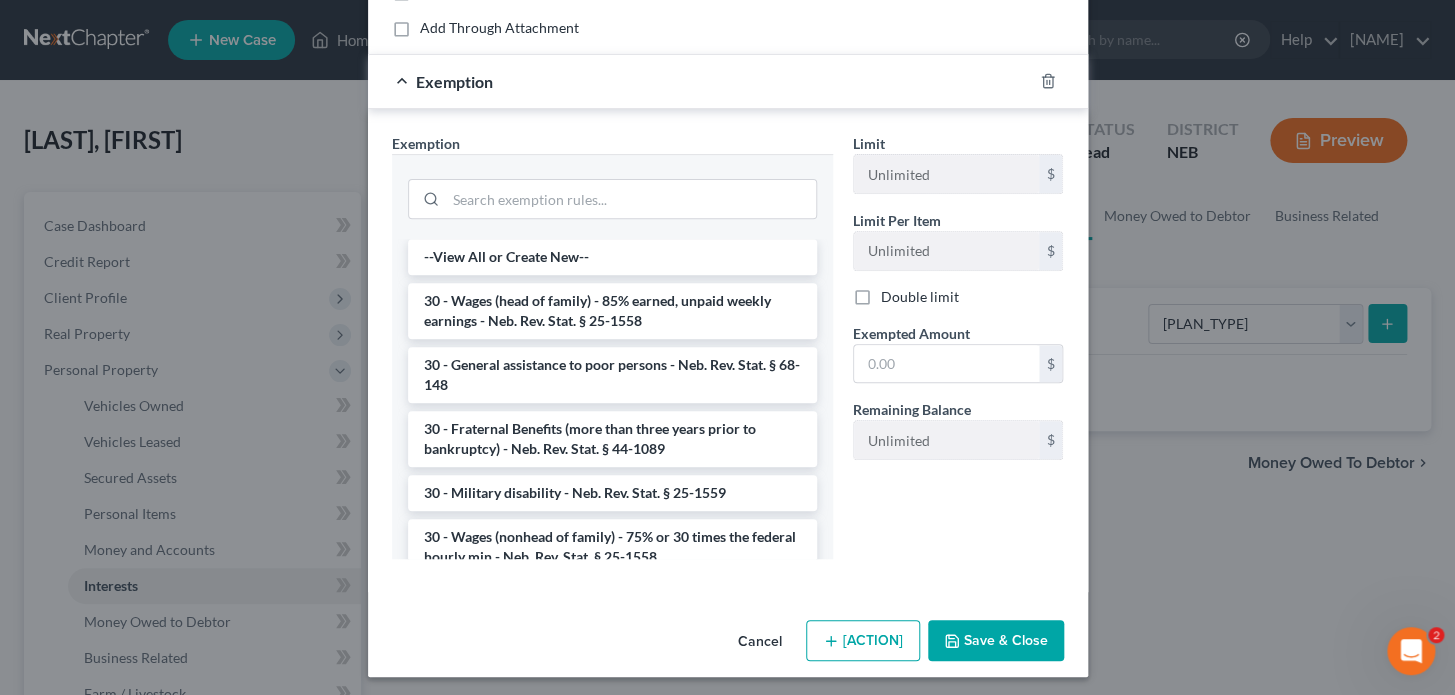 scroll, scrollTop: 220, scrollLeft: 0, axis: vertical 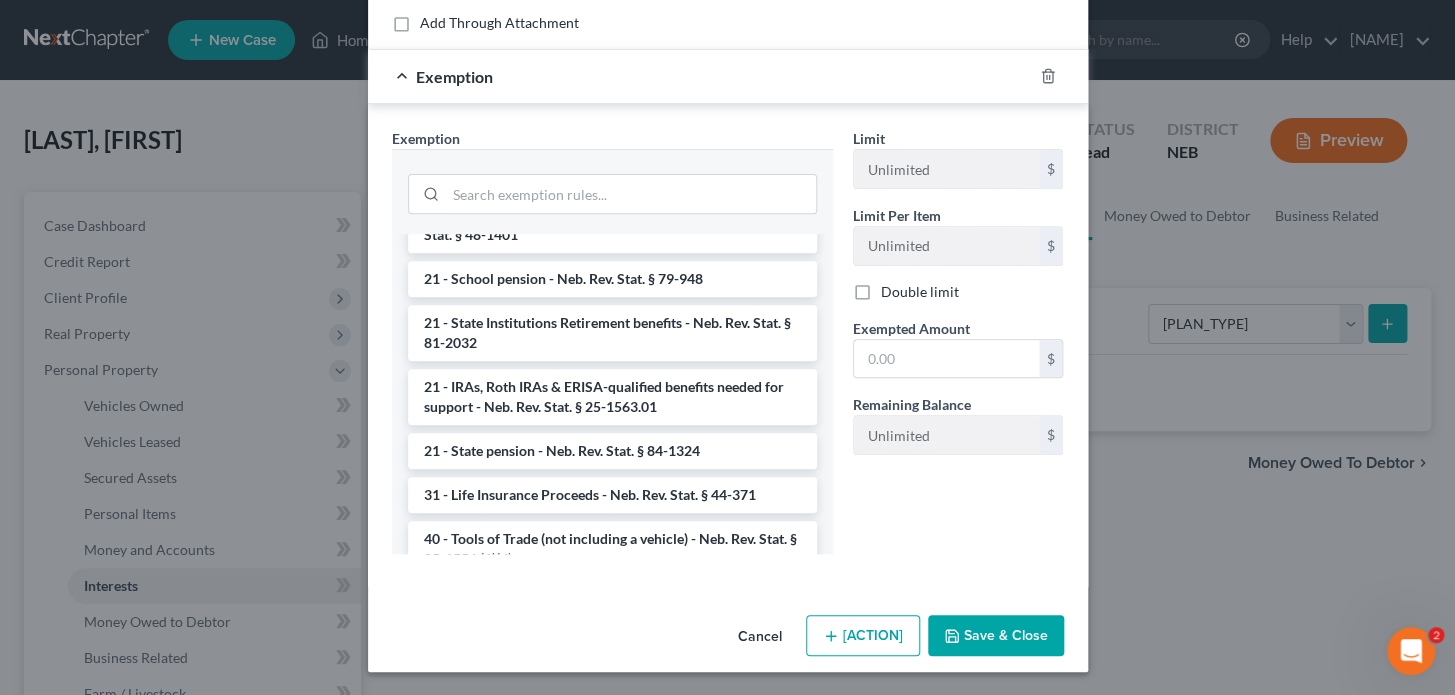 click on "21 - IRAs, Roth IRAs & ERISA-qualified benefits needed for support - Neb. Rev. Stat. § 25-1563.01" at bounding box center (612, 397) 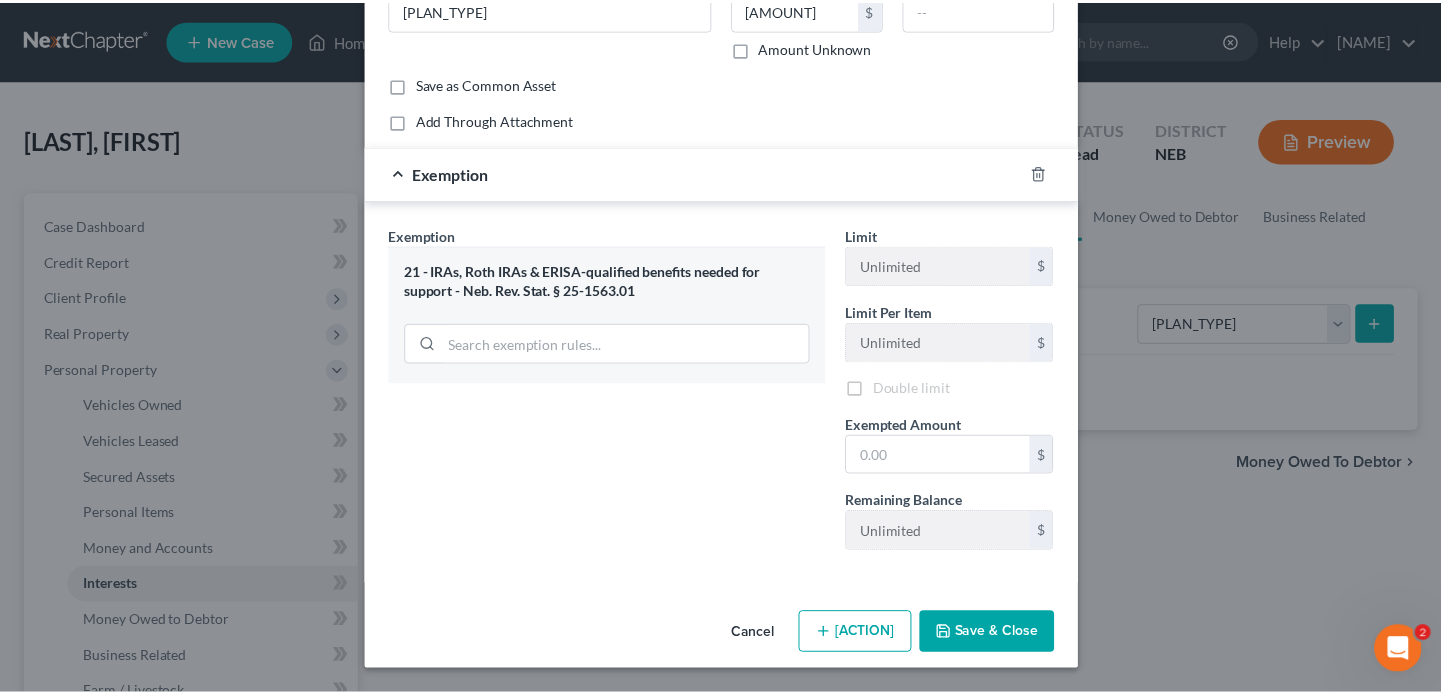 scroll, scrollTop: 124, scrollLeft: 0, axis: vertical 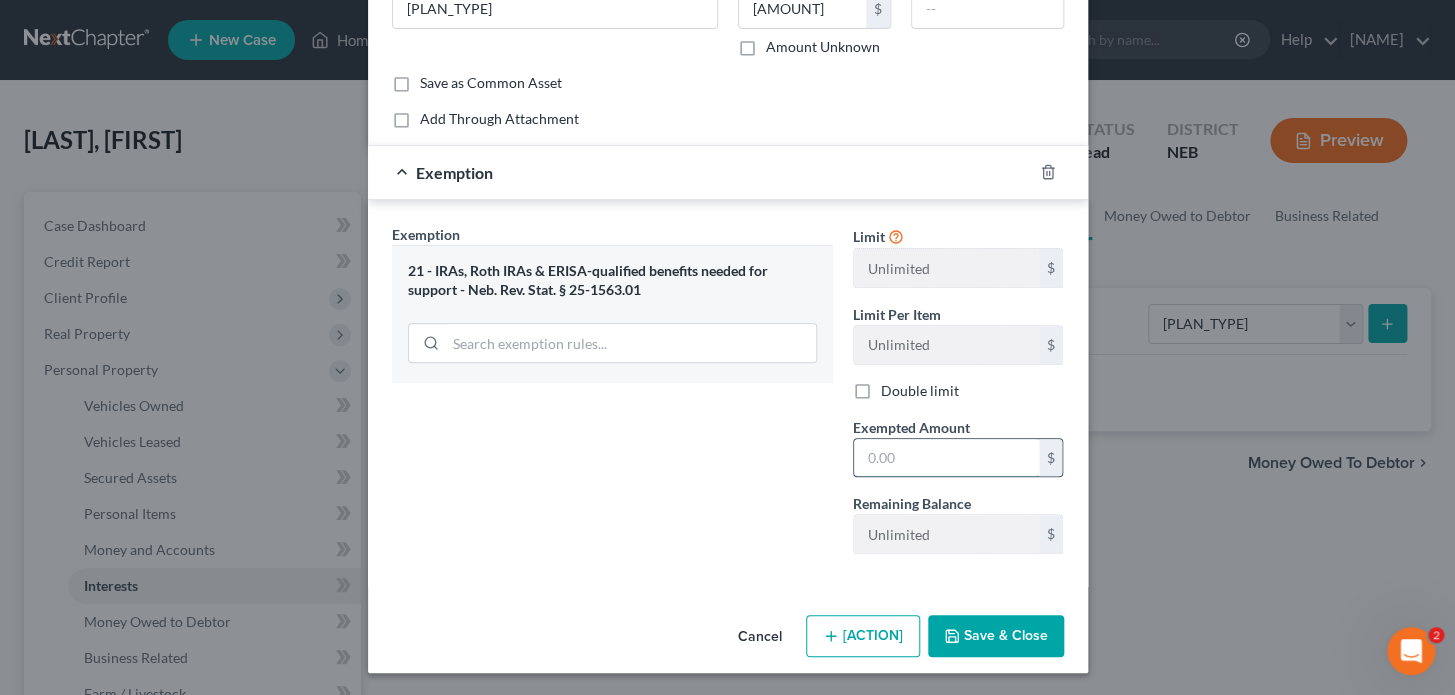 click at bounding box center [946, 458] 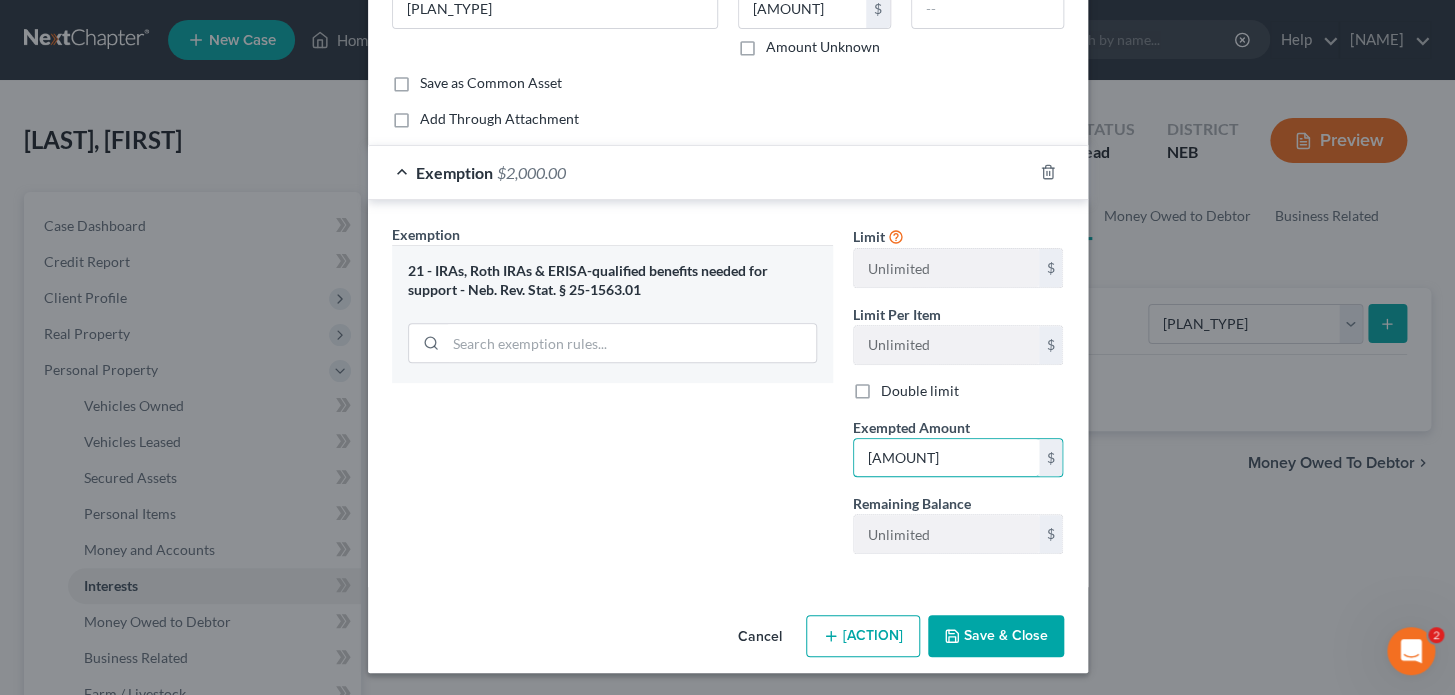 type on "[AMOUNT]" 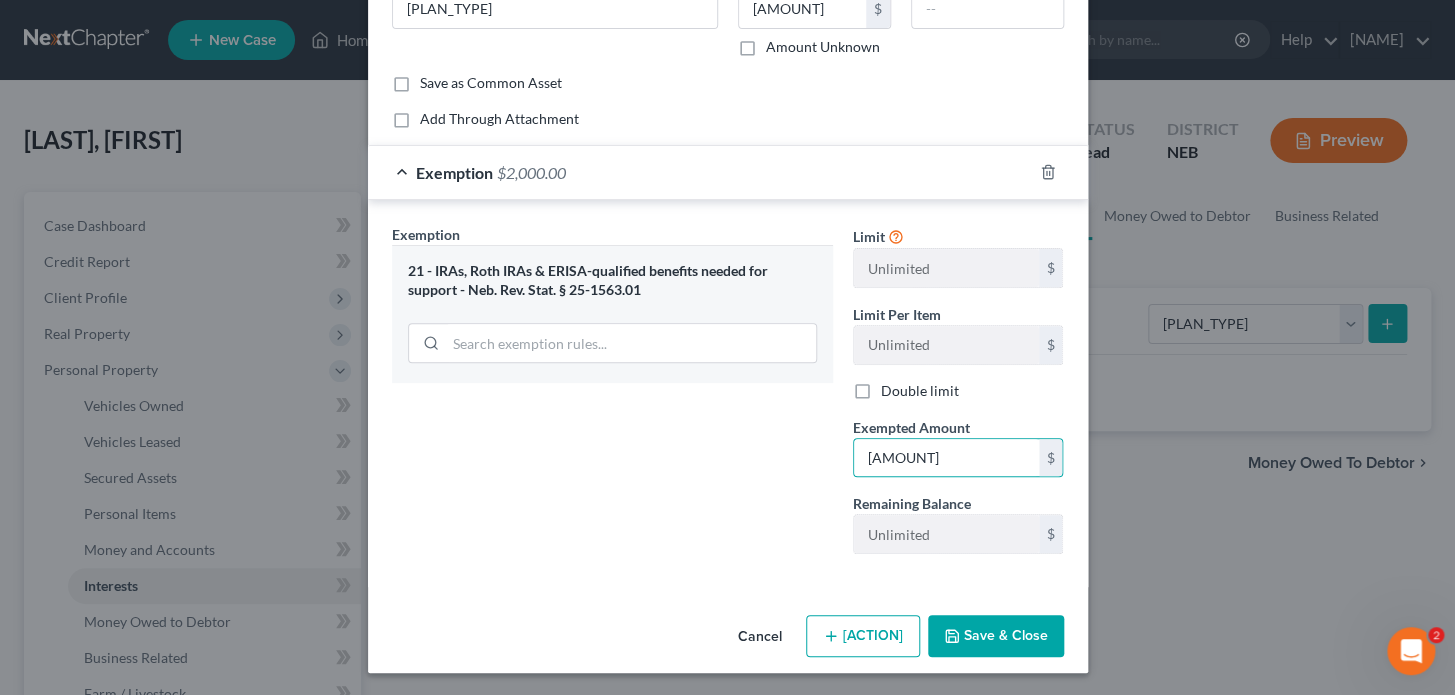 click on "Save & Close" at bounding box center (996, 636) 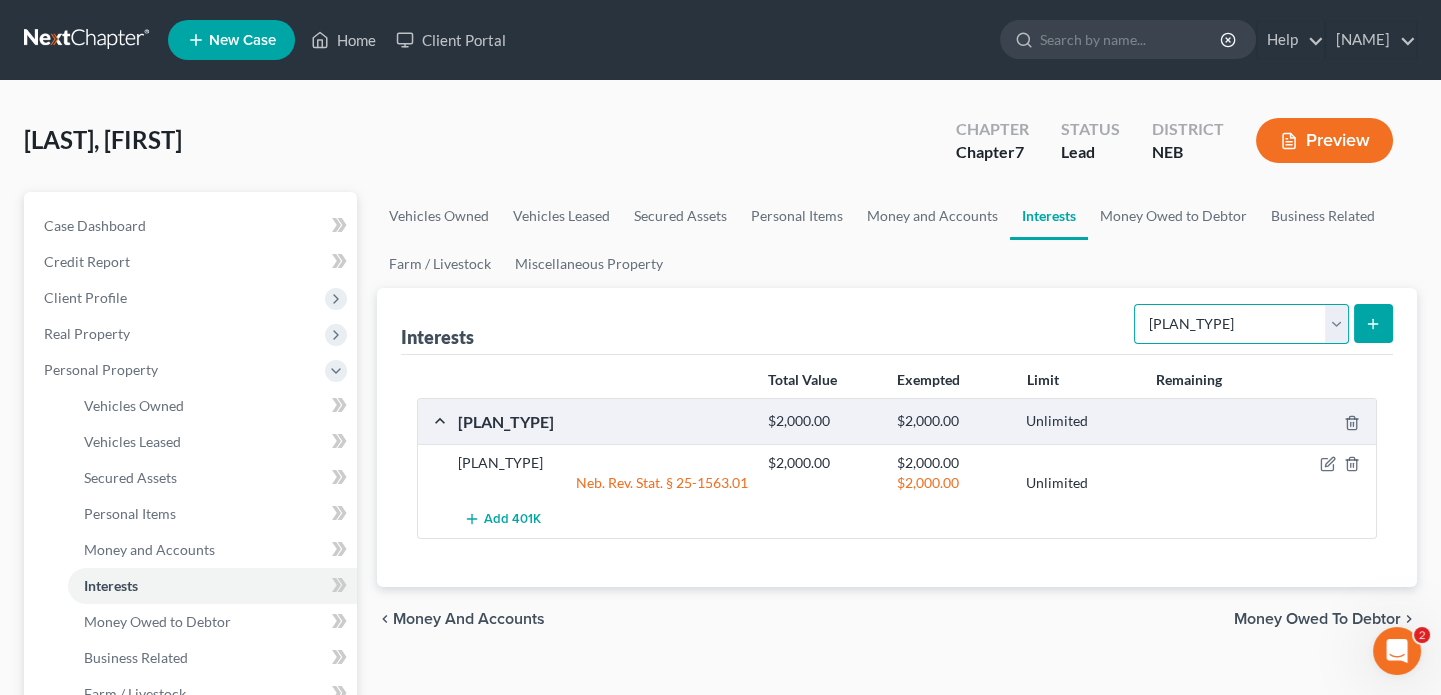 click on "Select Interest Type 401K Annuity Bond Education IRA Government Bond Government Pension Plan Incorporated Business IRA Joint Venture (Active) Joint Venture (Inactive) Keogh Mutual Fund Other Retirement Plan Partnership (Active) Partnership (Inactive) Pension Plan Stock Term Life Insurance Unincorporated Business Whole Life Insurance" at bounding box center (1241, 324) 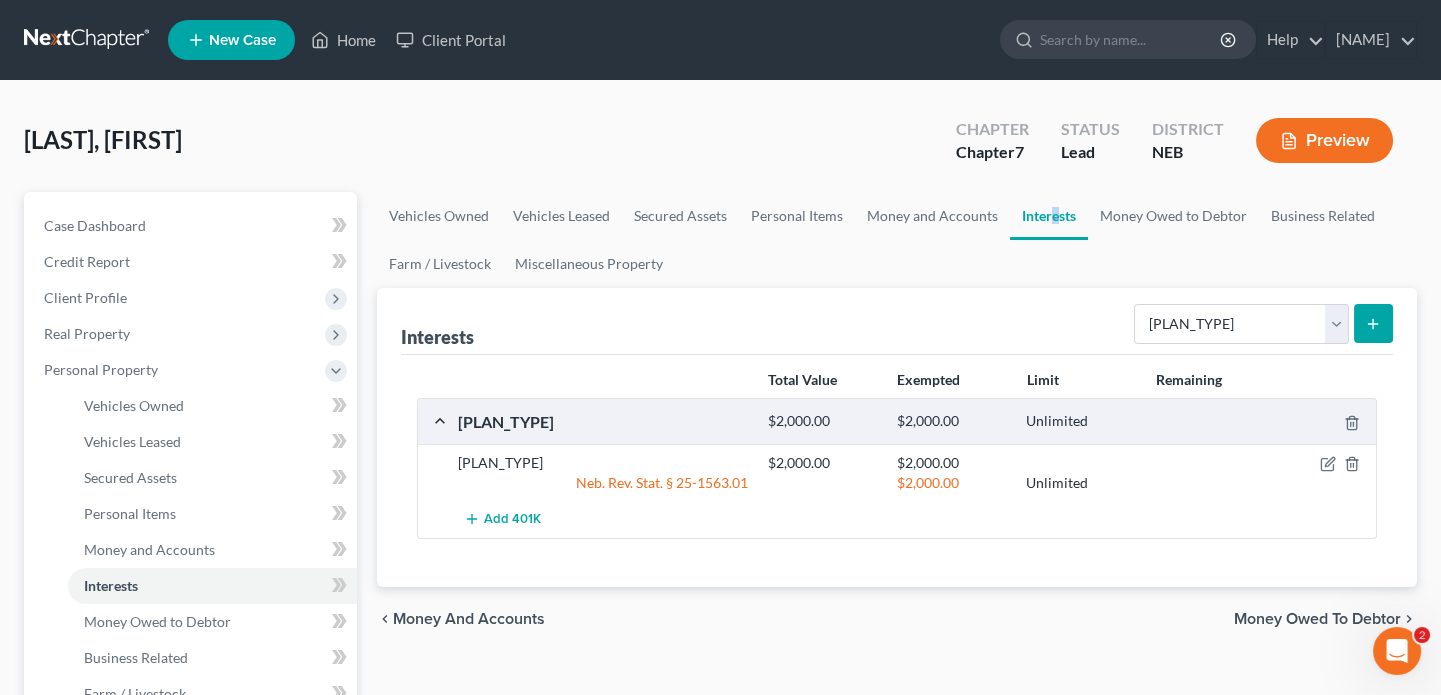 click on "Vehicles Owned
Vehicles Leased
Secured Assets
Personal Items
Money and Accounts
Interests
Money Owed to Debtor
Business Related
Farm / Livestock
Miscellaneous Property" at bounding box center (897, 240) 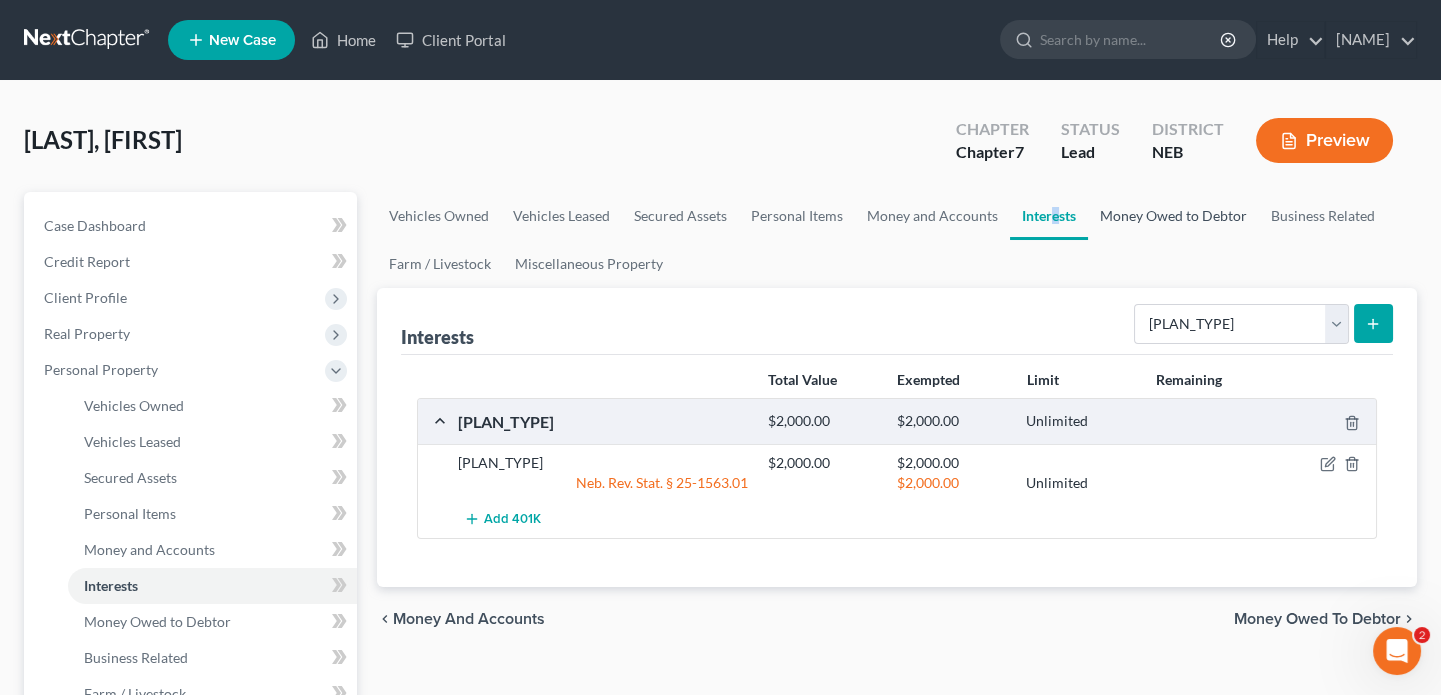 click on "Money Owed to Debtor" at bounding box center [1173, 216] 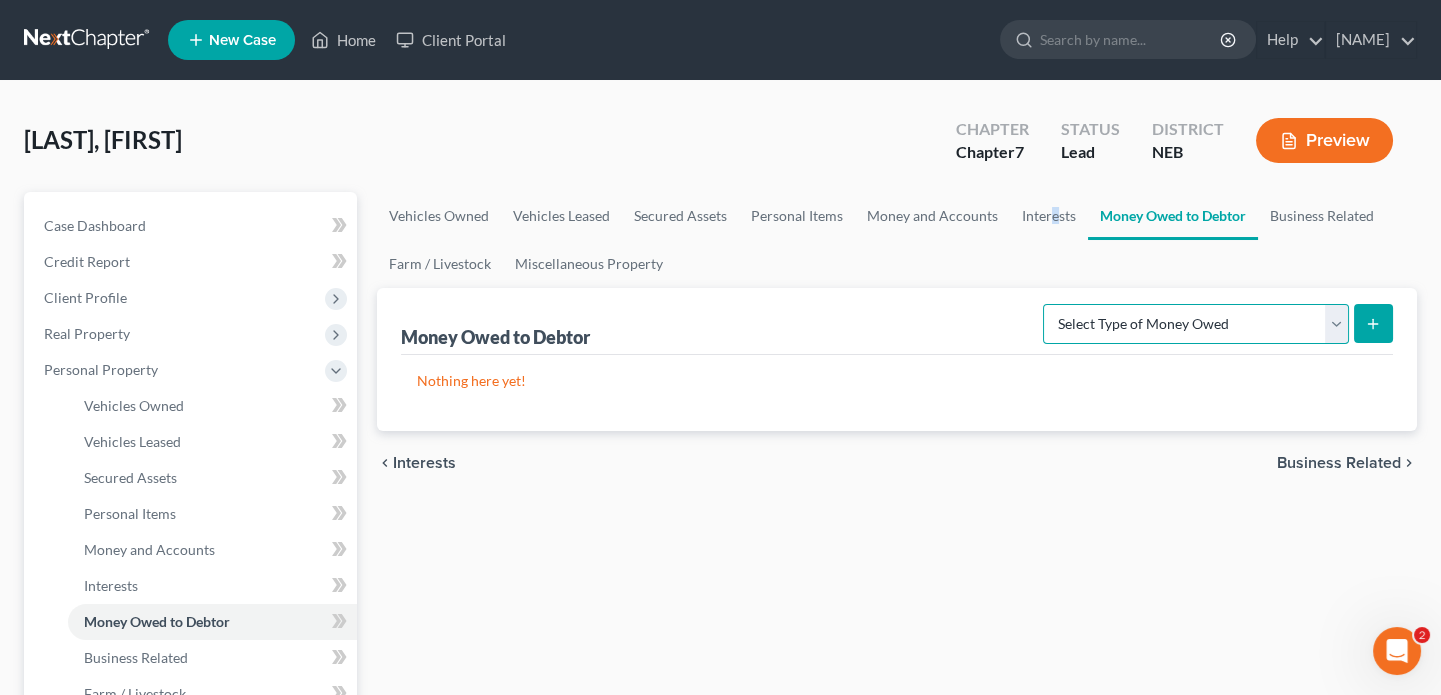 click on "Select Type of Money Owed Accounts Receivable Alimony Child Support Claims Against Third Parties Disability Benefits Disability Insurance Payments Divorce Settlements Equitable or Future Interests Expected Tax Refund and Unused NOLs Financial Assets Not Yet Listed Life Estate of Descendants Maintenance Other Contingent & Unliquidated Claims Property Settlements Sick or Vacation Pay Social Security Benefits Trusts Unpaid Loans Unpaid Wages Workers Compensation" at bounding box center [1196, 324] 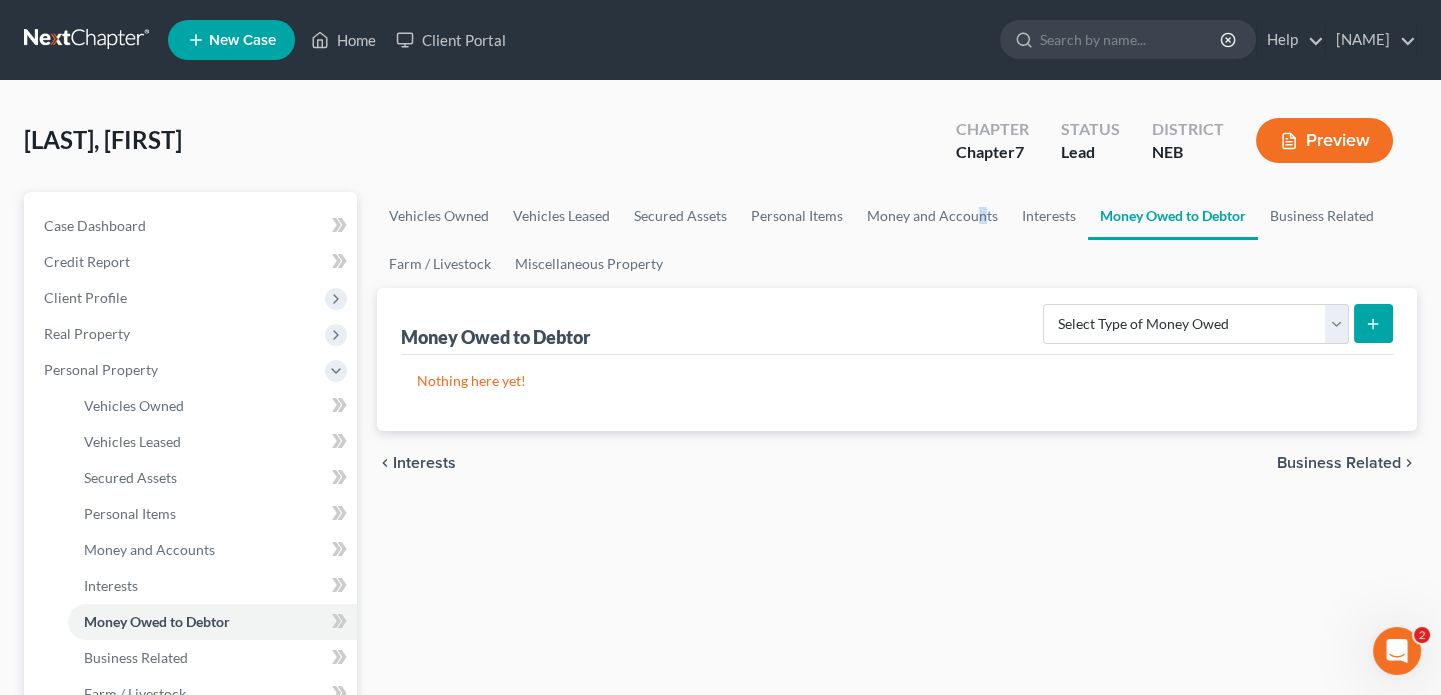 click on "Vehicles Owned
Vehicles Leased
Secured Assets
Personal Items
Money and Accounts
Interests
Money Owed to Debtor
Business Related
Farm / Livestock
Miscellaneous Property" at bounding box center [897, 240] 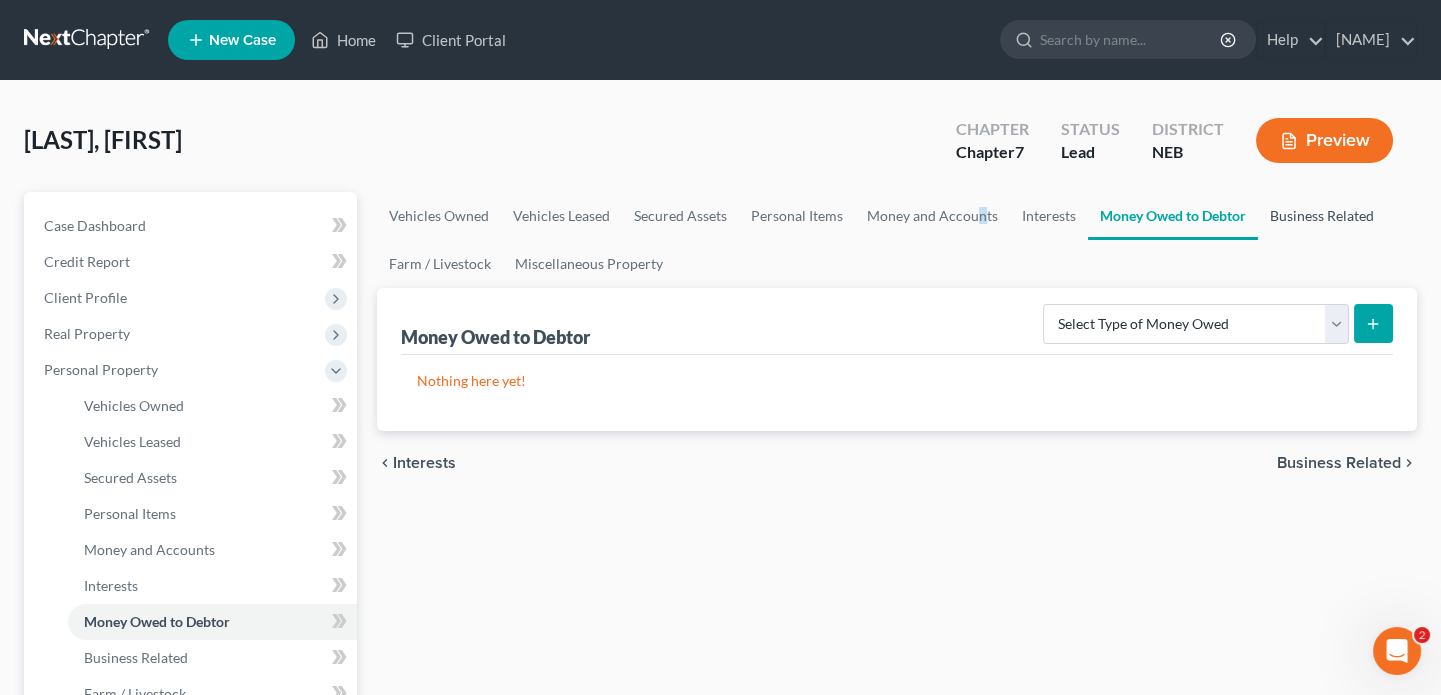 click on "Business Related" at bounding box center [1322, 216] 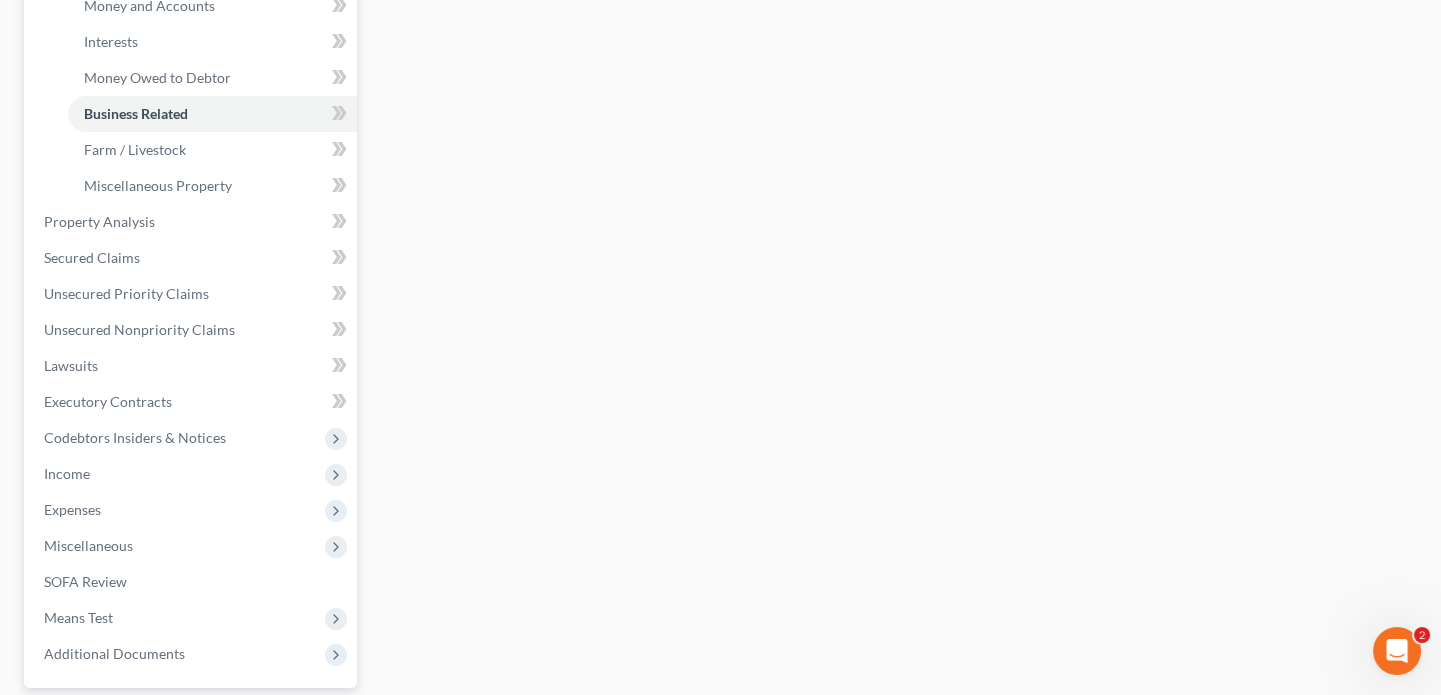 scroll, scrollTop: 545, scrollLeft: 0, axis: vertical 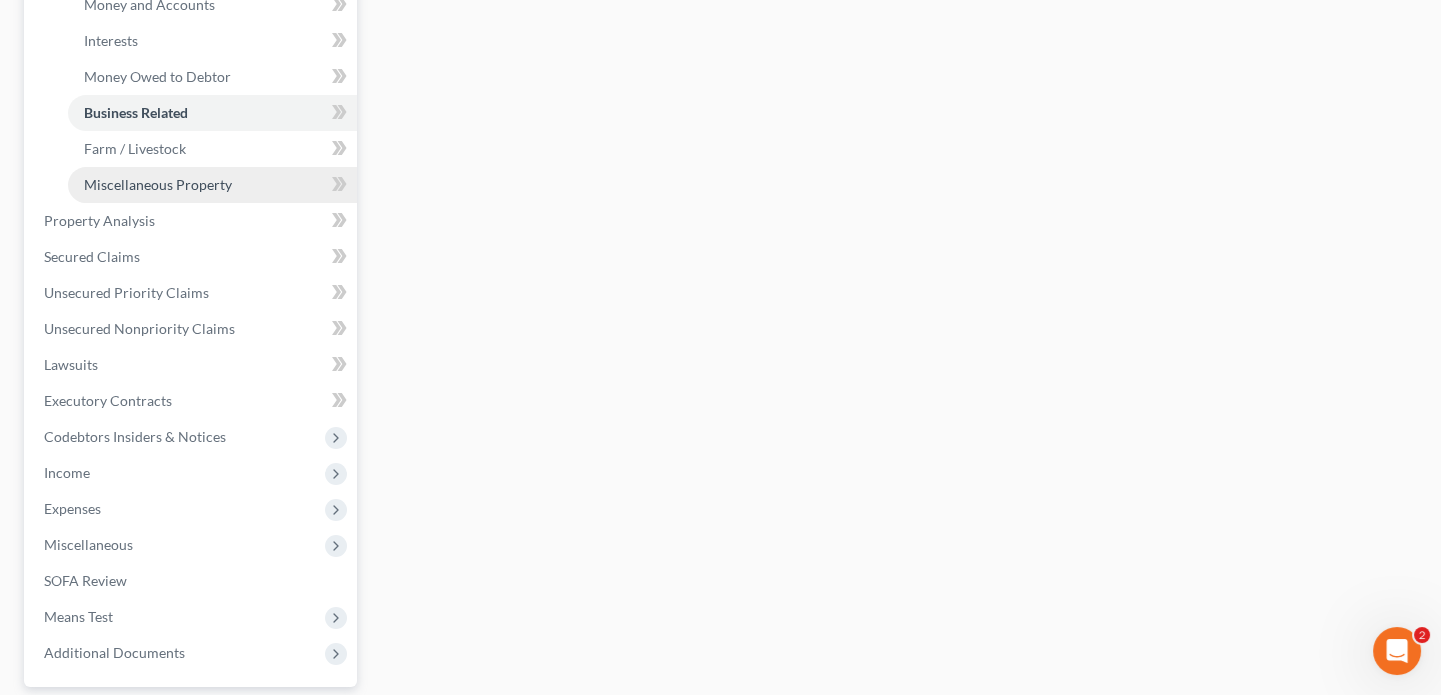 click on "Miscellaneous Property" at bounding box center (158, 184) 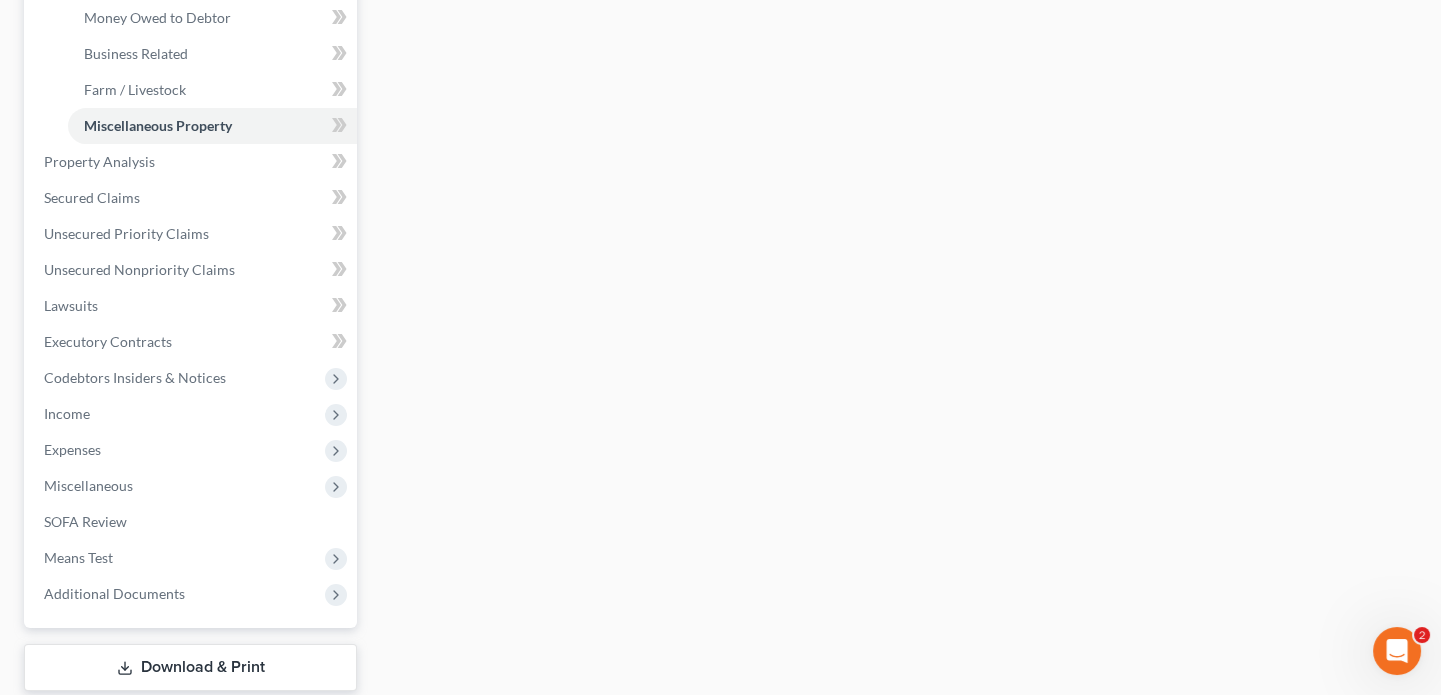 scroll, scrollTop: 636, scrollLeft: 0, axis: vertical 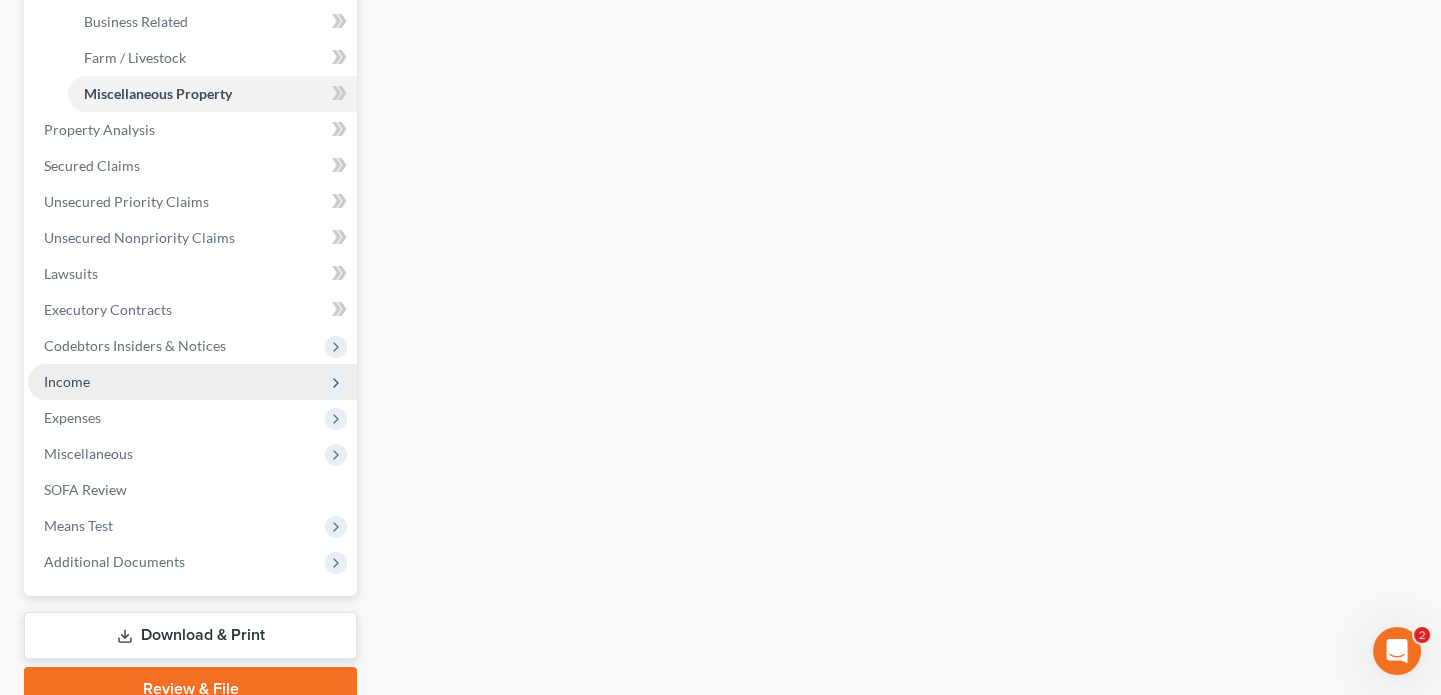 click on "Income" at bounding box center (192, 382) 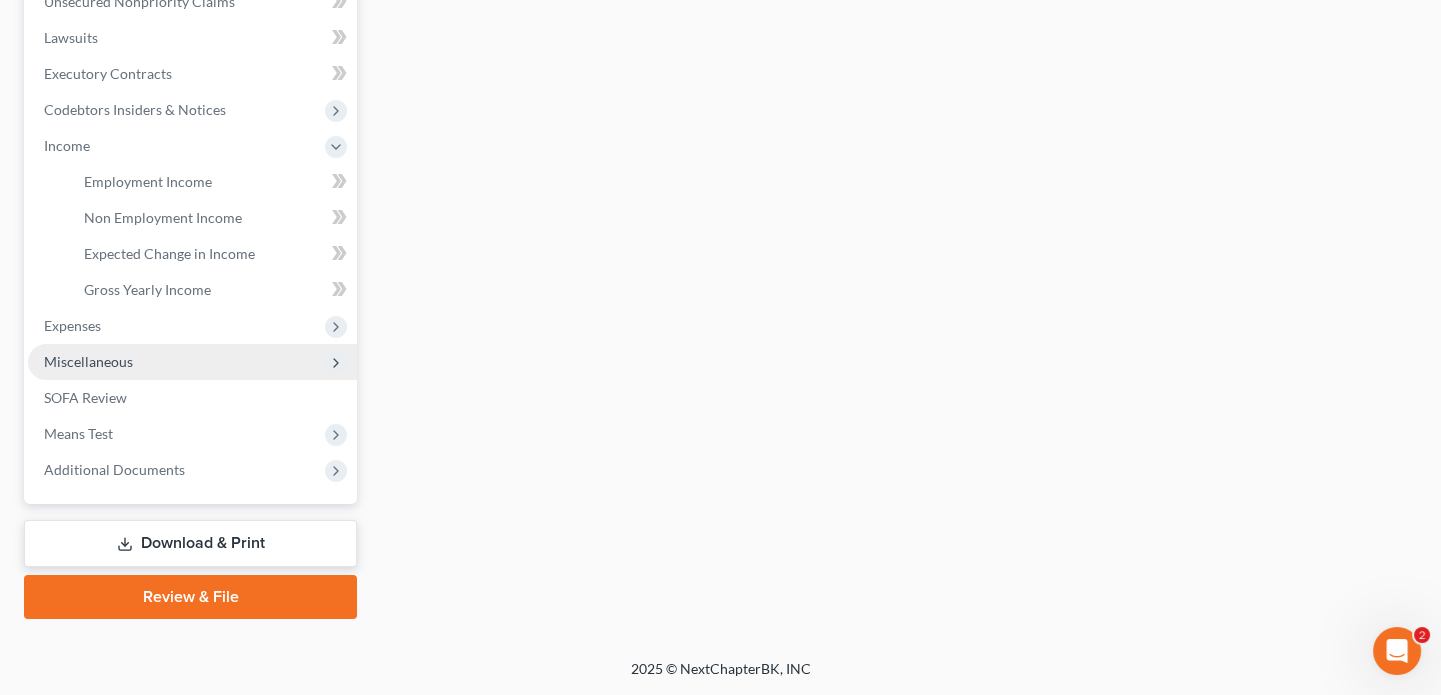 scroll, scrollTop: 509, scrollLeft: 0, axis: vertical 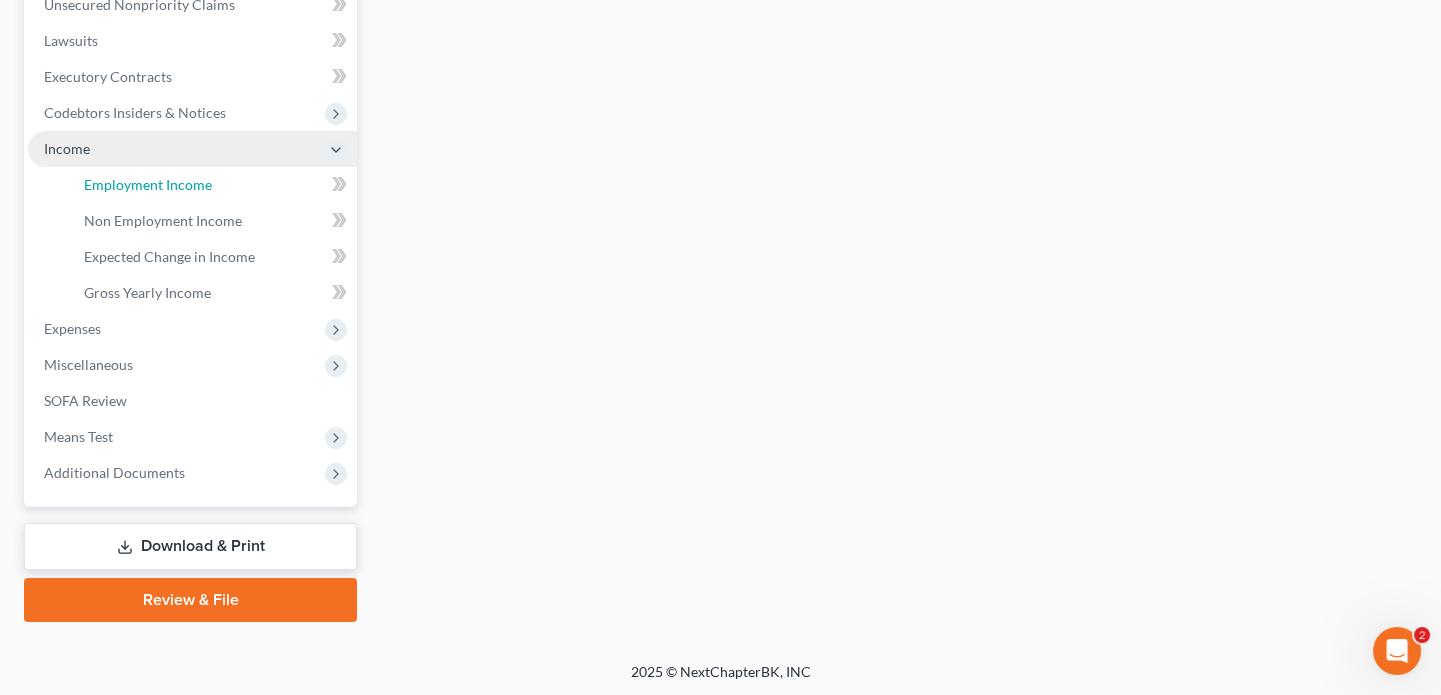 click on "Employment Income" at bounding box center [148, 184] 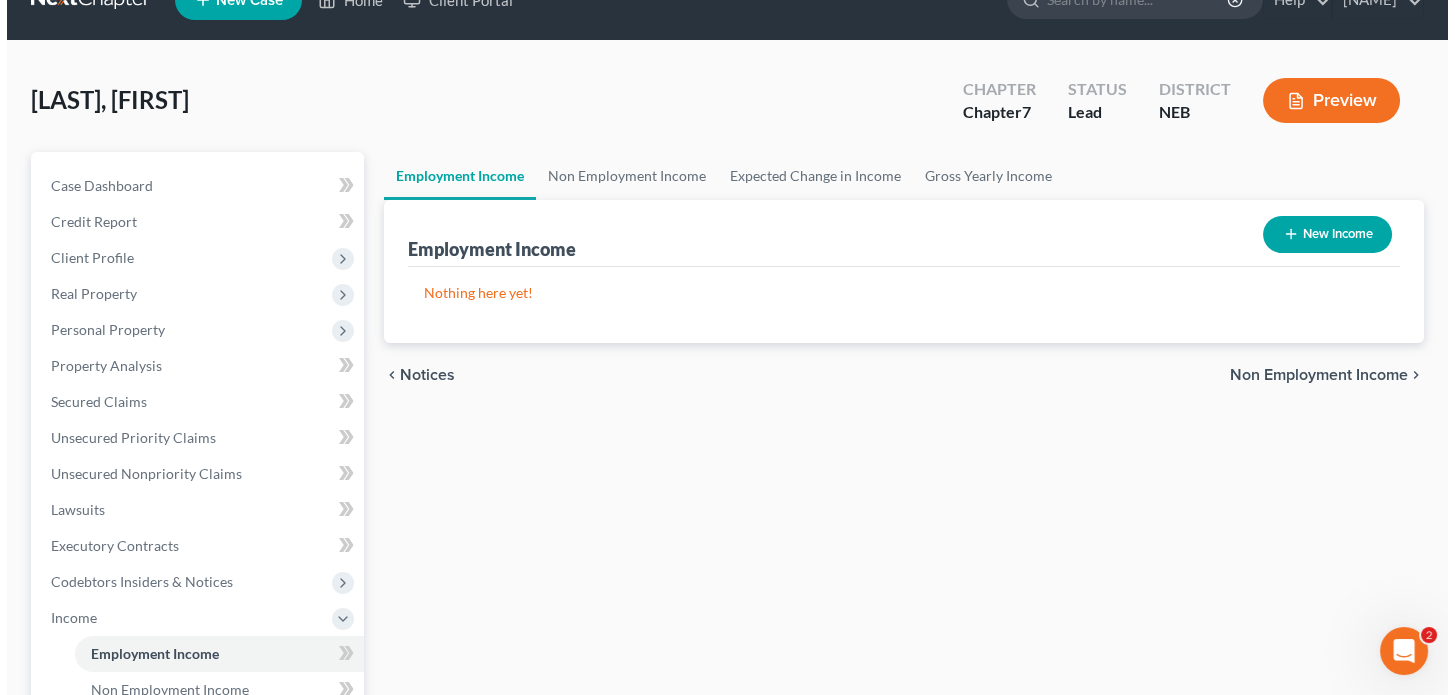 scroll, scrollTop: 0, scrollLeft: 0, axis: both 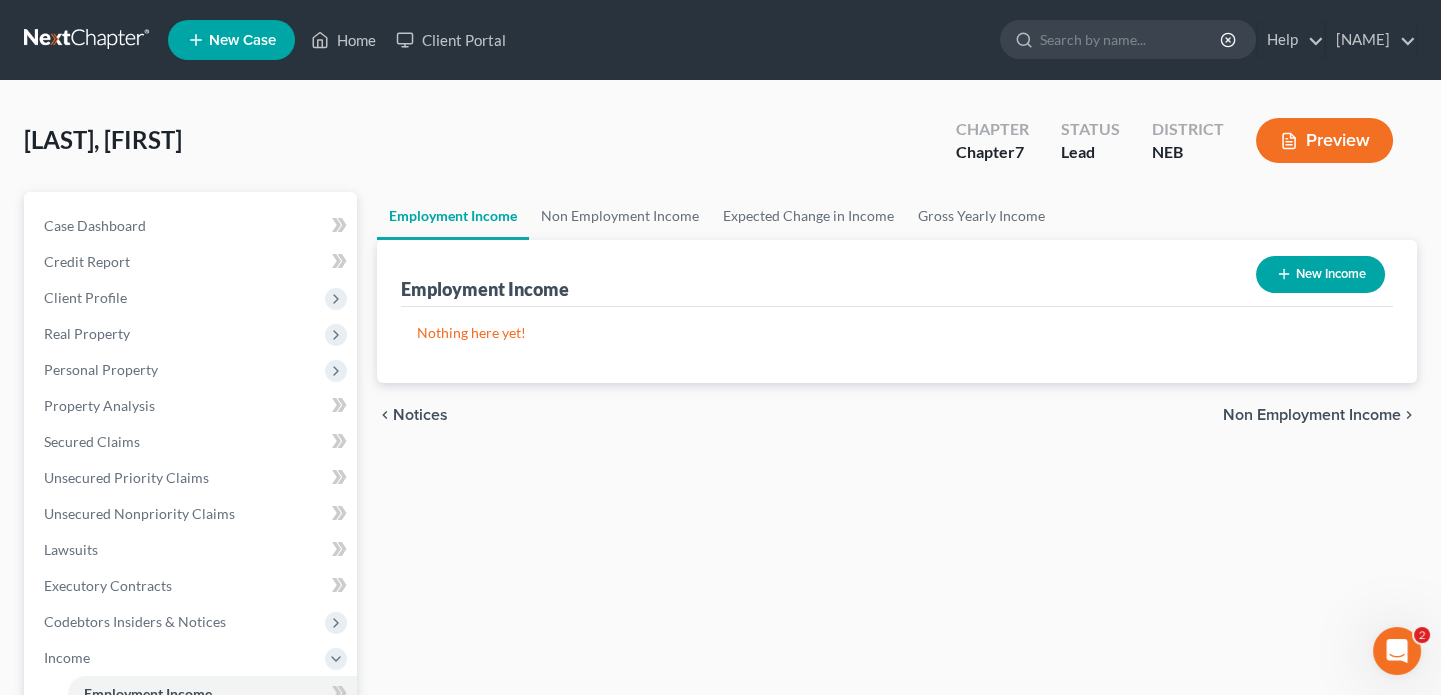 click on "New Income" at bounding box center (1320, 274) 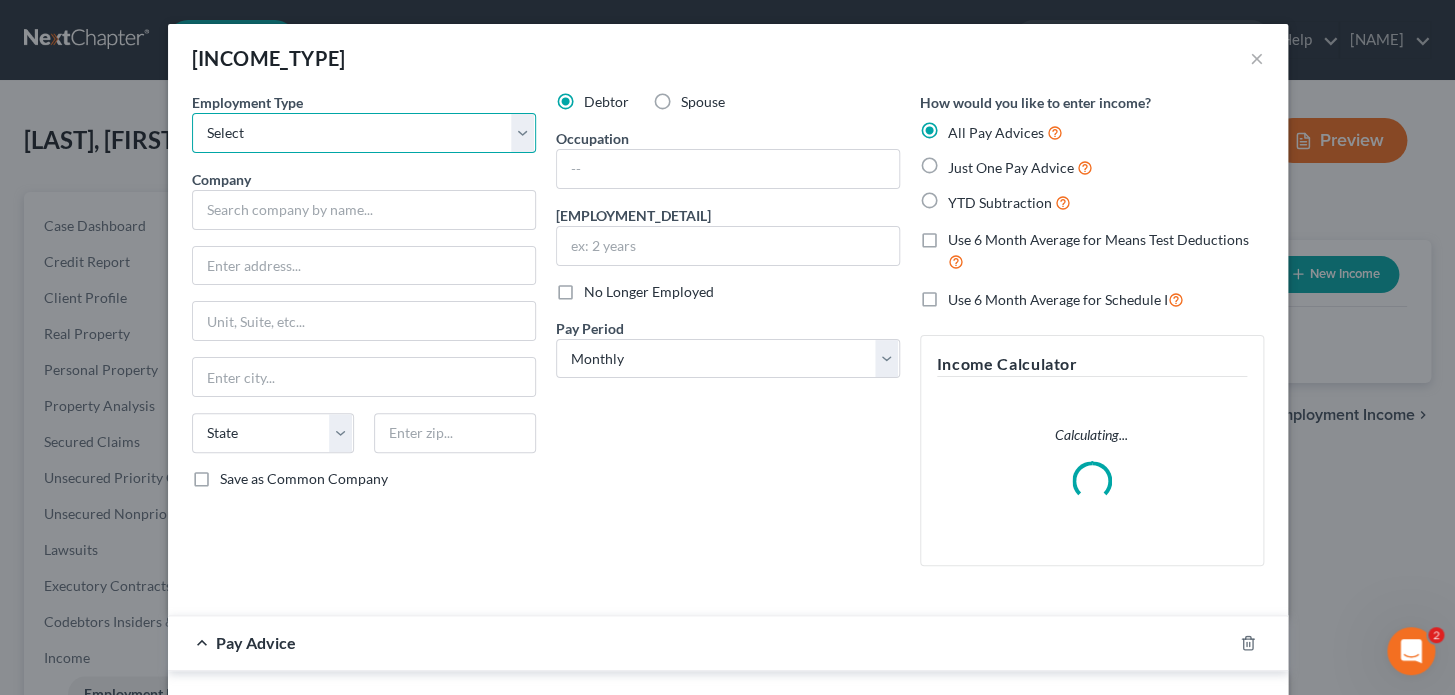 click on "Select Full or Part Time Employment Self Employment" at bounding box center [364, 133] 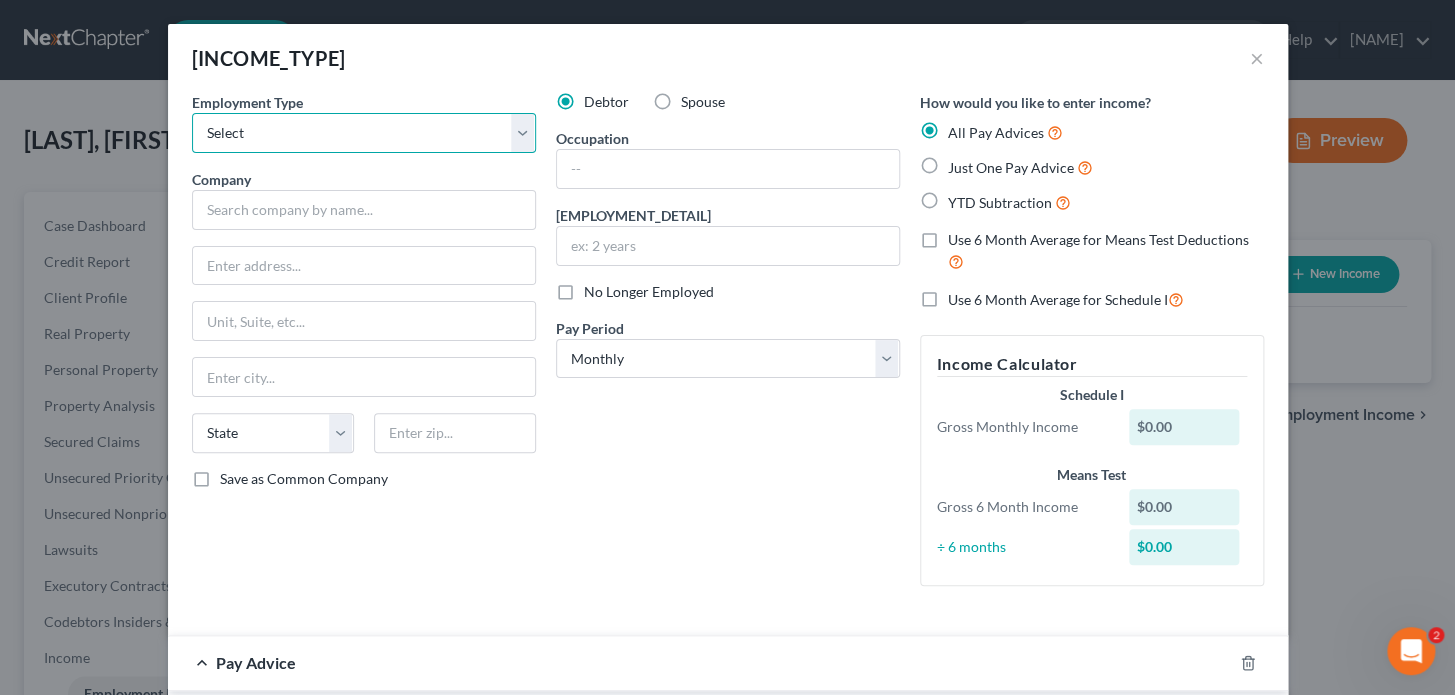 select on "0" 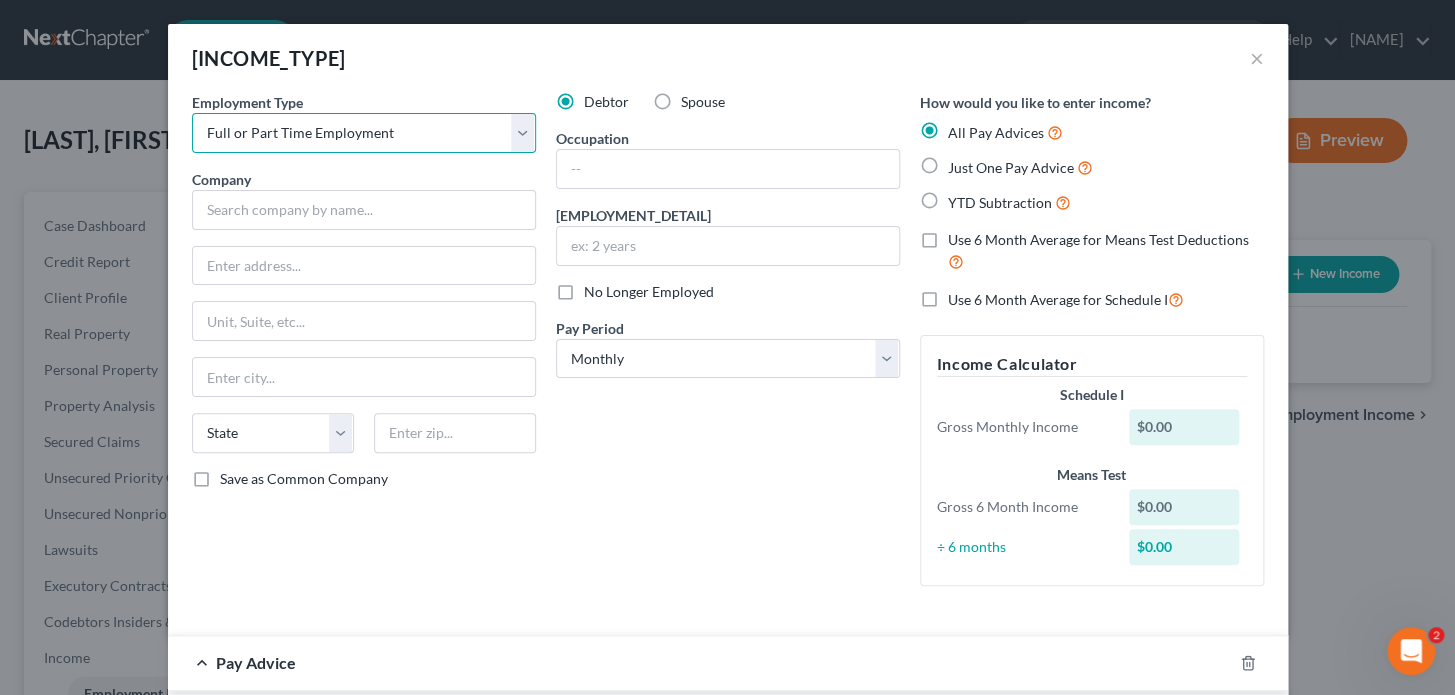 click on "Select Full or Part Time Employment Self Employment" at bounding box center (364, 133) 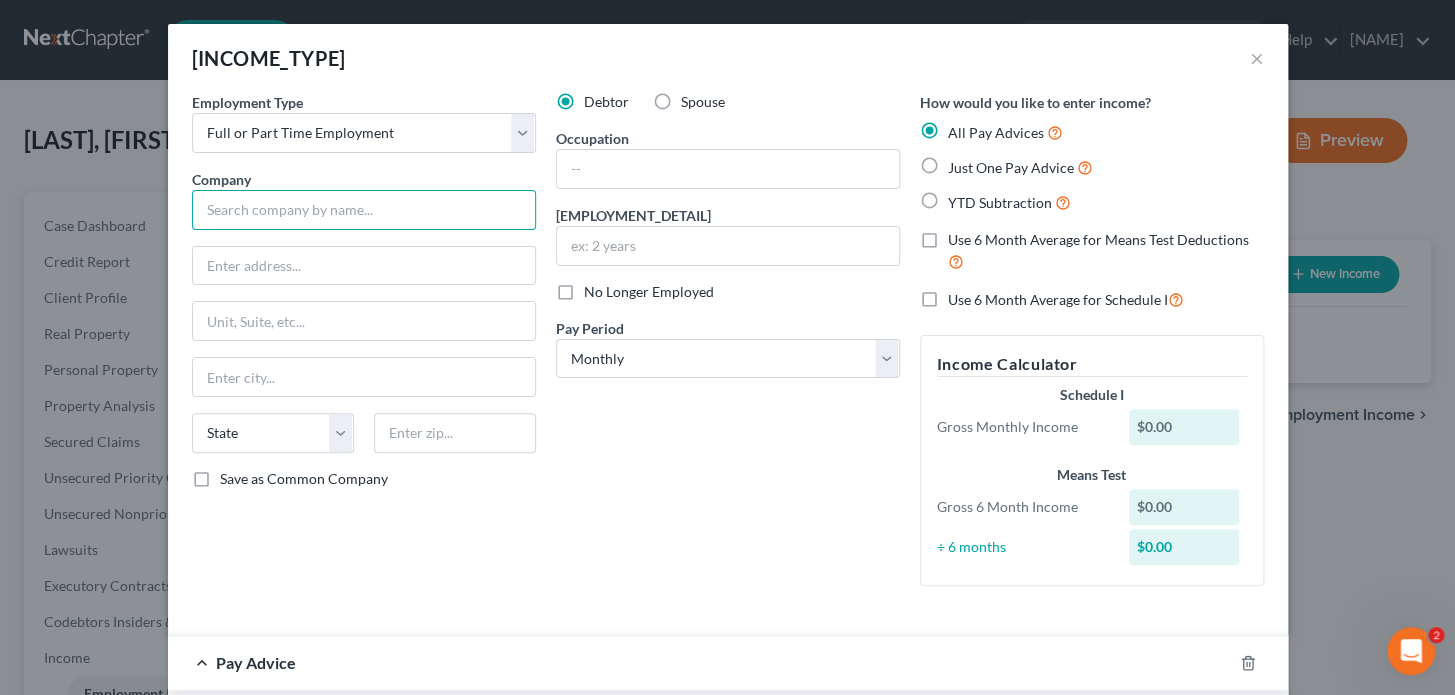 click at bounding box center [364, 210] 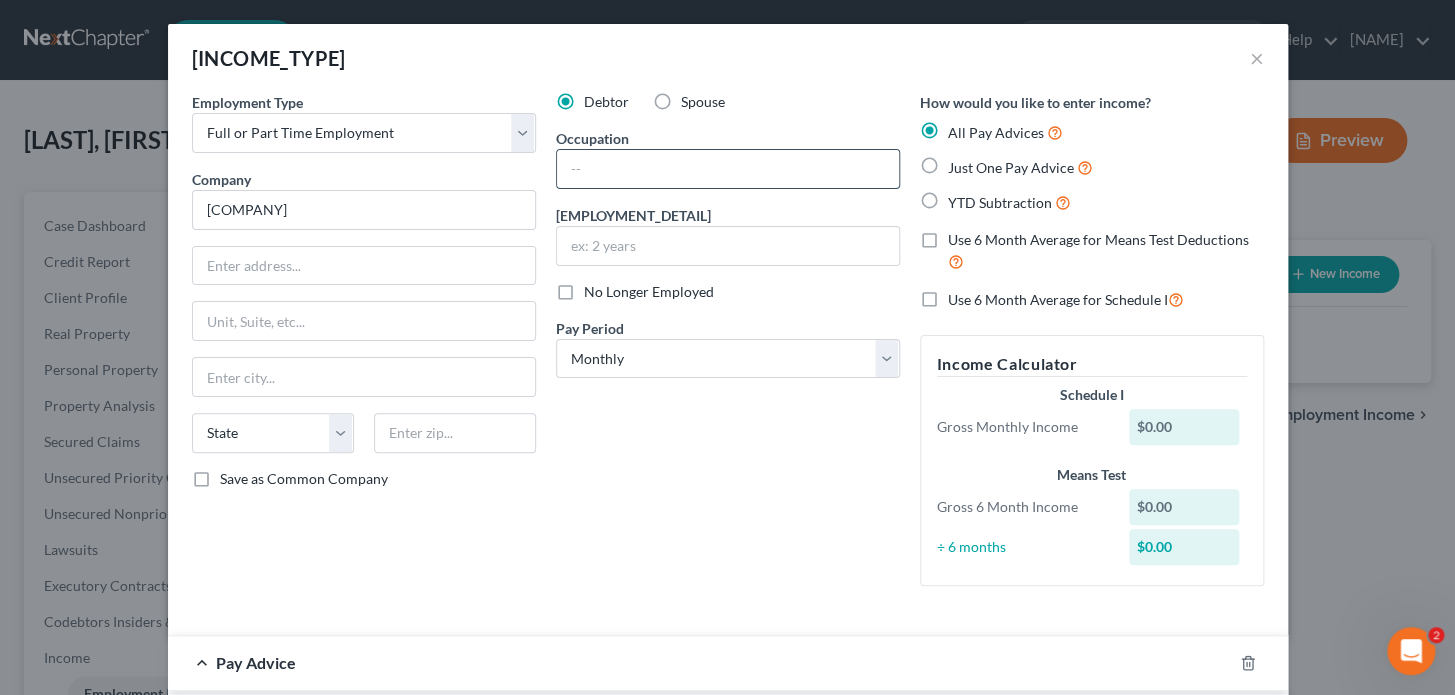 click at bounding box center (728, 169) 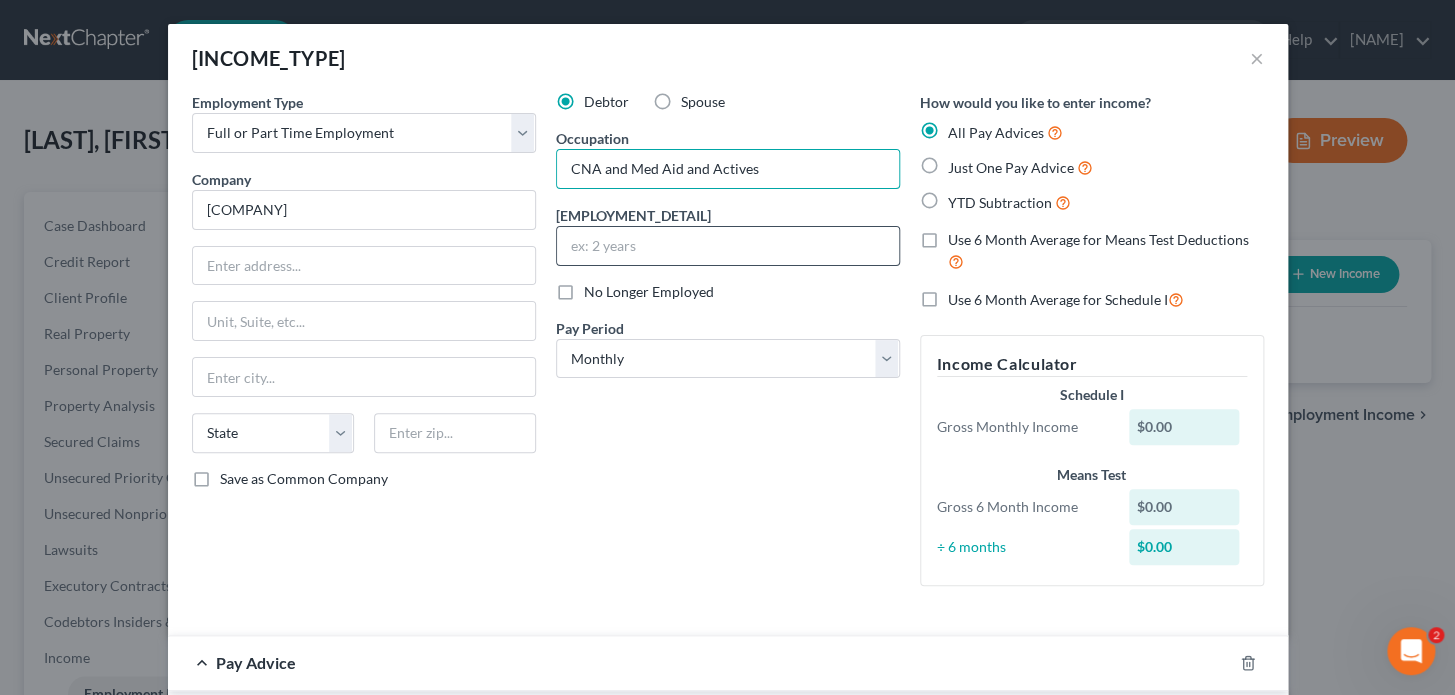 type on "CNA and Med Aid and Actives" 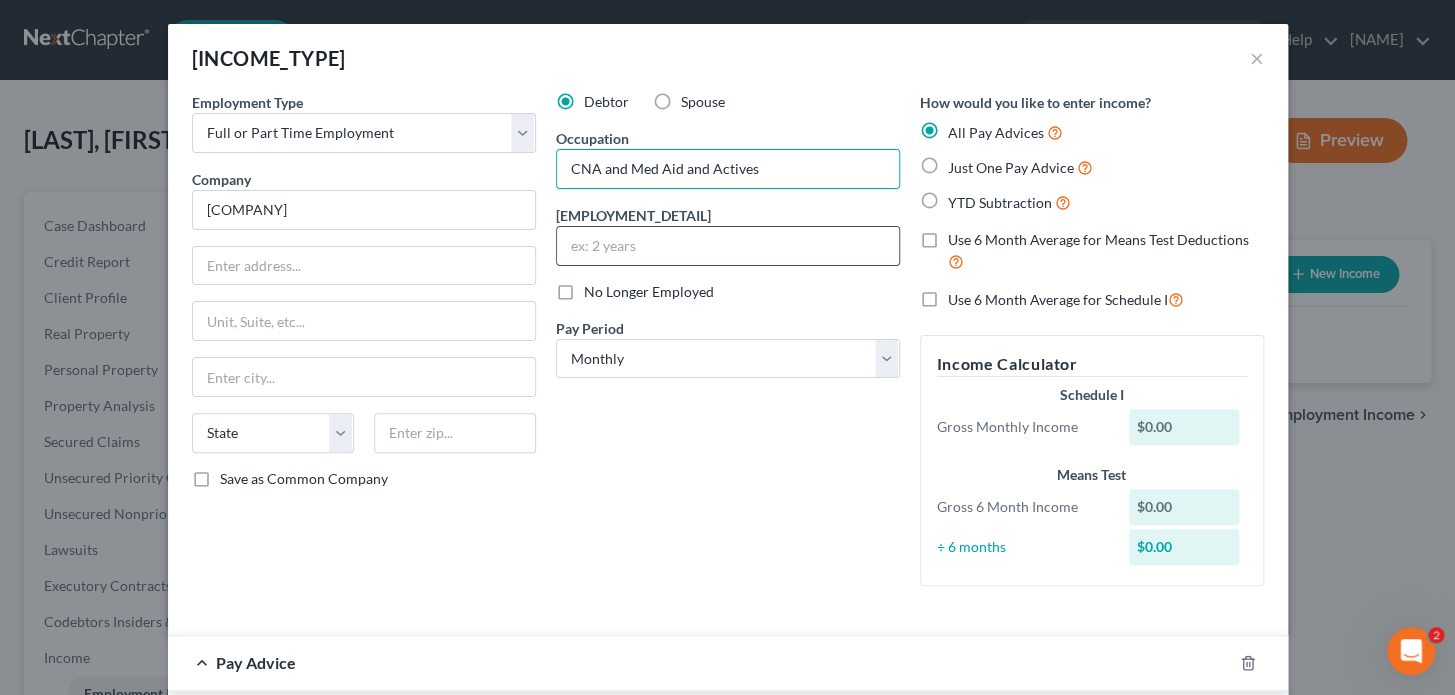 click at bounding box center (728, 246) 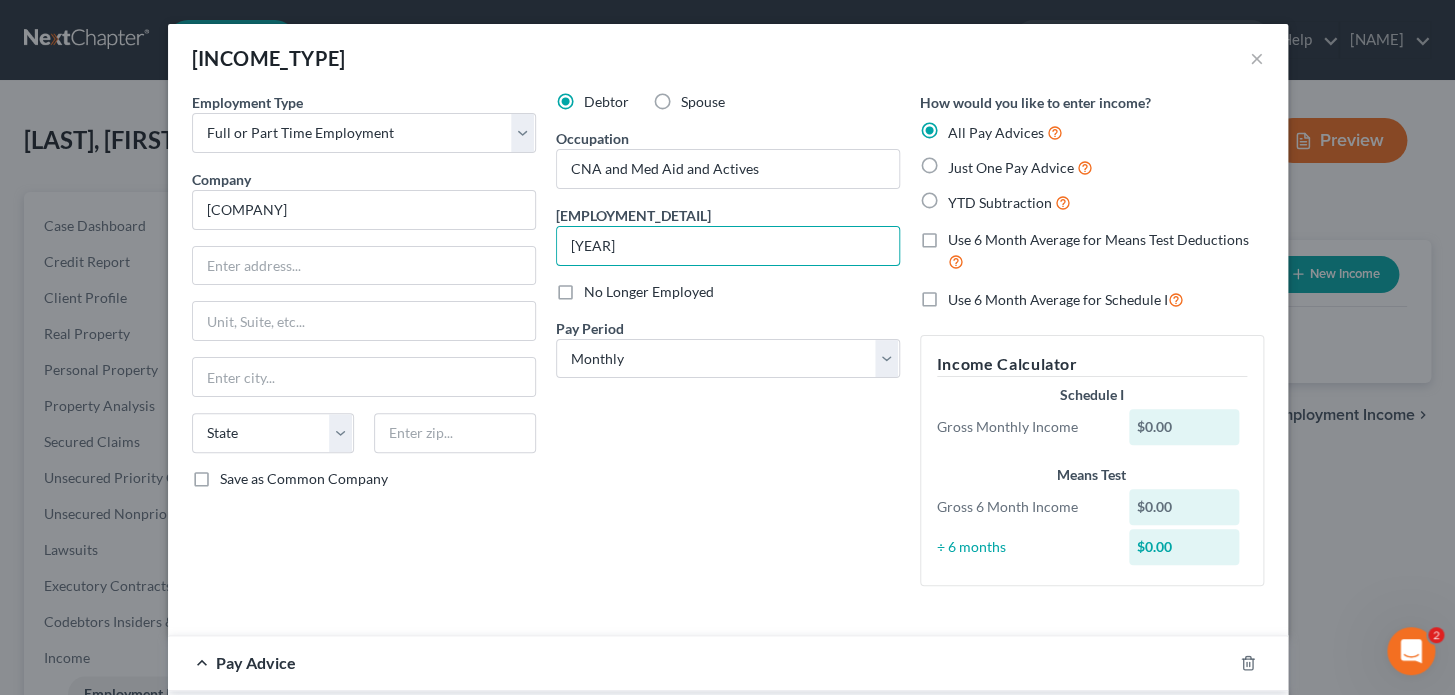 type on "[YEAR]" 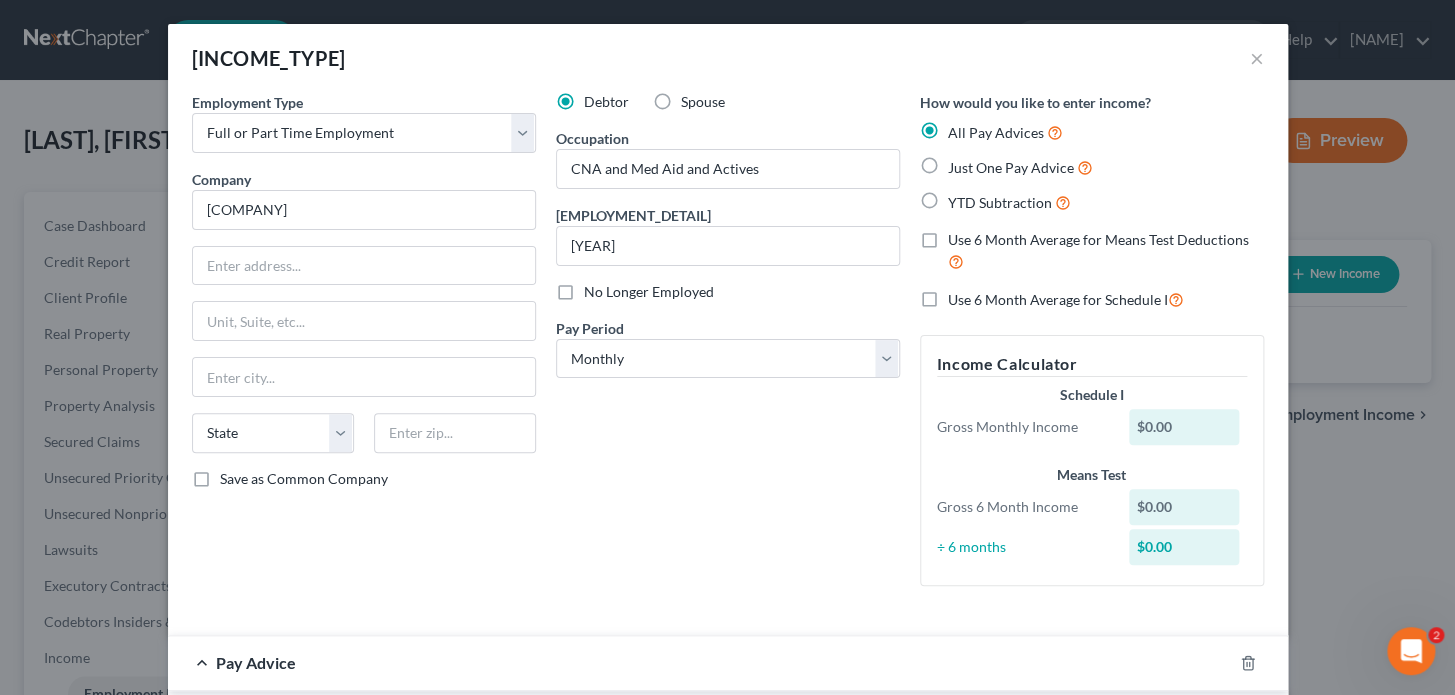 click on "CNA and Med Aid and Actives Length of Employment 2019 No Longer Employed
Pay Period
*
Select Monthly Twice Monthly Every Other Week Weekly" at bounding box center [728, 347] 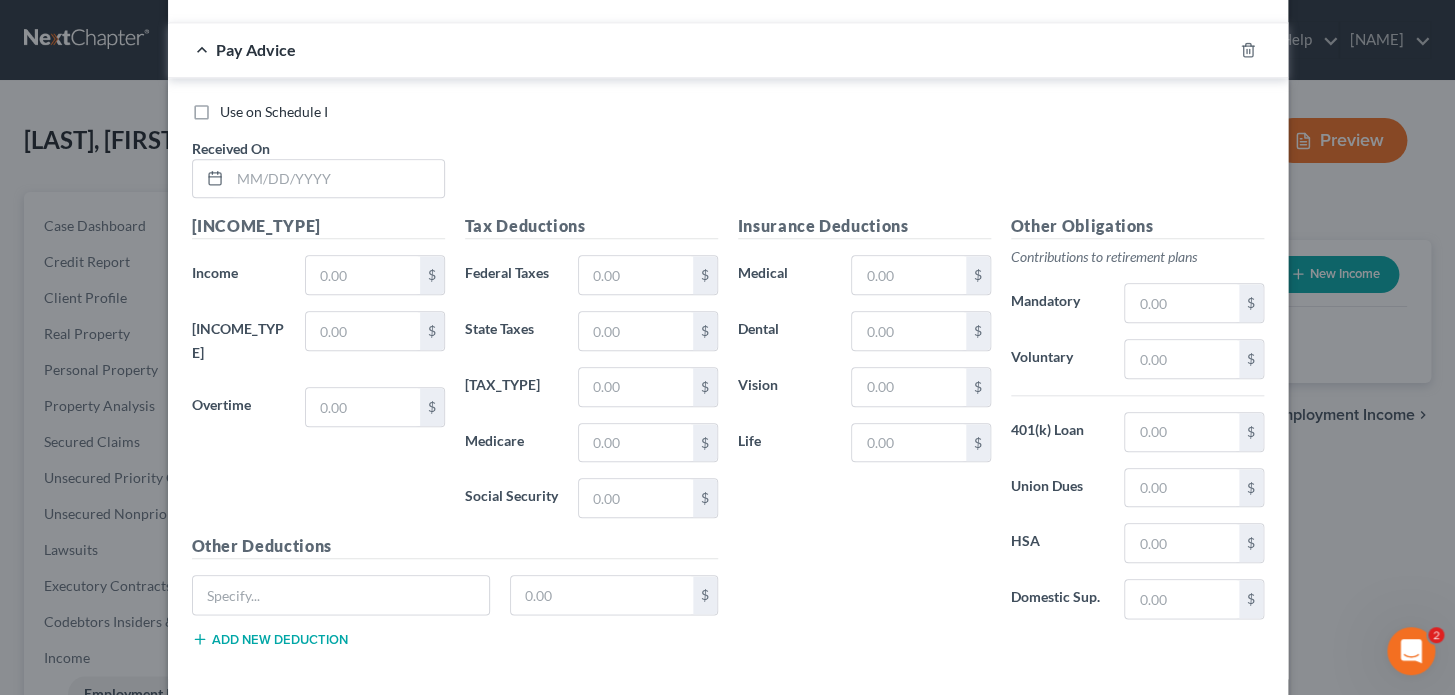 scroll, scrollTop: 703, scrollLeft: 0, axis: vertical 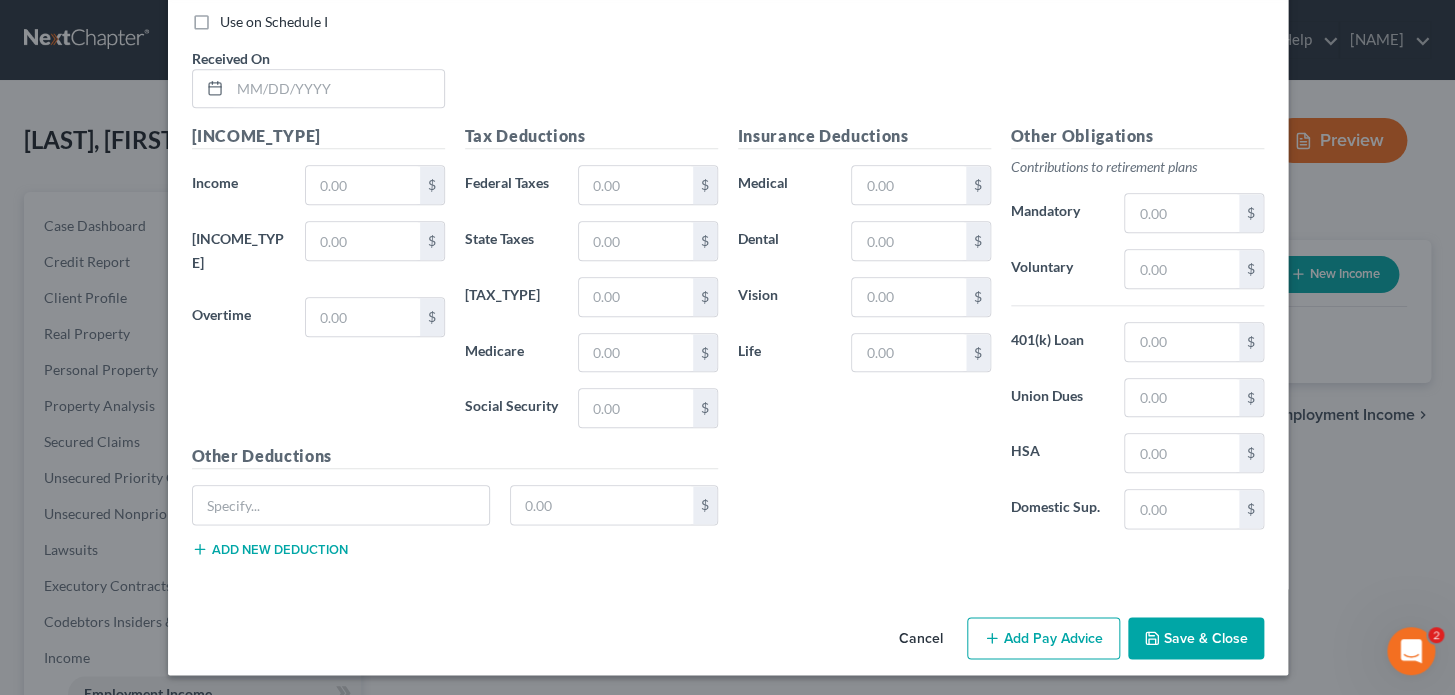 click on "Save & Close" at bounding box center (1196, 638) 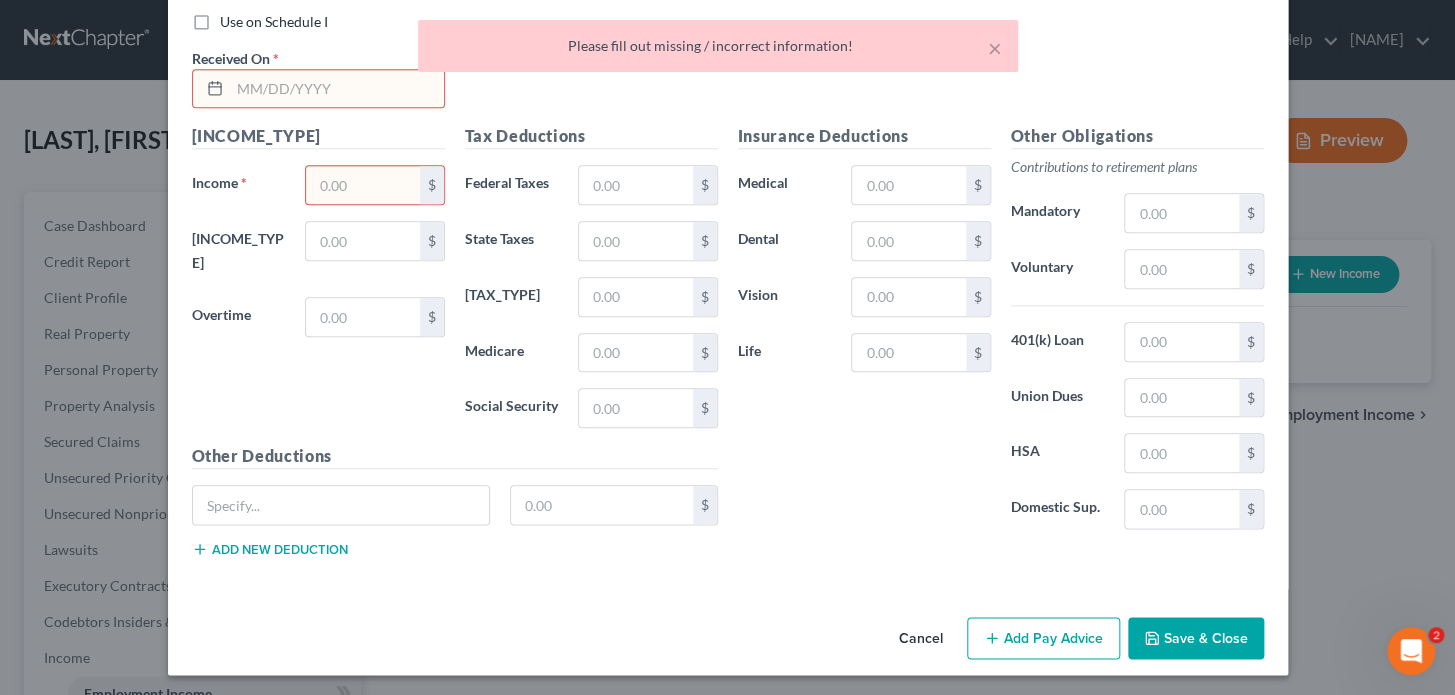 click at bounding box center (337, 89) 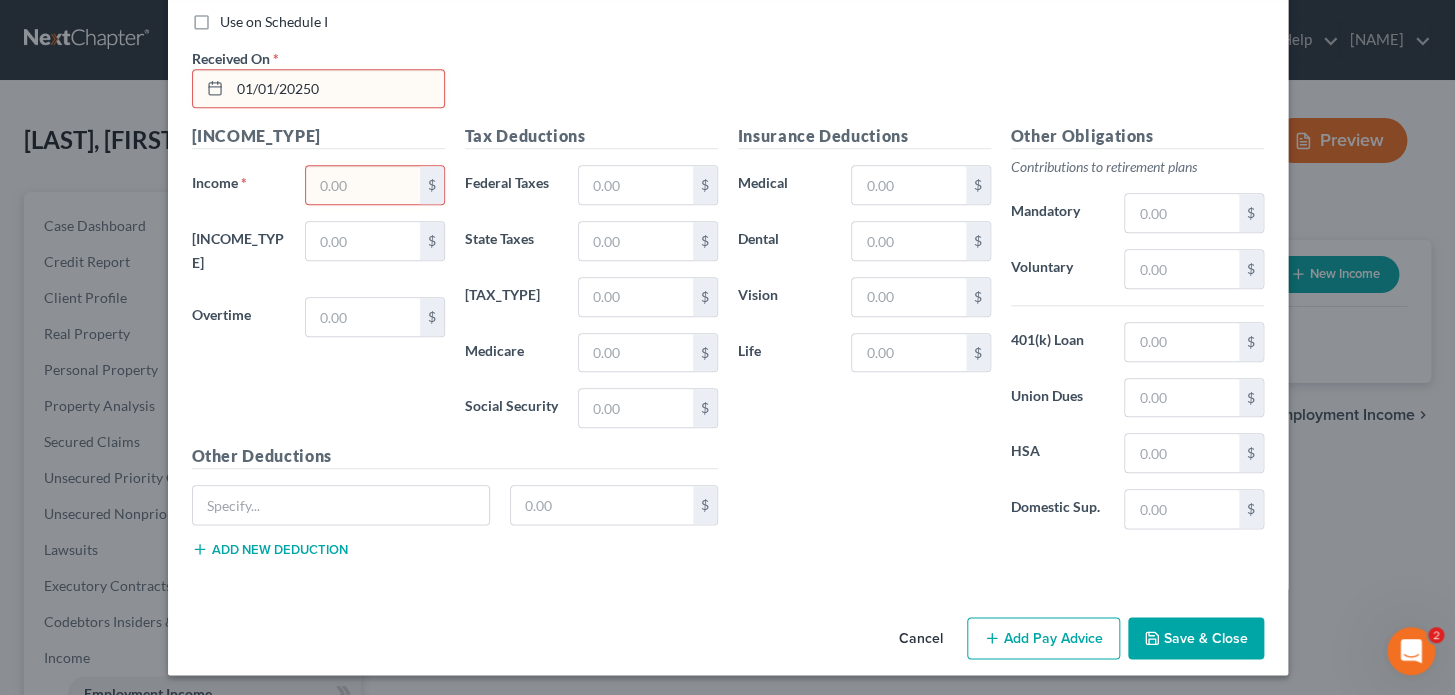 type on "01/01/20250" 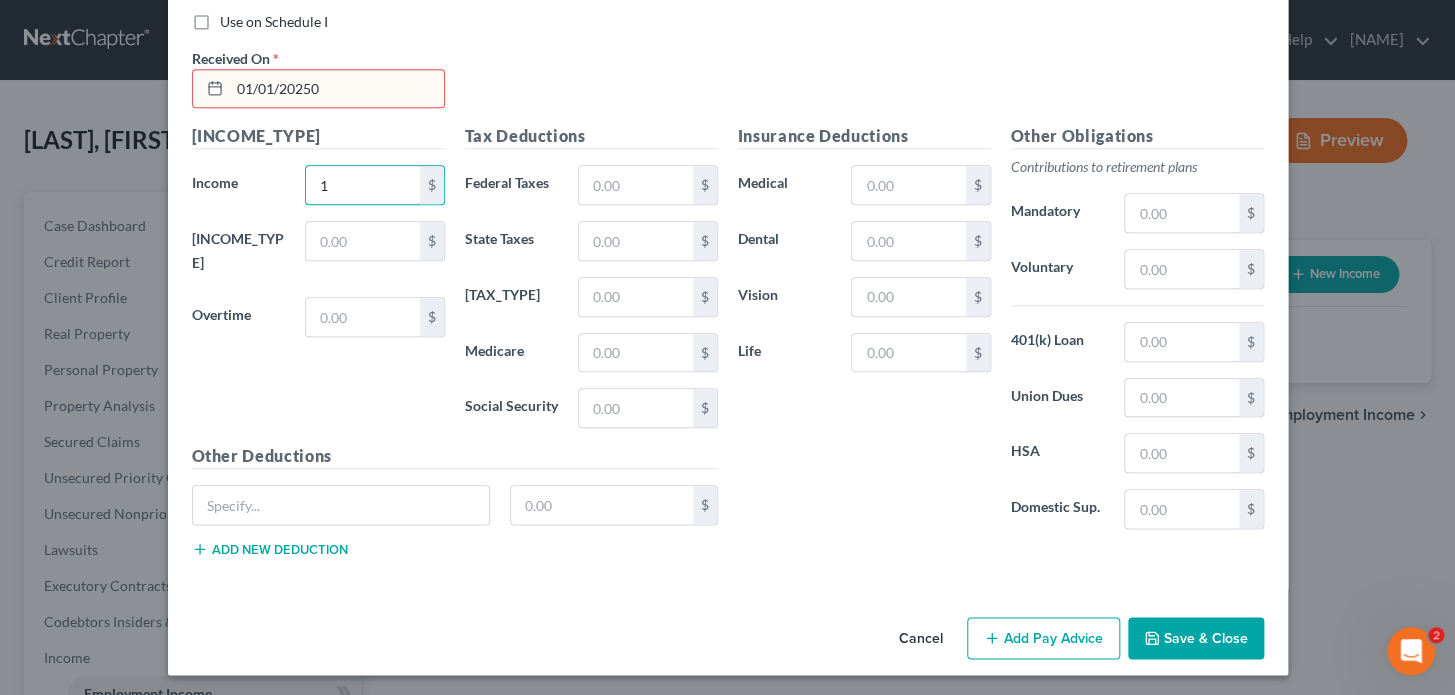 type on "1" 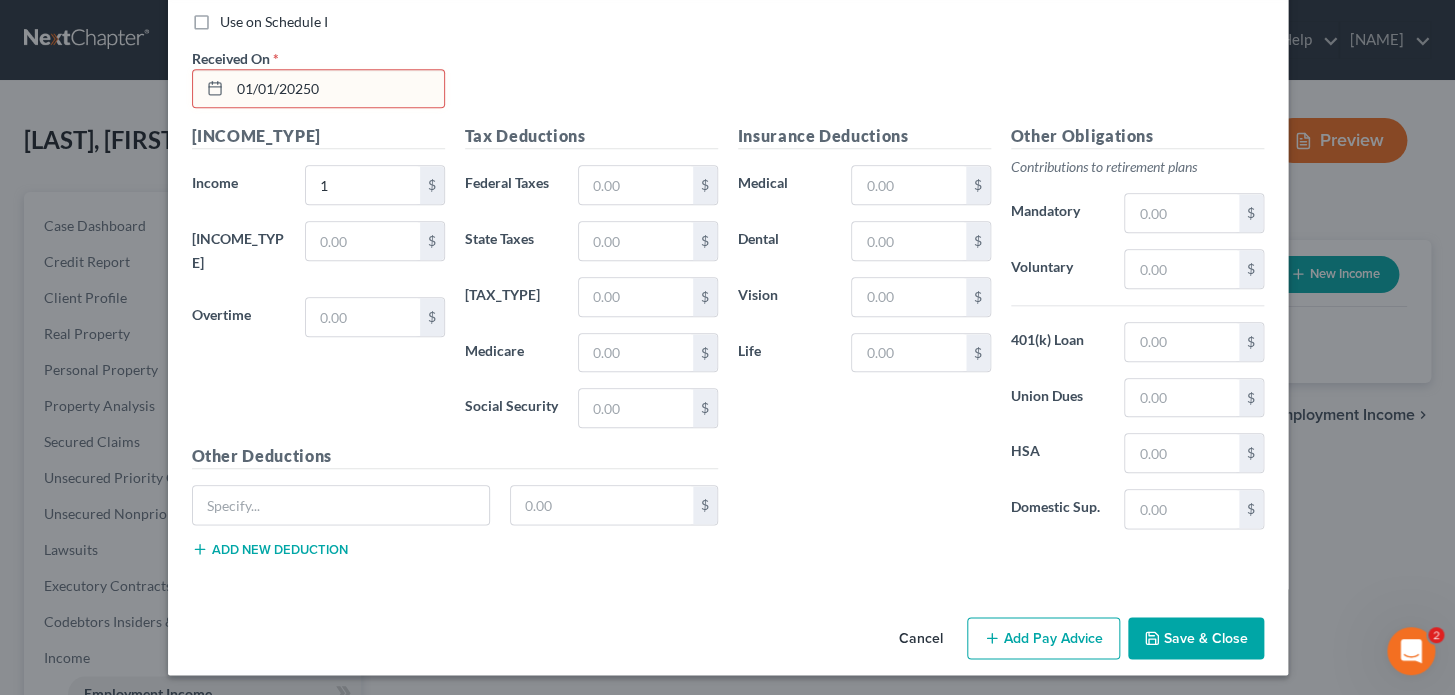 click on "Save & Close" at bounding box center [1196, 638] 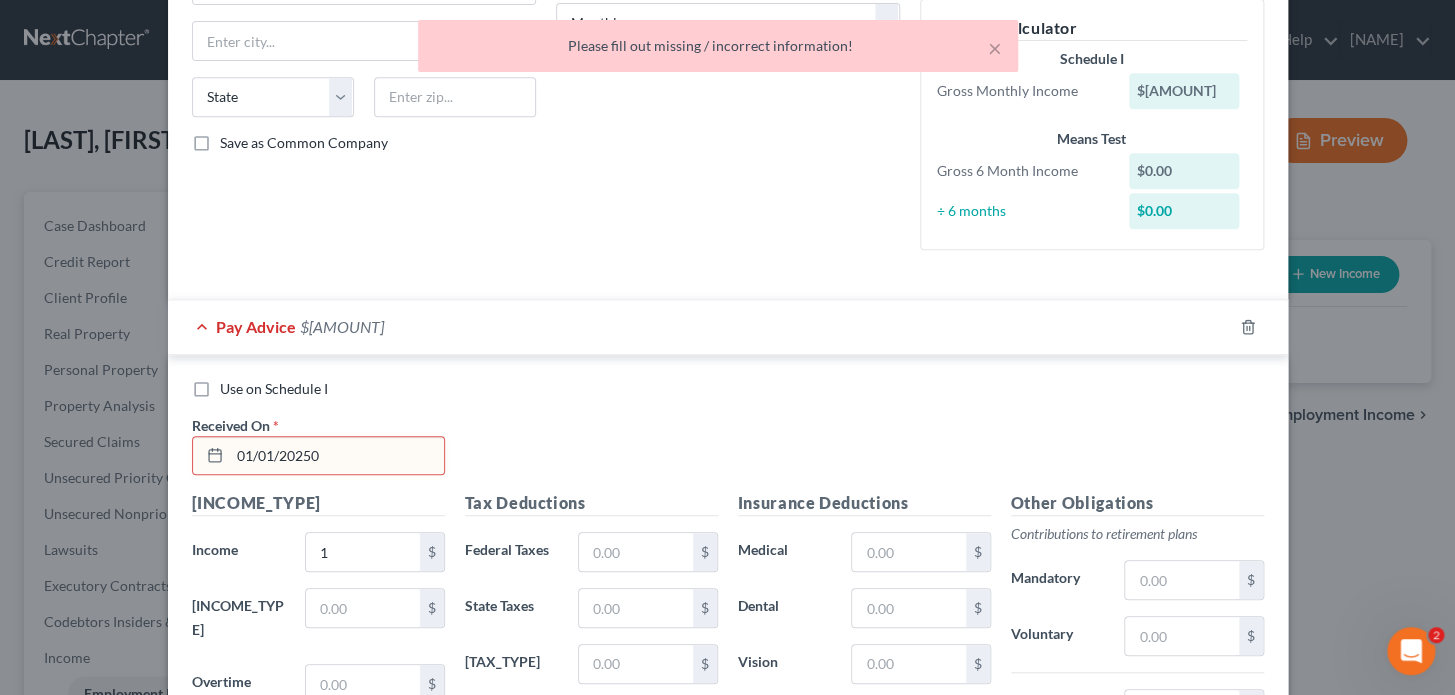 scroll, scrollTop: 363, scrollLeft: 0, axis: vertical 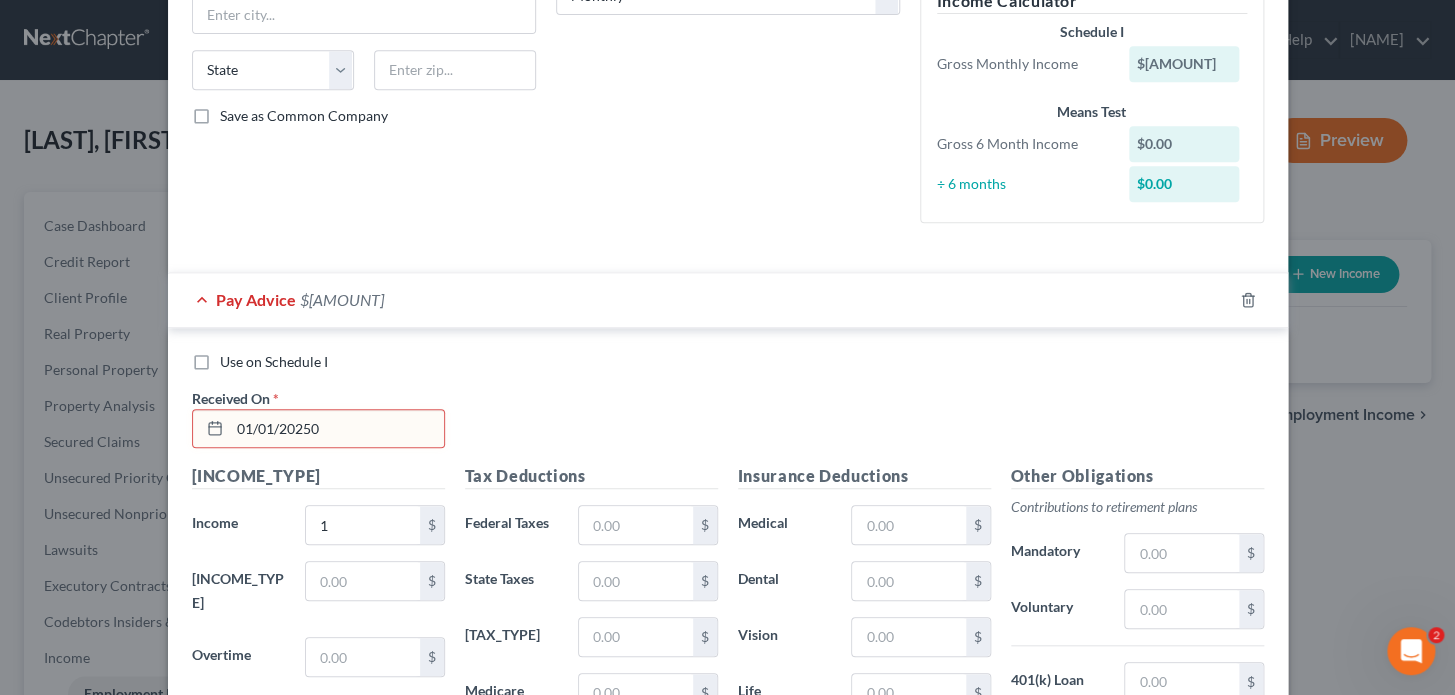 click on "01/01/20250" at bounding box center (337, 429) 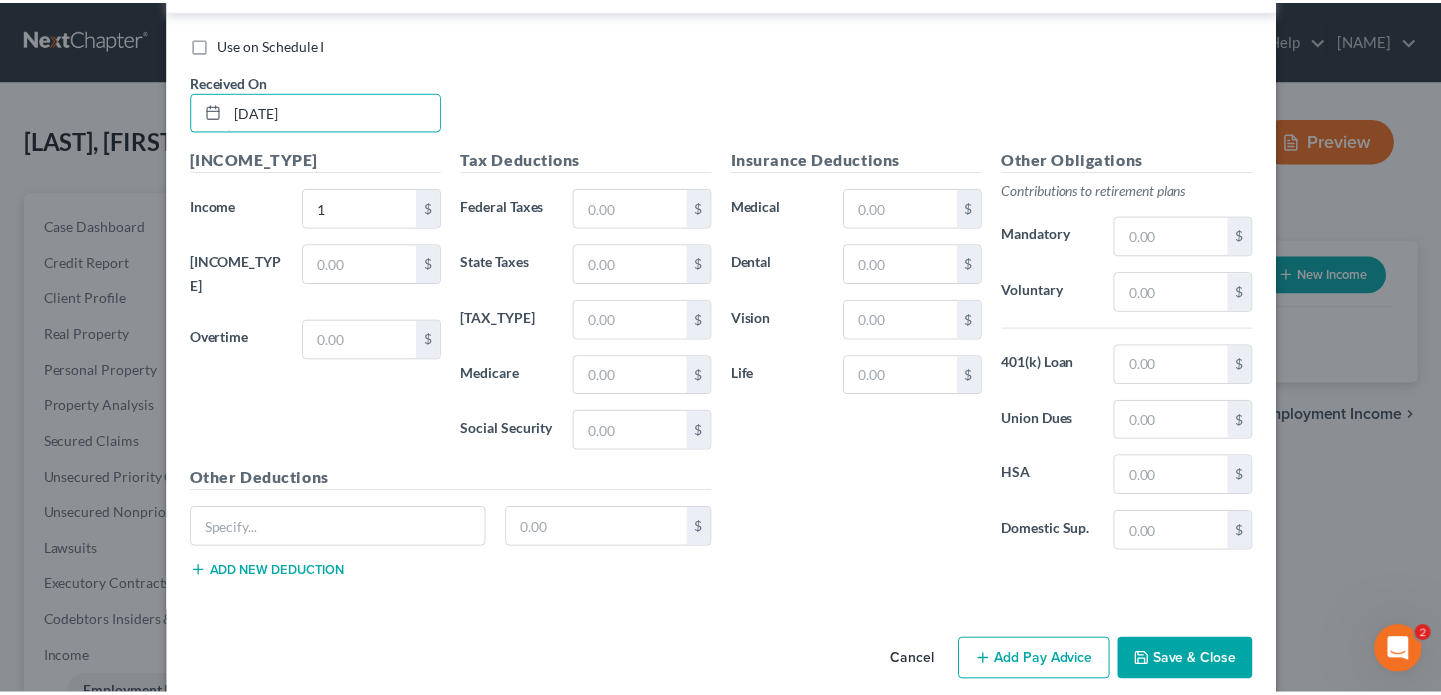 scroll, scrollTop: 703, scrollLeft: 0, axis: vertical 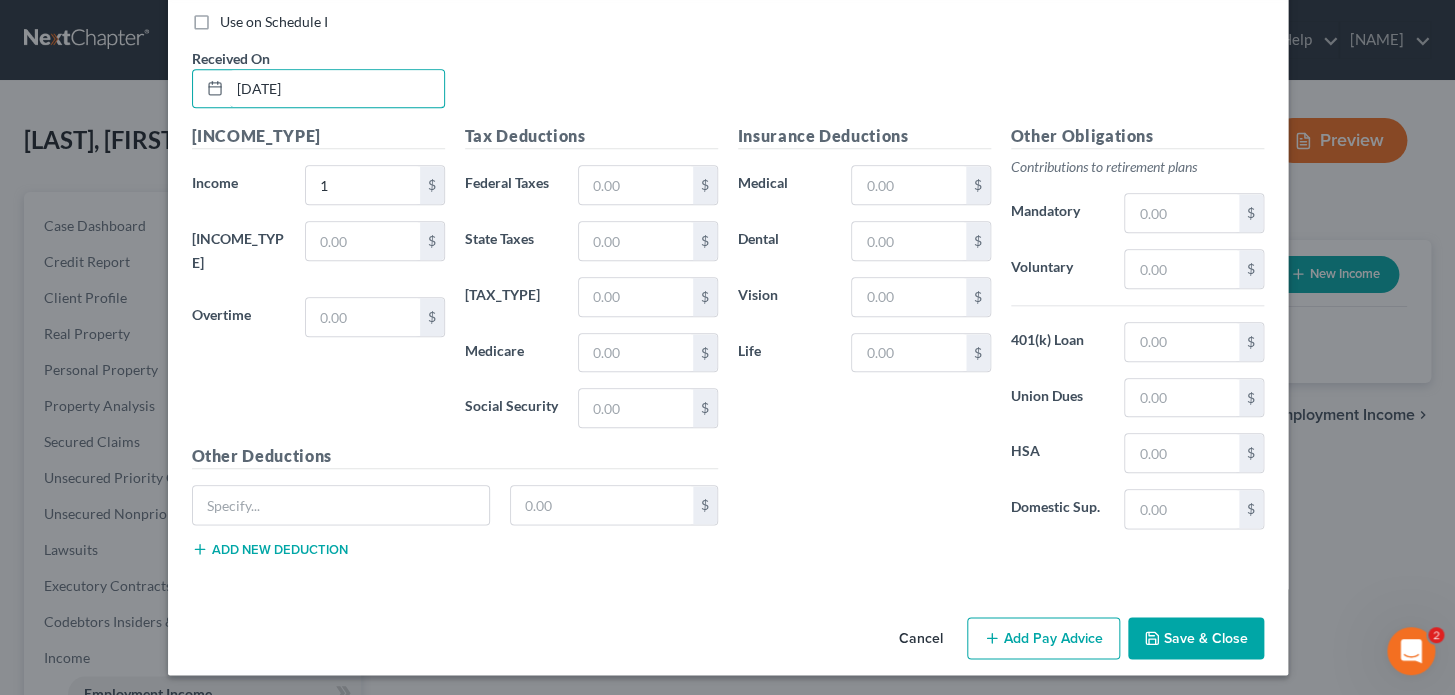 type on "[DATE]" 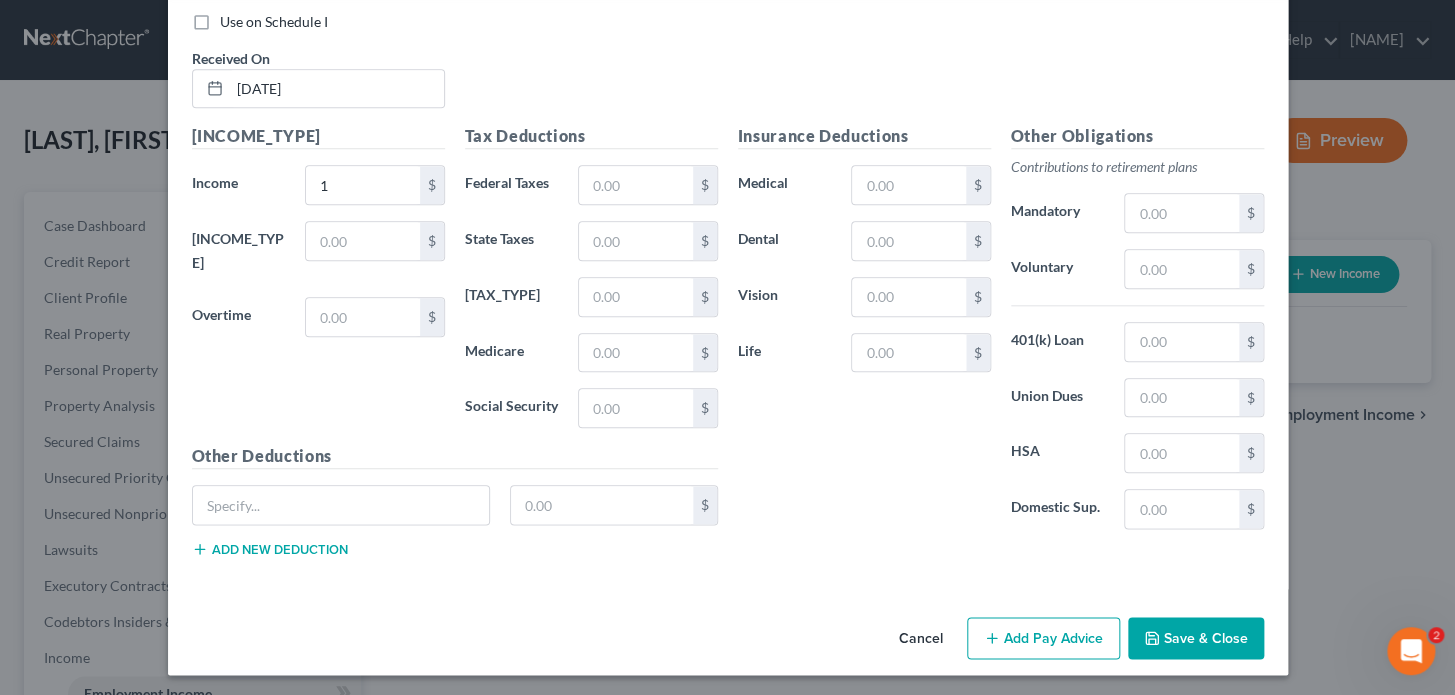 click on "Save & Close" at bounding box center [1196, 638] 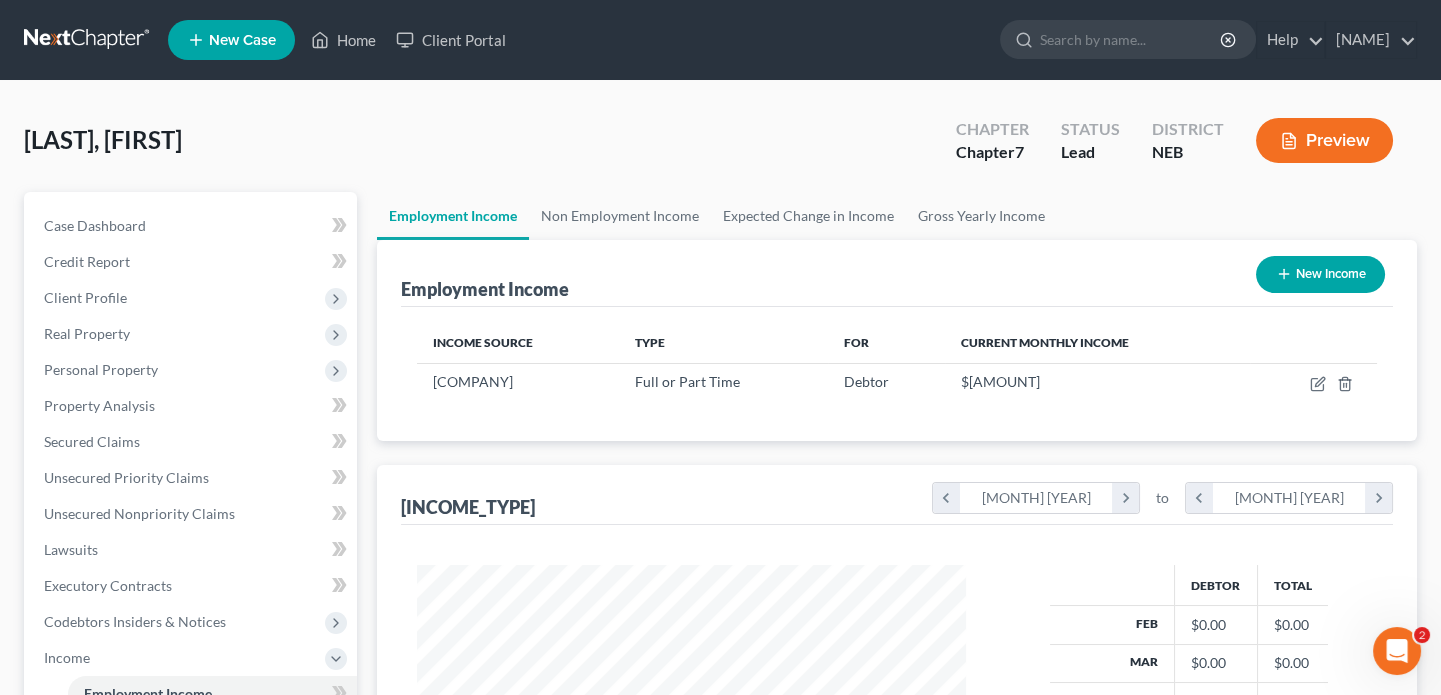 scroll, scrollTop: 999642, scrollLeft: 999417, axis: both 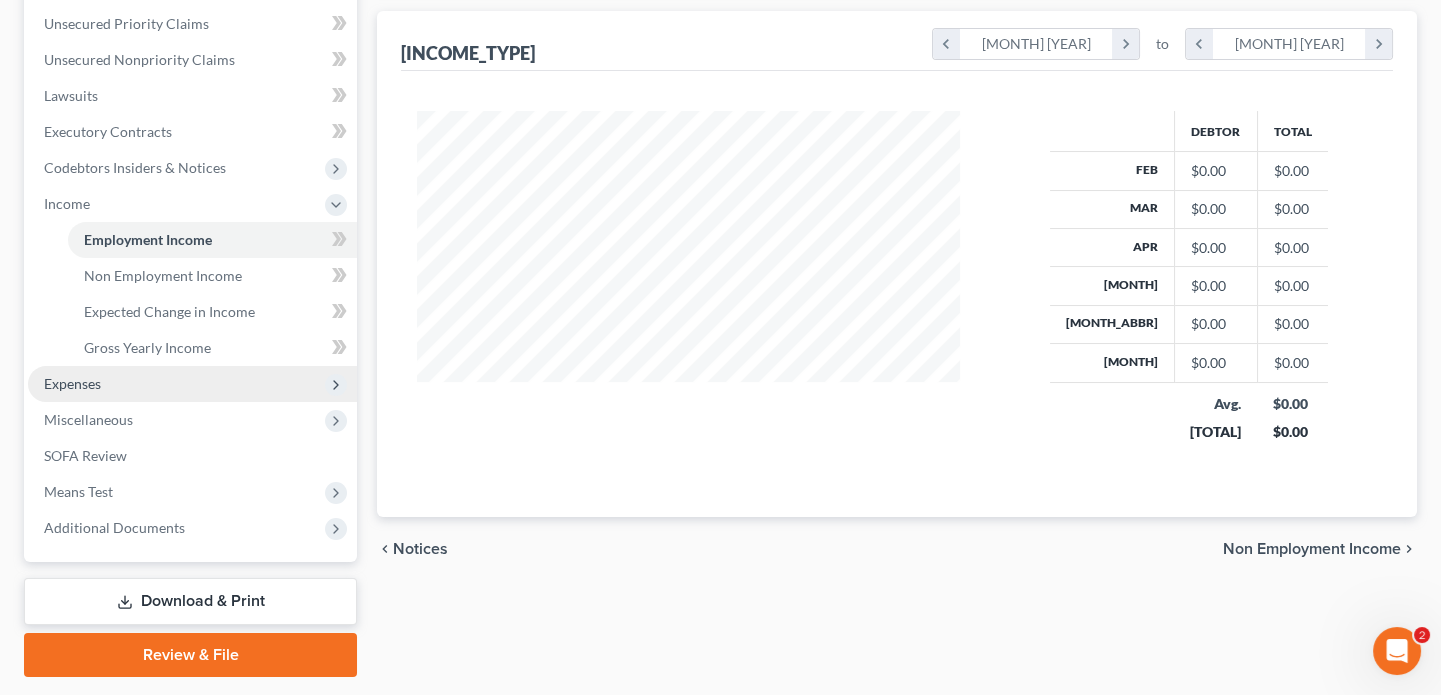 click on "Expenses" at bounding box center [192, 384] 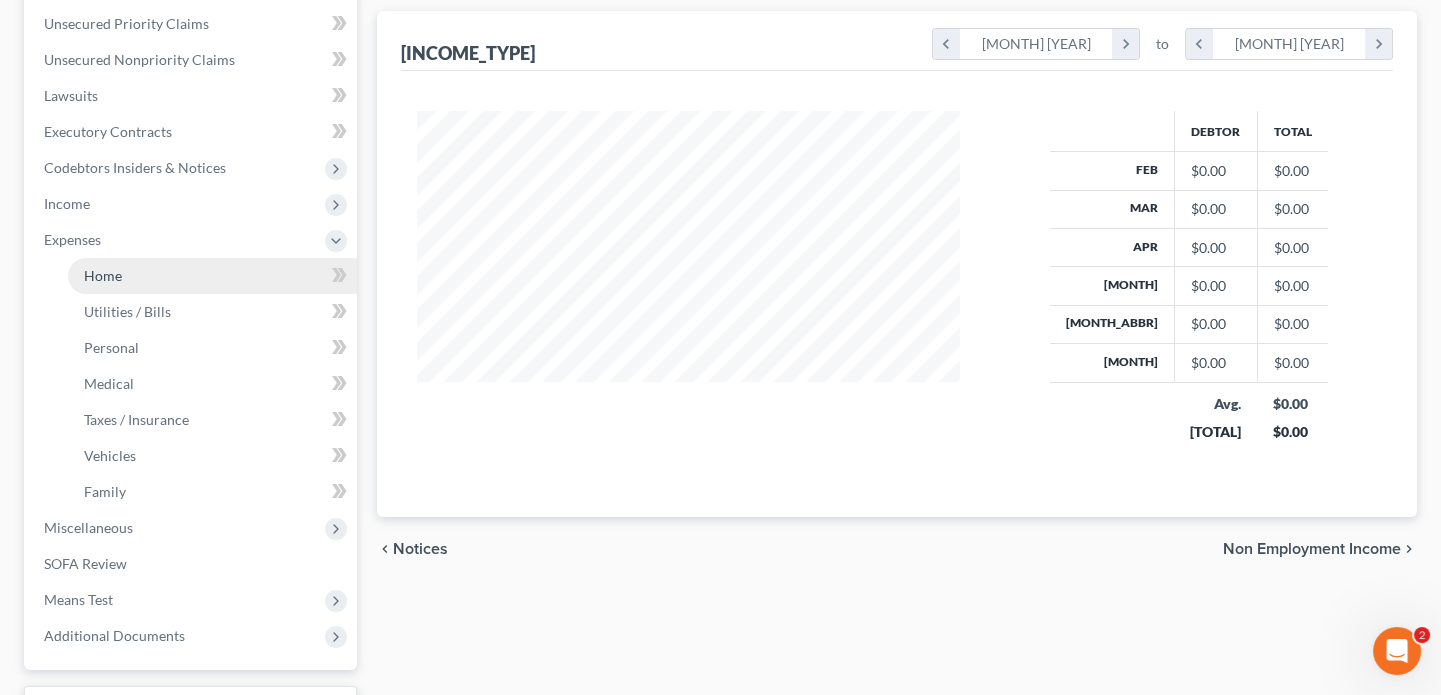 click on "Home" at bounding box center [212, 276] 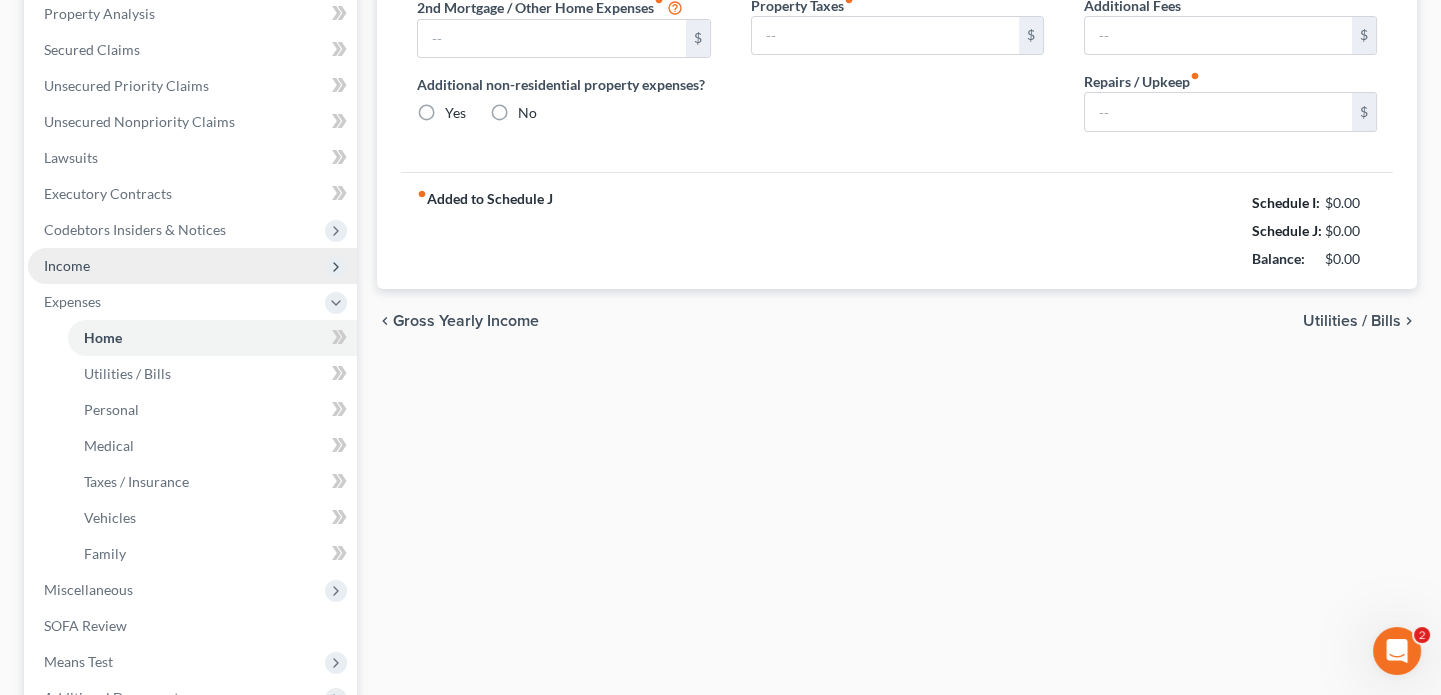 type on "0.00" 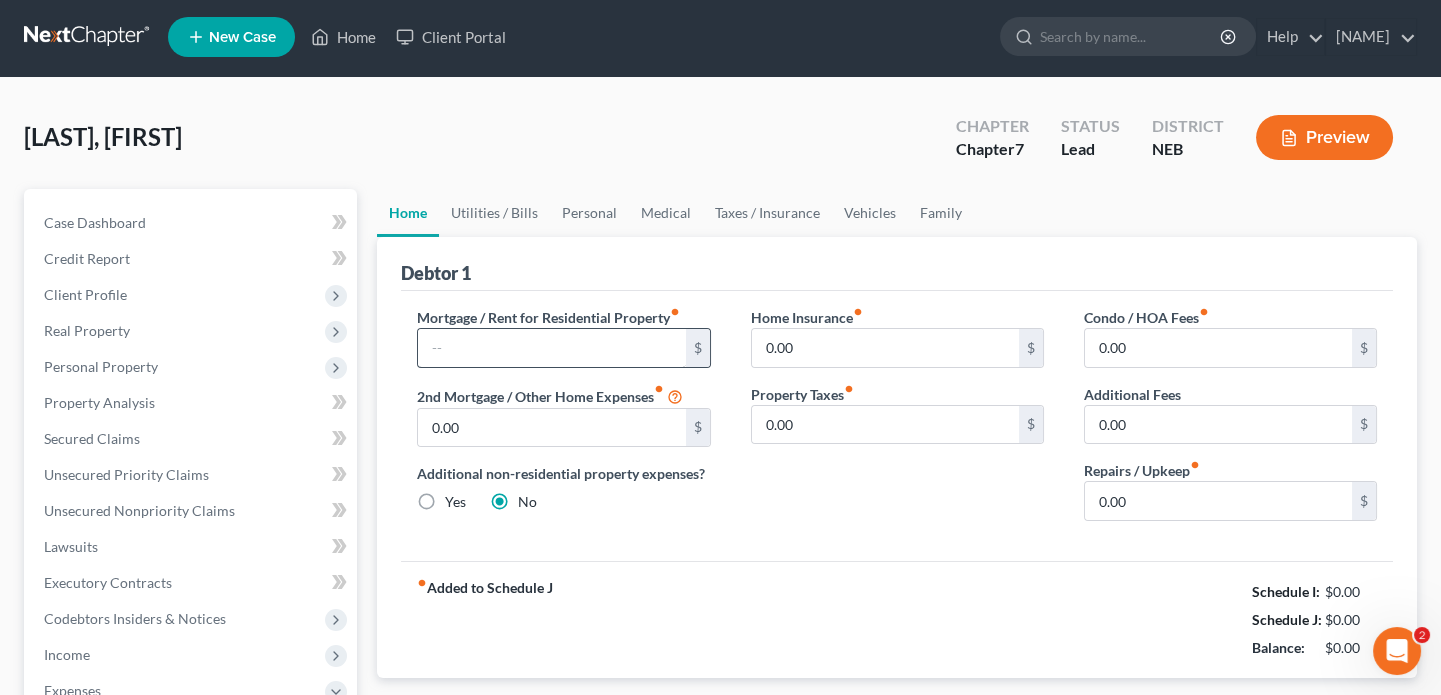 scroll, scrollTop: 0, scrollLeft: 0, axis: both 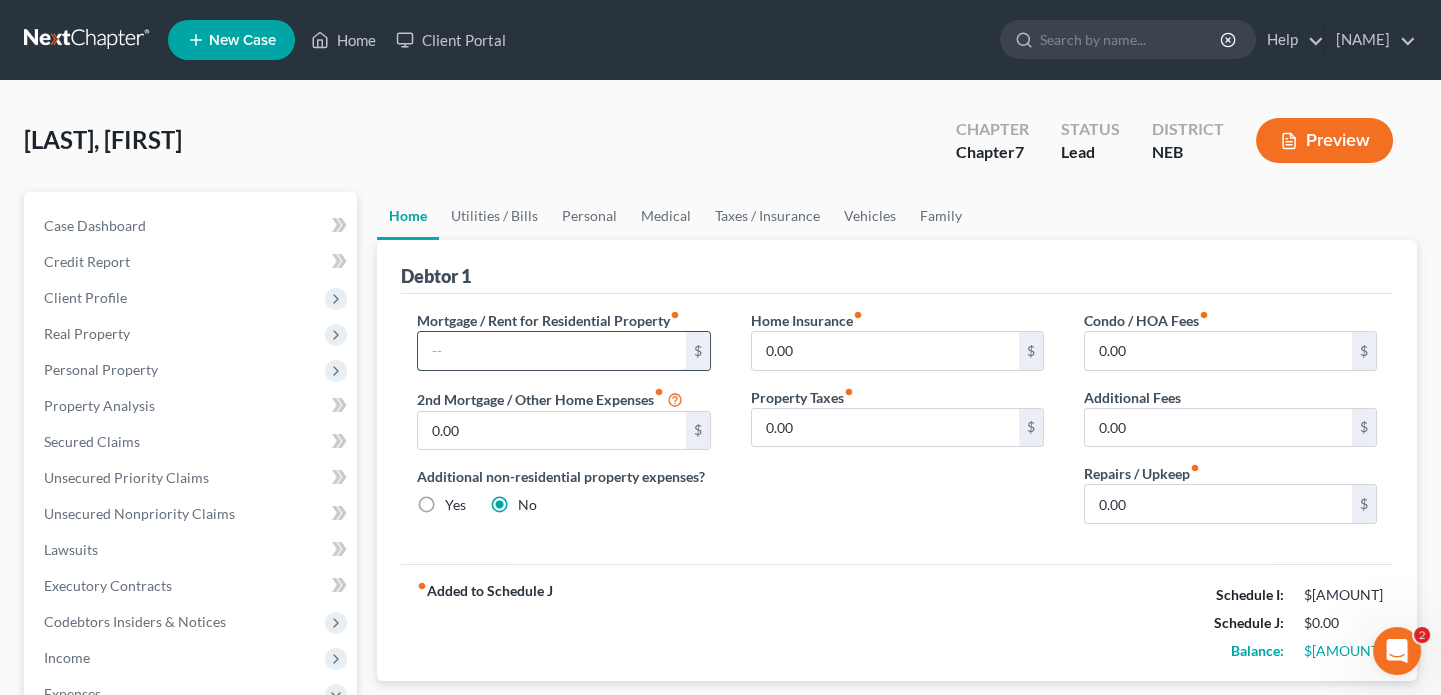 click at bounding box center (551, 351) 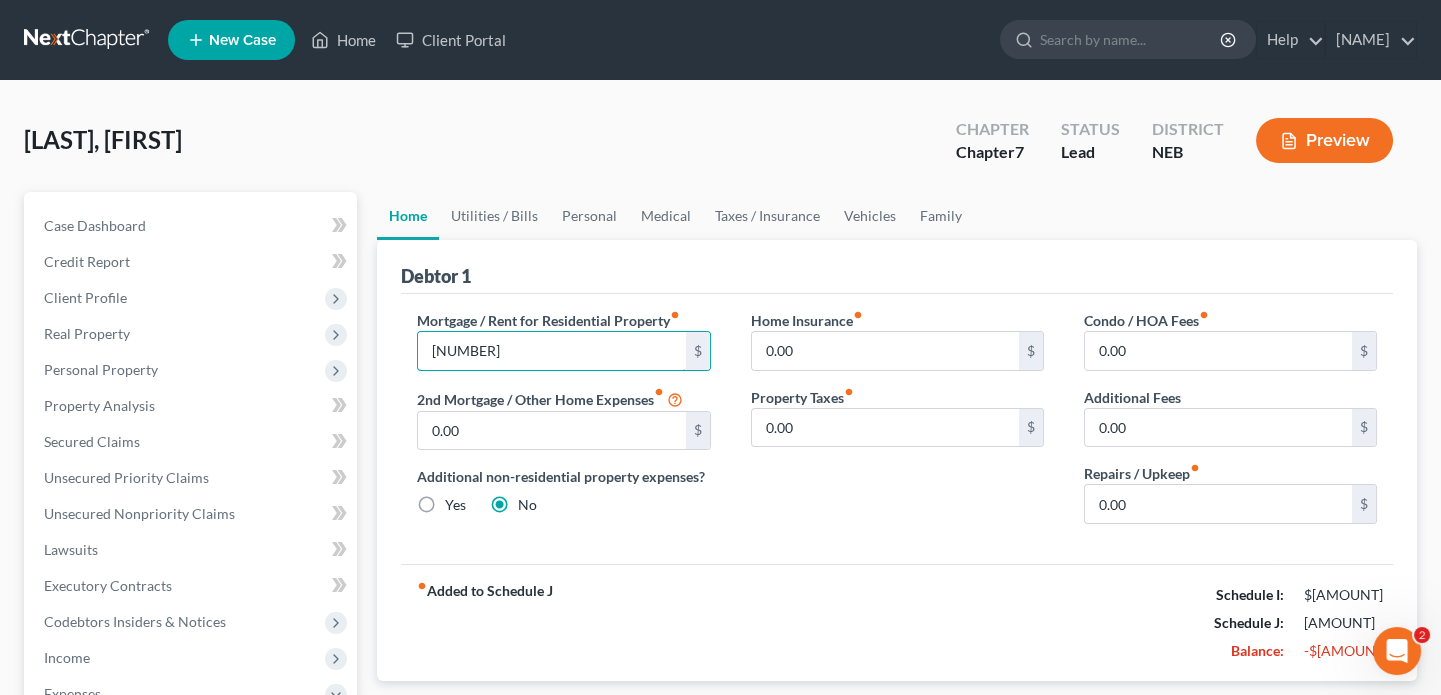 type on "[NUMBER]" 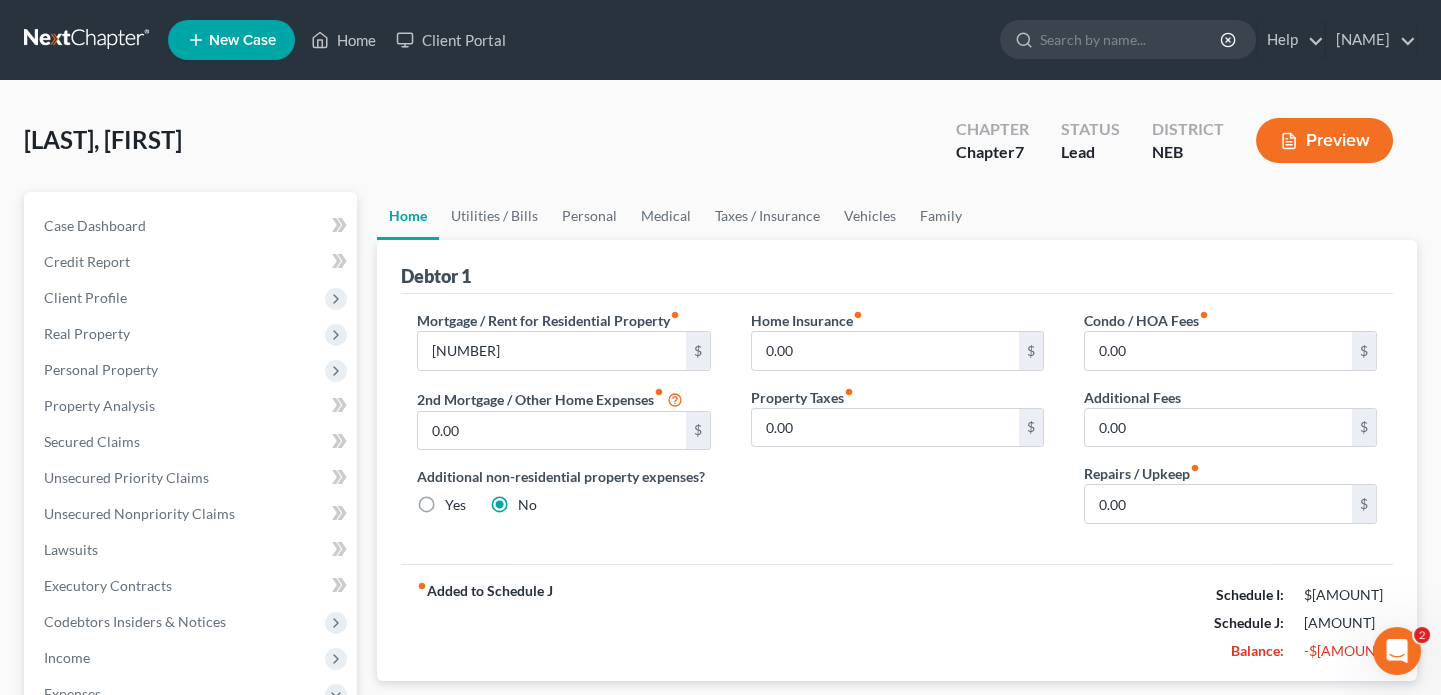 click on "Mortgage / Rent for Residential Property  fiber_manual_record 900 $ 2nd Mortgage / Other Home Expenses  fiber_manual_record   0.00 $ Additional non-residential property expenses? Yes No Home Insurance  fiber_manual_record 0.00 $ Property Taxes  fiber_manual_record 0.00 $ Condo / HOA Fees  fiber_manual_record 0.00 $ Additional Fees 0.00 $ Repairs / Upkeep  fiber_manual_record 0.00 $" at bounding box center [897, 429] 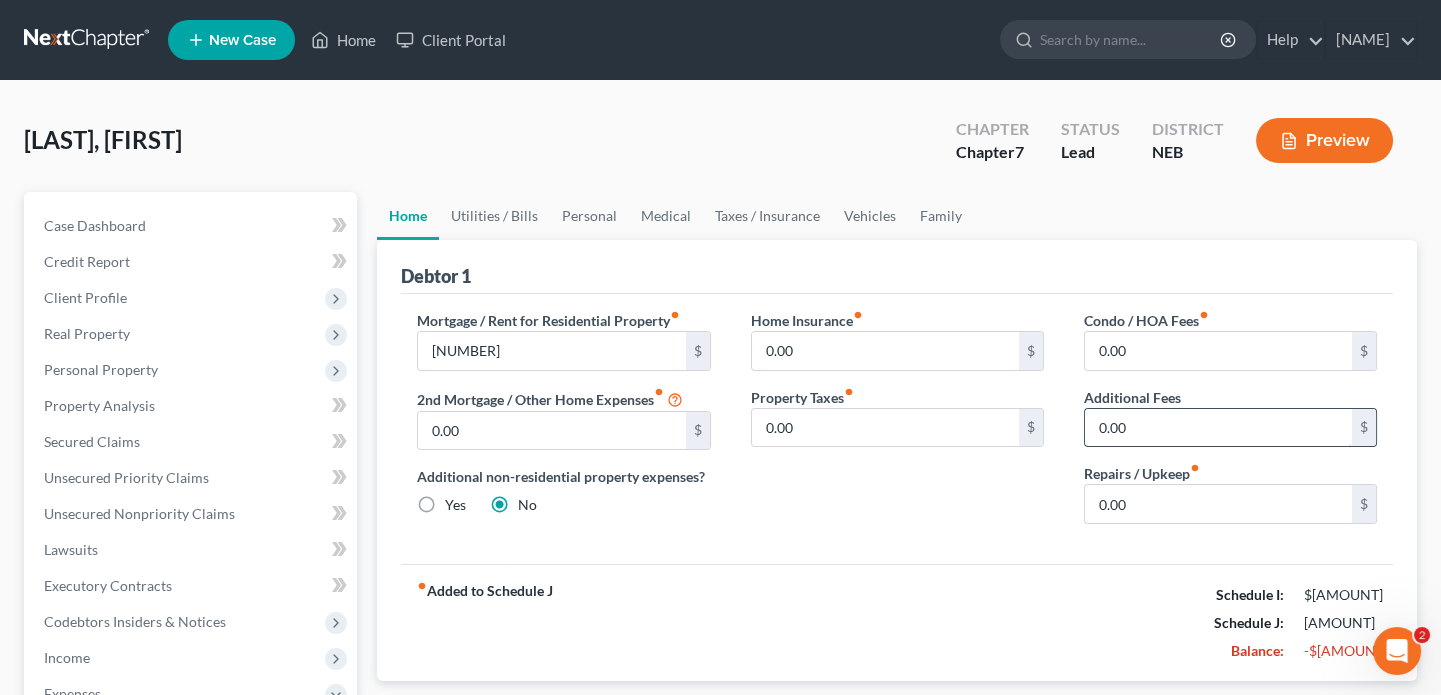 click on "0.00" at bounding box center [1218, 428] 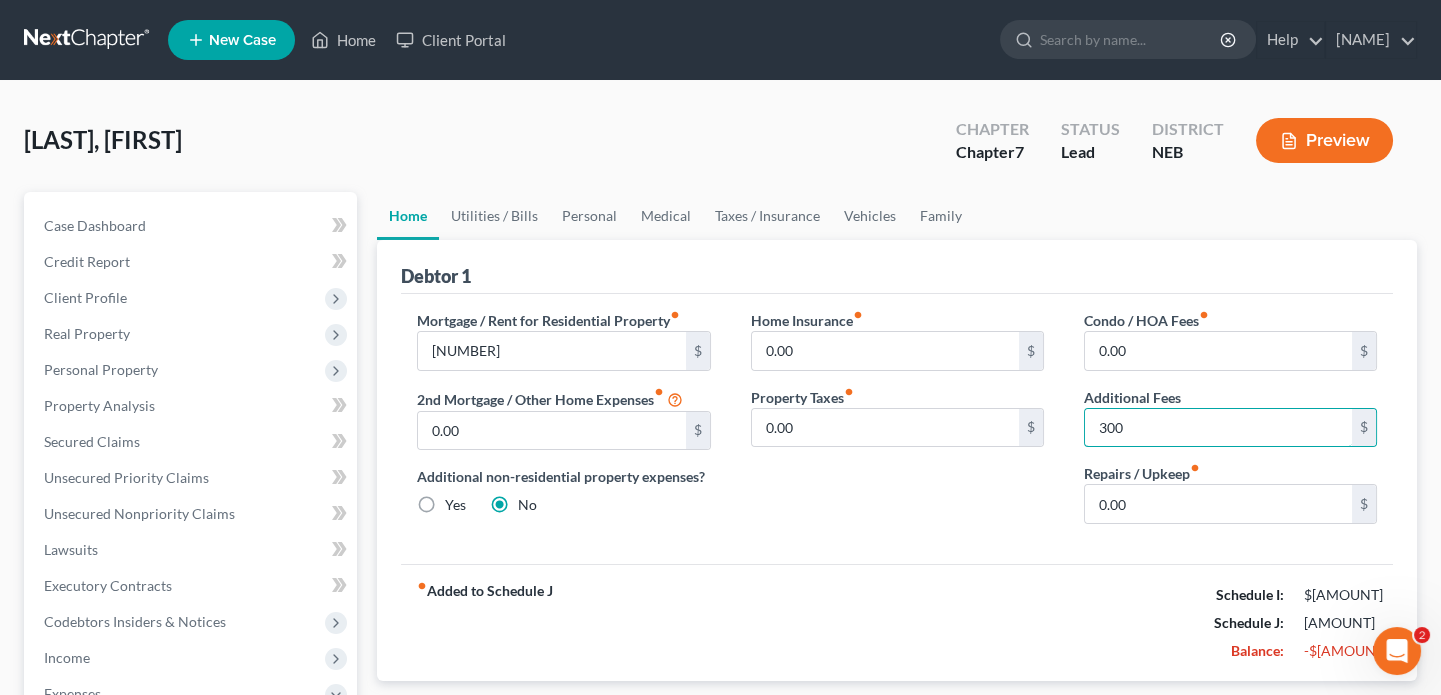 type on "300" 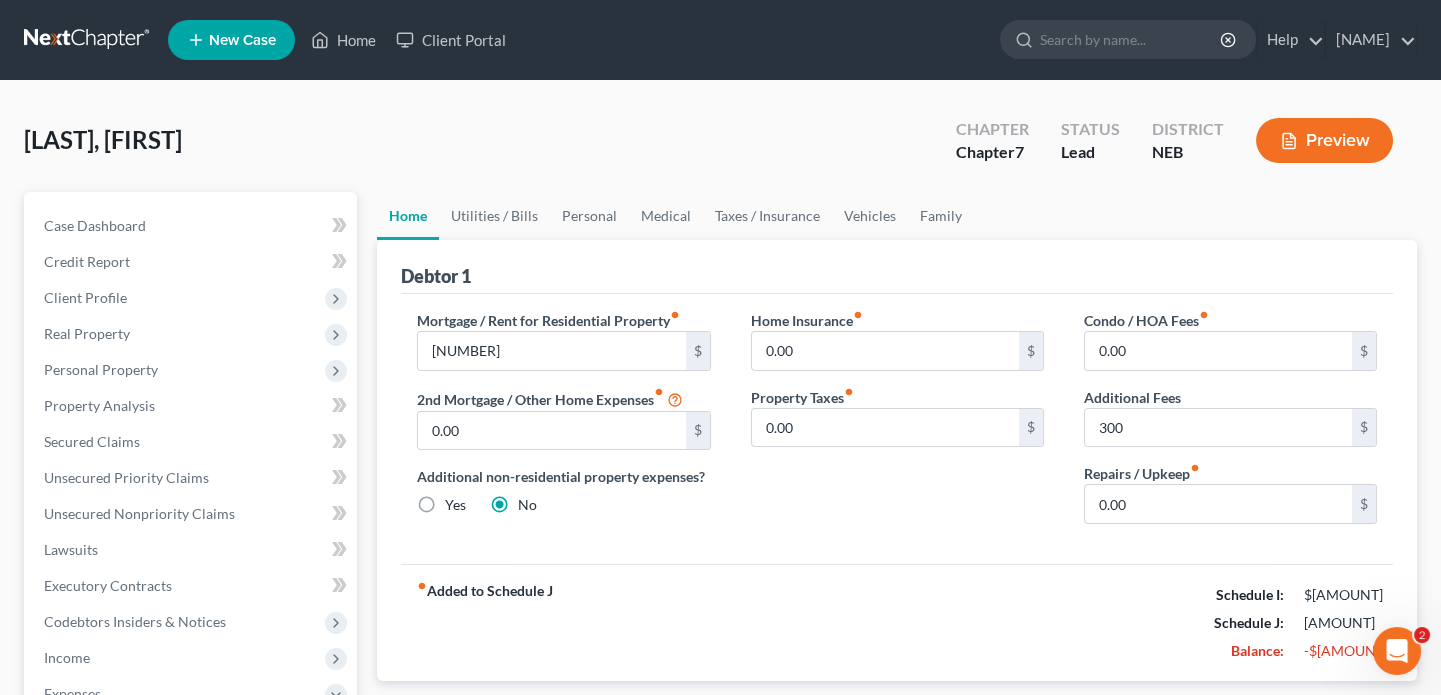 click on "Home Insurance  fiber_manual_record 0.00 $ Property Taxes  fiber_manual_record 0.00 $" at bounding box center (897, 425) 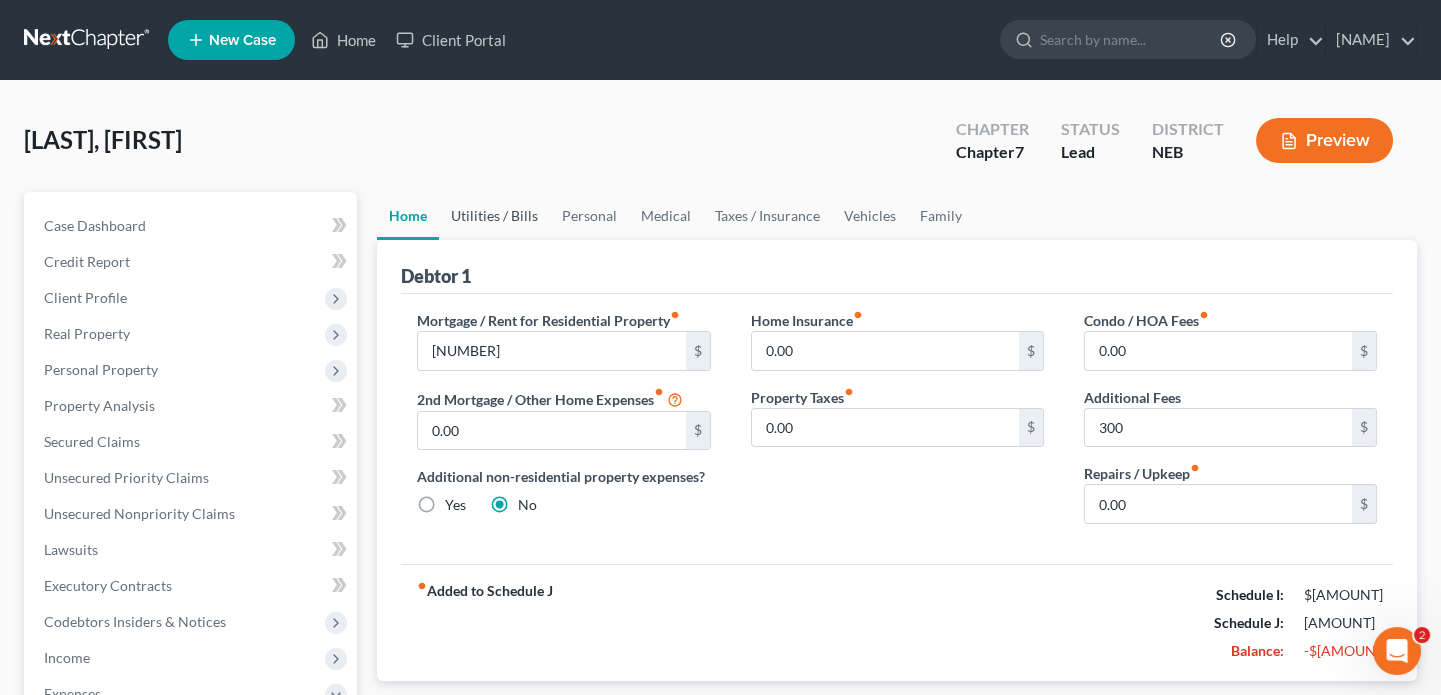 click on "Utilities / Bills" at bounding box center [494, 216] 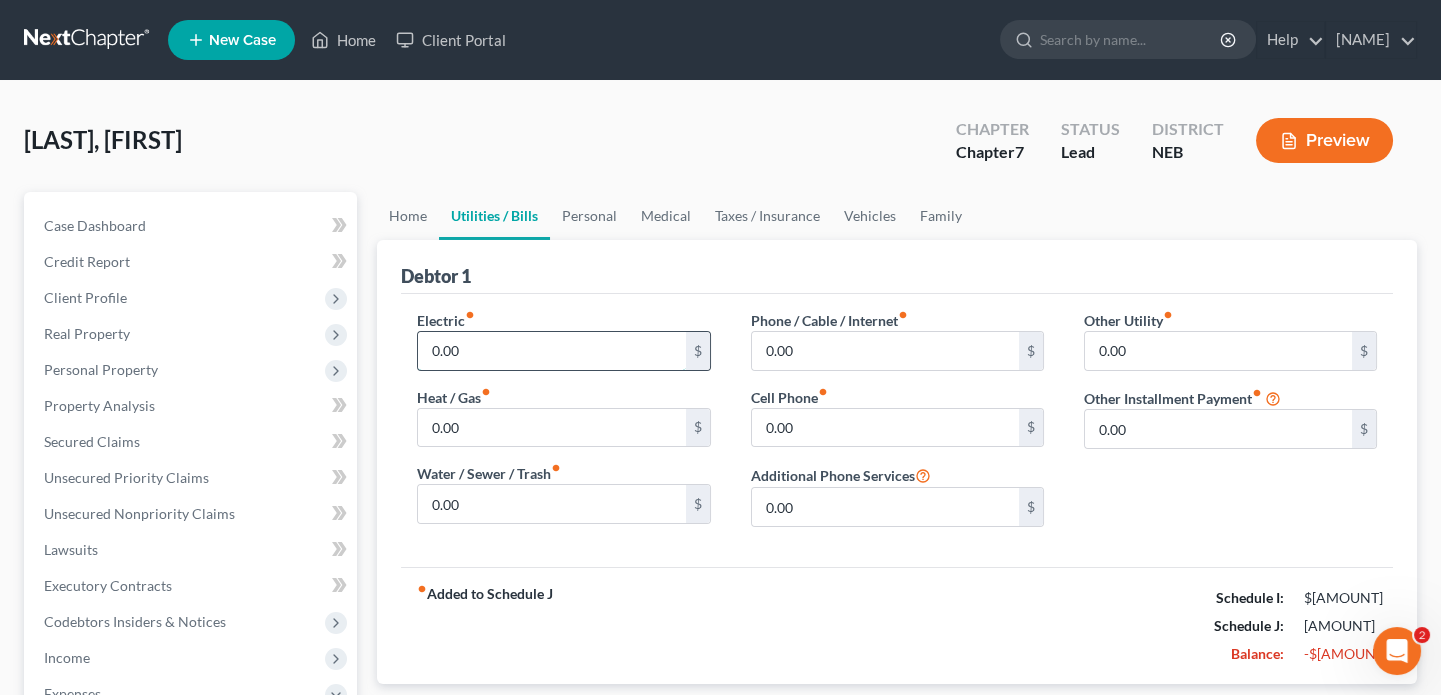 click on "0.00" at bounding box center (551, 351) 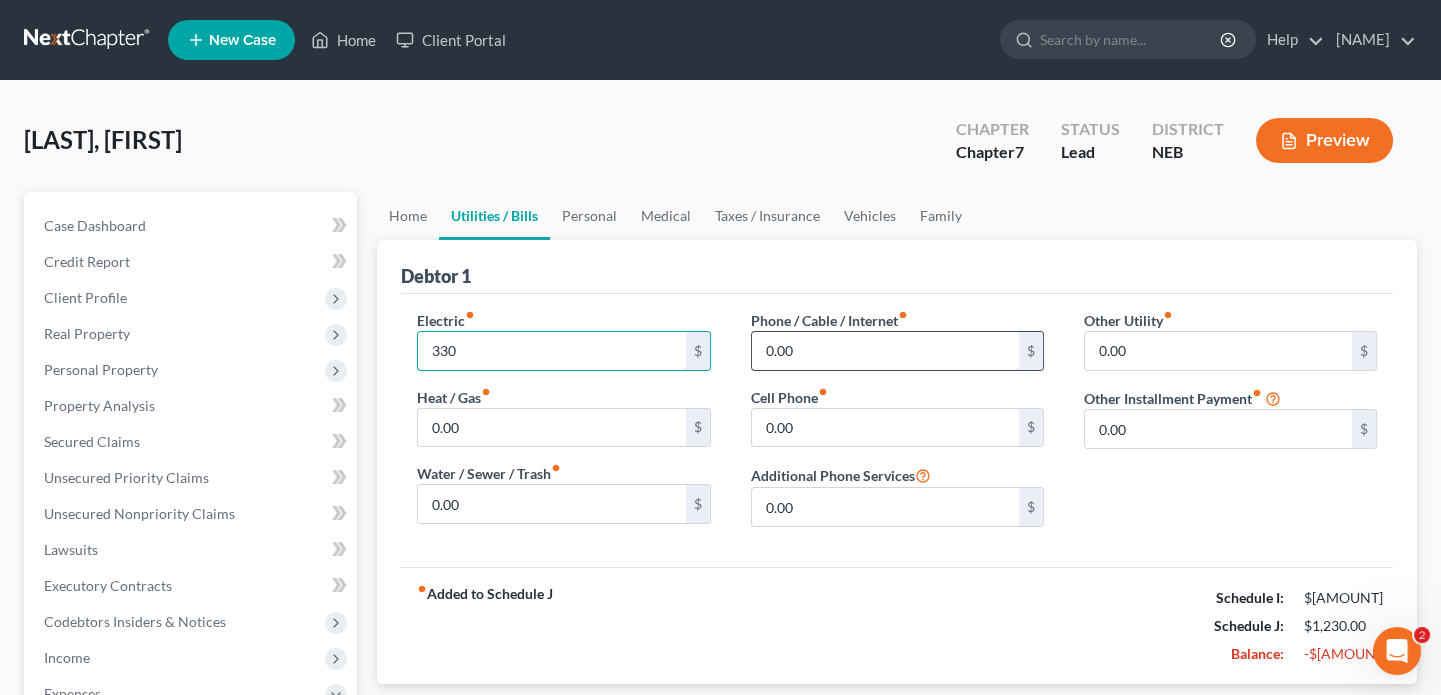 type on "330" 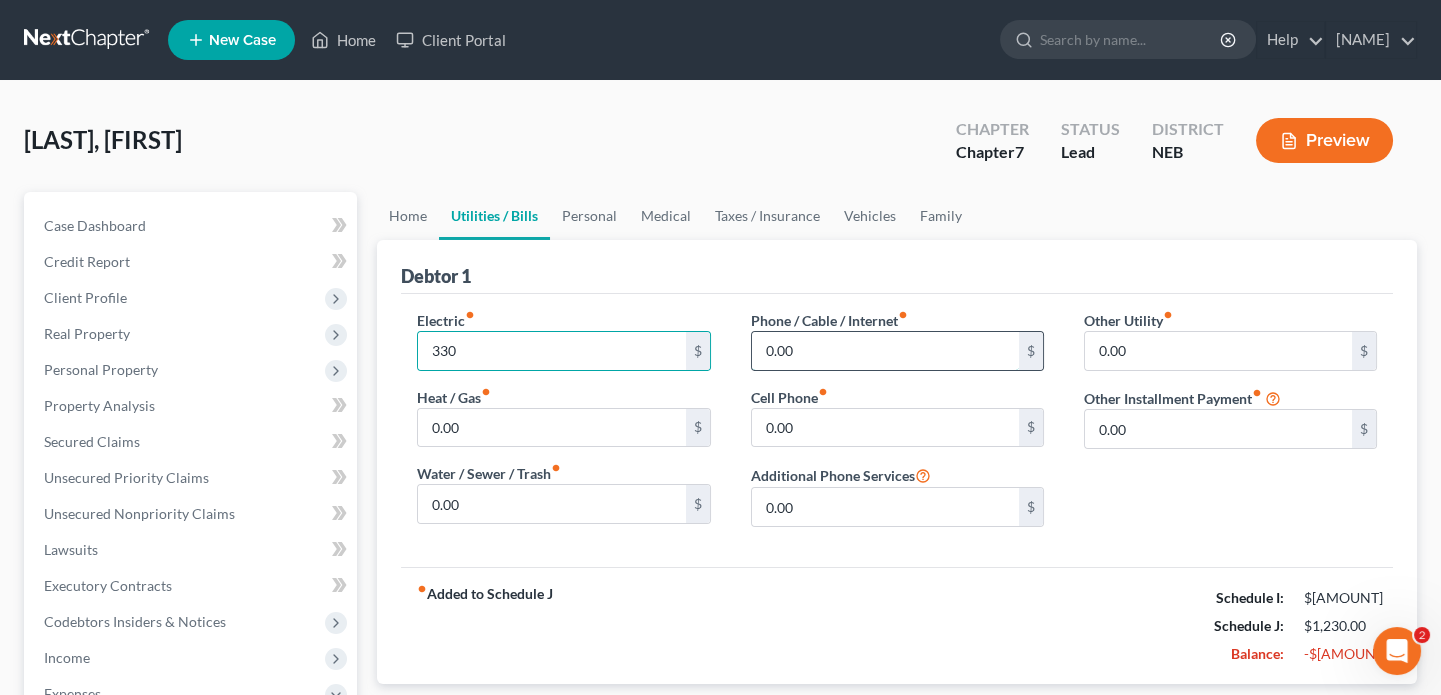 click on "0.00" at bounding box center [885, 351] 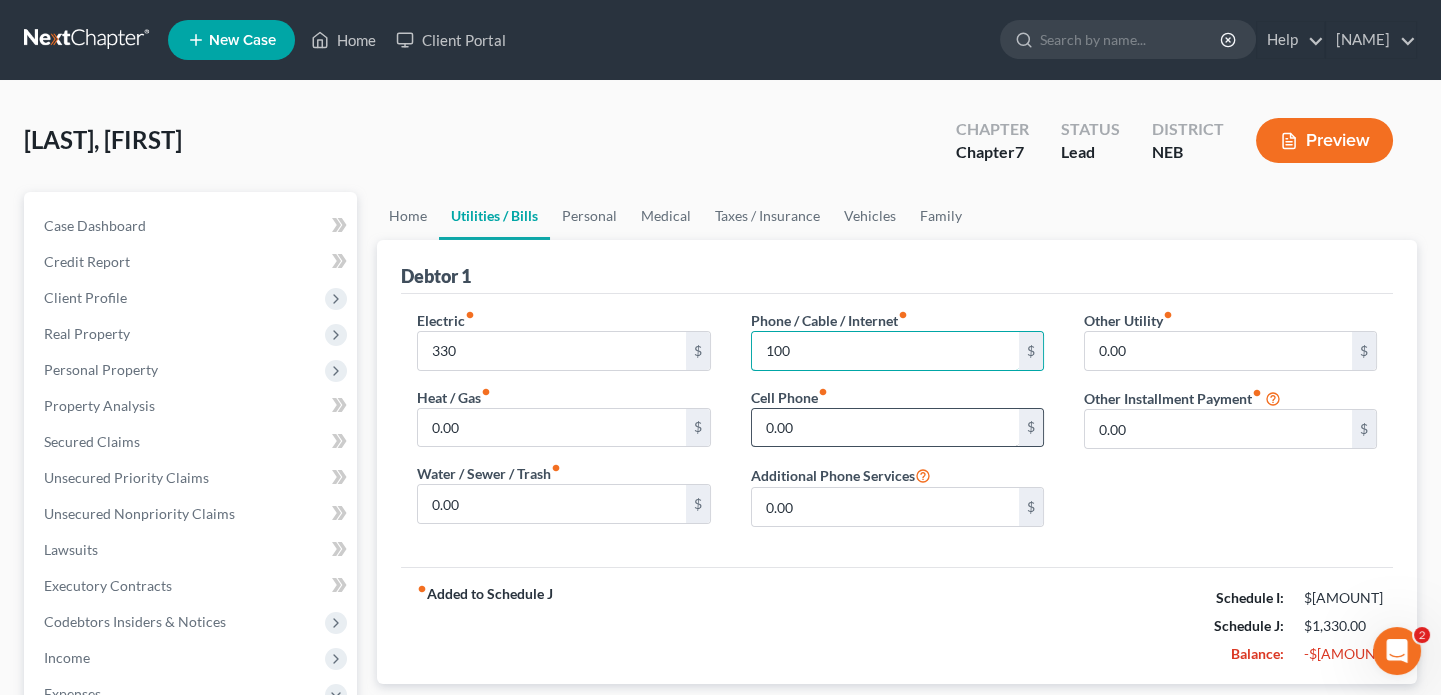 type on "100" 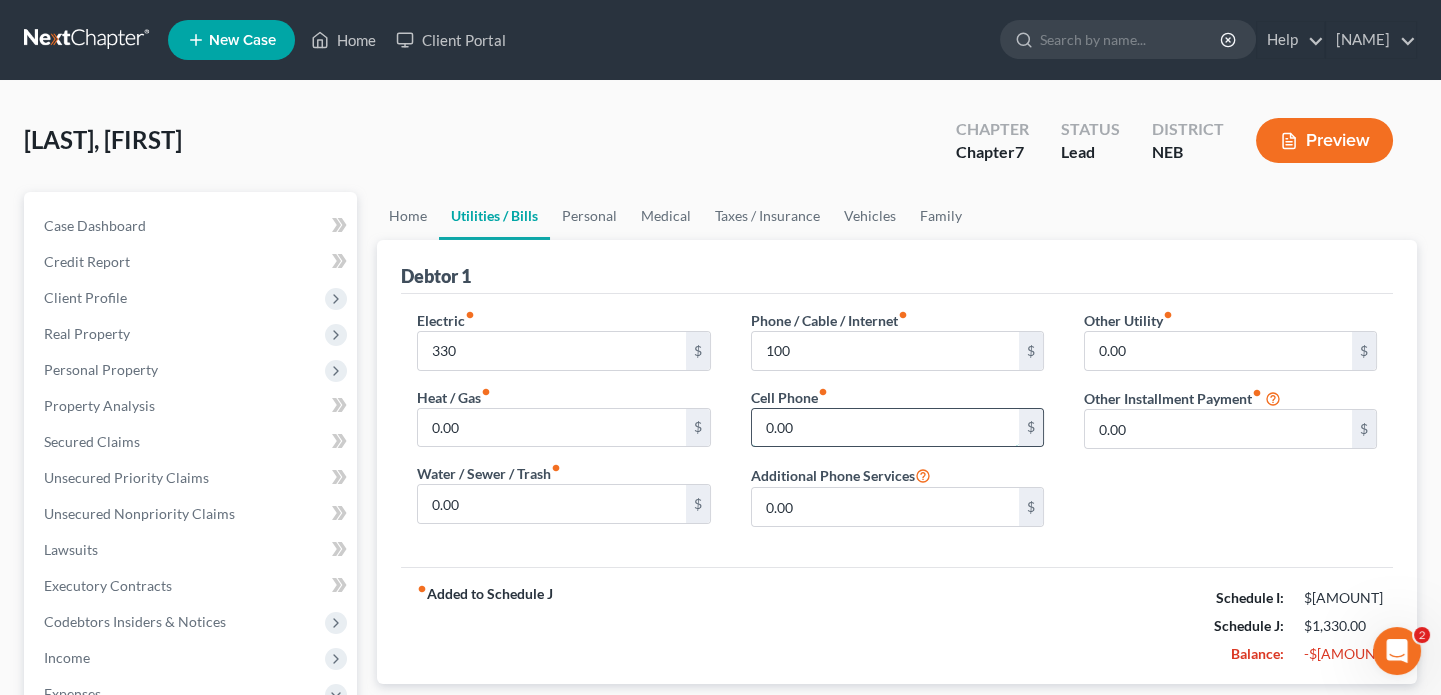 click on "0.00" at bounding box center (885, 428) 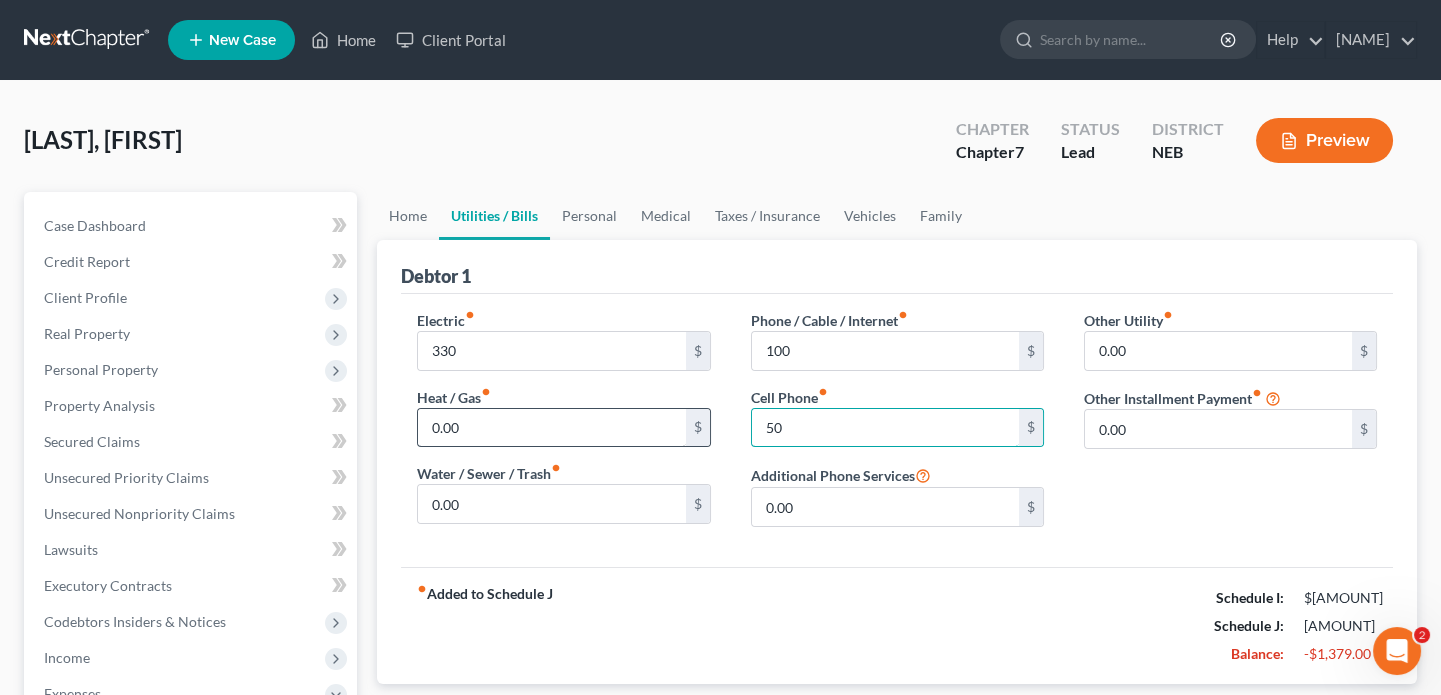 type on "50" 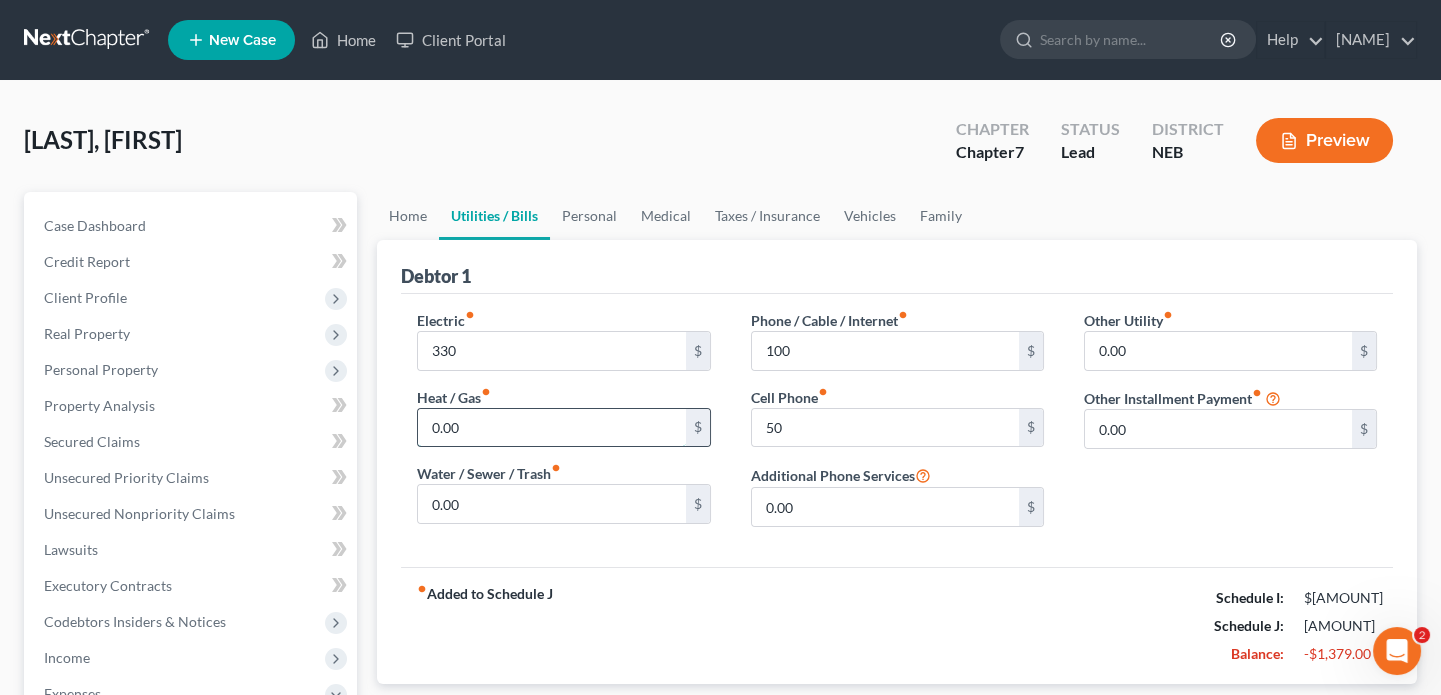 click on "0.00" at bounding box center [551, 428] 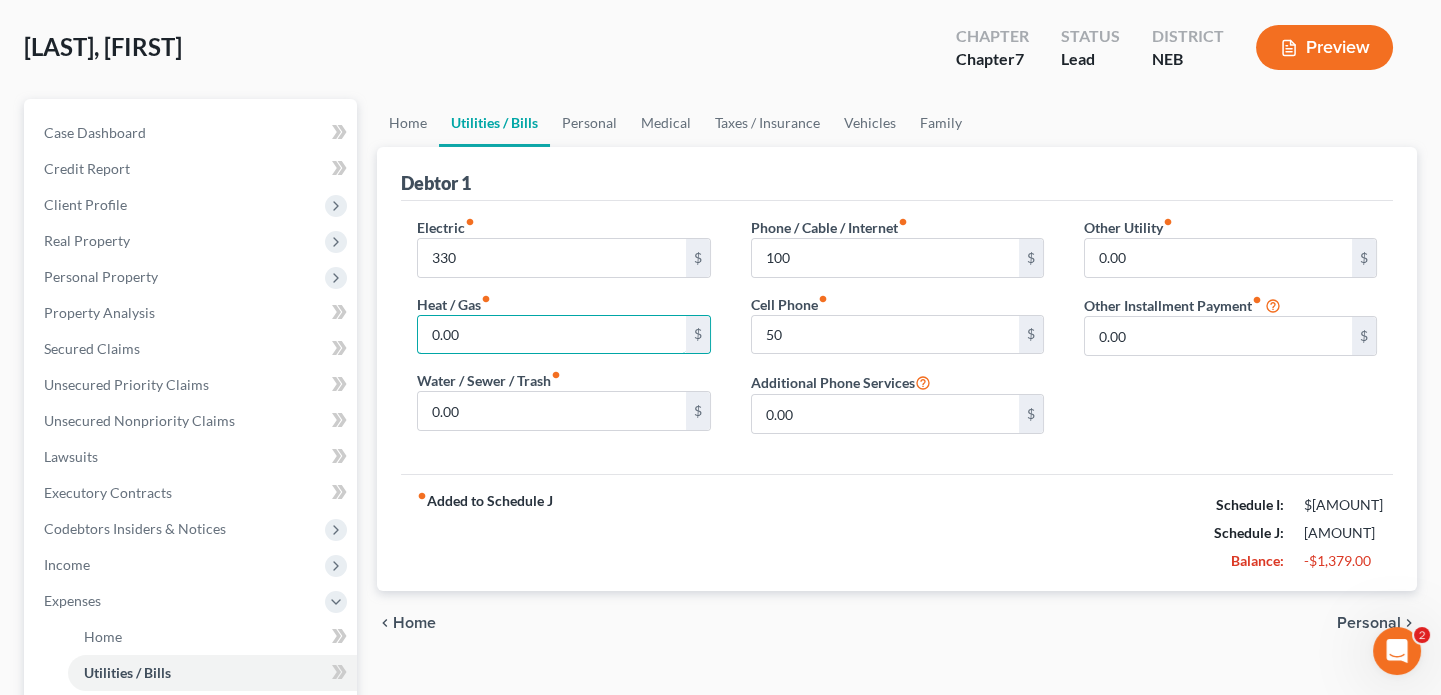 scroll, scrollTop: 0, scrollLeft: 0, axis: both 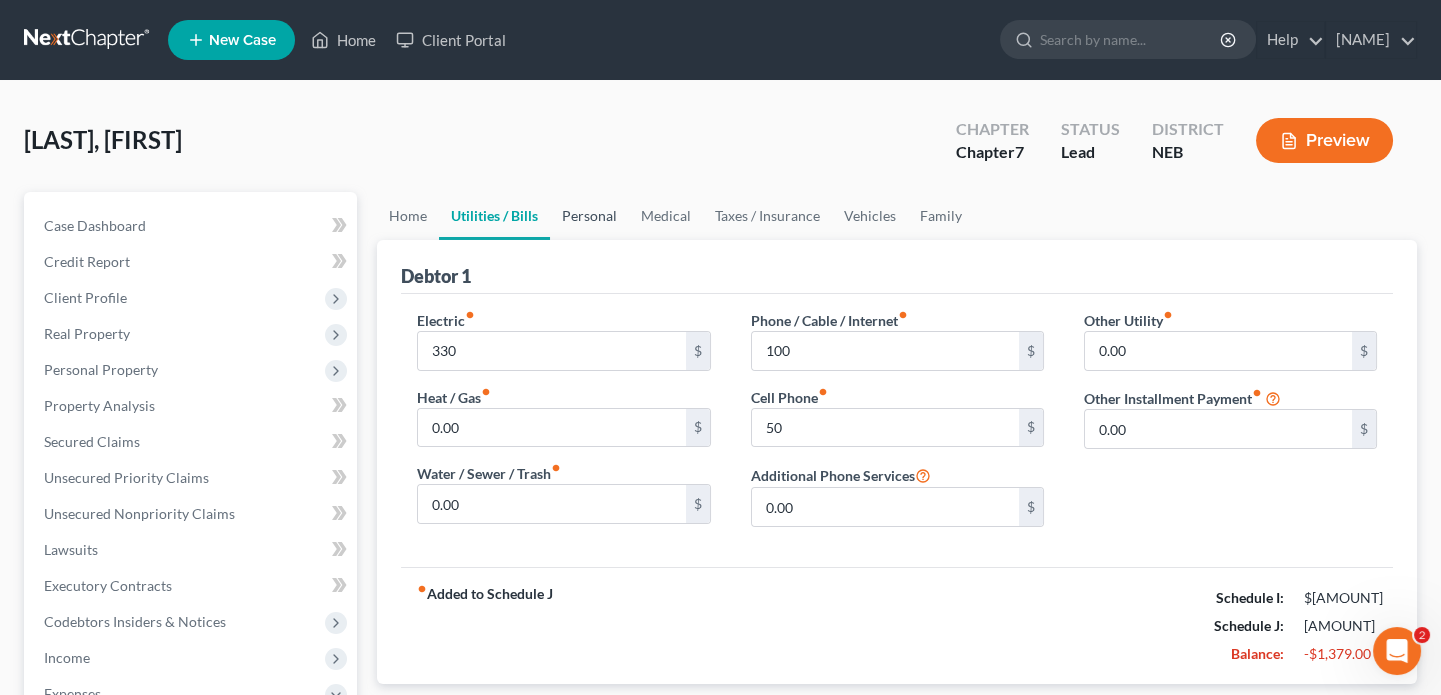 click on "Personal" at bounding box center [589, 216] 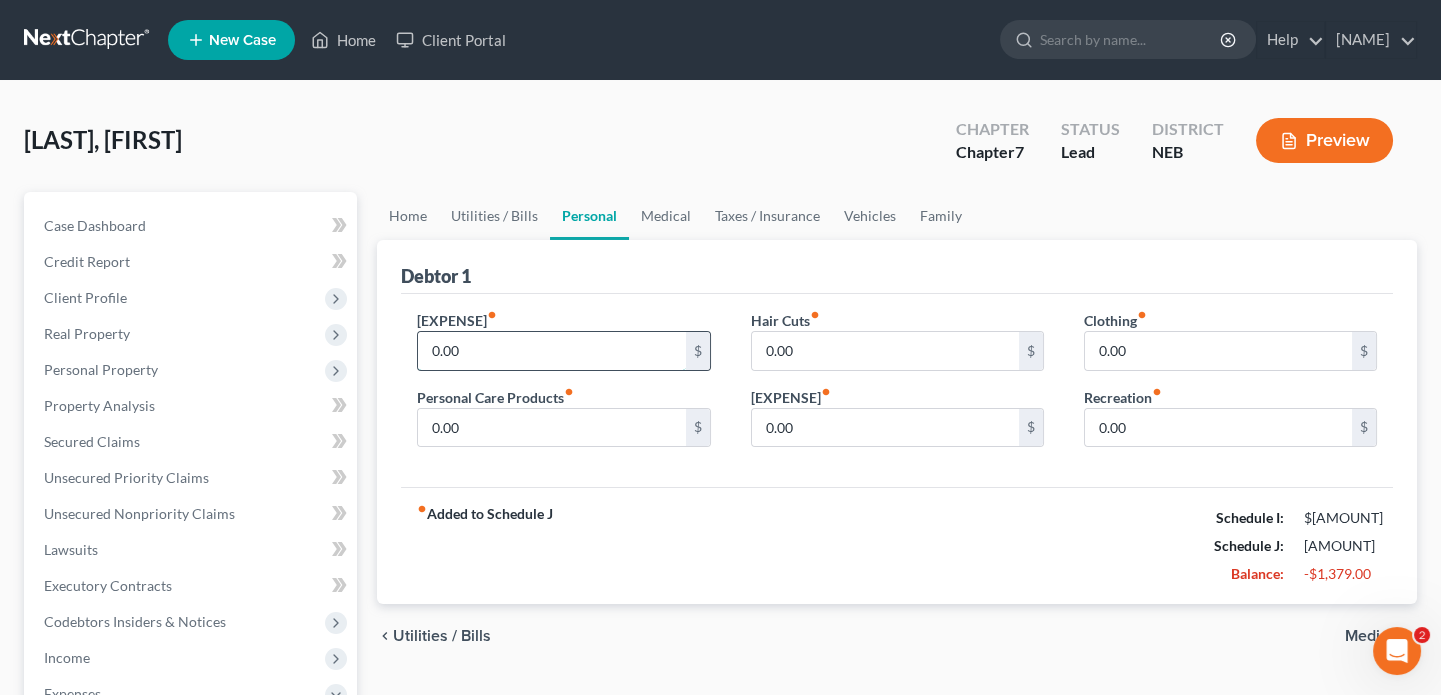 click on "0.00" at bounding box center [551, 351] 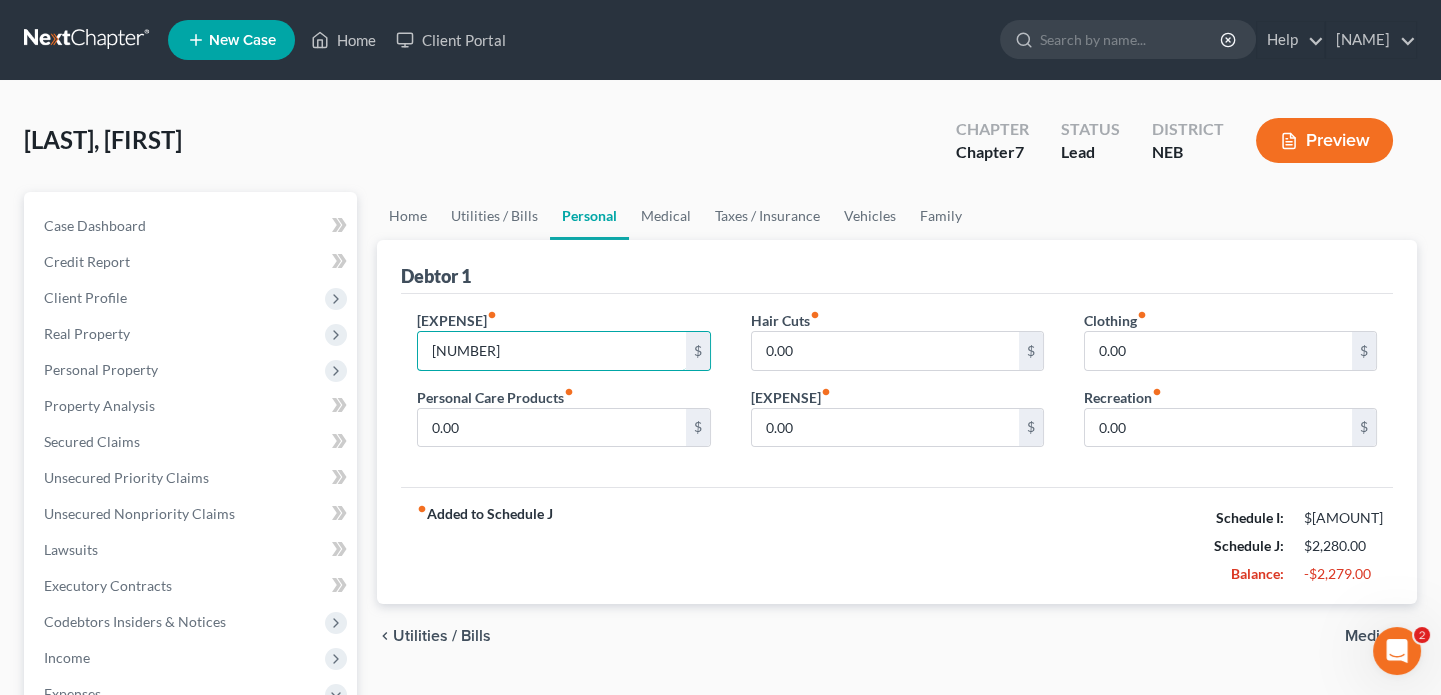 type on "[NUMBER]" 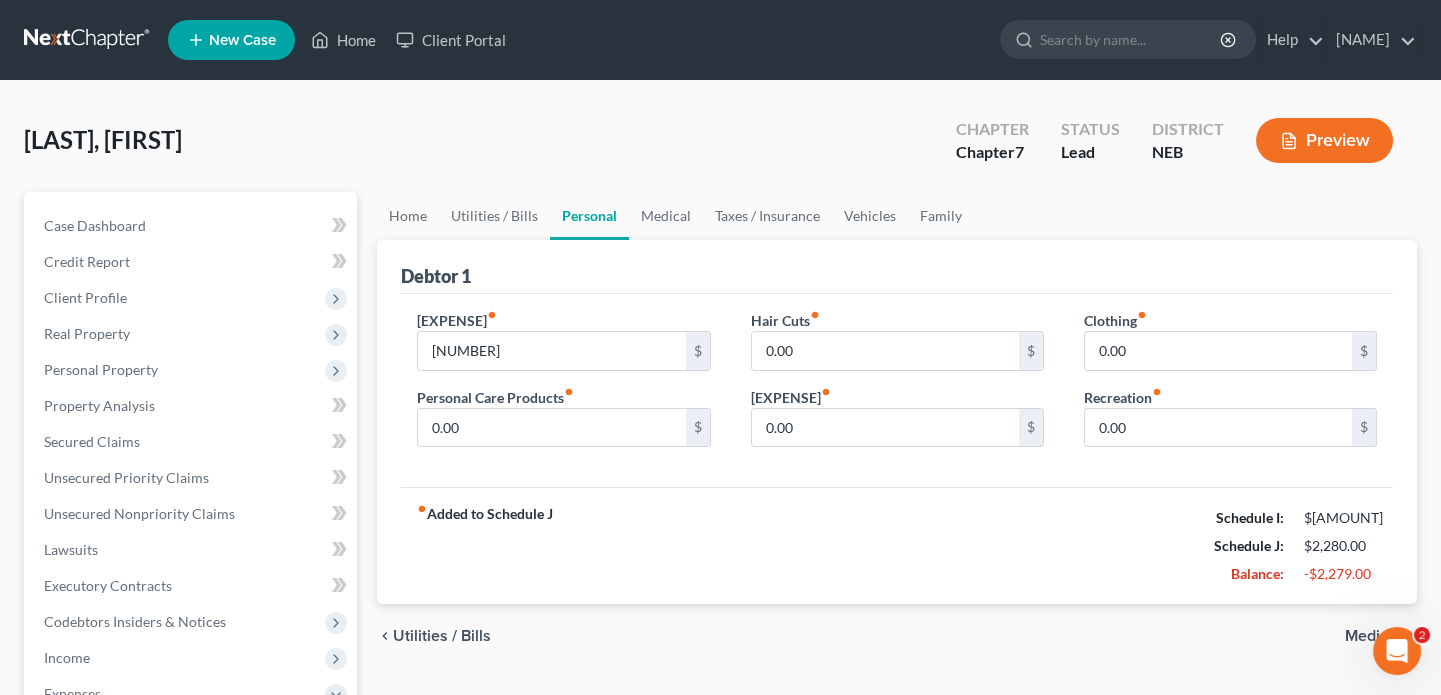 click on "Personal Care Products  fiber_manual_record 0.00 $" at bounding box center [563, 417] 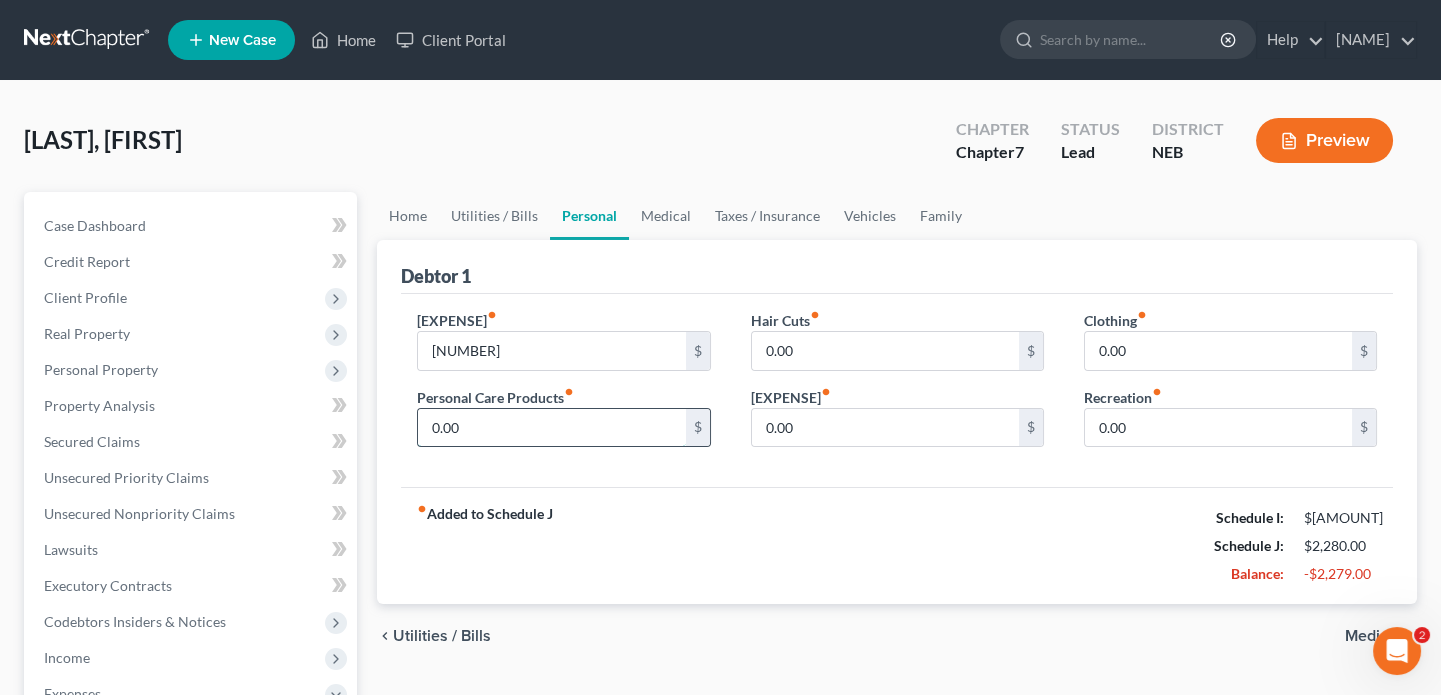 click on "0.00" at bounding box center [551, 428] 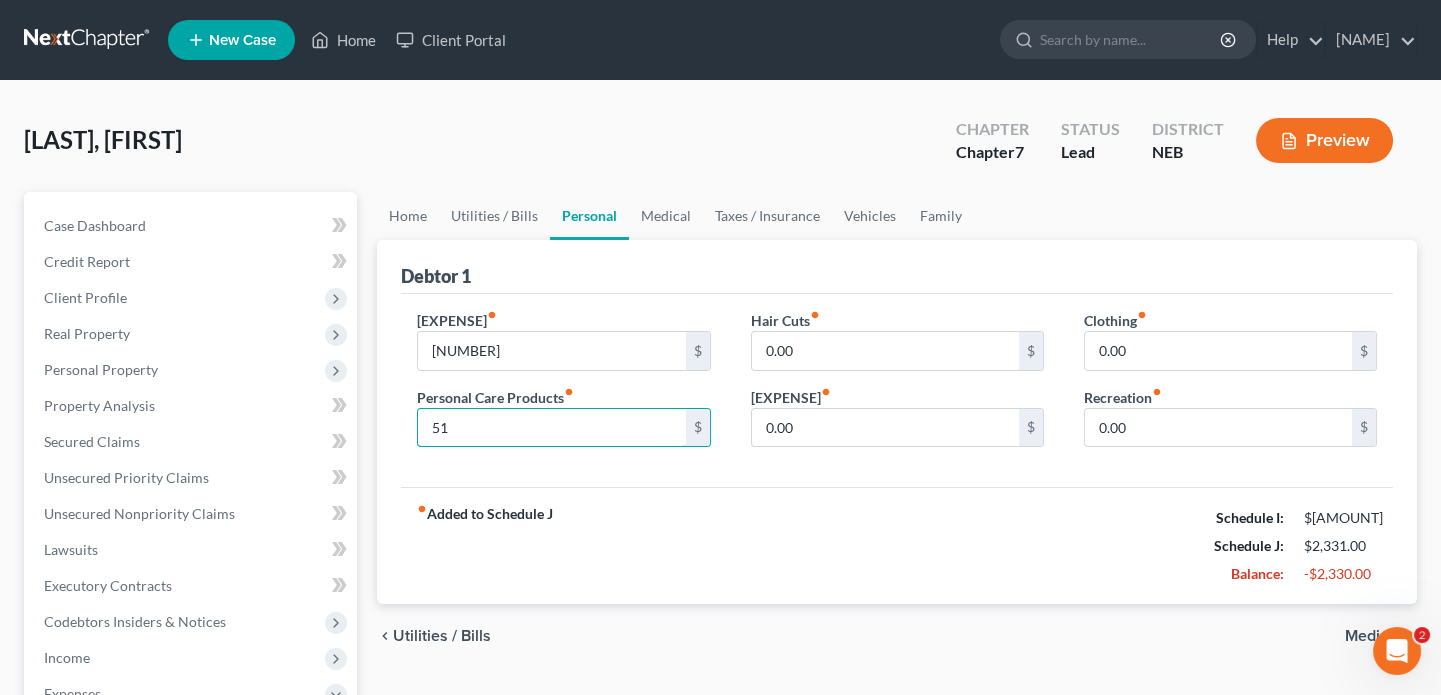 type on "5" 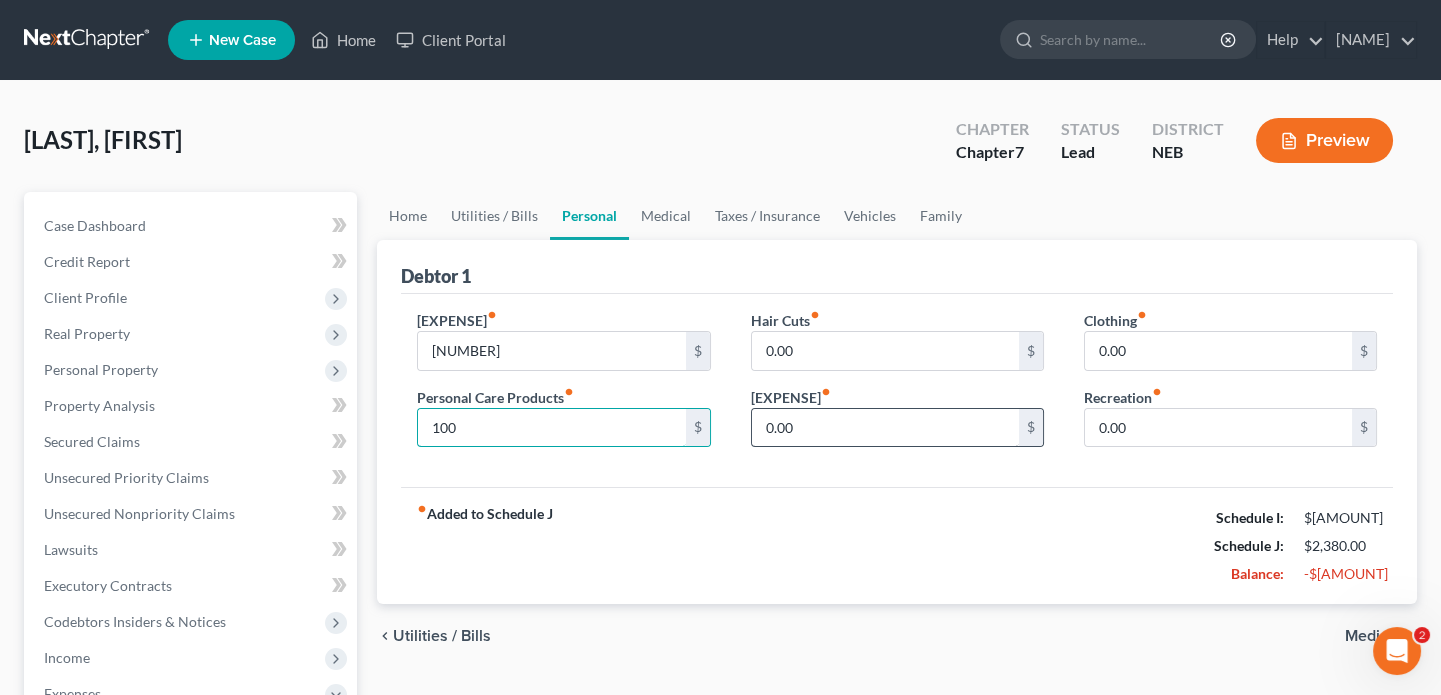 type on "100" 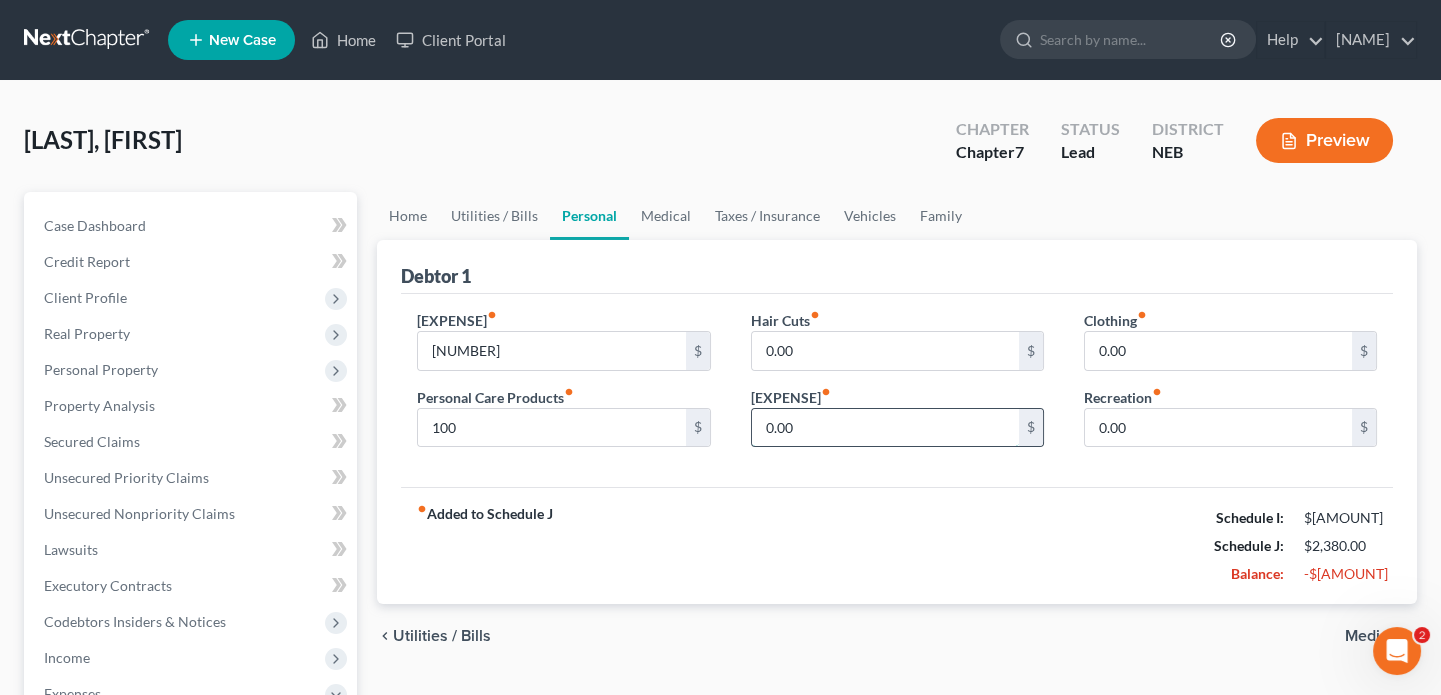 click on "0.00" at bounding box center (885, 428) 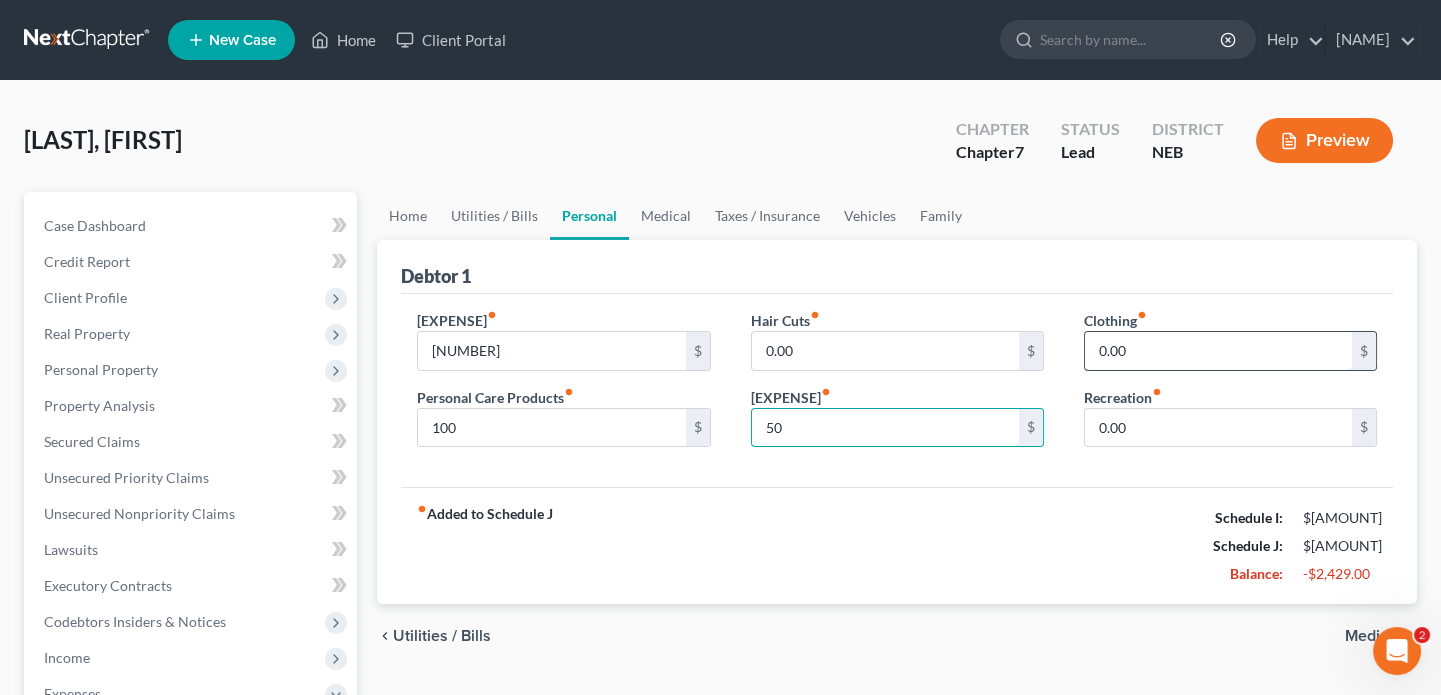 type on "50" 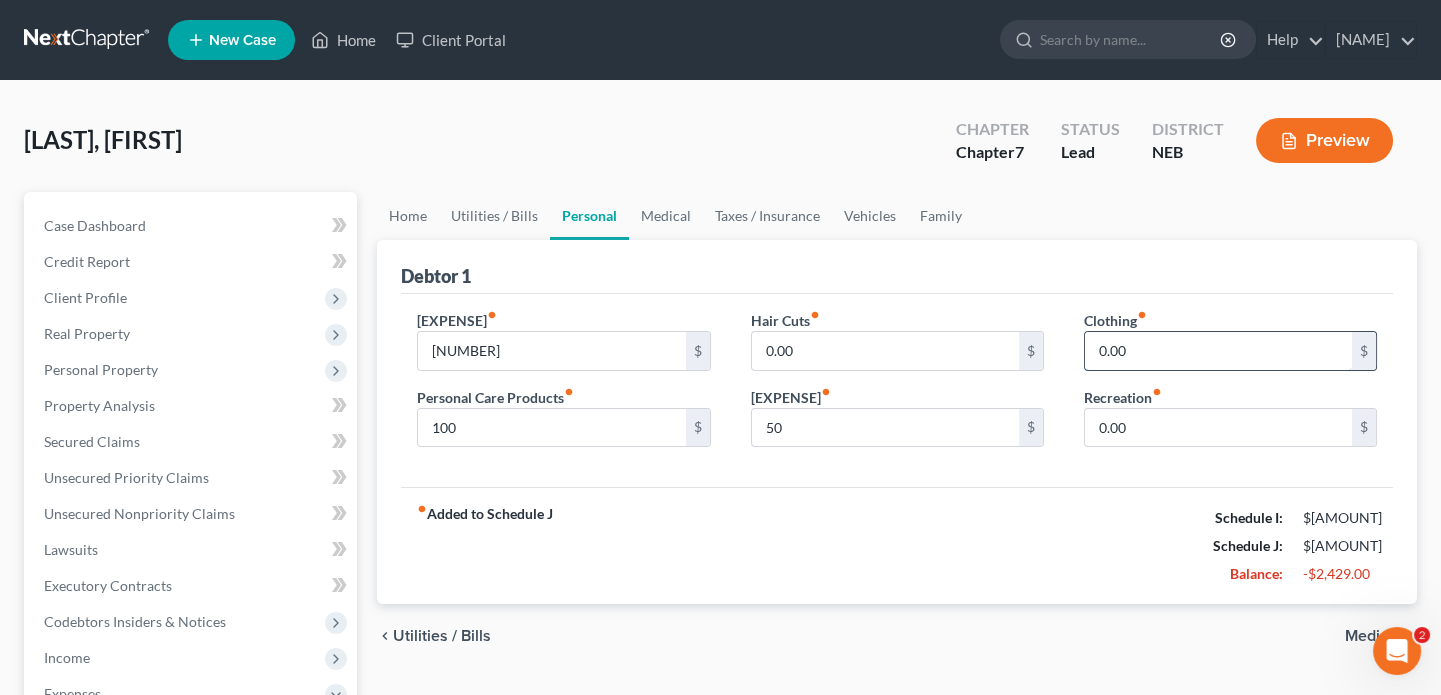 click on "0.00" at bounding box center (1218, 351) 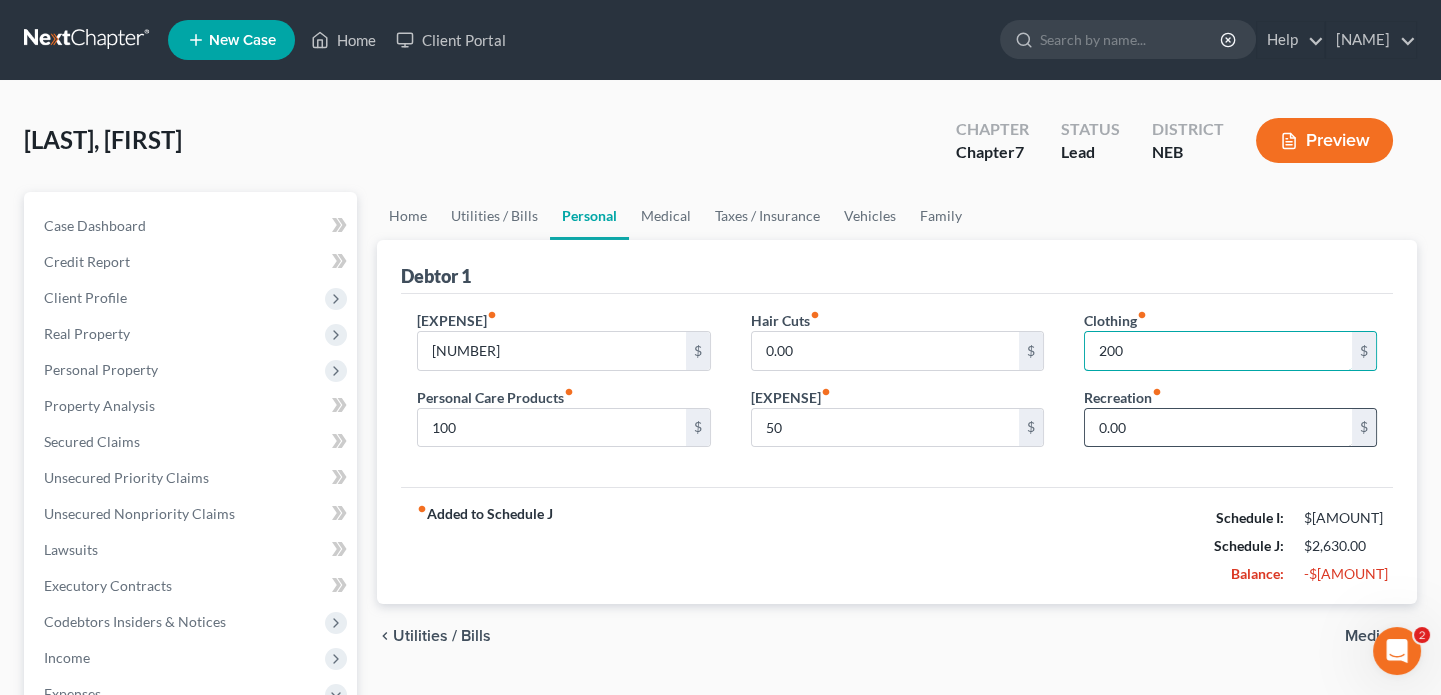 type on "200" 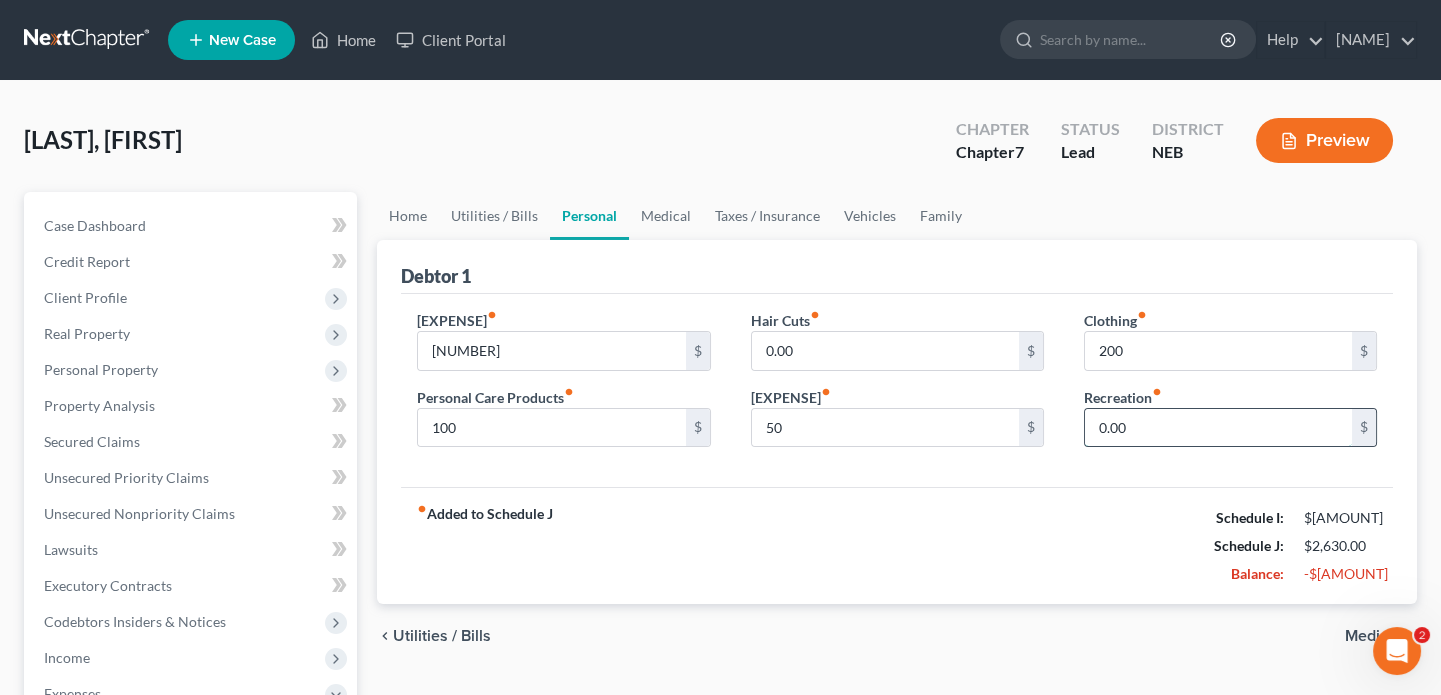 click on "0.00" at bounding box center [1218, 428] 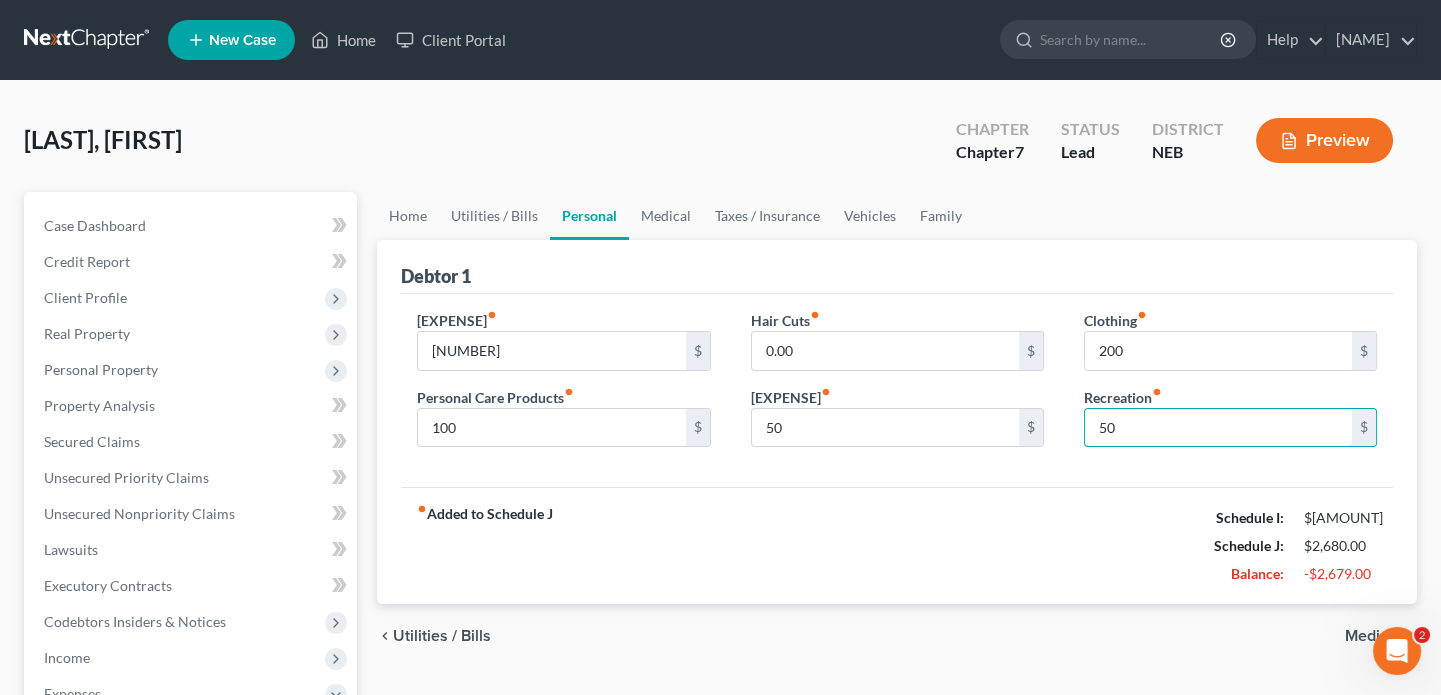 type on "50" 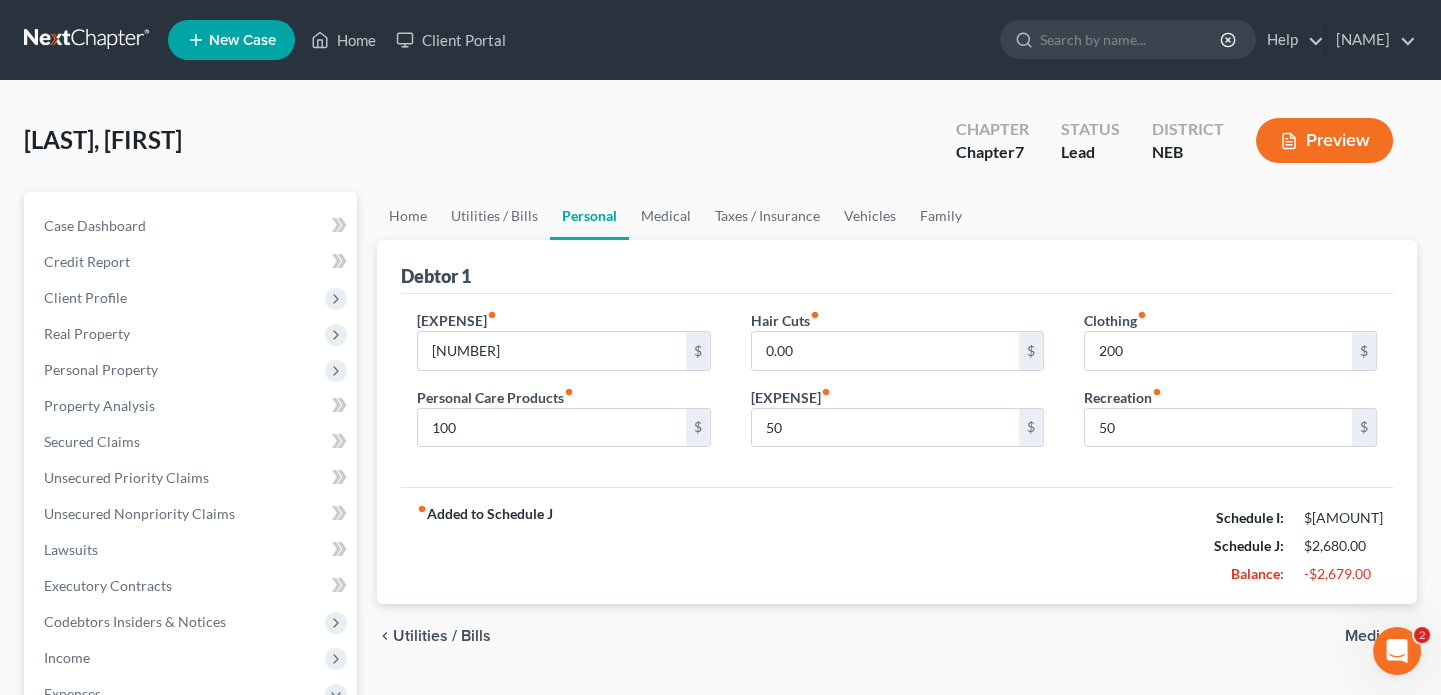 drag, startPoint x: 745, startPoint y: 530, endPoint x: 751, endPoint y: 505, distance: 25.70992 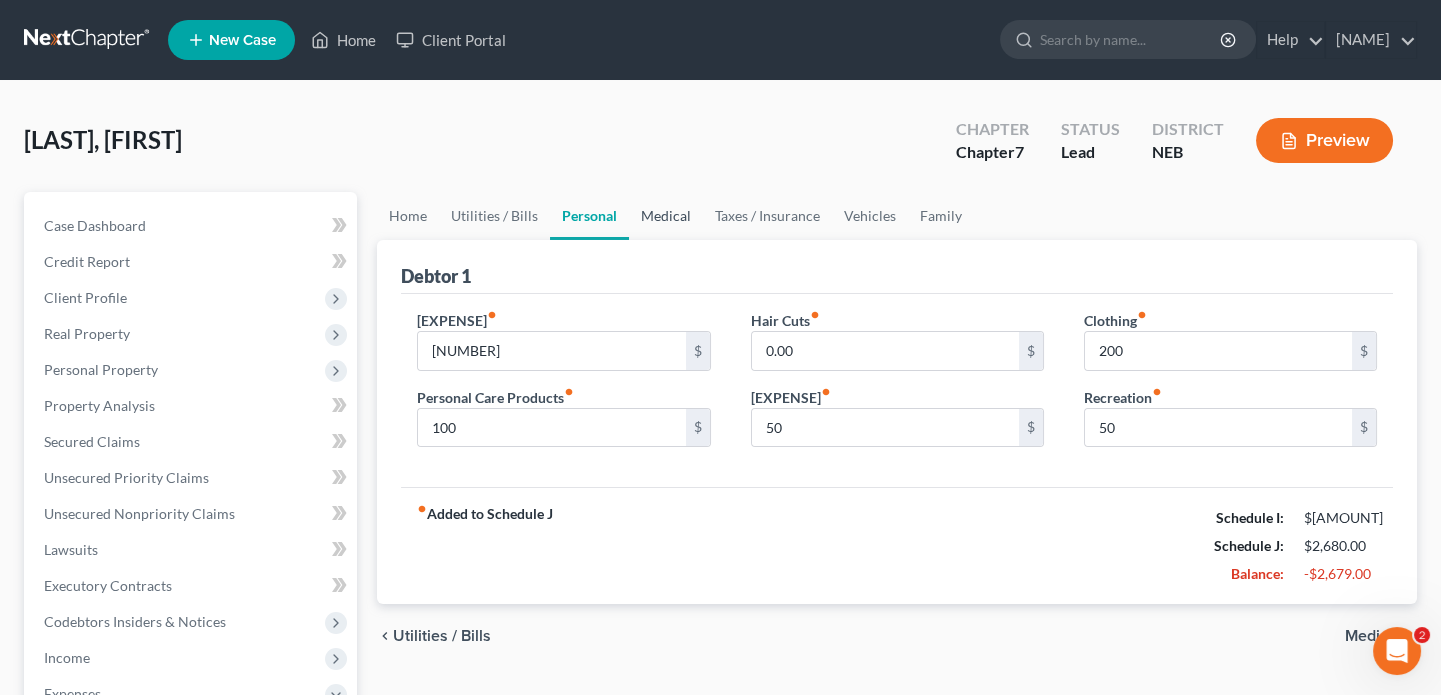 click on "Medical" at bounding box center (666, 216) 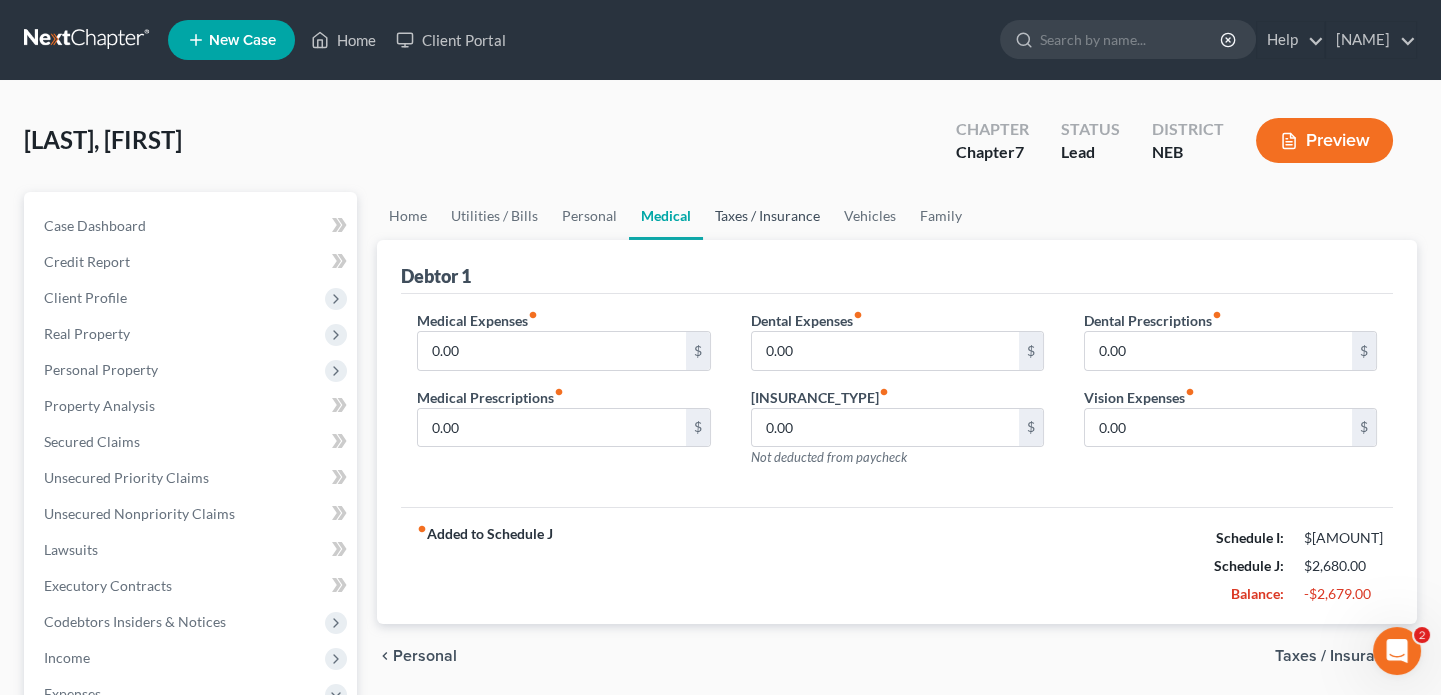 click on "Taxes / Insurance" at bounding box center [767, 216] 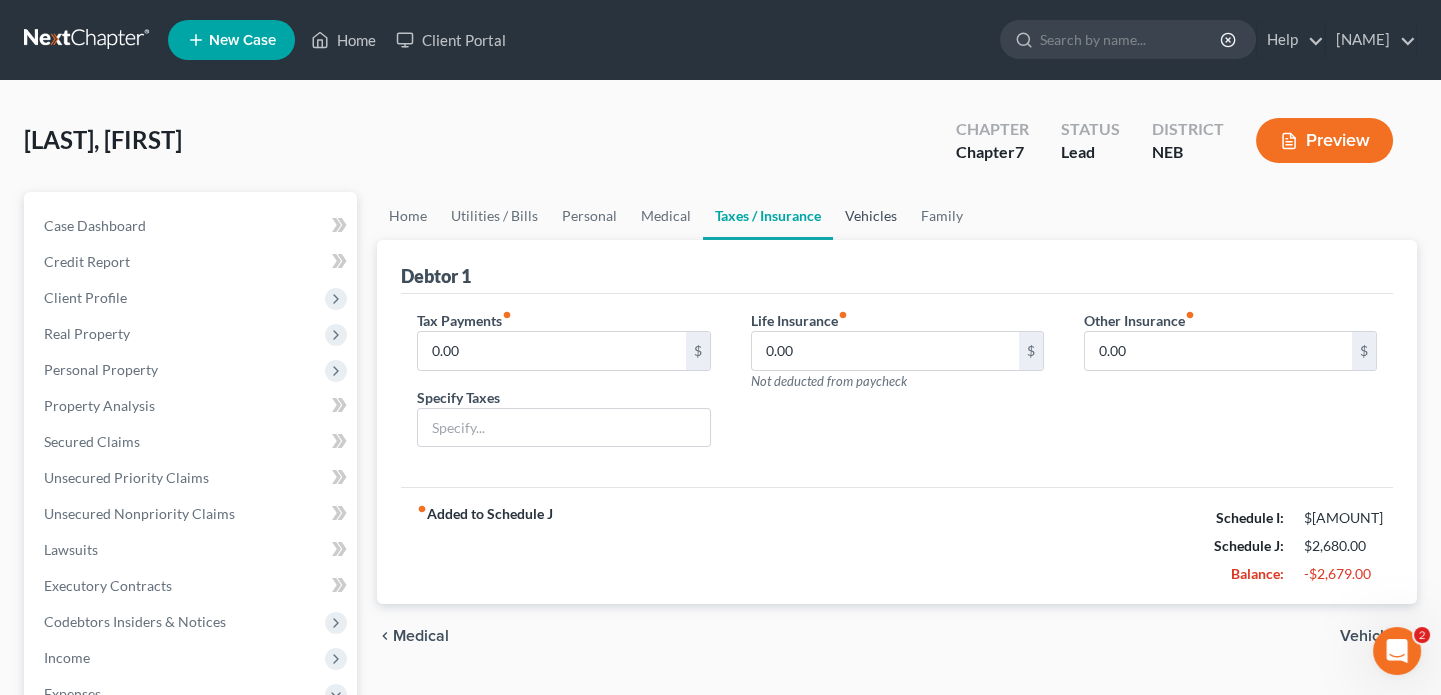 click on "Vehicles" at bounding box center (871, 216) 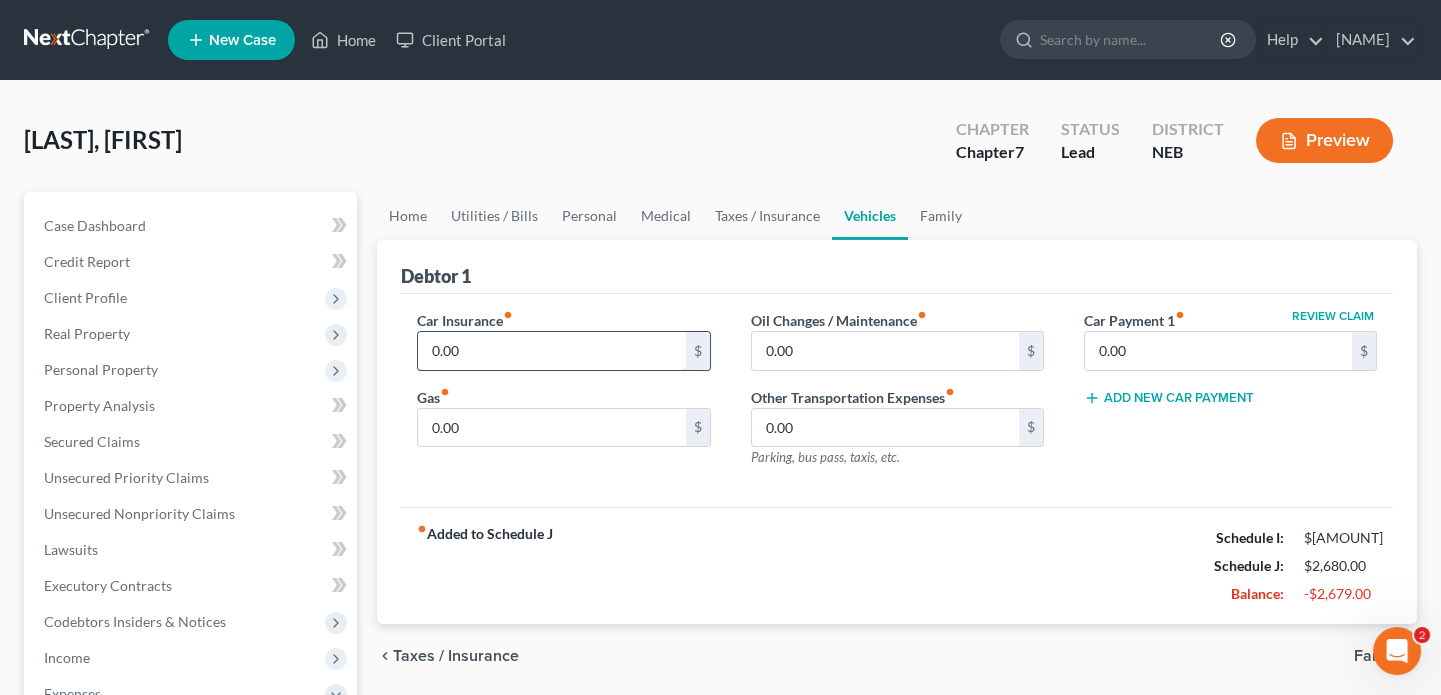 click on "0.00" at bounding box center (551, 351) 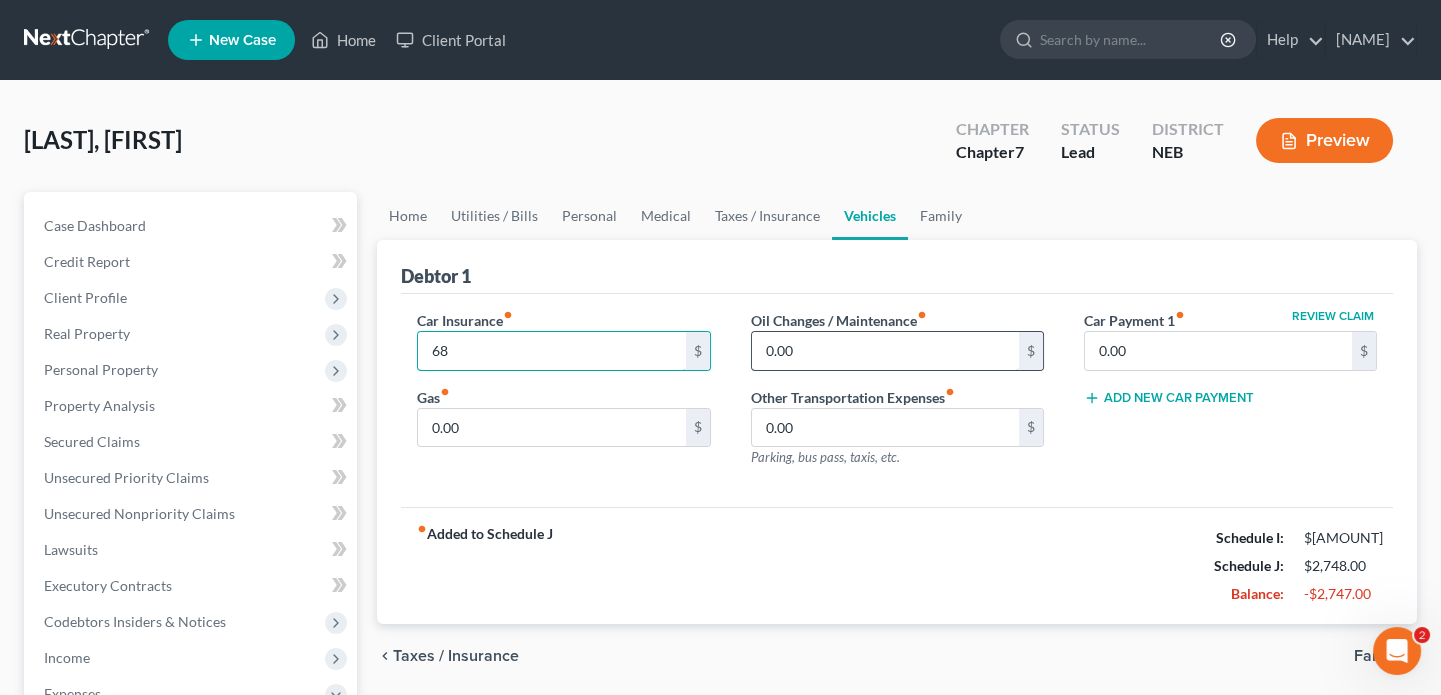 type on "68" 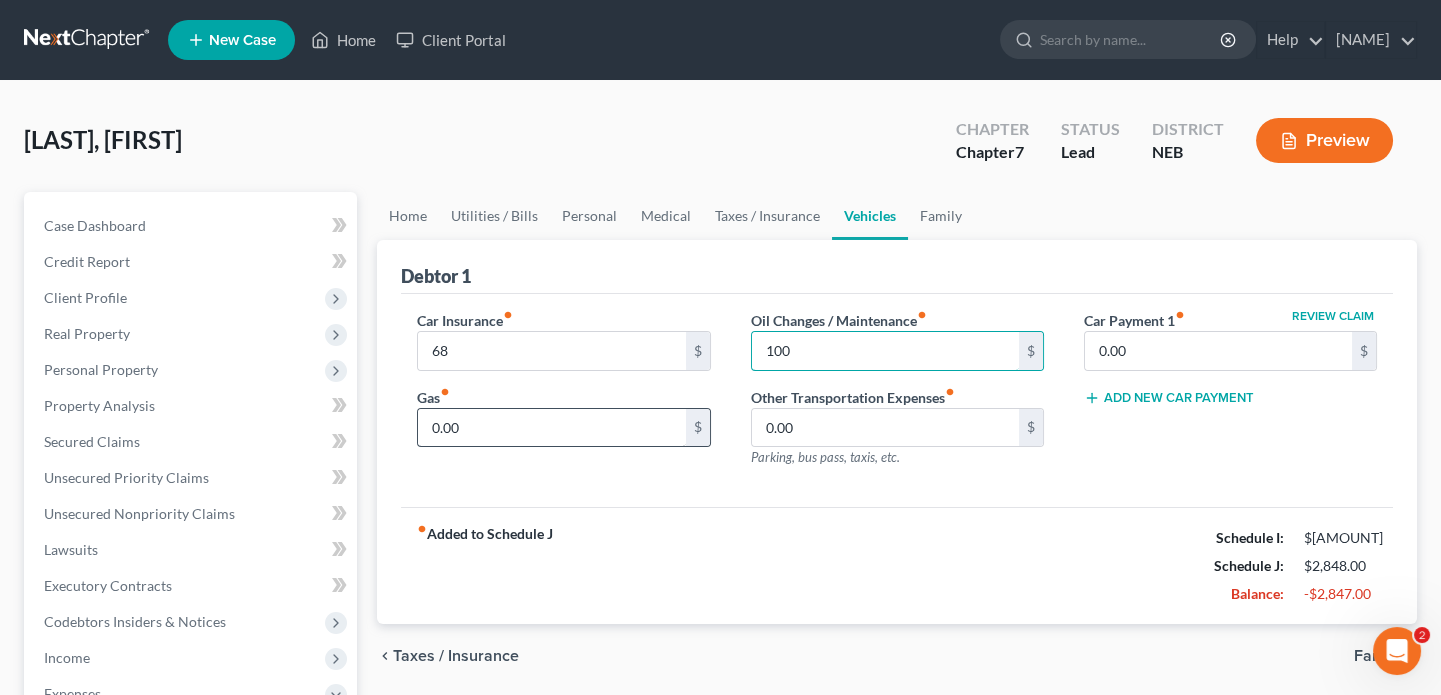 type on "100" 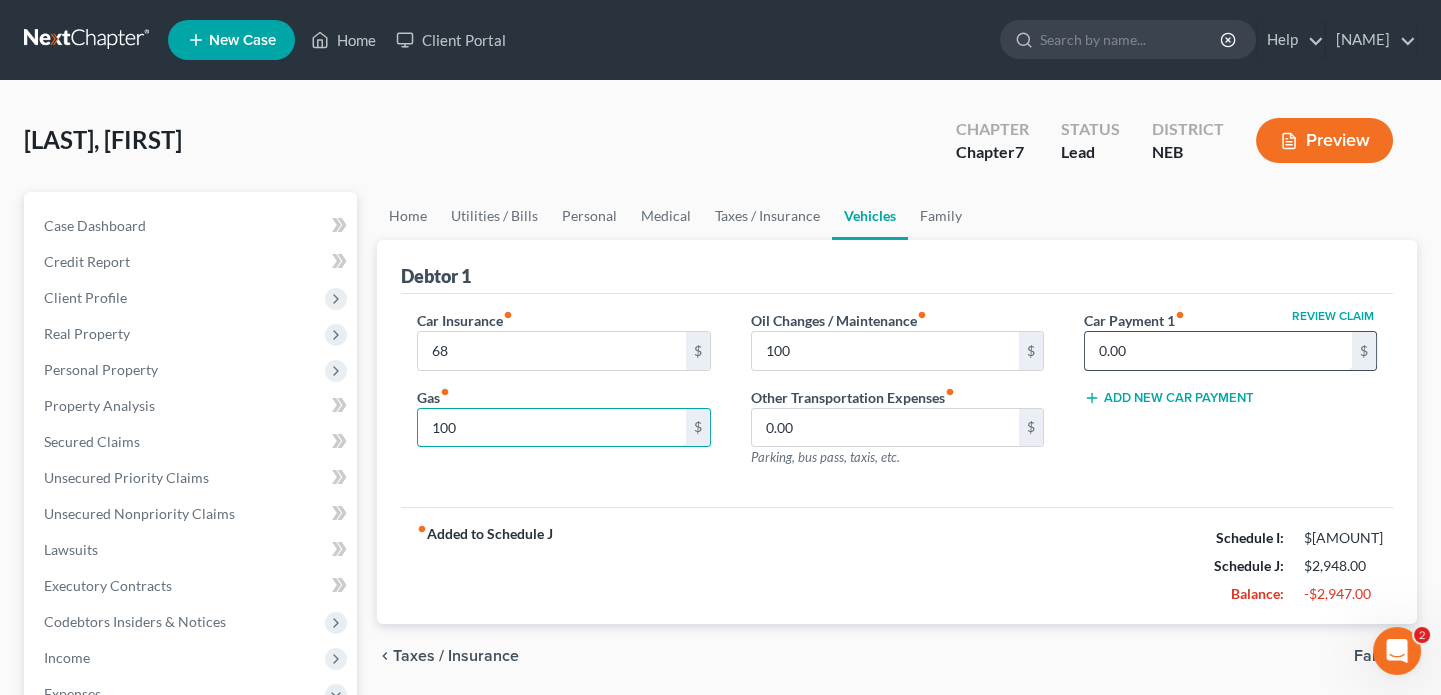 type on "100" 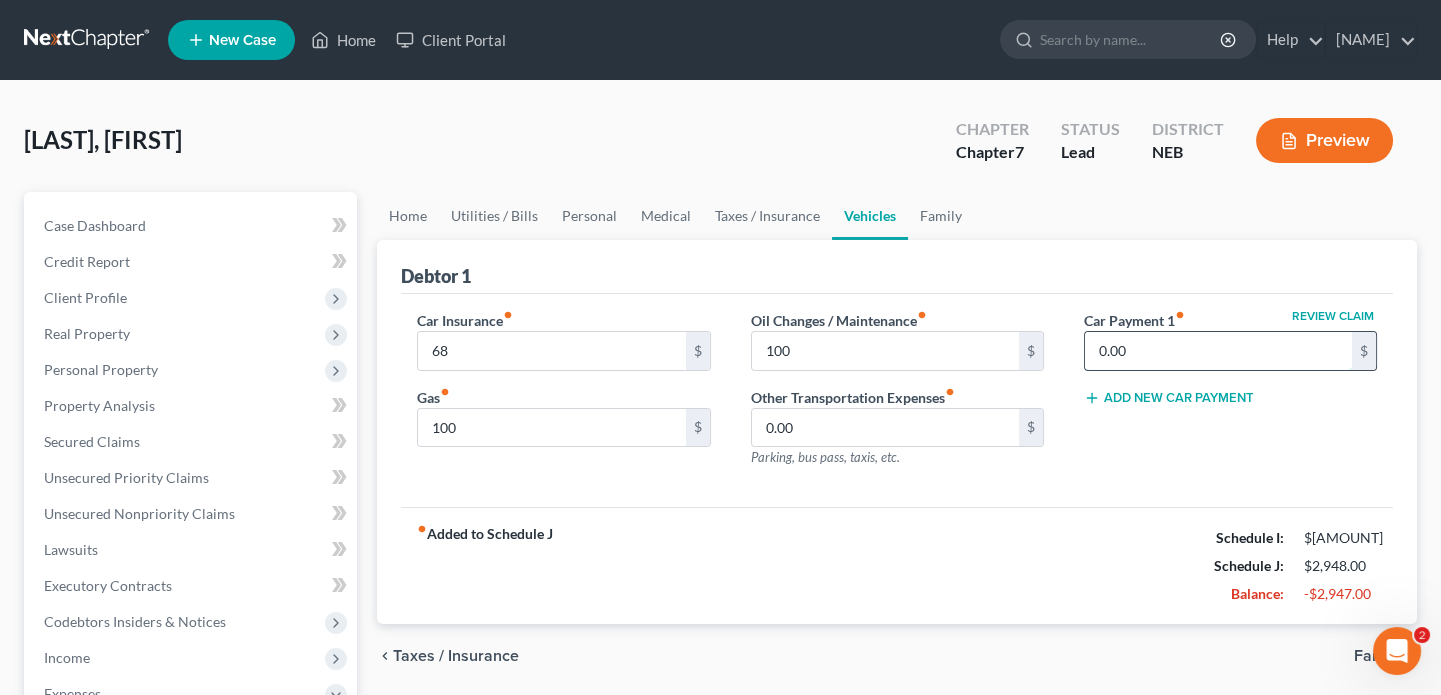 click on "0.00" at bounding box center (1218, 351) 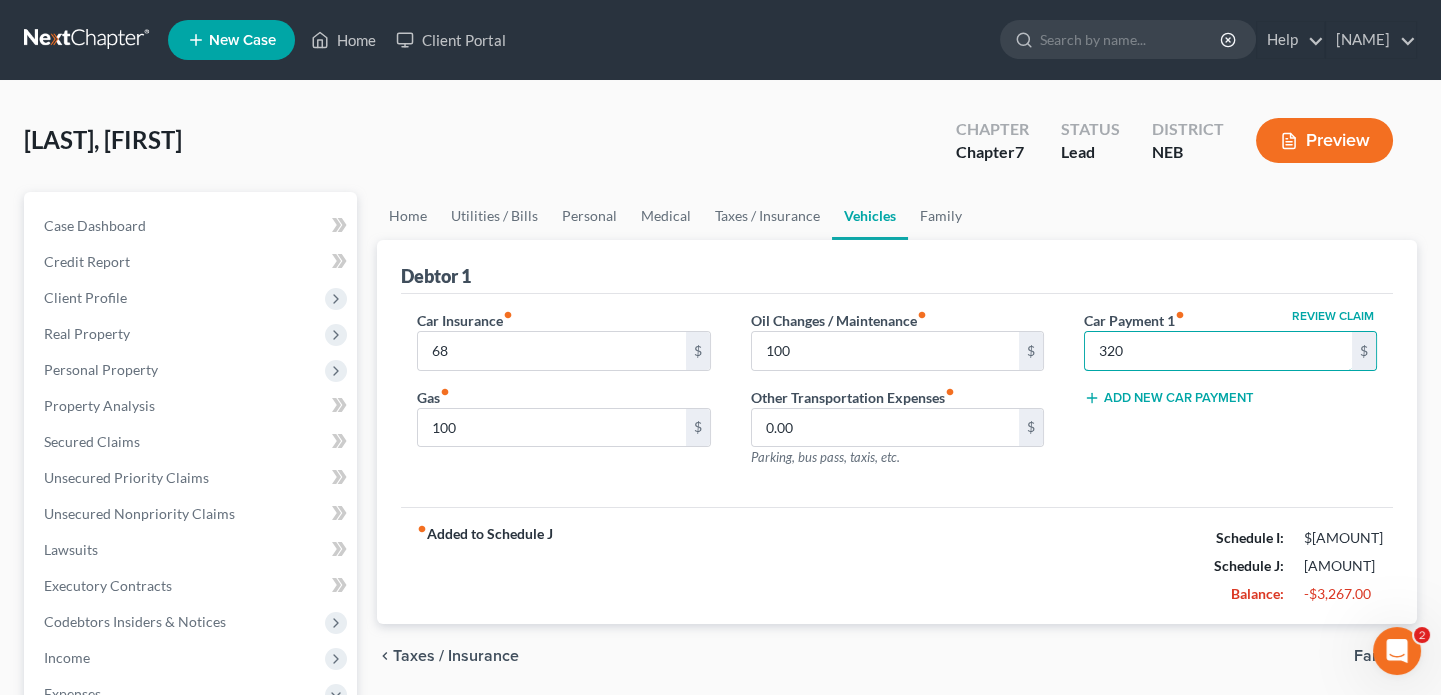 type on "320" 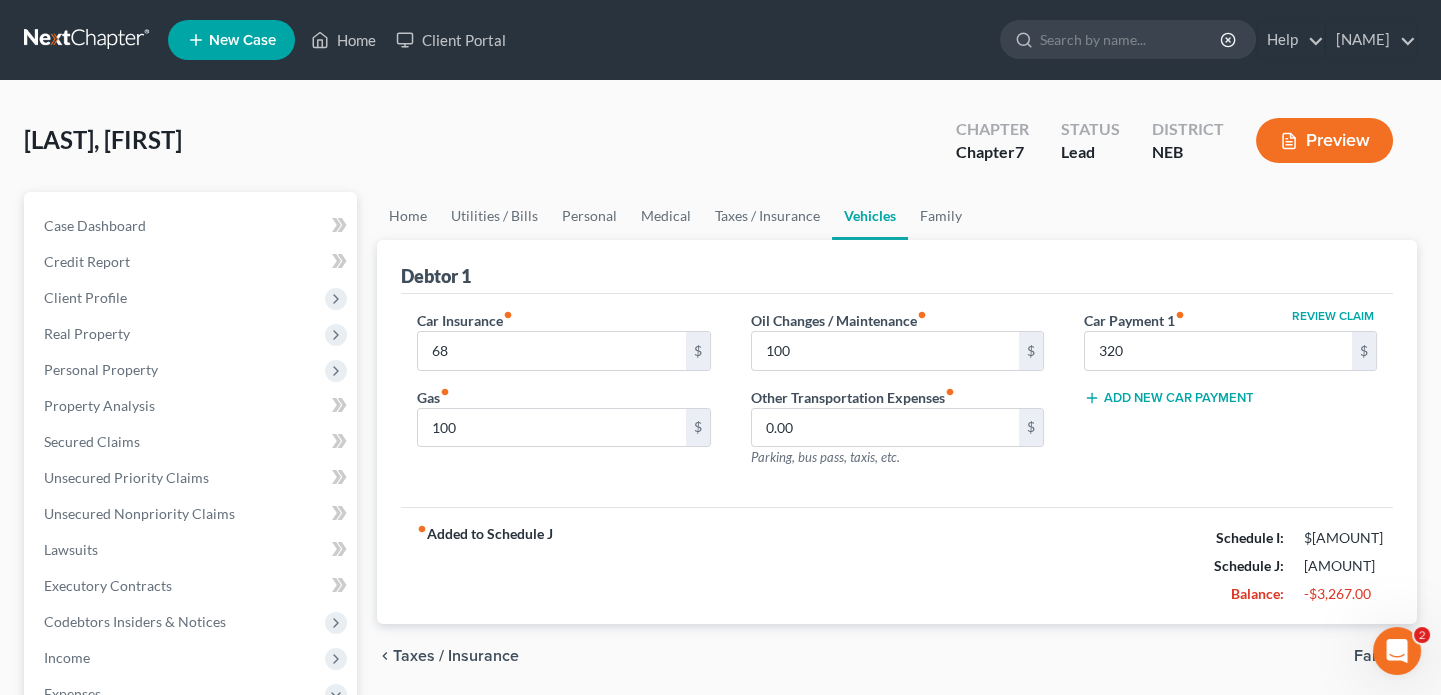 click on "Review Claim Car Payment 1  fiber_manual_record 320 $ Add New Car Payment" at bounding box center [1230, 397] 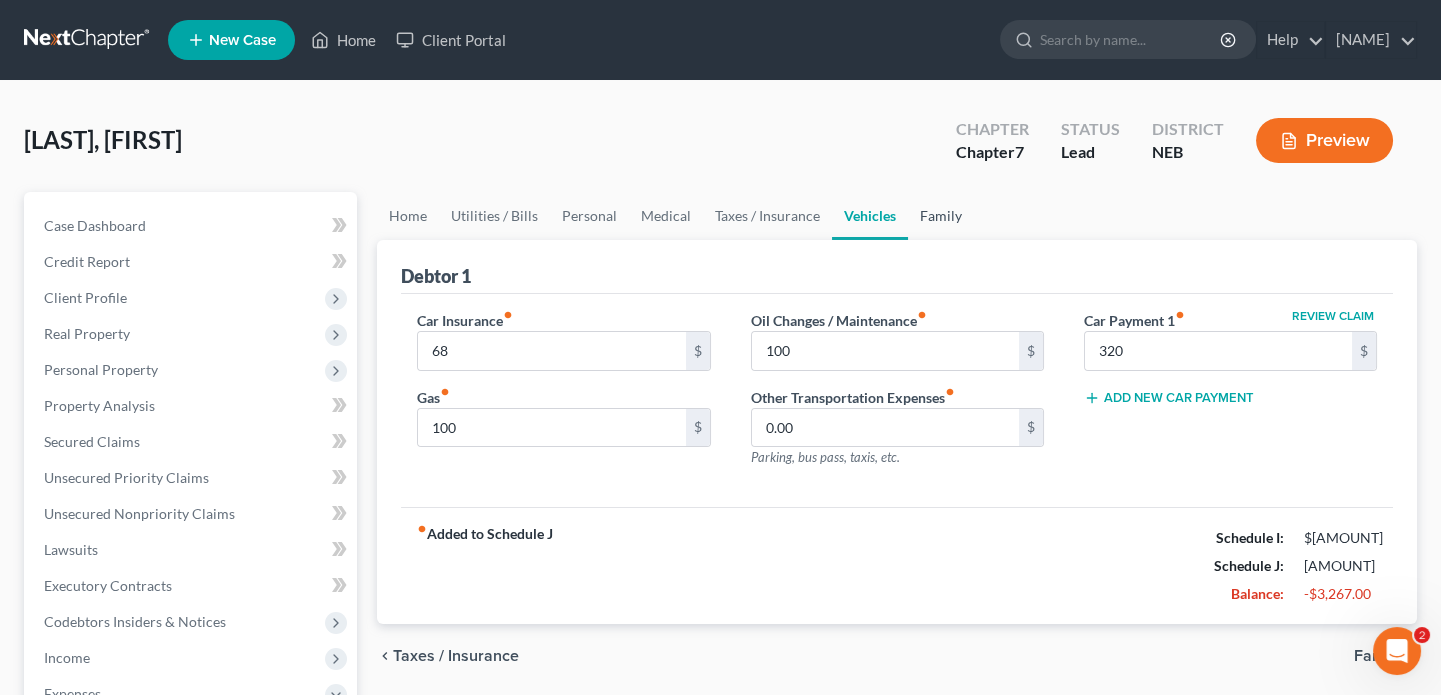 click on "Family" at bounding box center [941, 216] 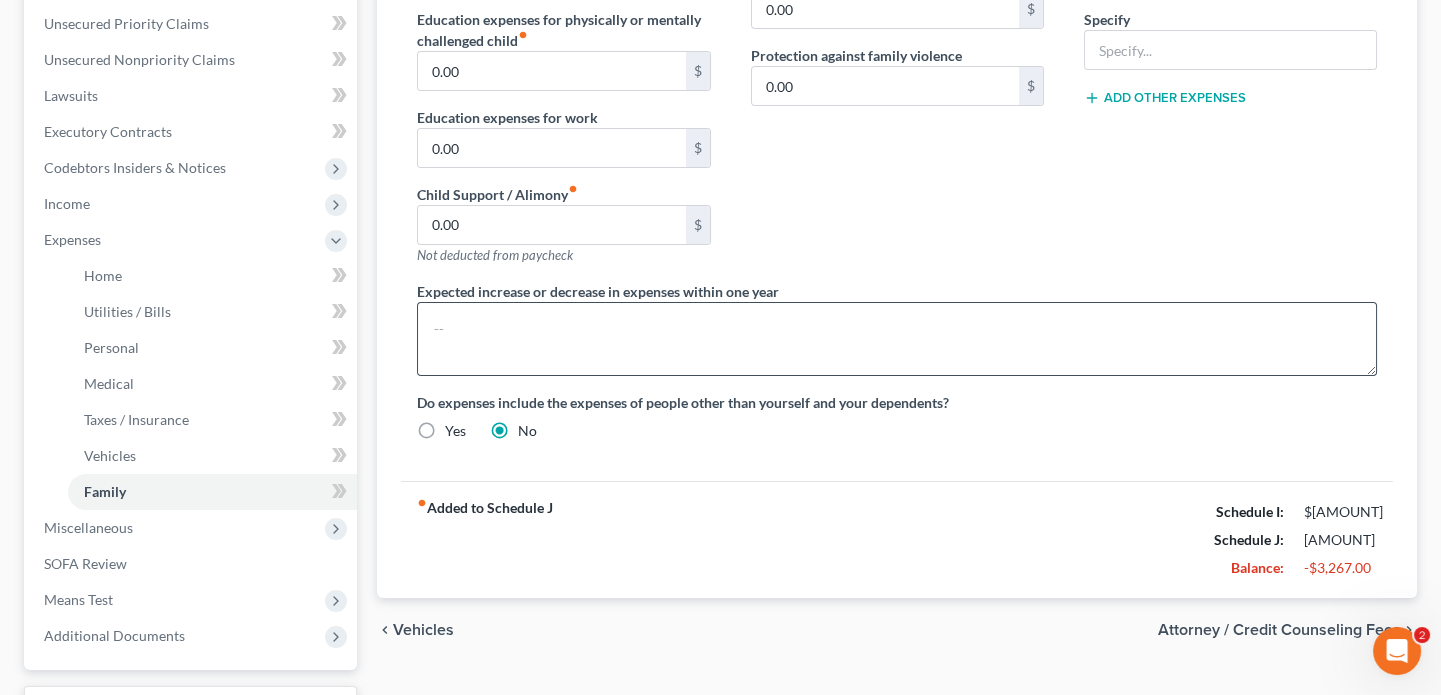 scroll, scrollTop: 272, scrollLeft: 0, axis: vertical 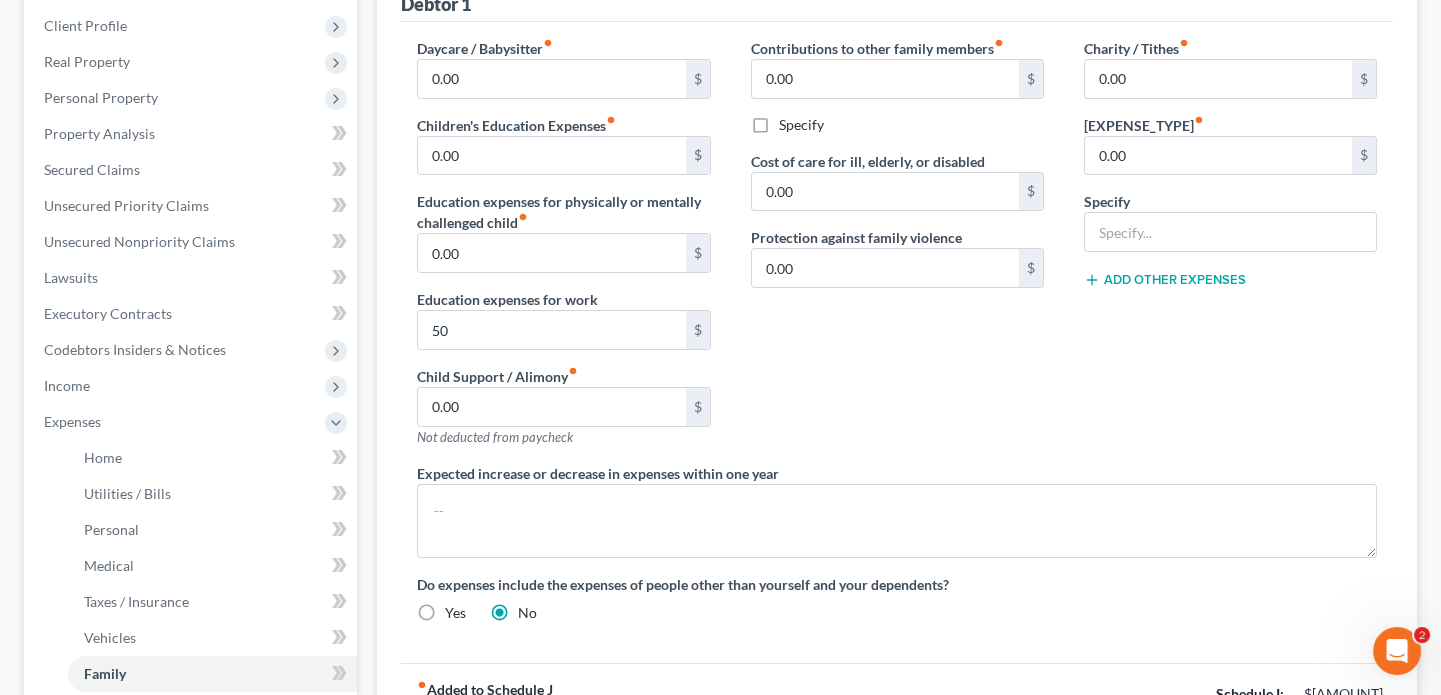 click on "Contributions to other family members  fiber_manual_record 0.00 $ Specify Cost of care for ill, elderly, or disabled 0.00 $ Protection against family violence 0.00 $" at bounding box center [897, 250] 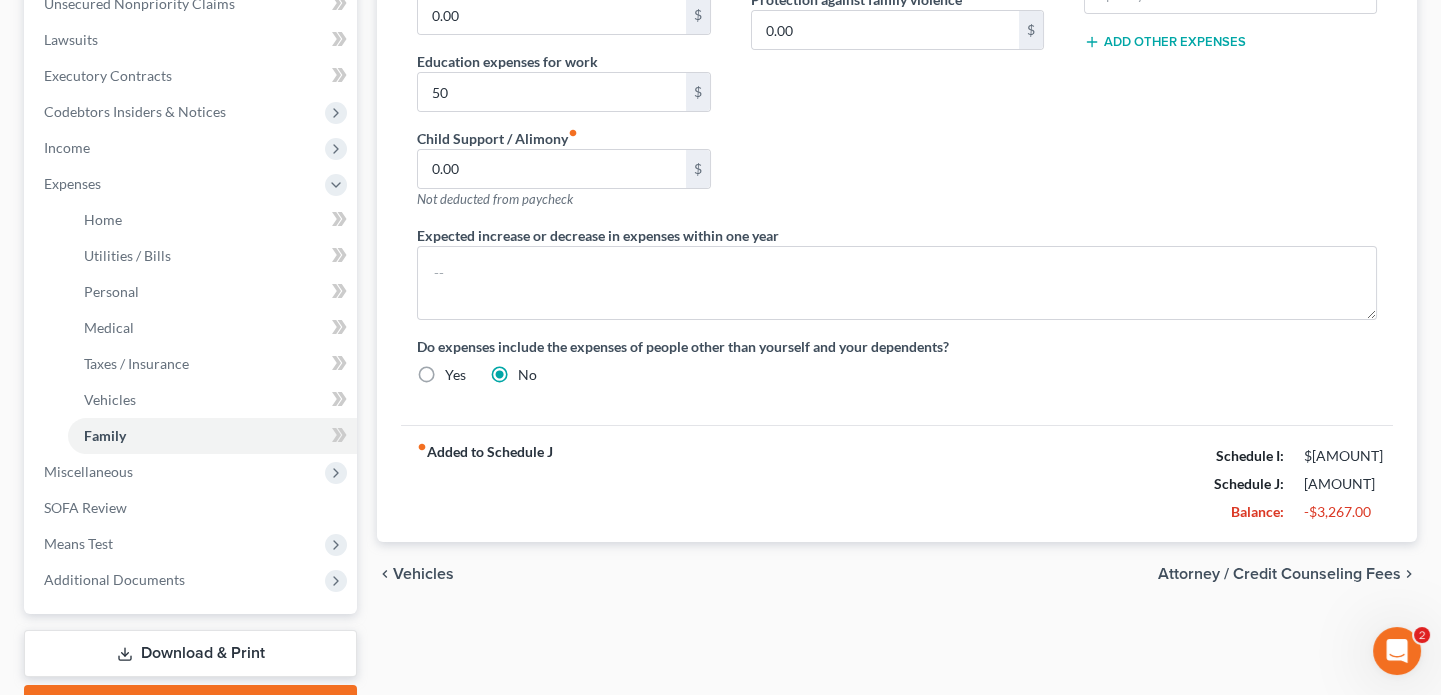 scroll, scrollTop: 545, scrollLeft: 0, axis: vertical 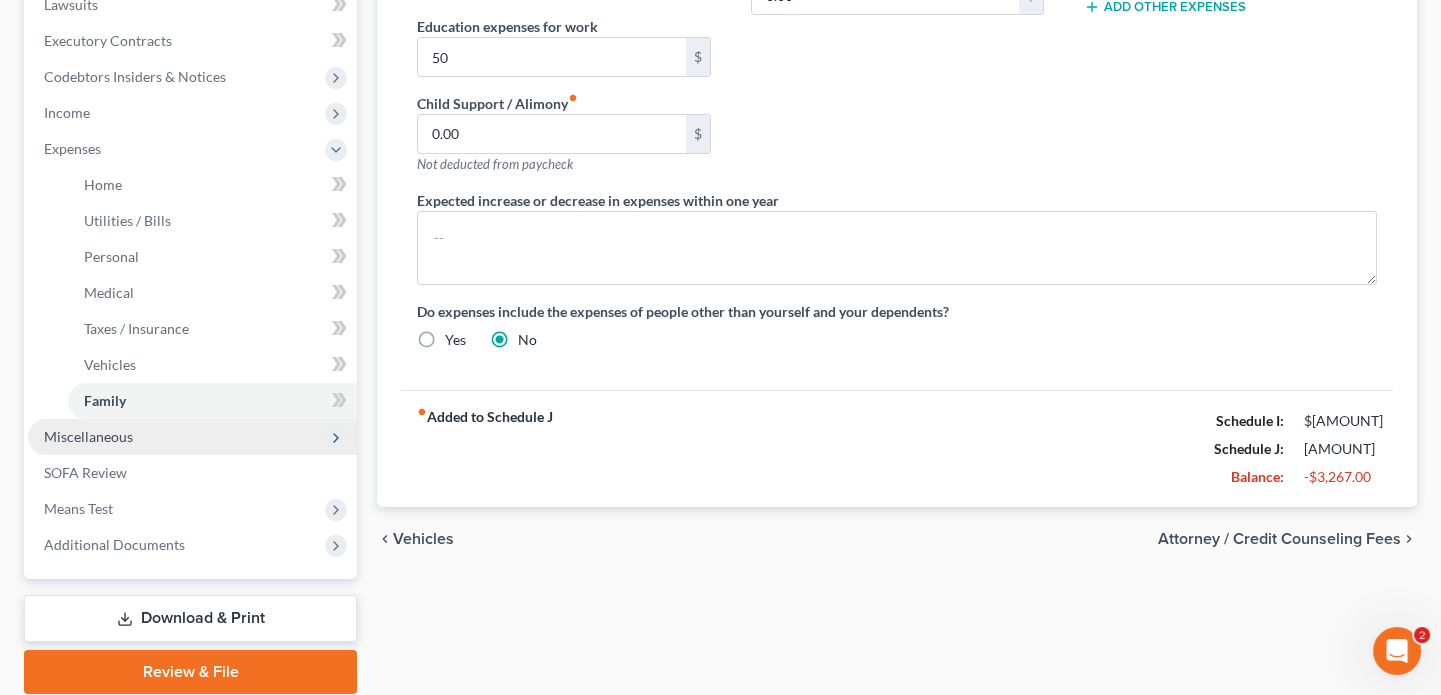 click on "Miscellaneous" at bounding box center (88, 436) 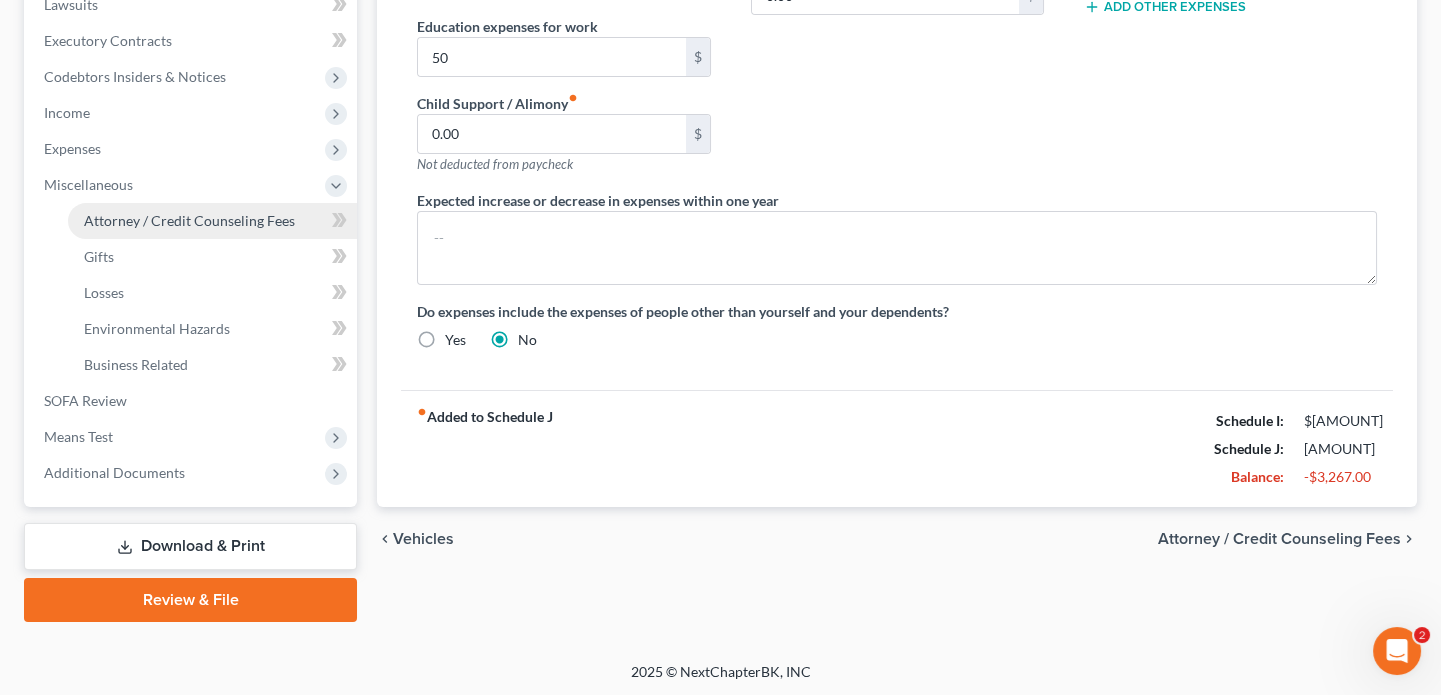 click on "Attorney / Credit Counseling Fees" at bounding box center [189, 220] 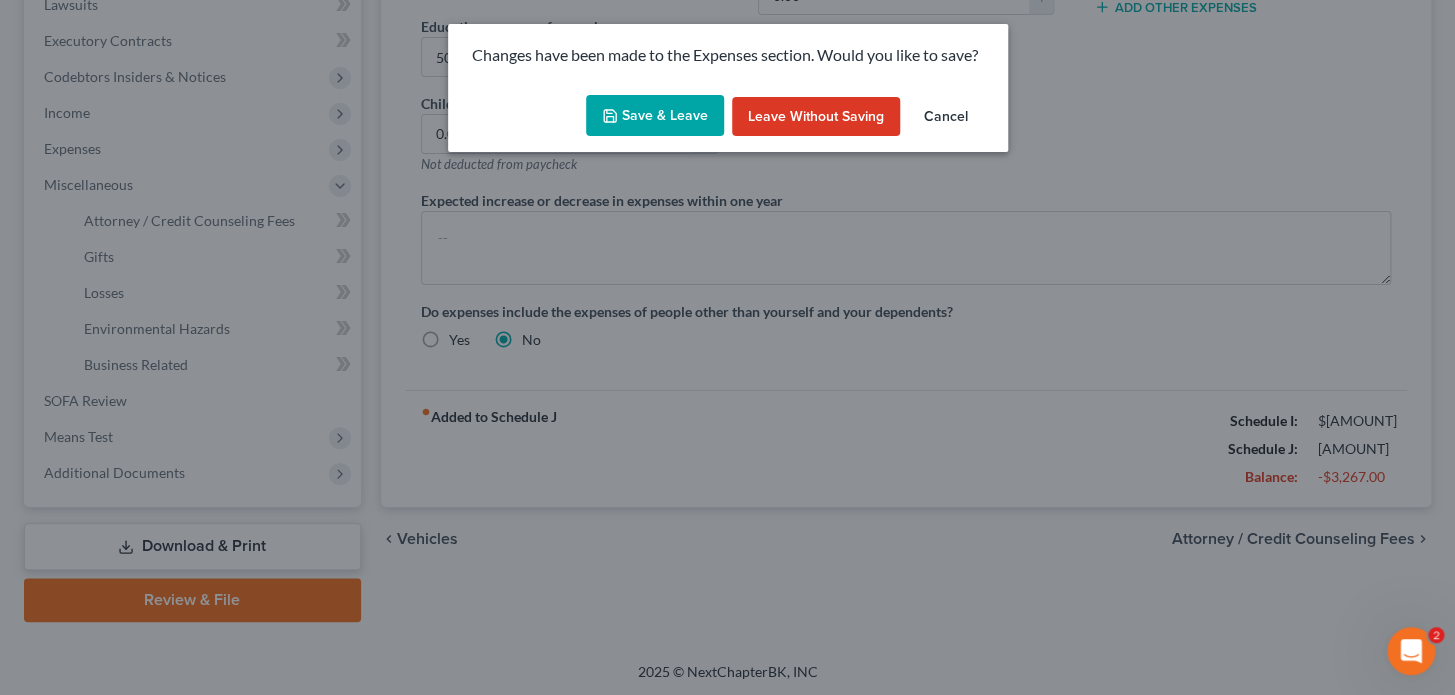 drag, startPoint x: 670, startPoint y: 117, endPoint x: 643, endPoint y: 127, distance: 28.79236 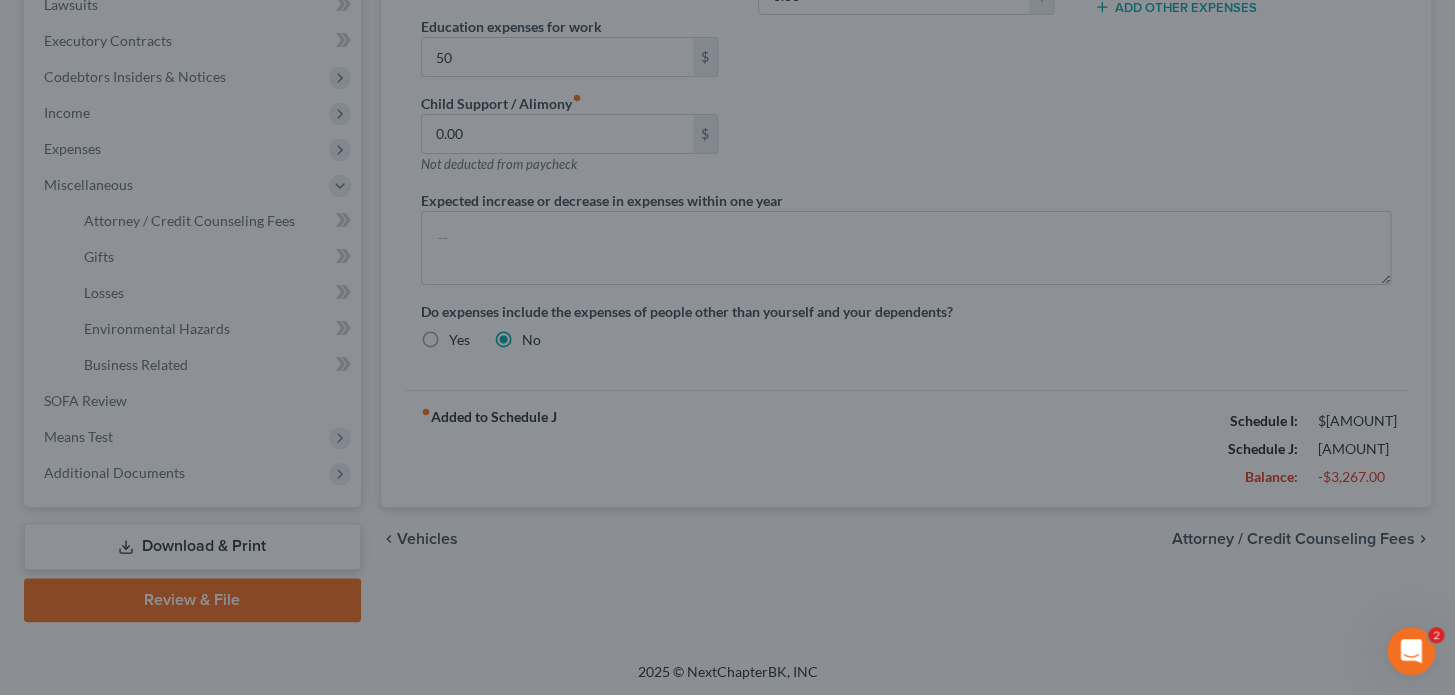 type on "50.00" 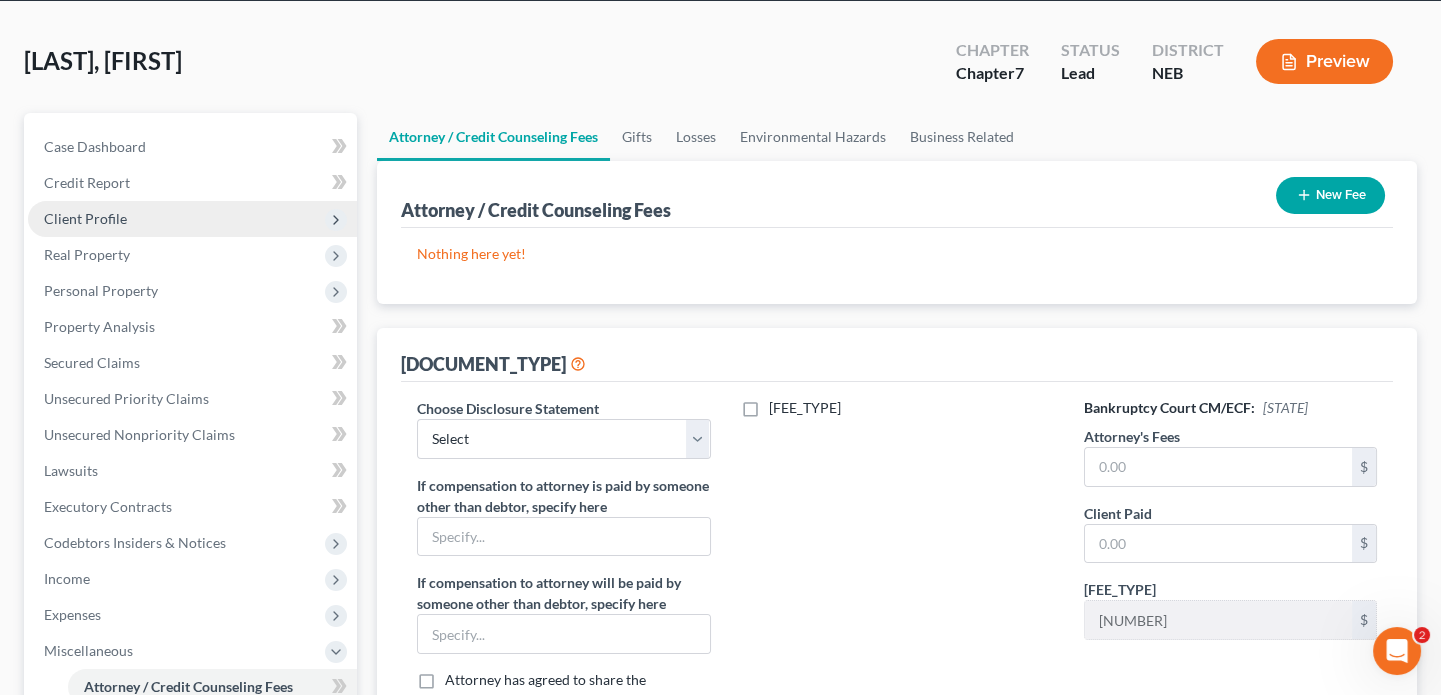 scroll, scrollTop: 0, scrollLeft: 0, axis: both 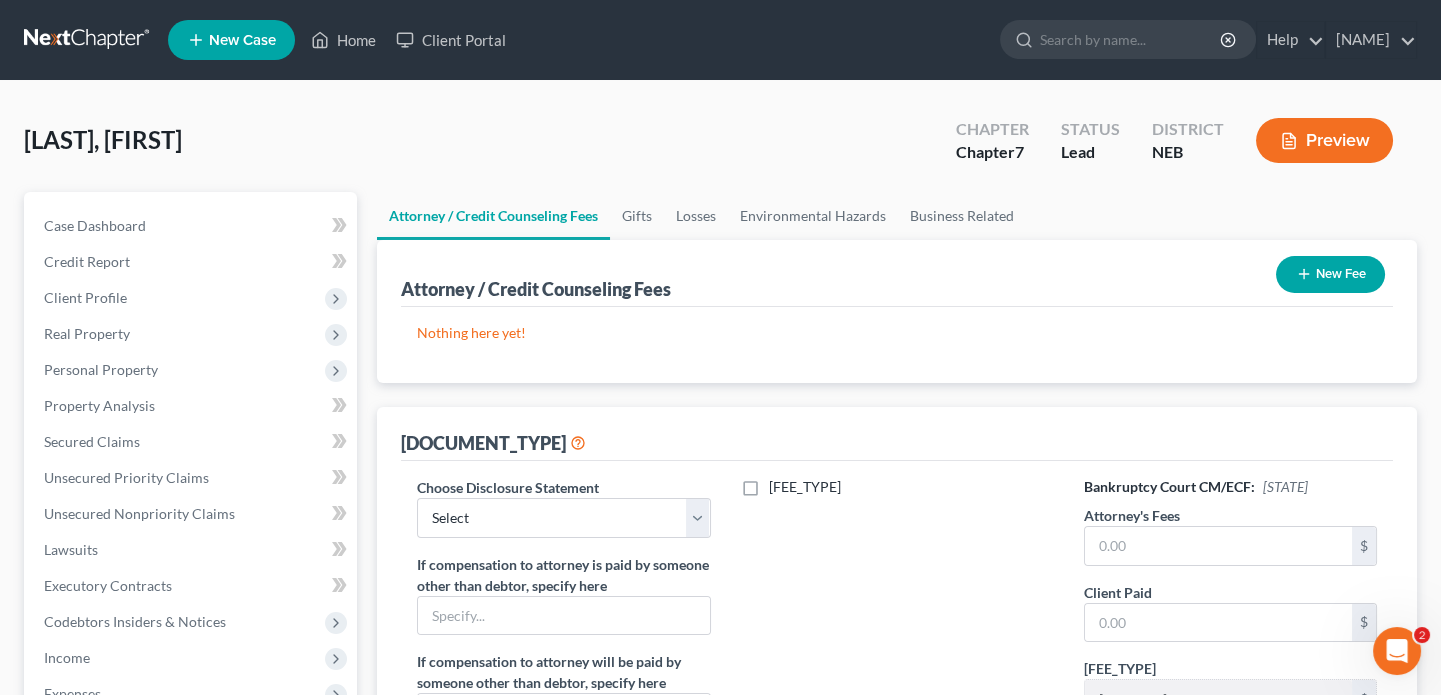 click on "New Fee" at bounding box center [1330, 274] 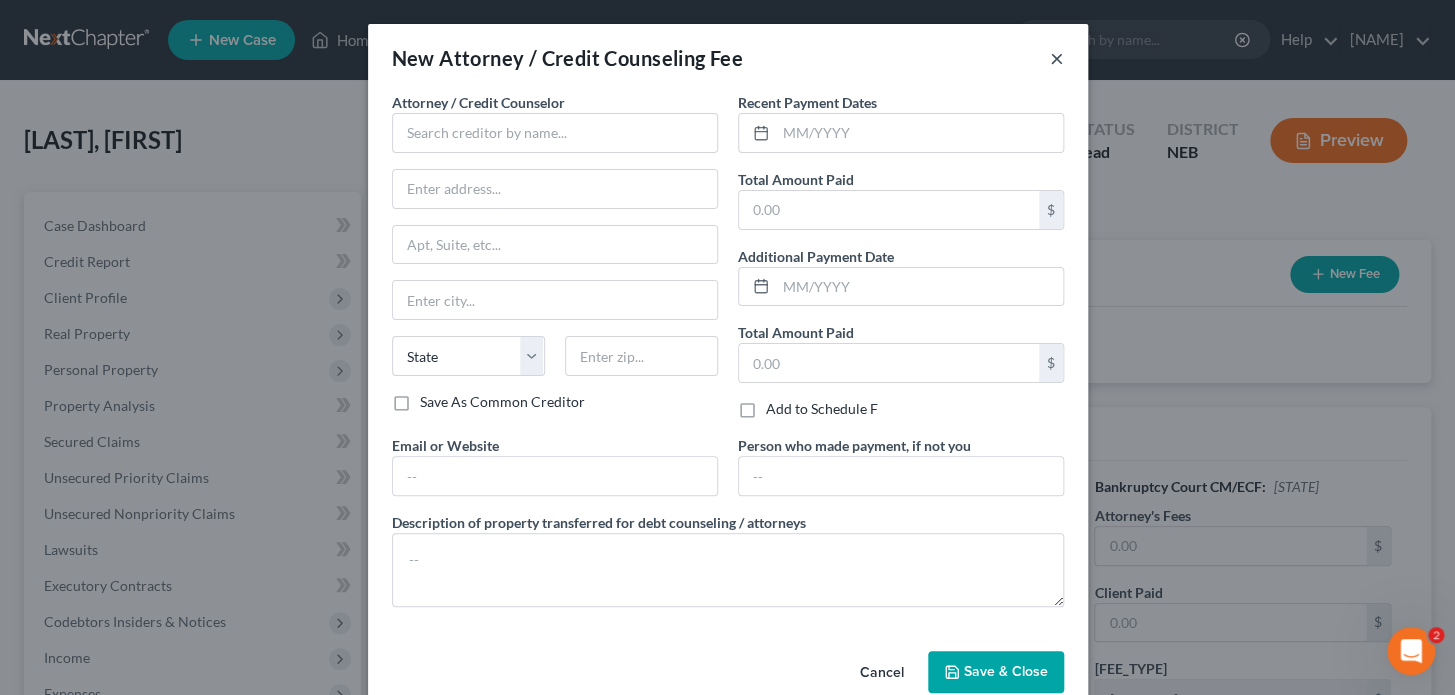 click on "×" at bounding box center (1057, 58) 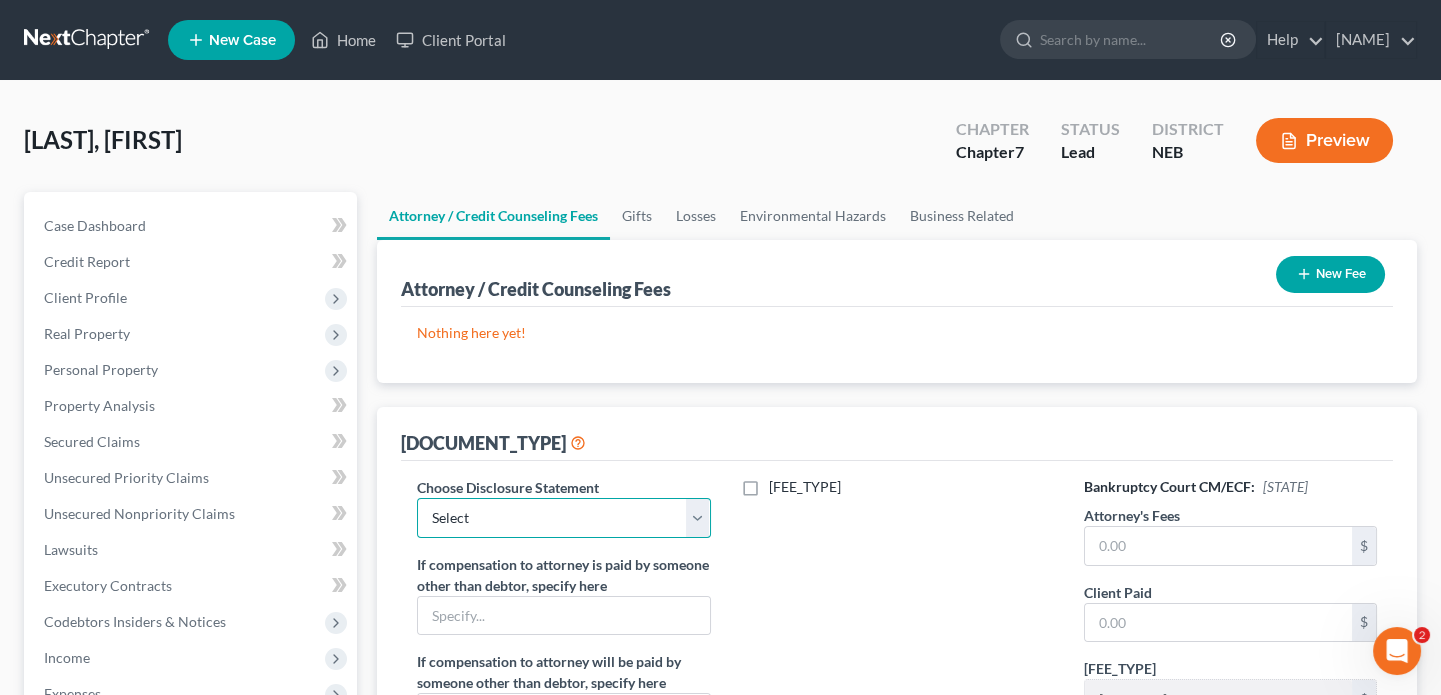 click on "Select Register Law Office" at bounding box center [563, 518] 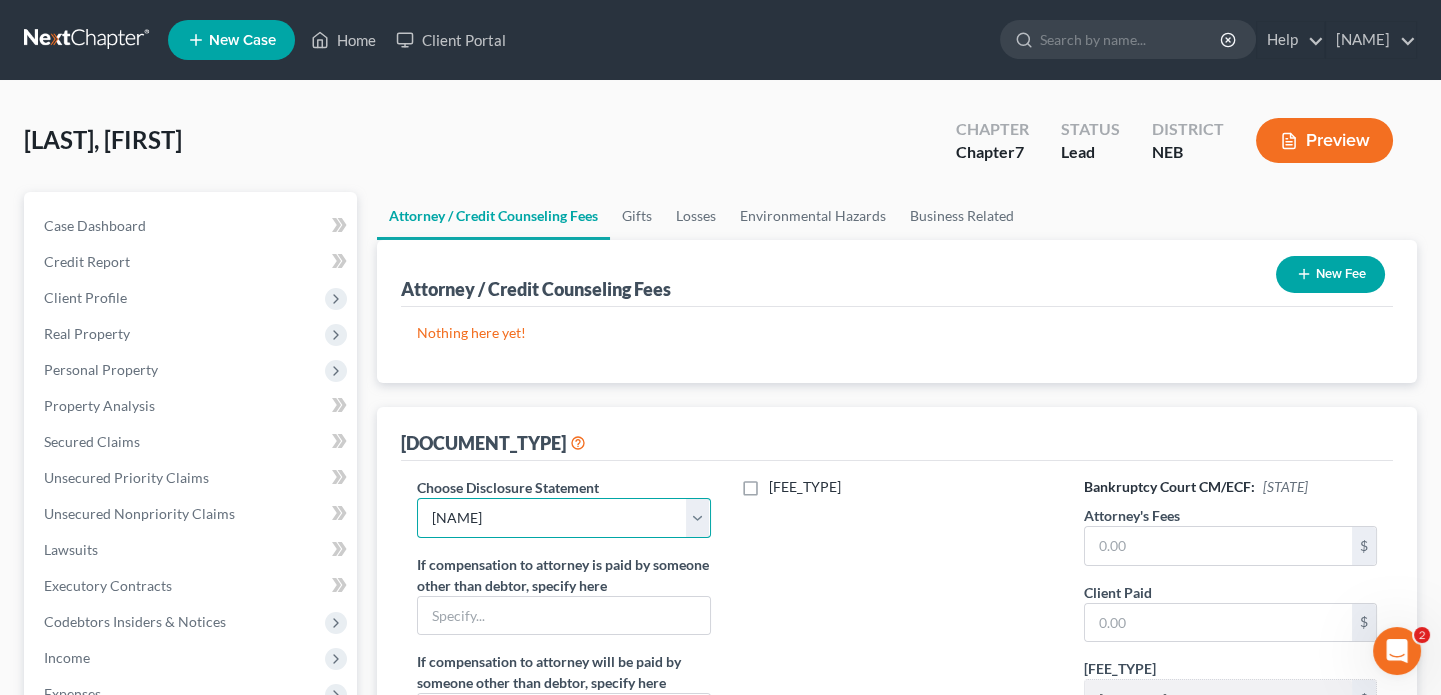 click on "Select Register Law Office" at bounding box center [563, 518] 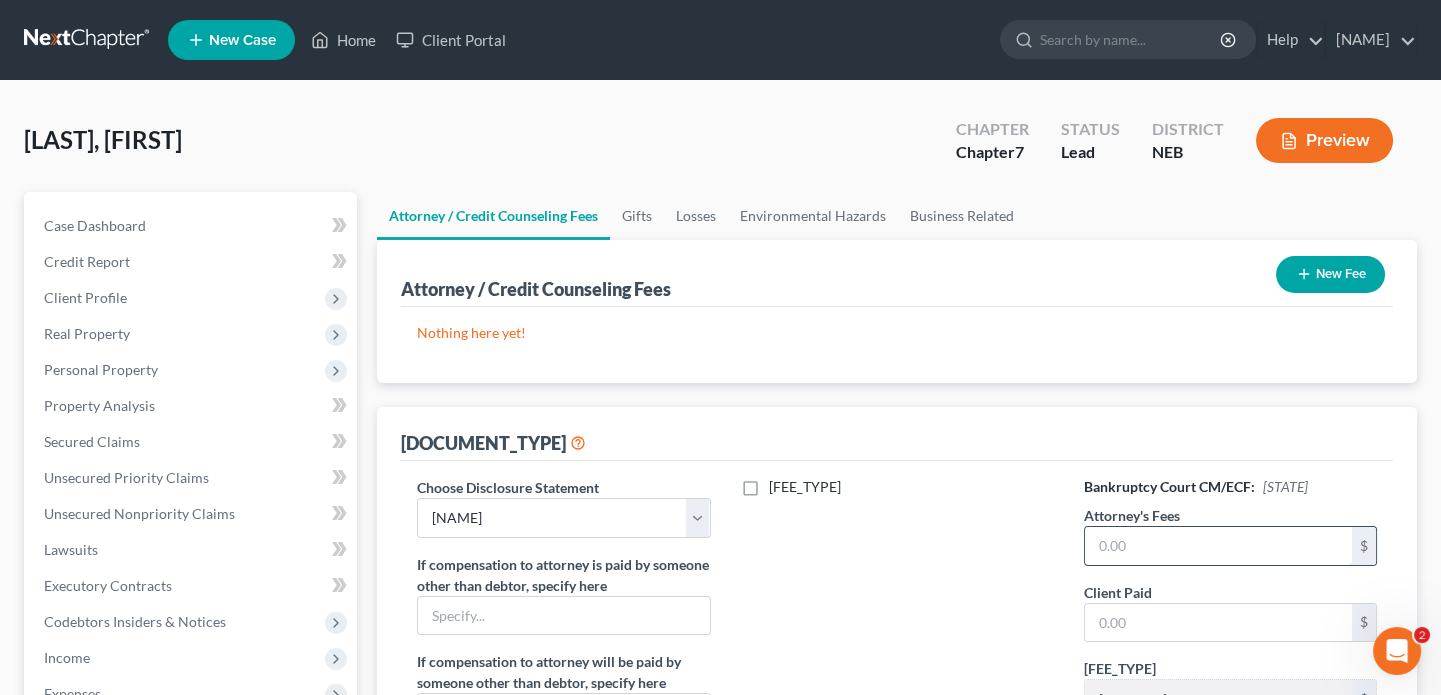 click at bounding box center [1218, 546] 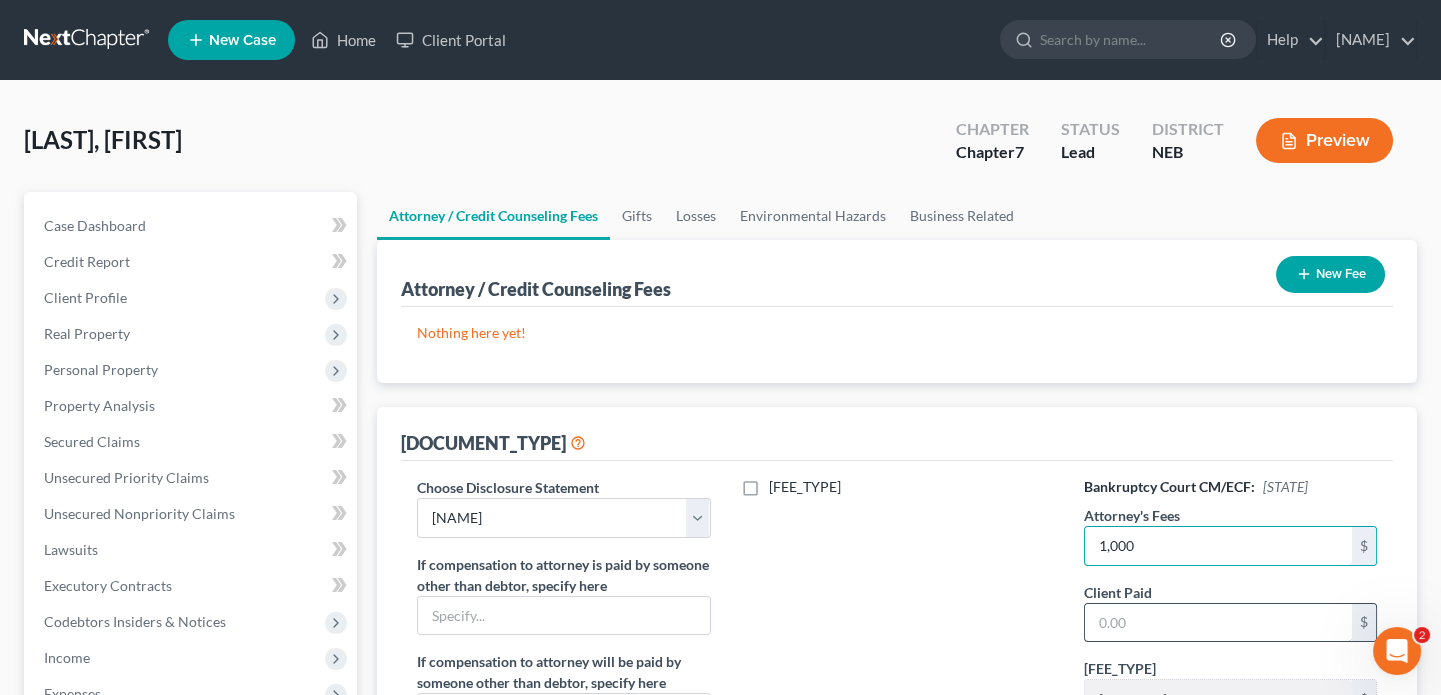type on "1,000" 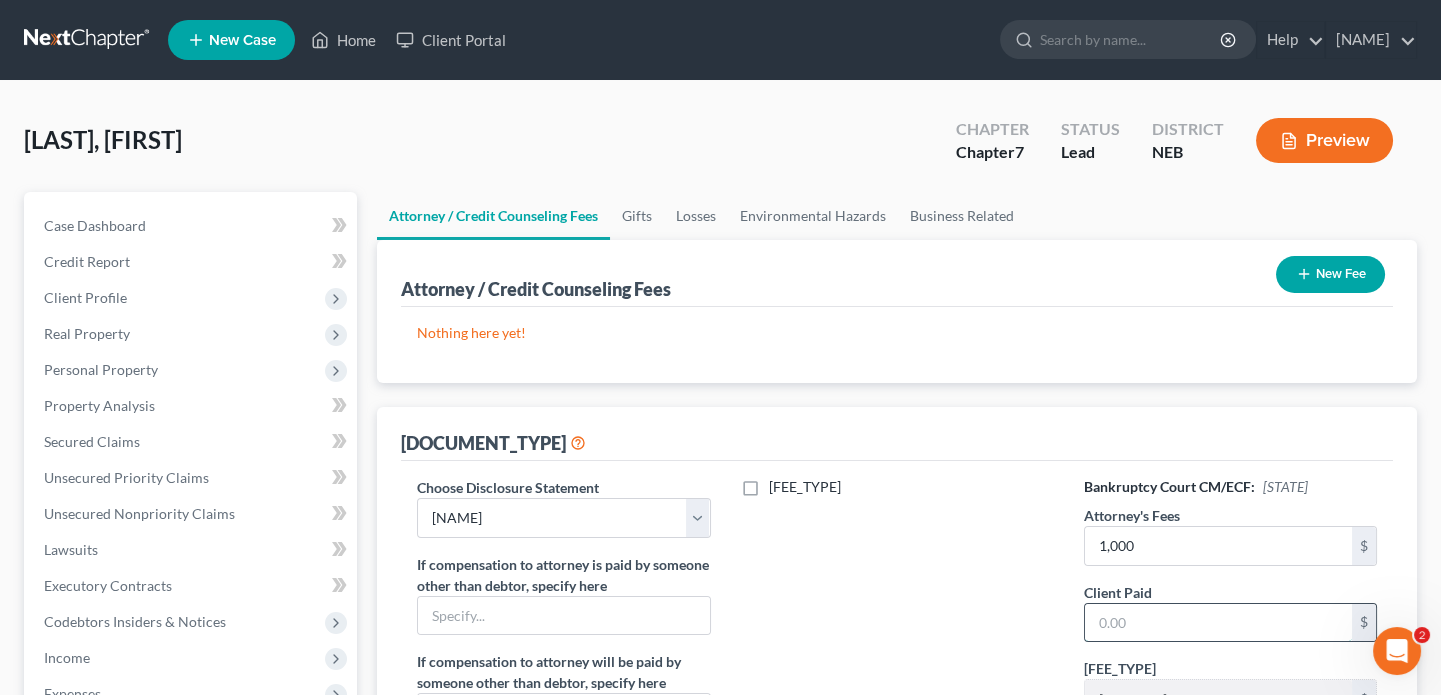 click at bounding box center [1218, 623] 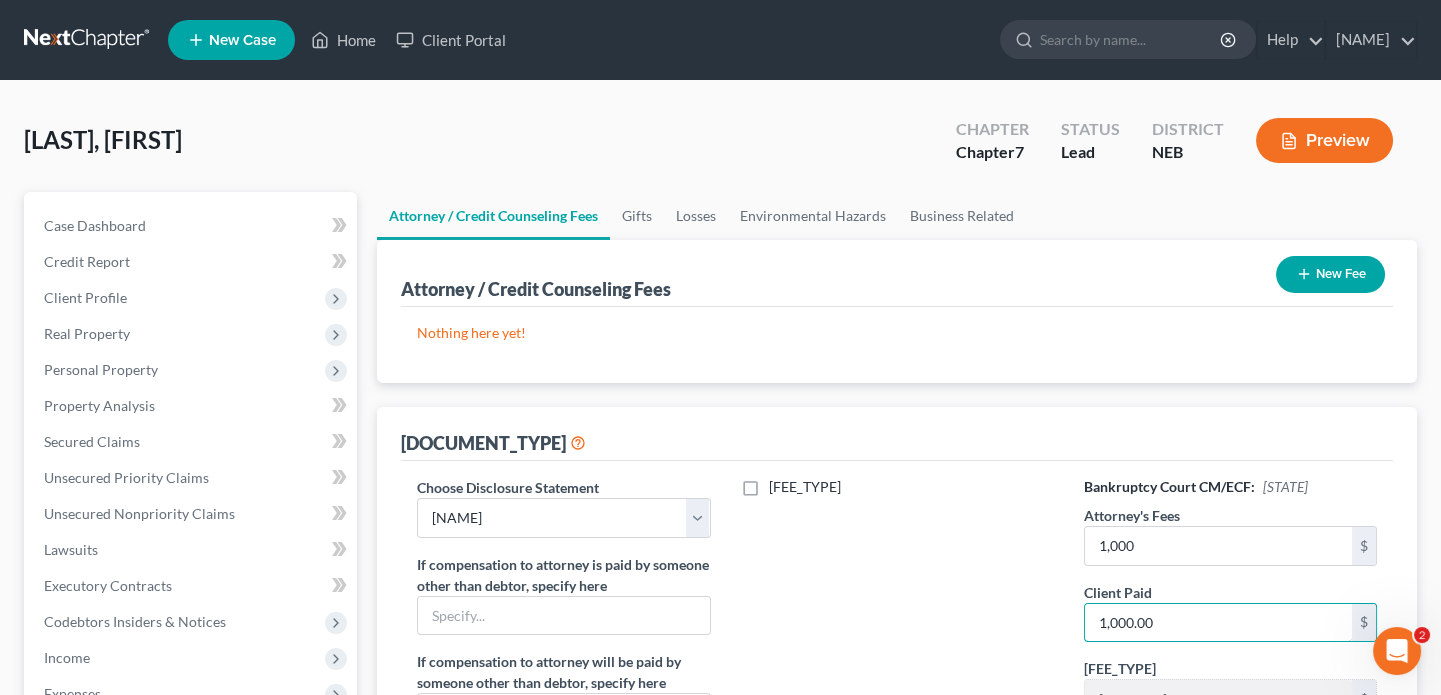 type on "1,000.00" 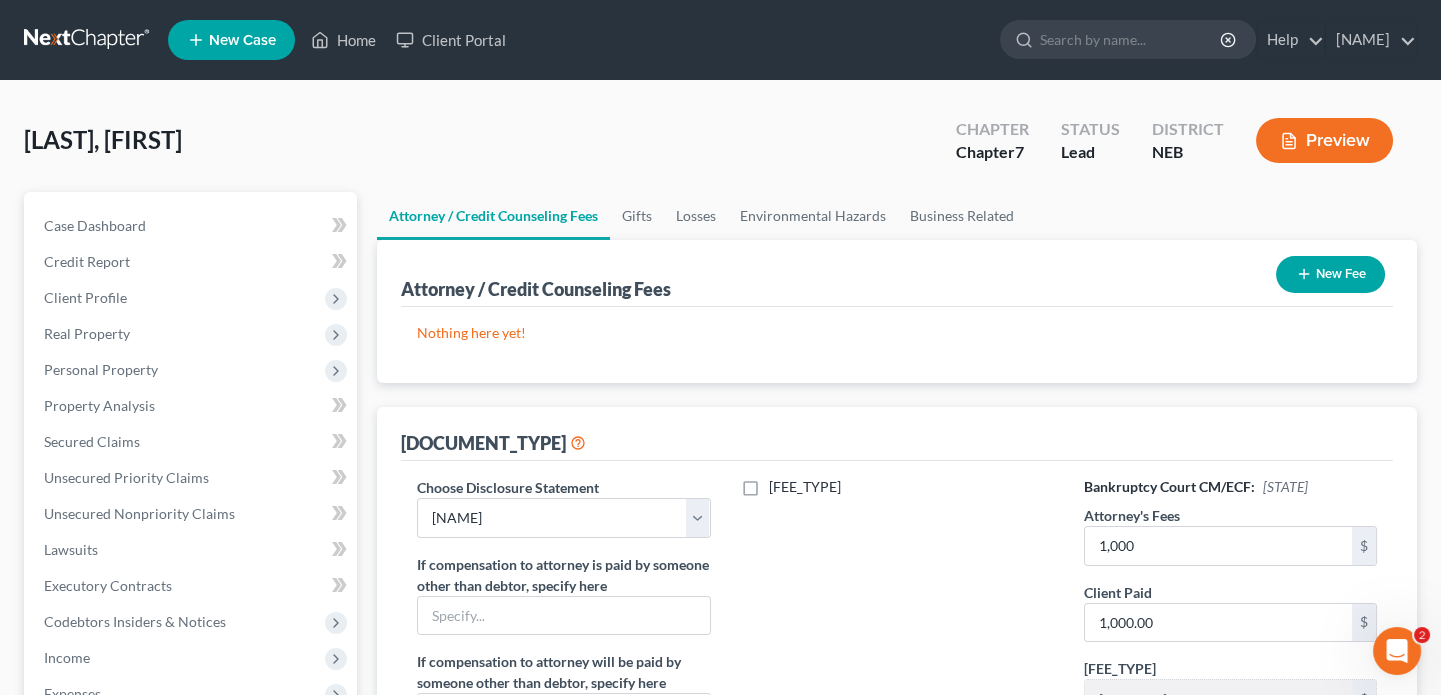 click on "[FEE_TYPE]" at bounding box center (897, 662) 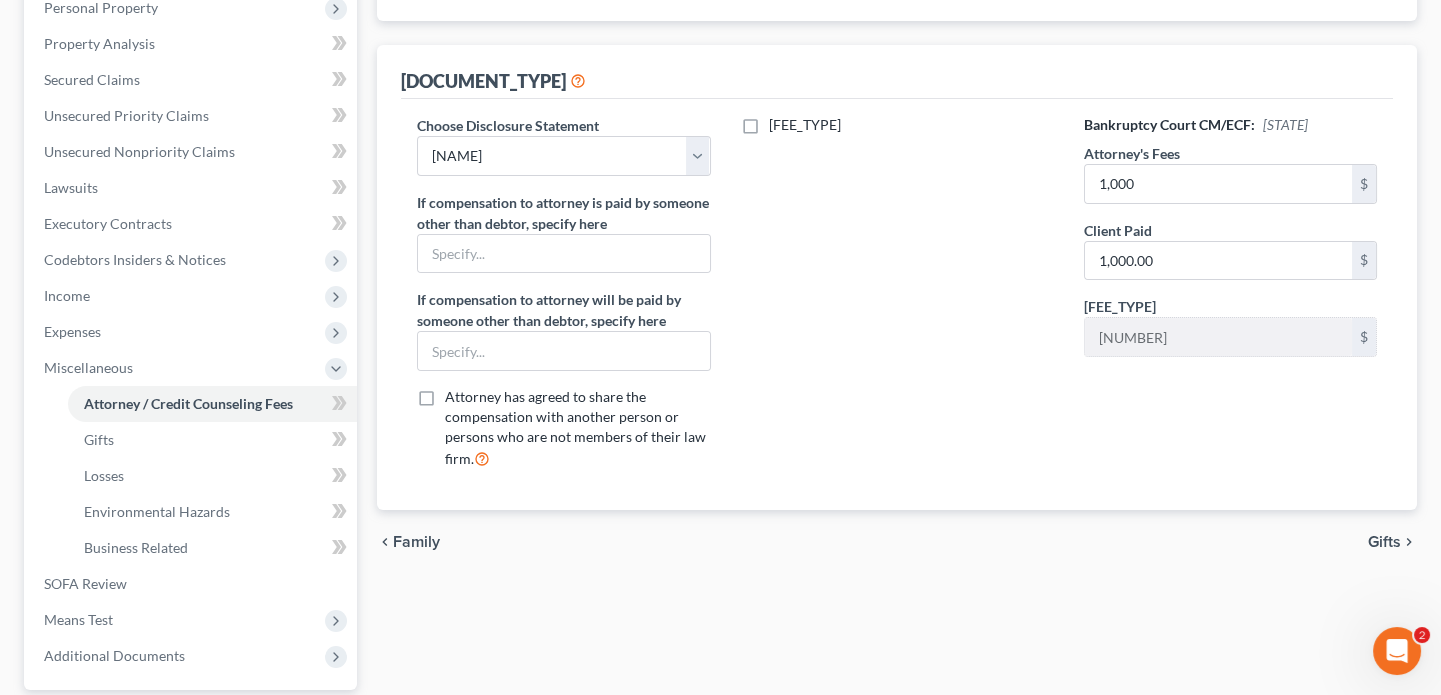 scroll, scrollTop: 363, scrollLeft: 0, axis: vertical 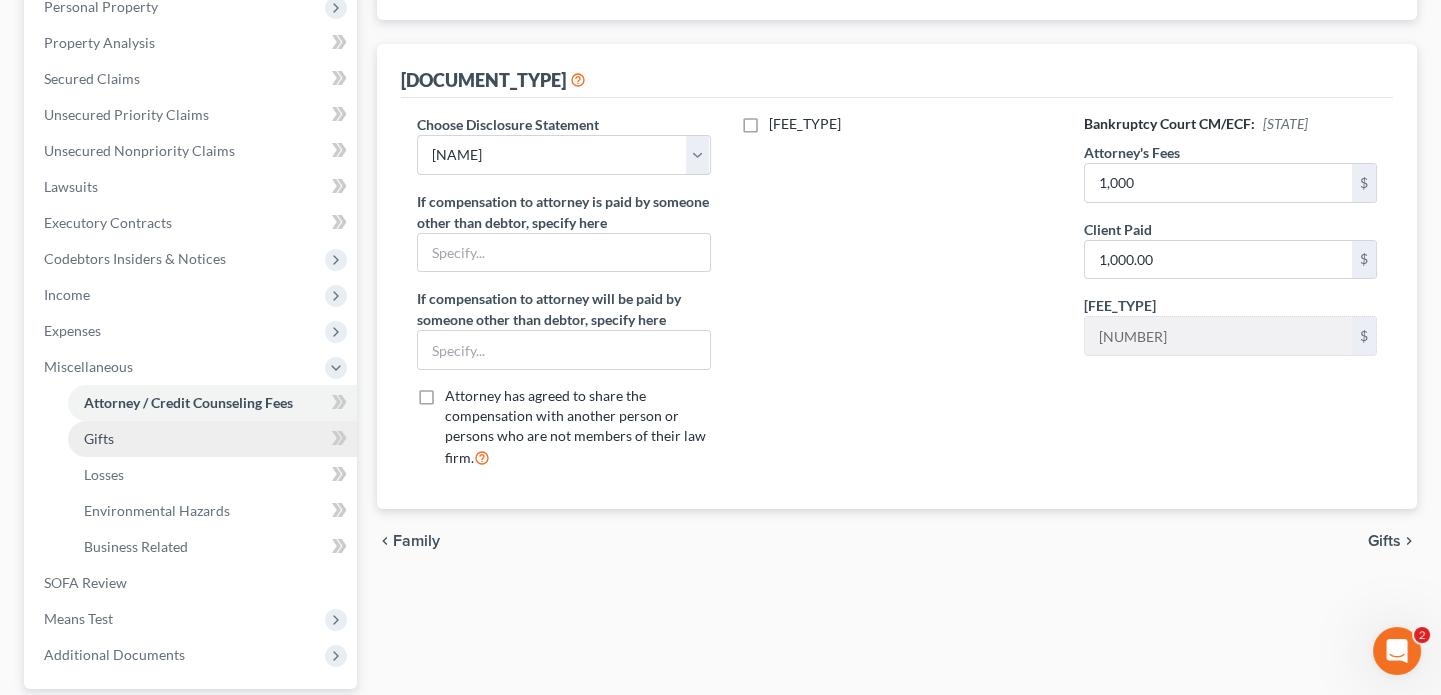 click on "Gifts" at bounding box center (212, 439) 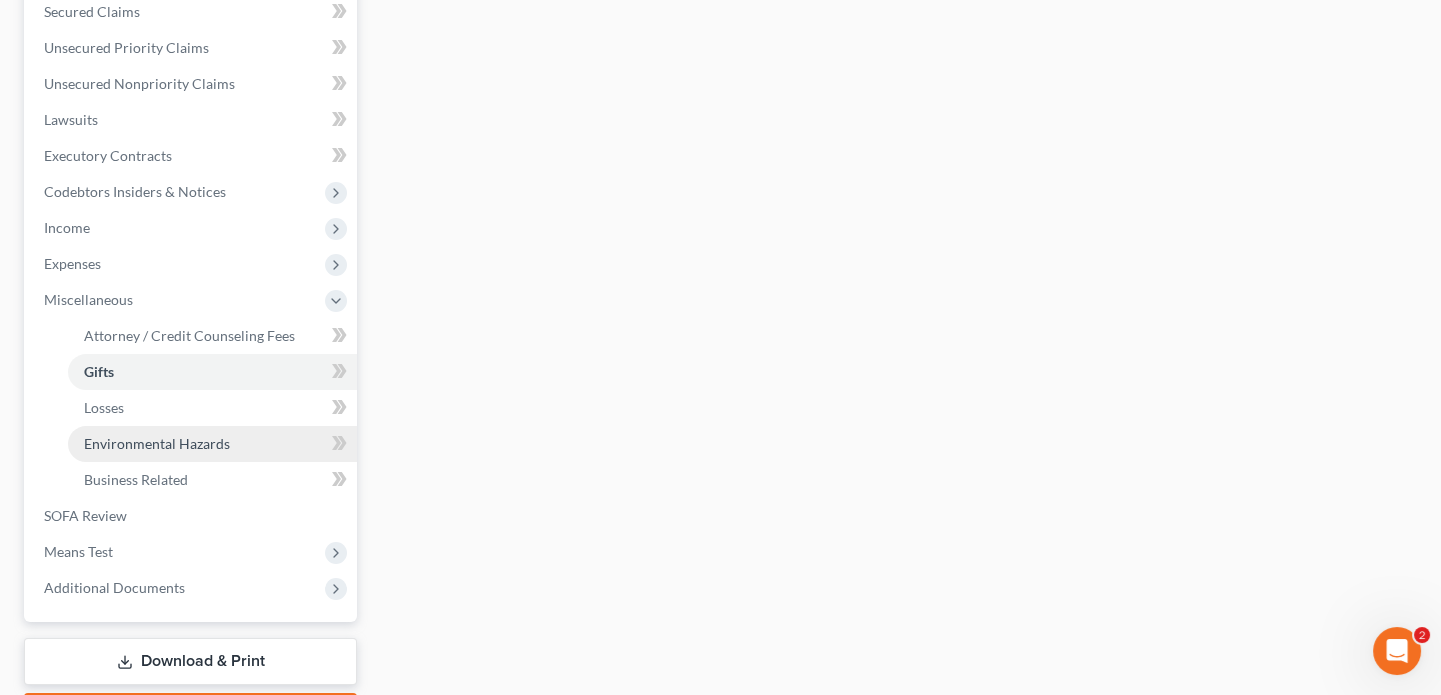 scroll, scrollTop: 545, scrollLeft: 0, axis: vertical 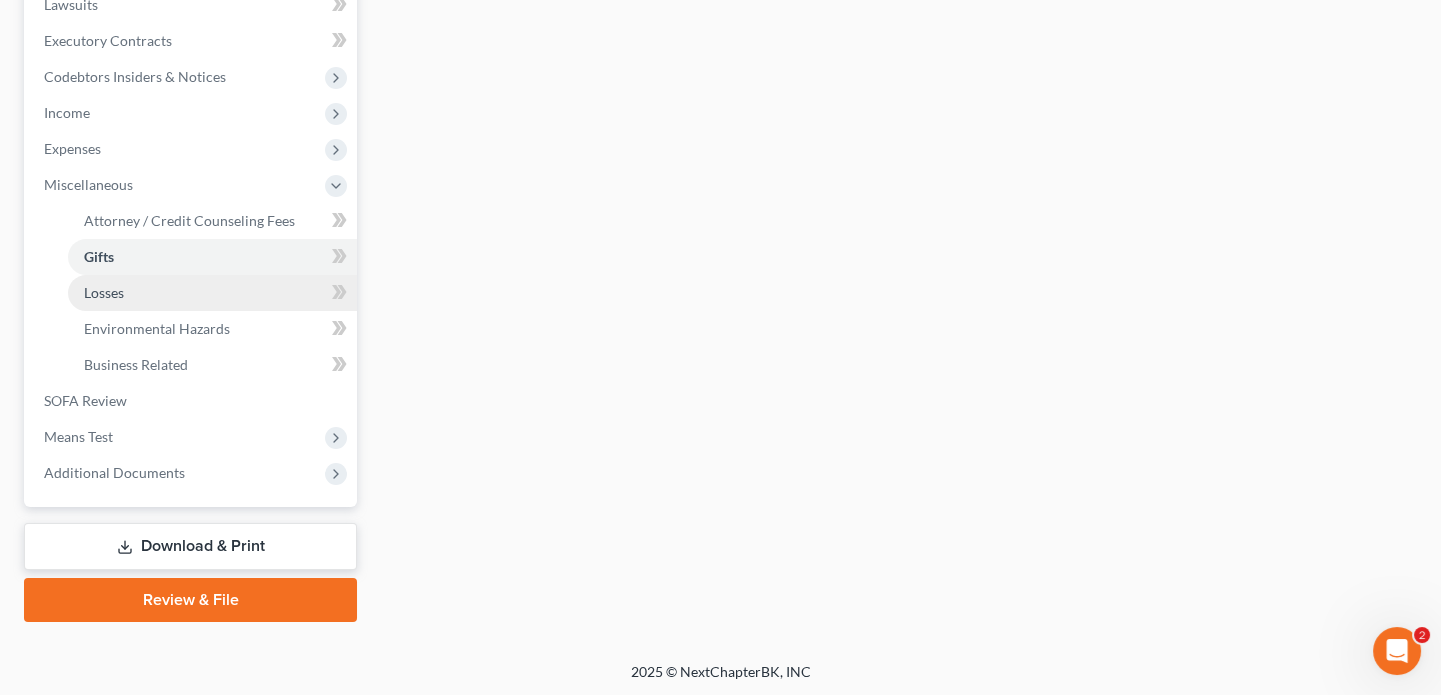 click on "Losses" at bounding box center (212, 293) 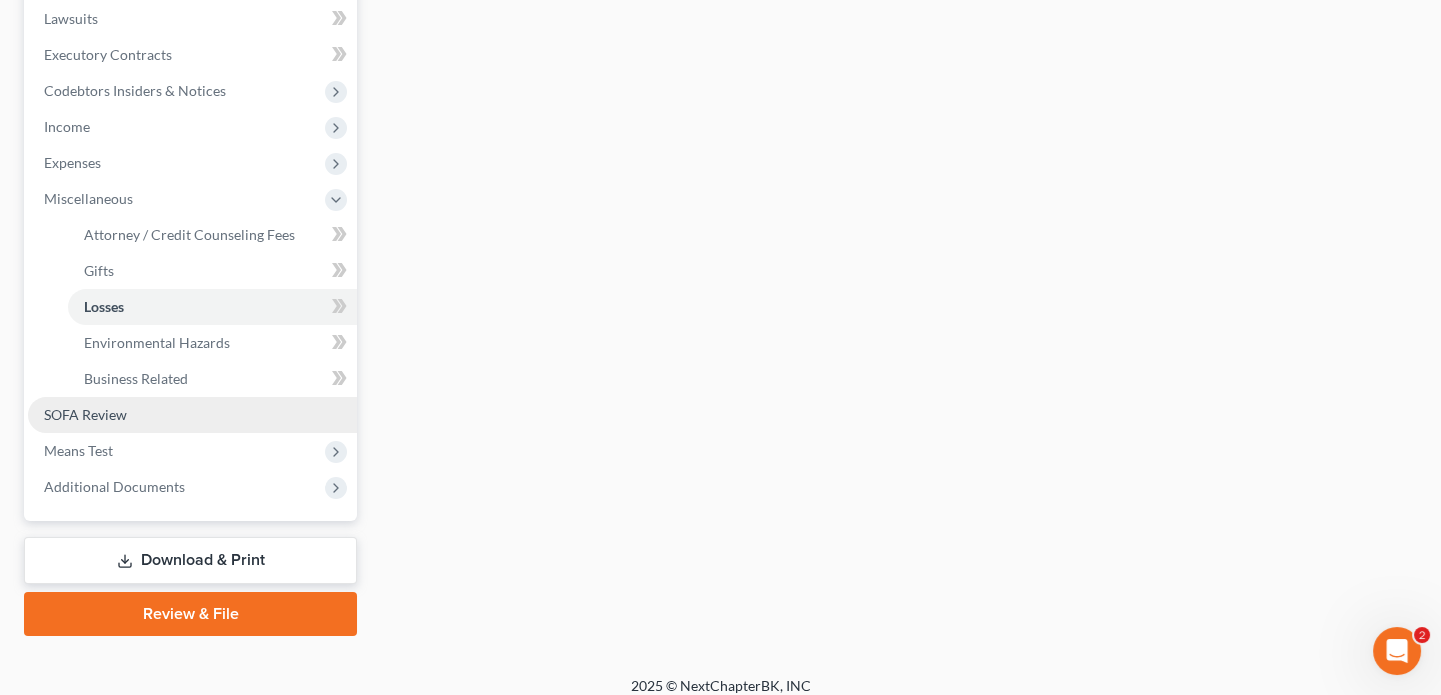 scroll, scrollTop: 545, scrollLeft: 0, axis: vertical 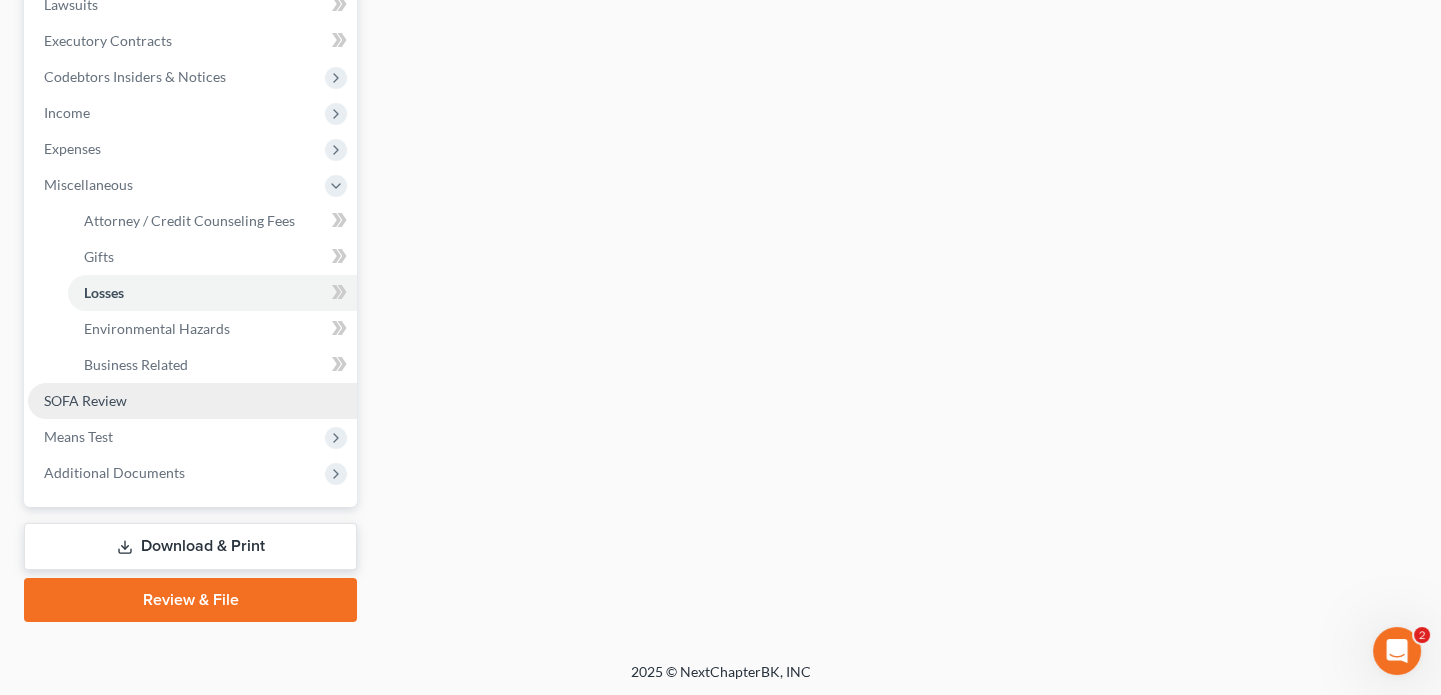 click on "SOFA Review" at bounding box center (85, 400) 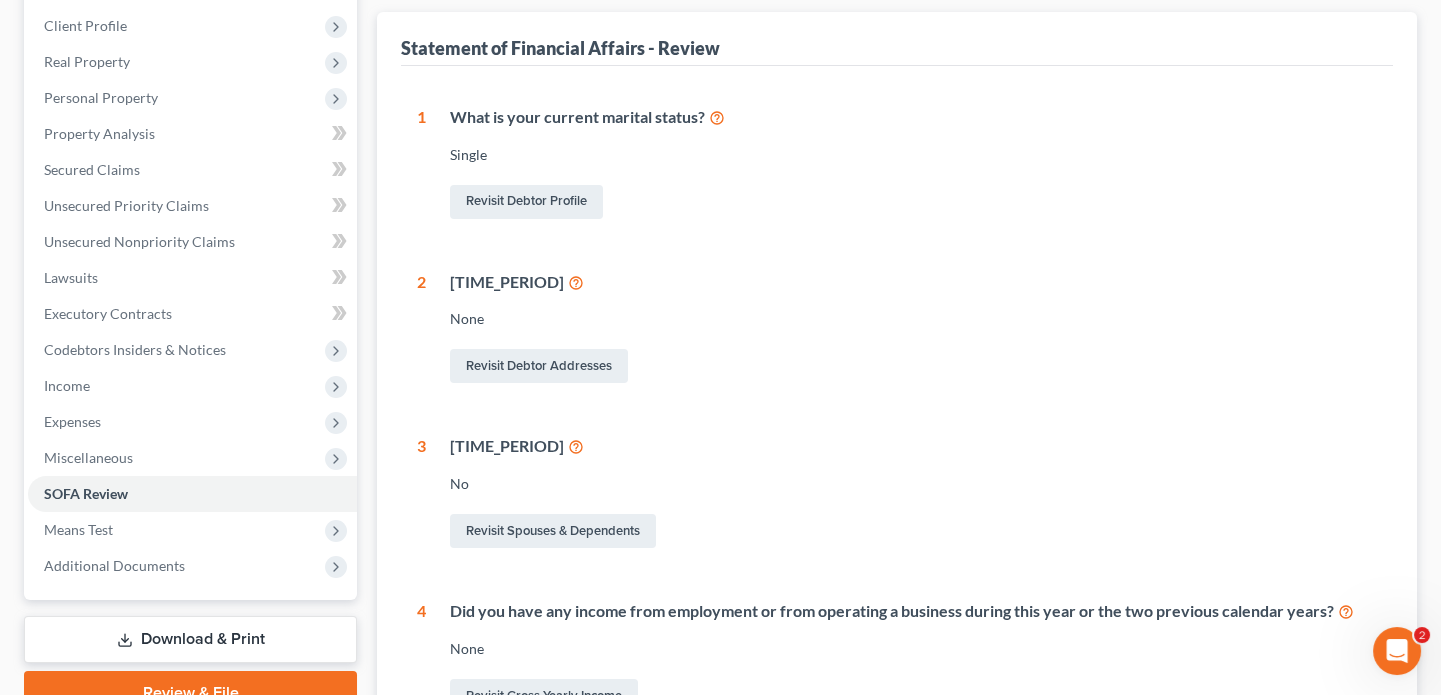 scroll, scrollTop: 90, scrollLeft: 0, axis: vertical 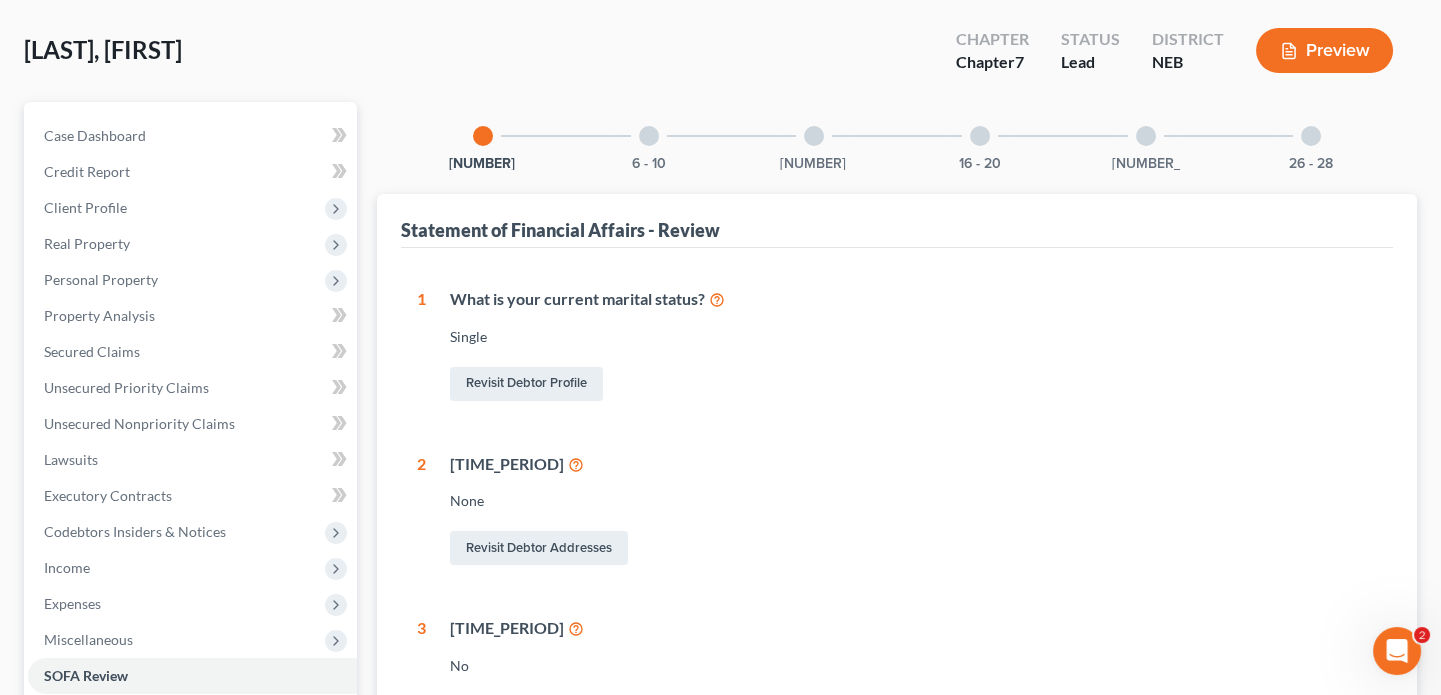 click at bounding box center [649, 136] 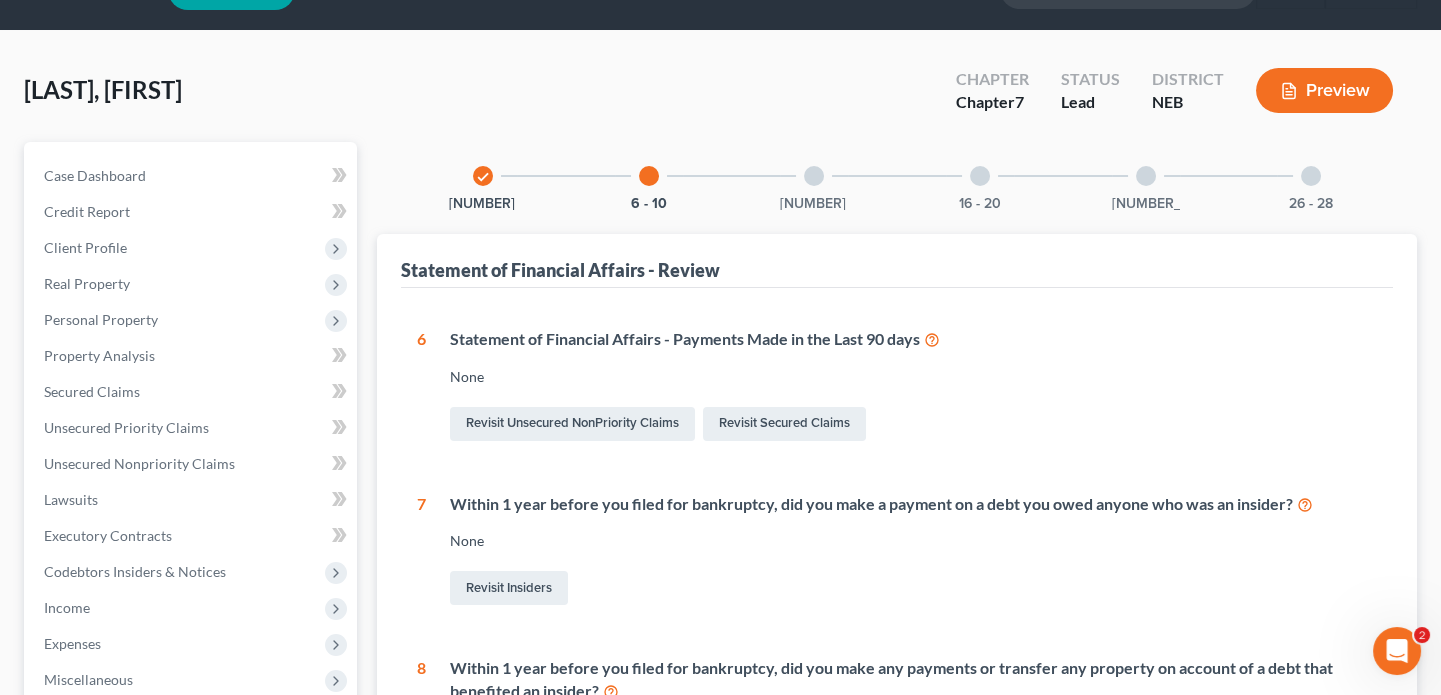 scroll, scrollTop: 0, scrollLeft: 0, axis: both 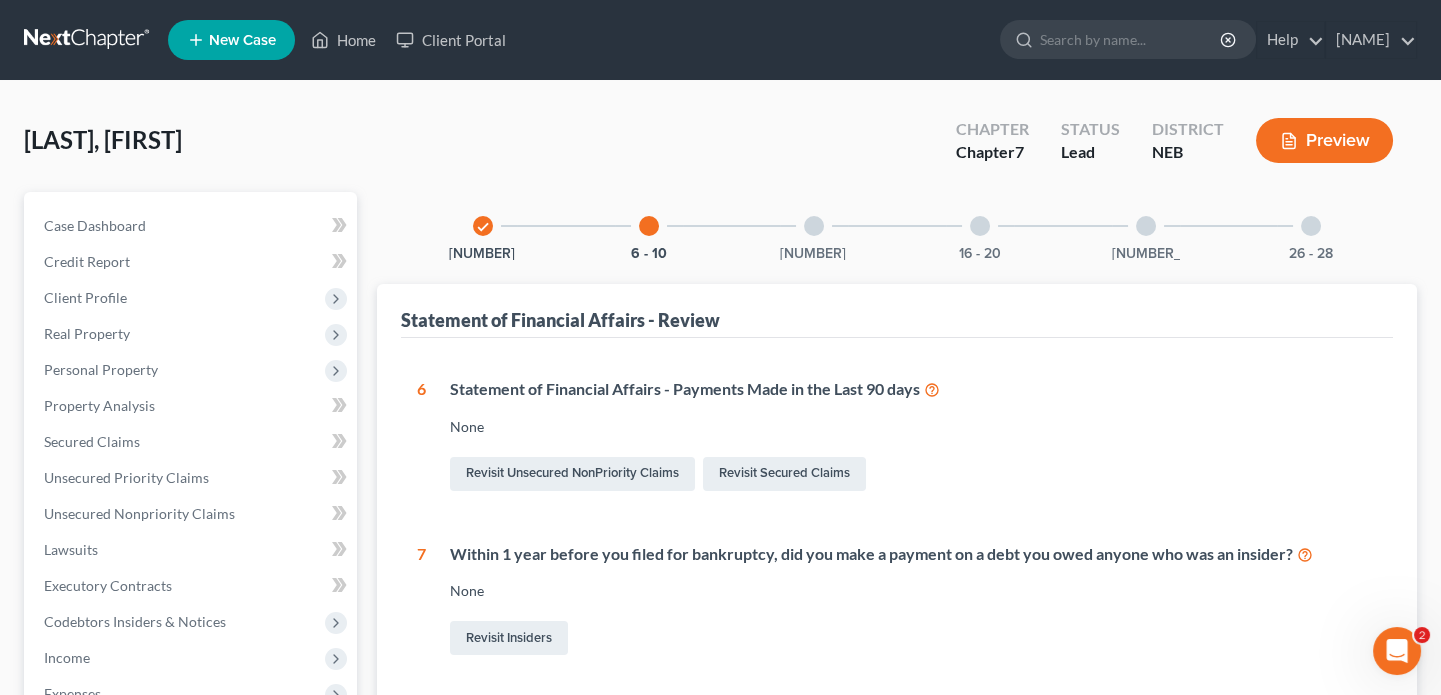 click on "[NUMBER] - [NUMBER]" at bounding box center [814, 226] 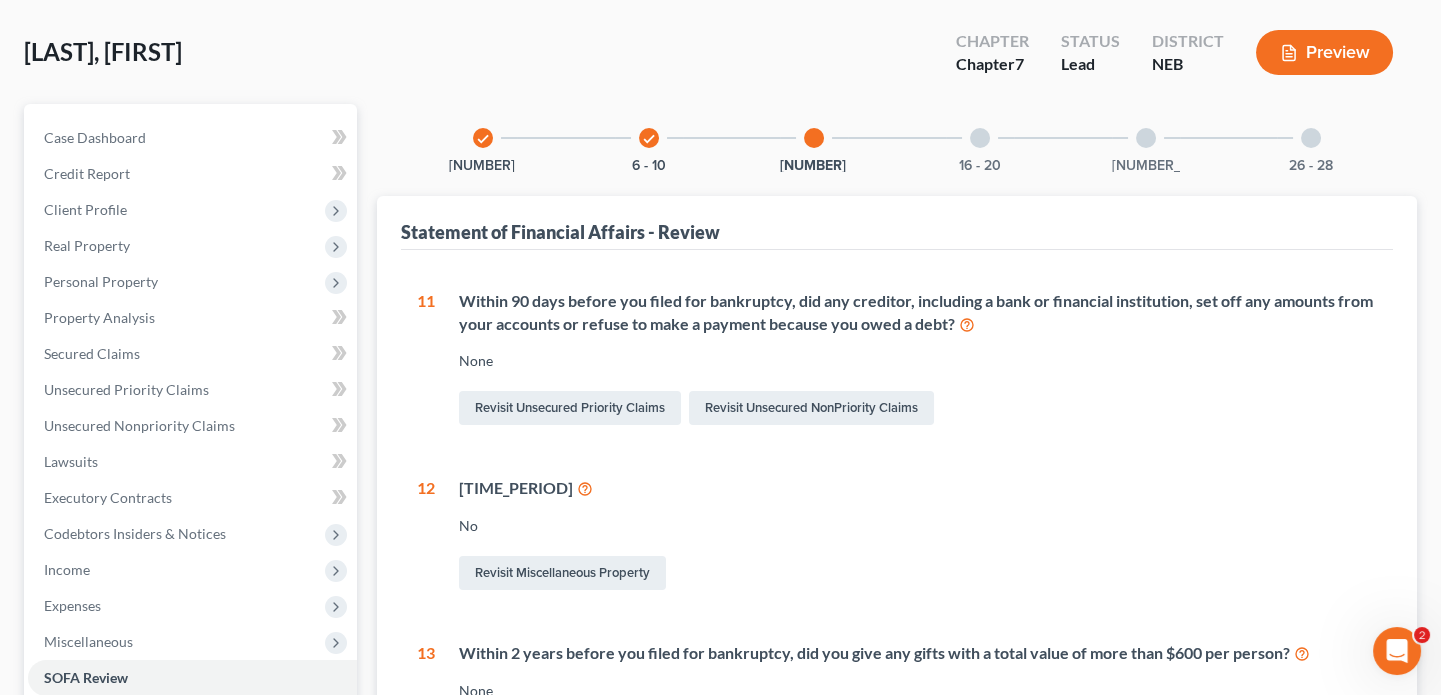 scroll, scrollTop: 0, scrollLeft: 0, axis: both 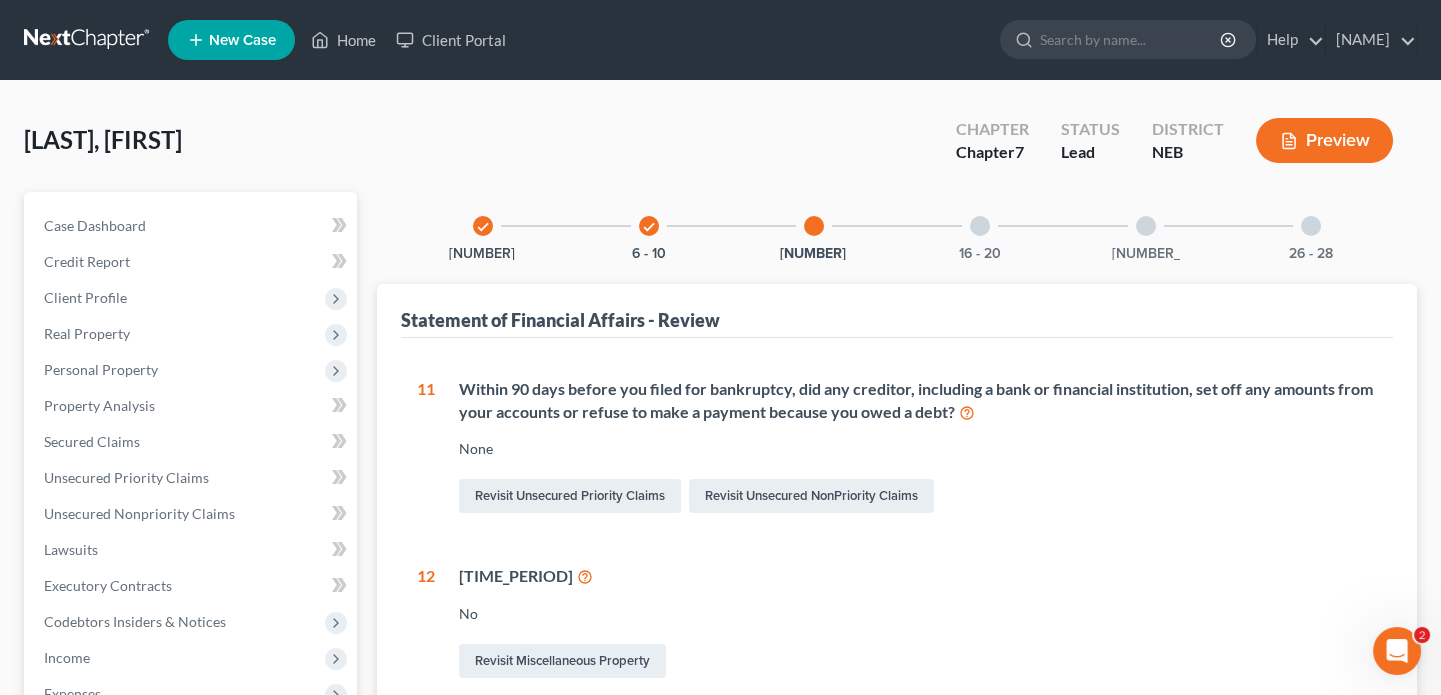 click at bounding box center [980, 226] 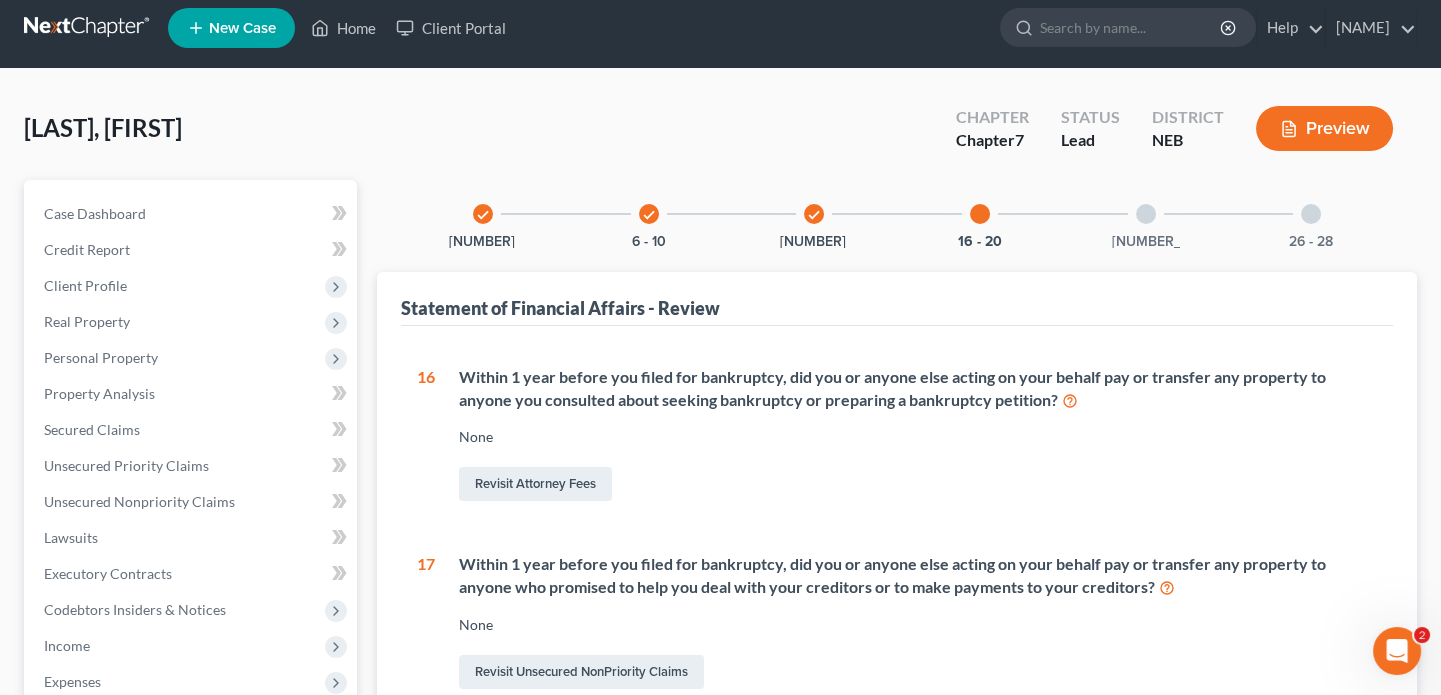 scroll, scrollTop: 0, scrollLeft: 0, axis: both 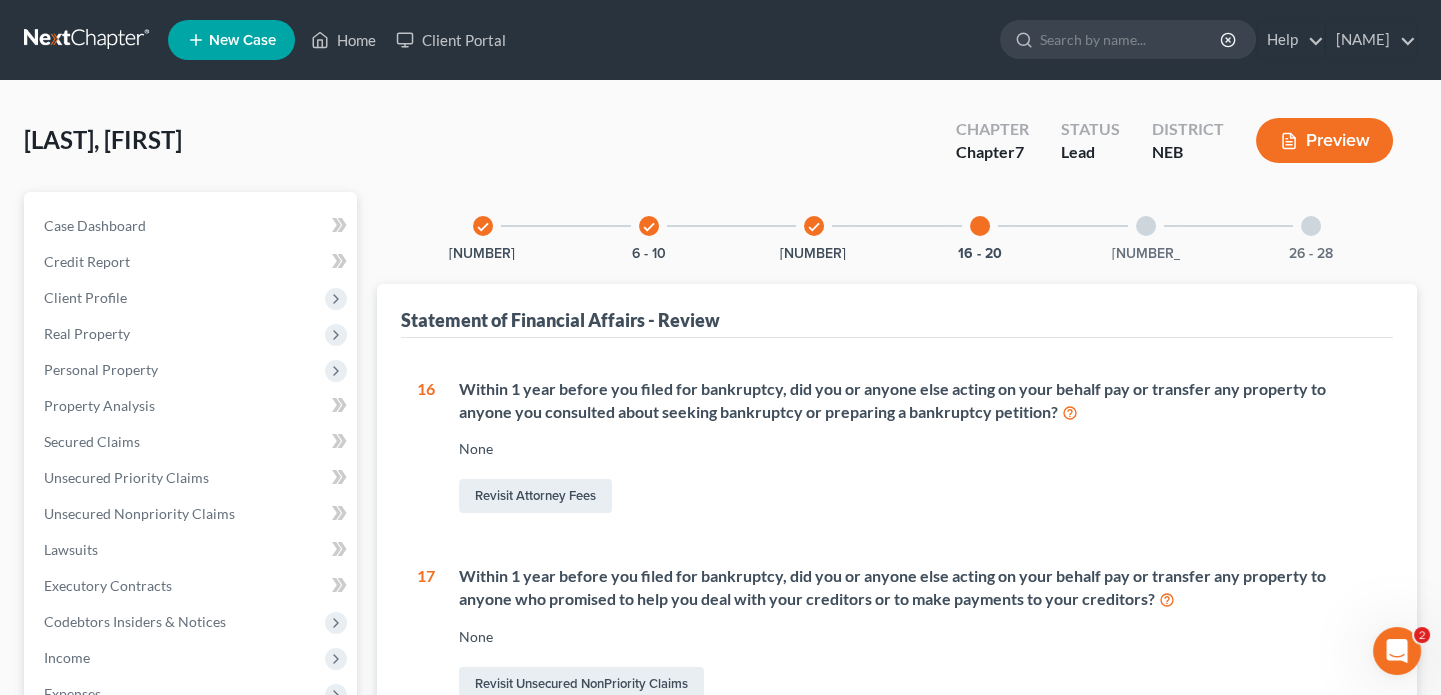 click at bounding box center (1146, 226) 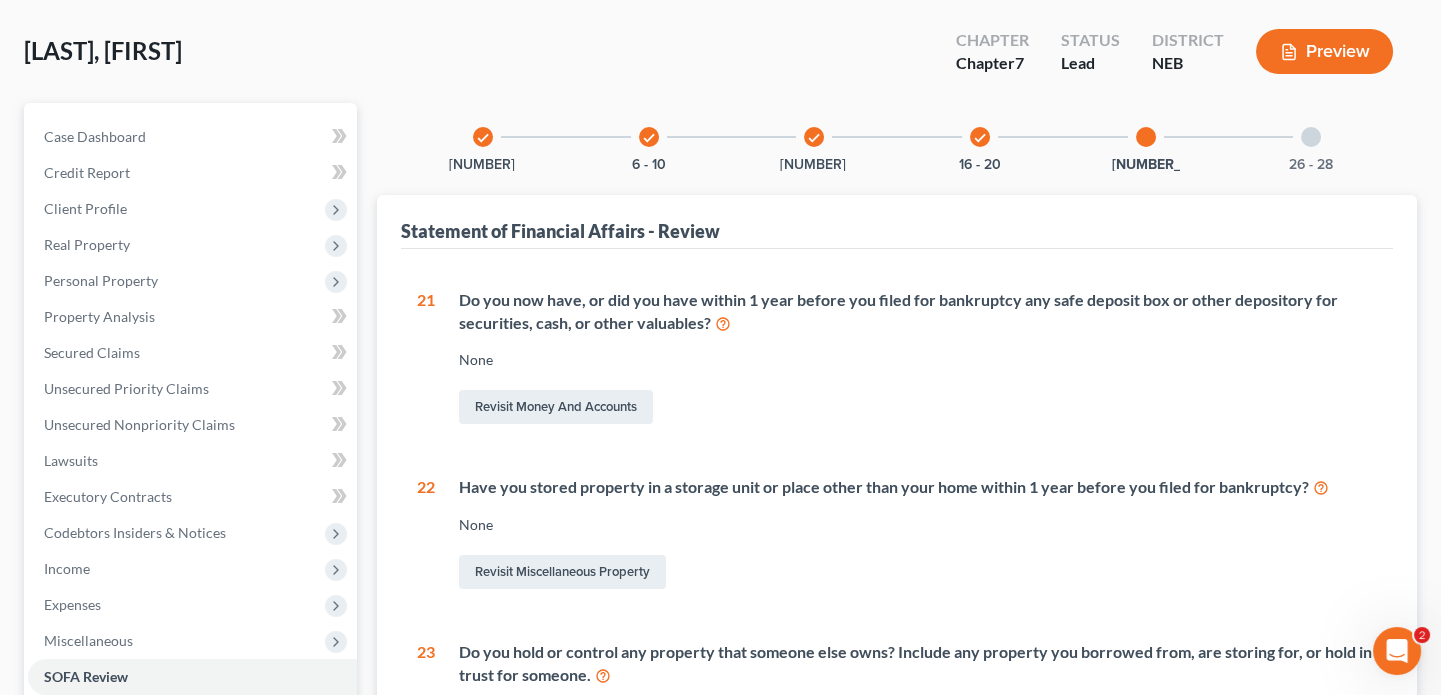 scroll, scrollTop: 0, scrollLeft: 0, axis: both 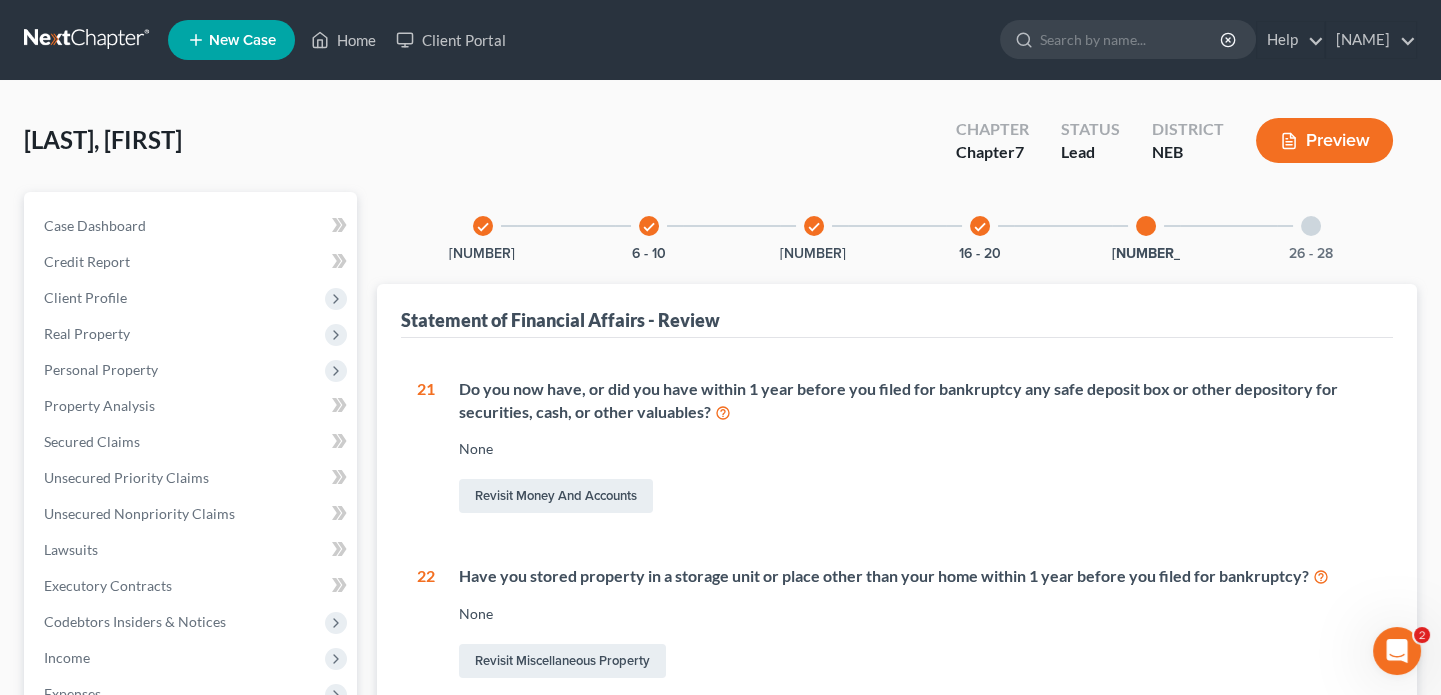 click at bounding box center [1311, 226] 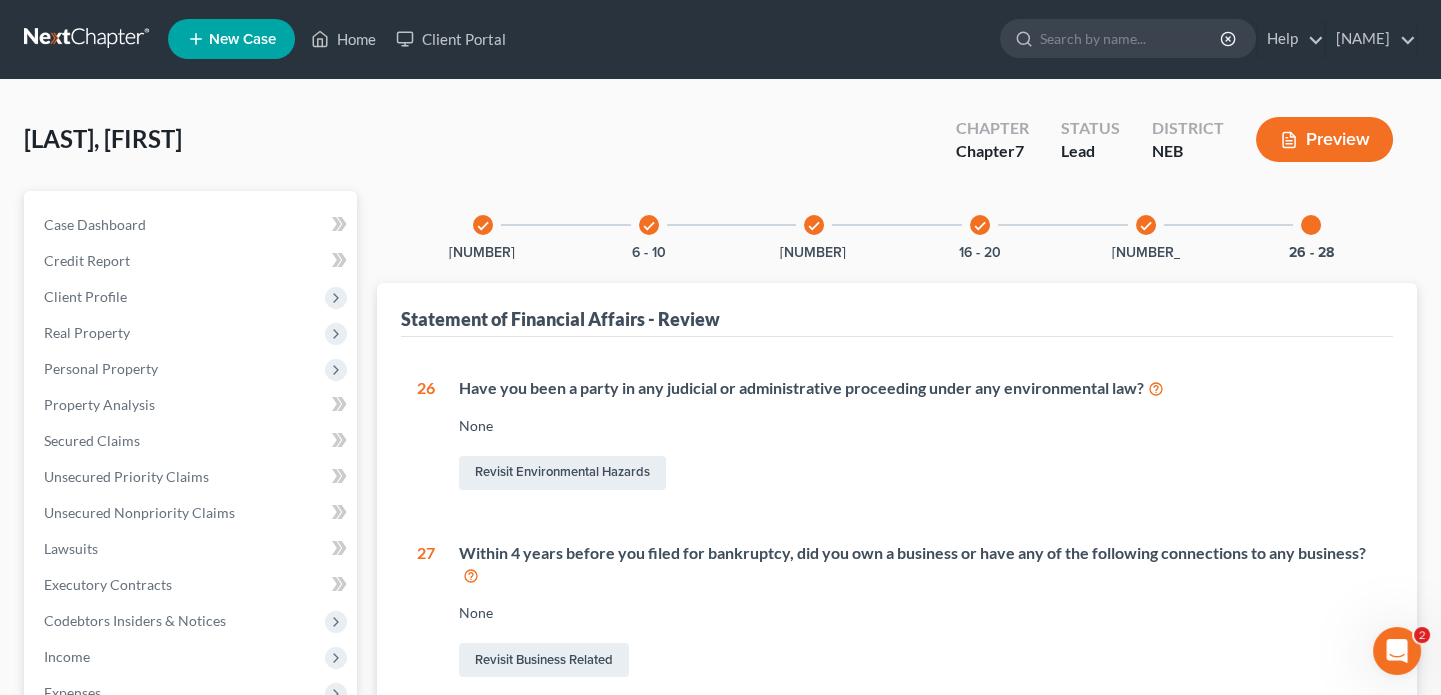 scroll, scrollTop: 0, scrollLeft: 0, axis: both 